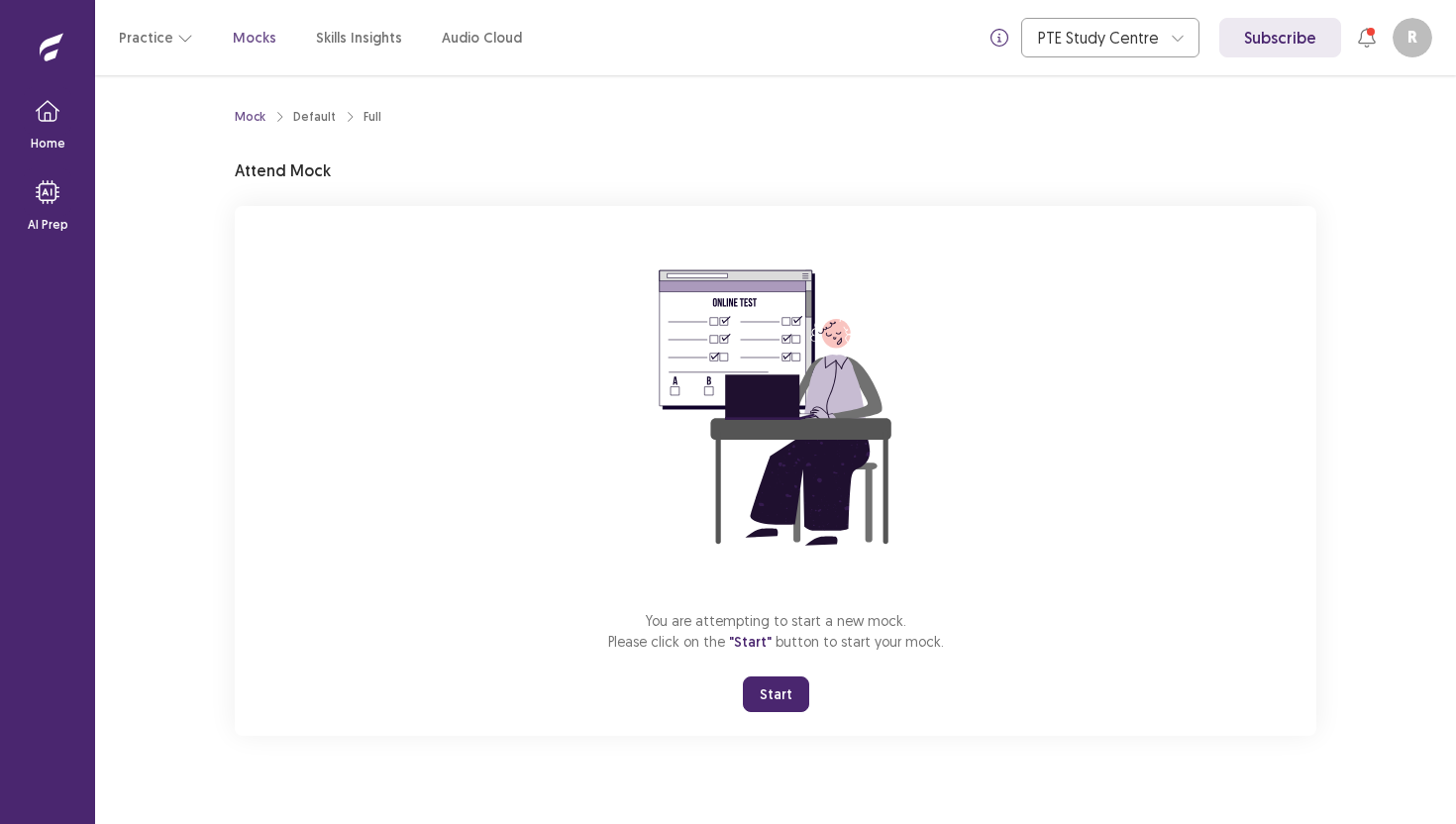 scroll, scrollTop: 0, scrollLeft: 0, axis: both 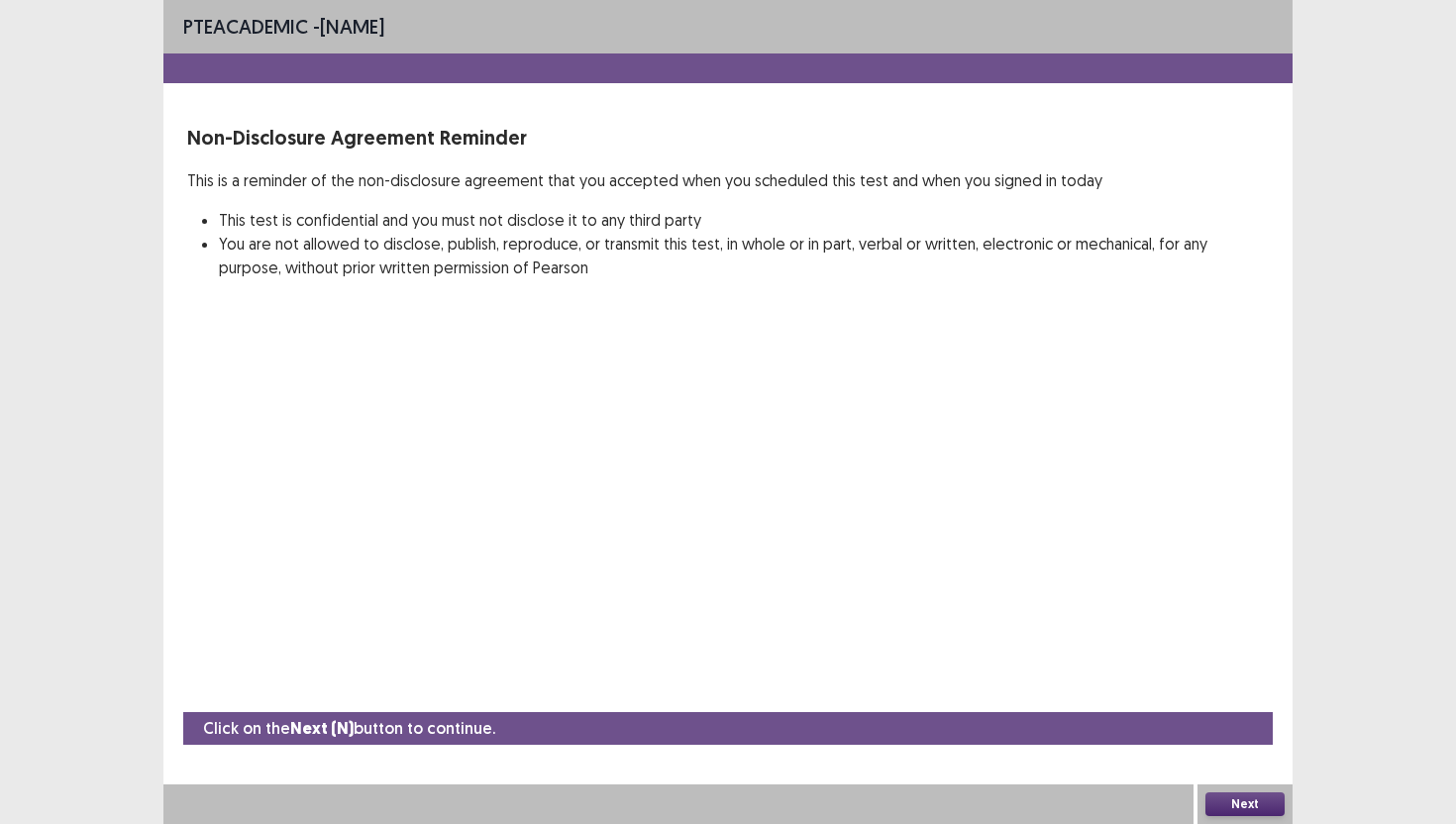 click on "Next" at bounding box center [1245, 804] 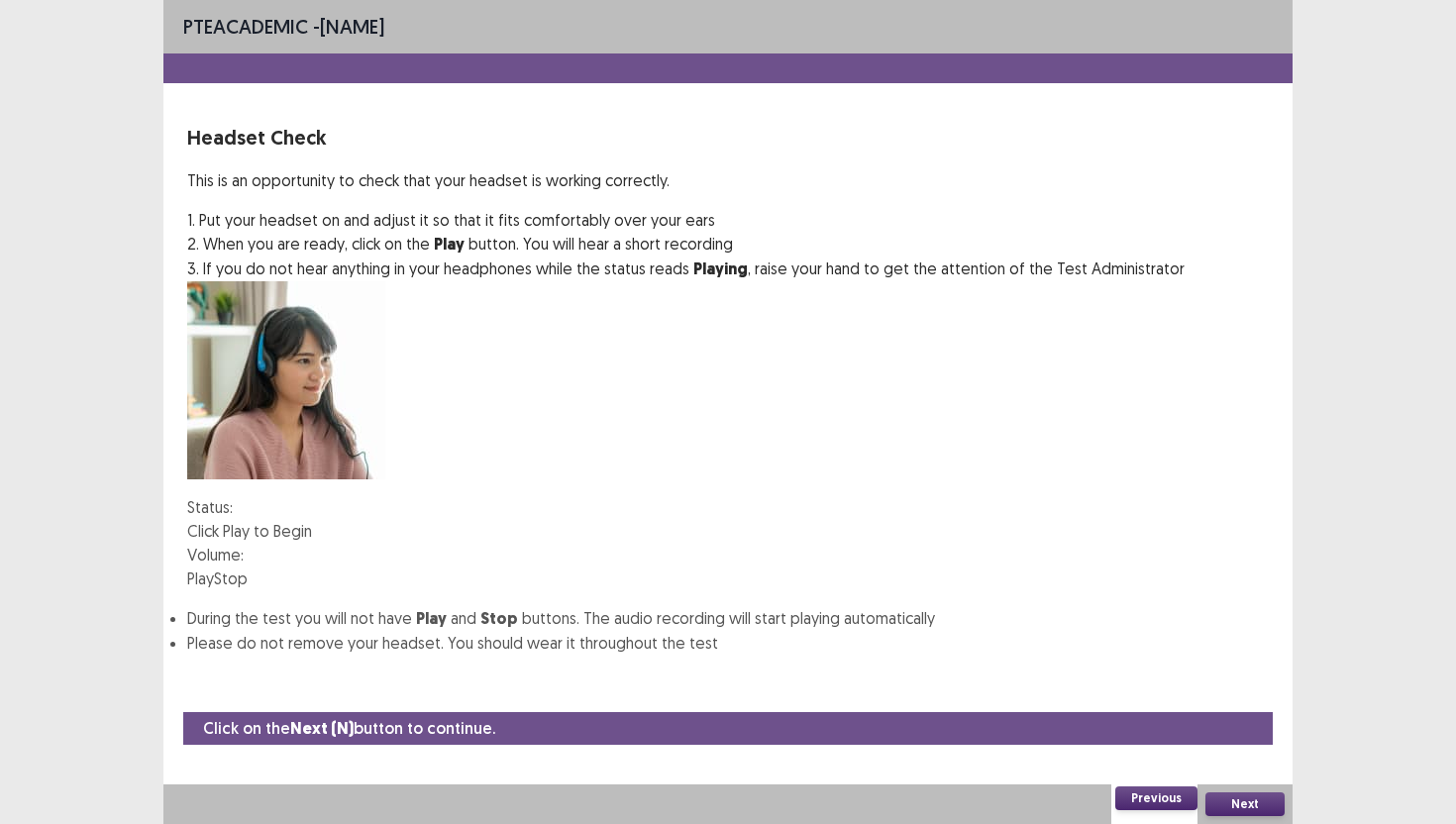 click on "Play" at bounding box center (200, 578) 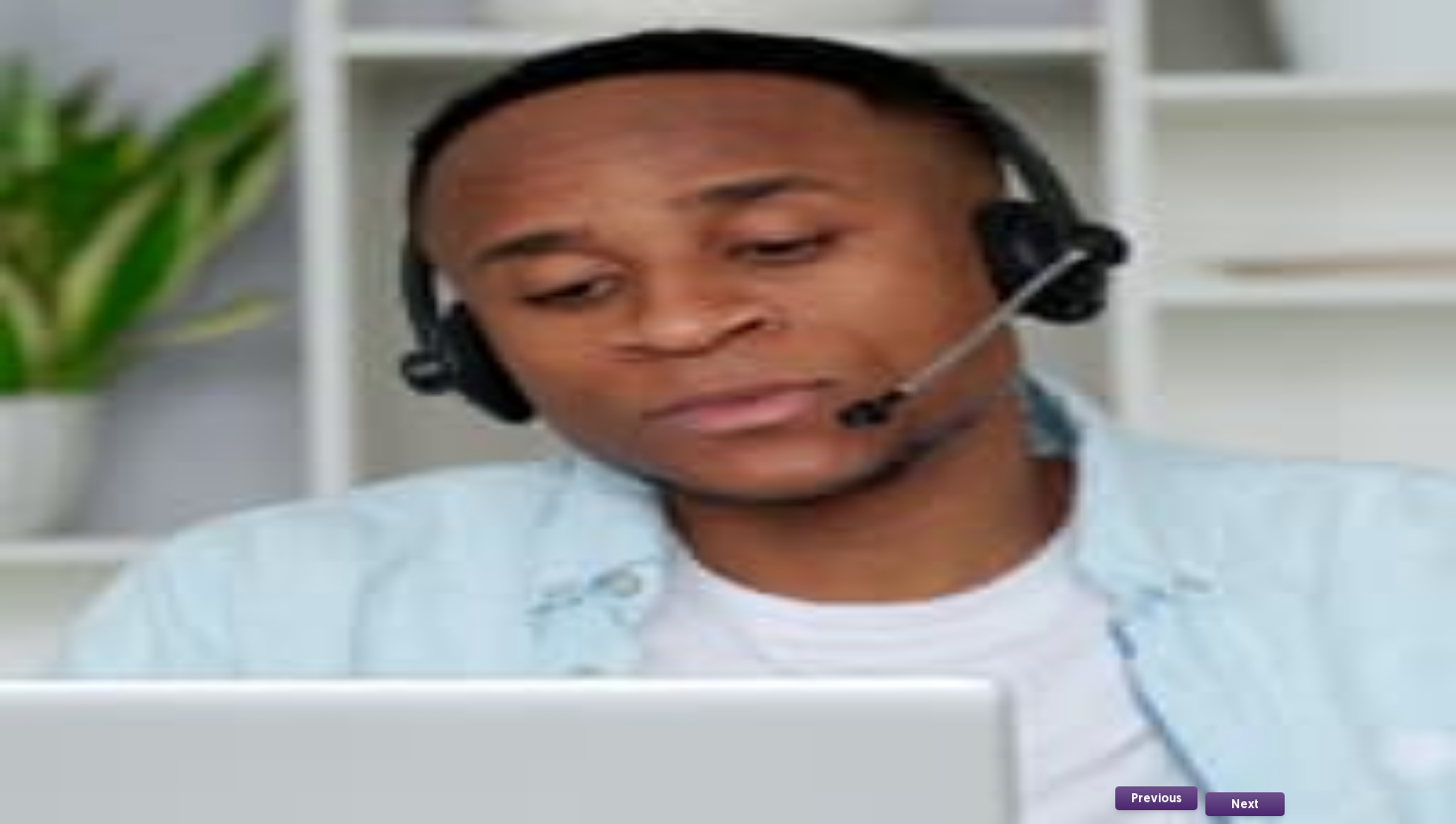 click on "Record" at bounding box center [212, 429] 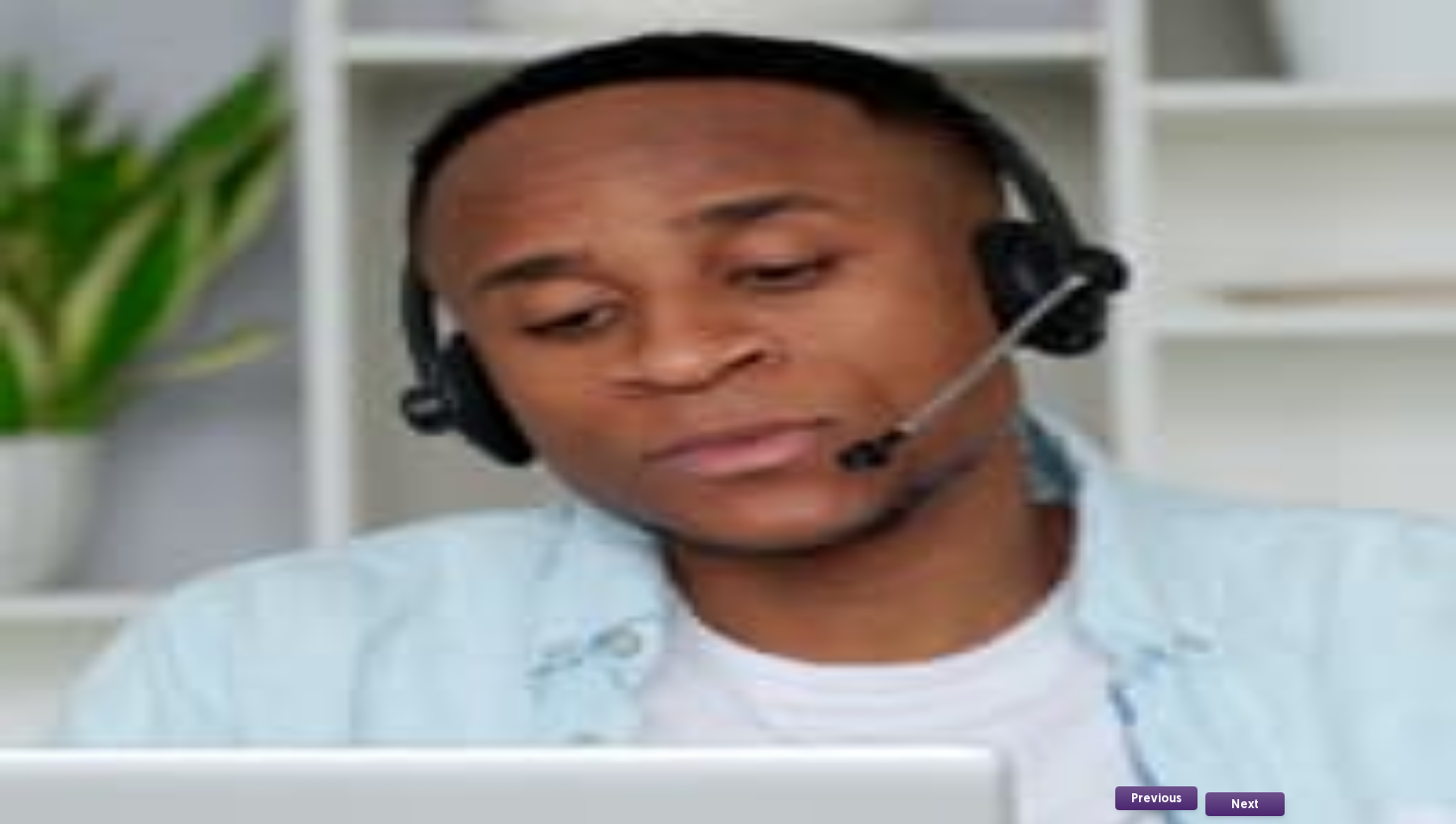 click on "Confirm" at bounding box center (43, 889) 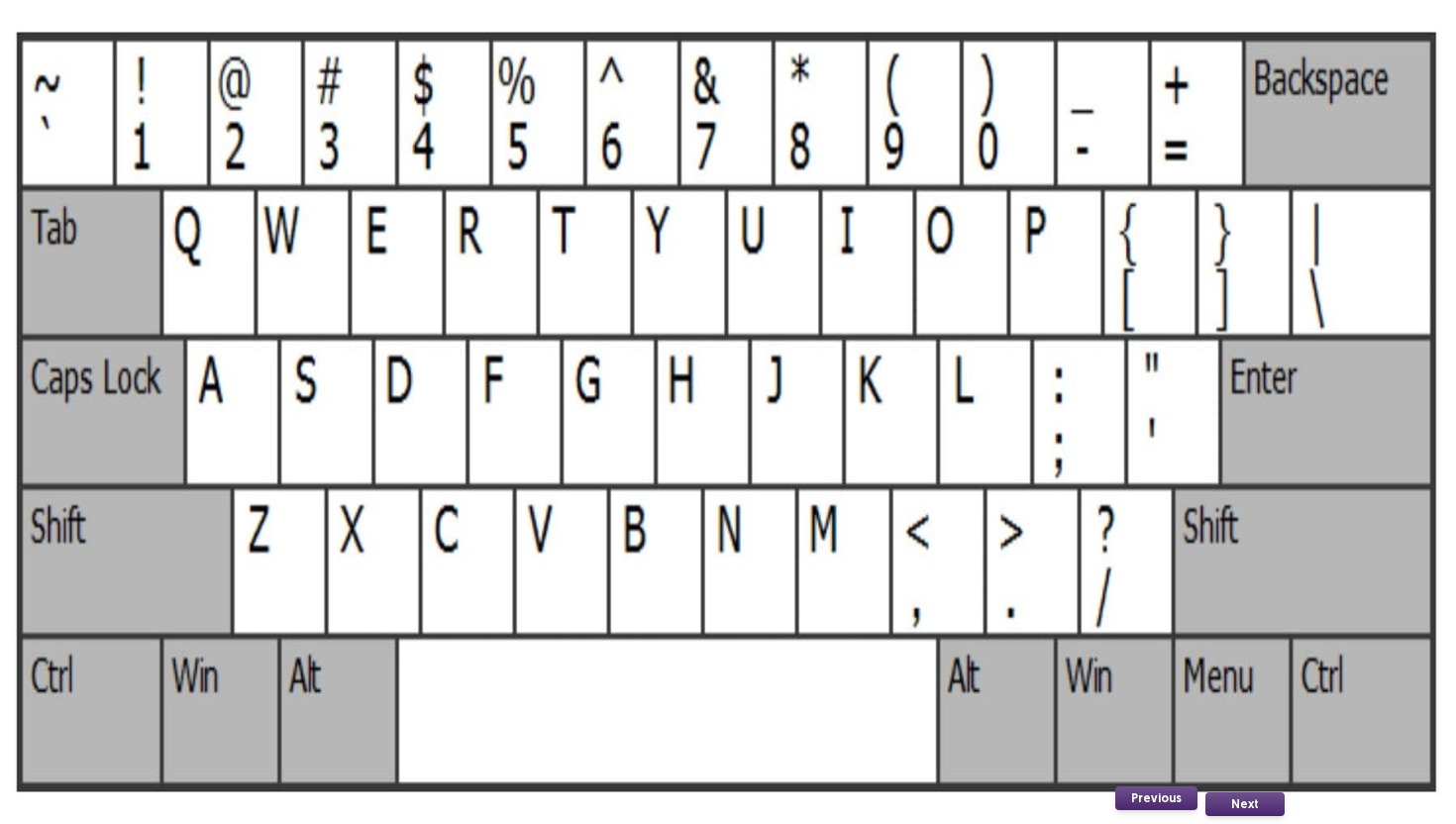 type 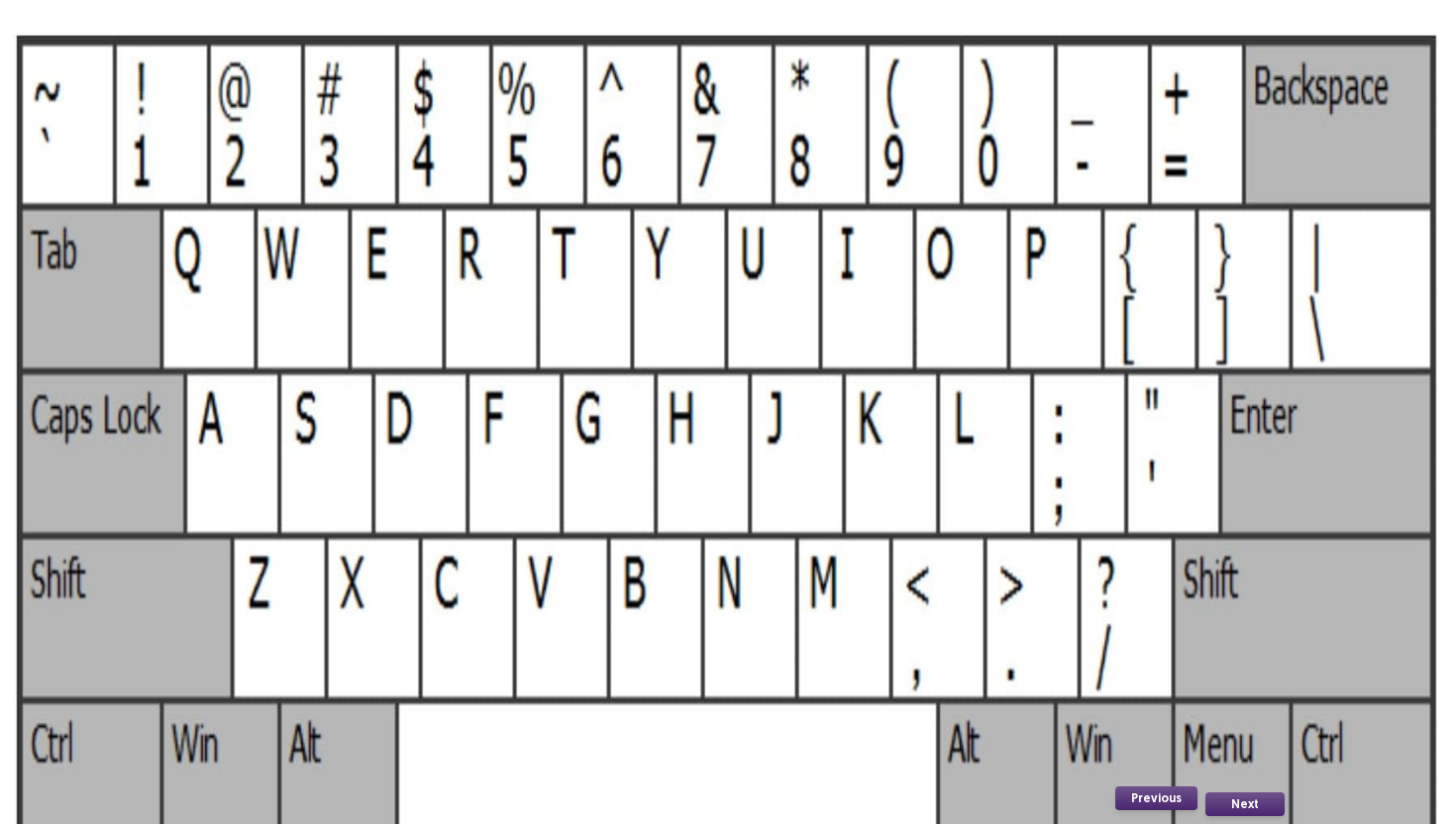 click on "Confirm" at bounding box center [43, 889] 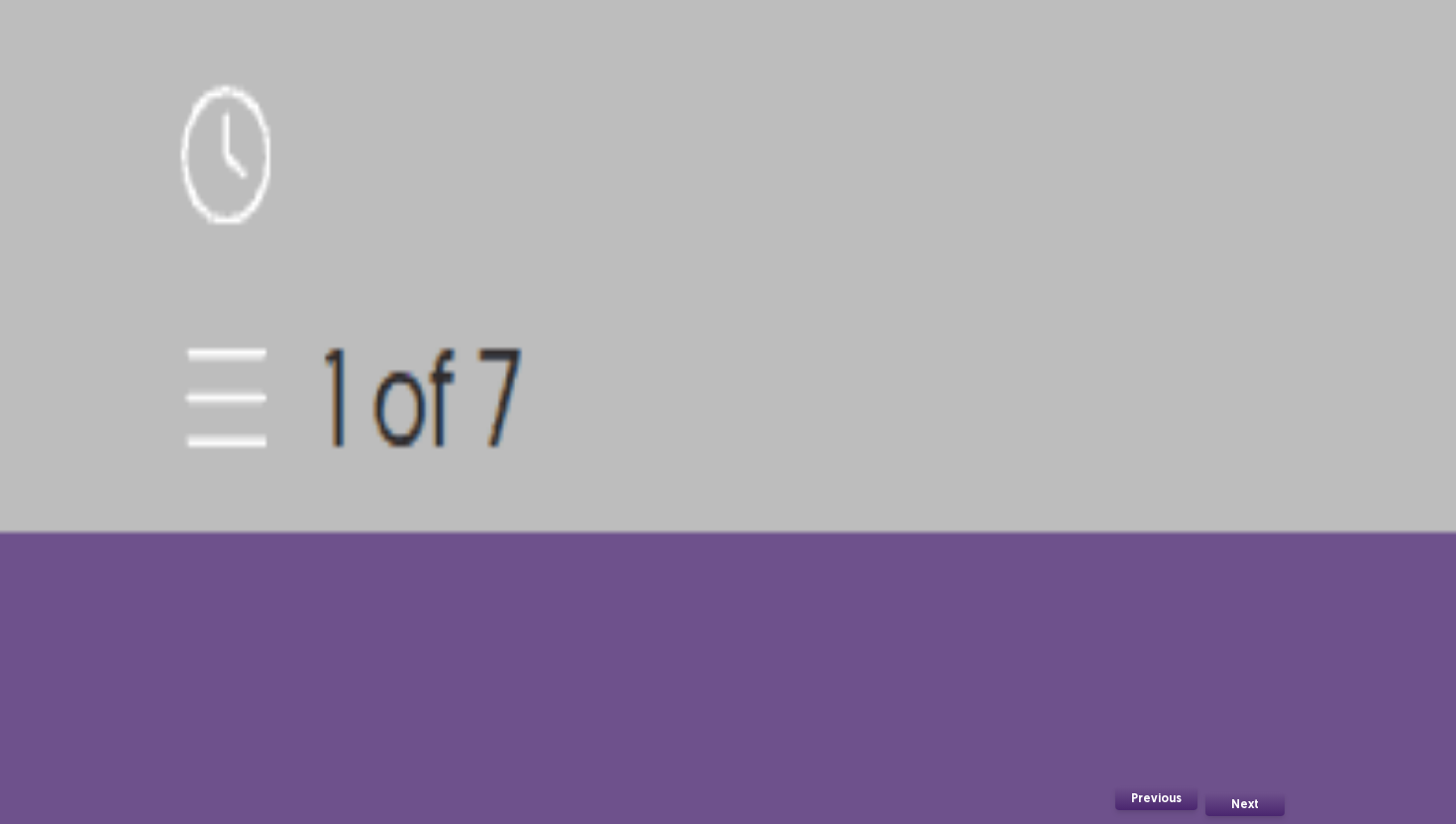 scroll, scrollTop: 43, scrollLeft: 0, axis: vertical 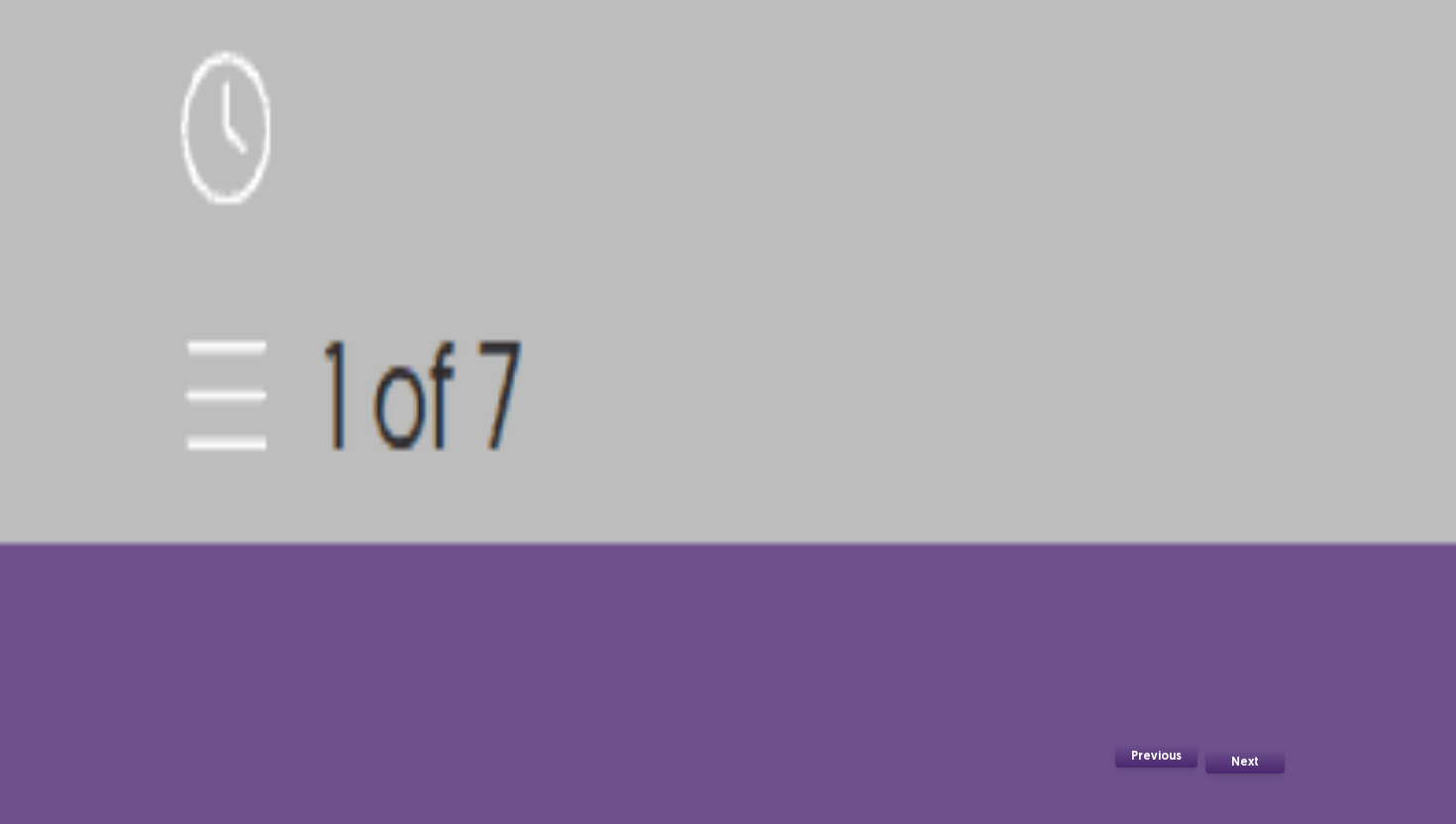 click on "Confirm" at bounding box center (43, 847) 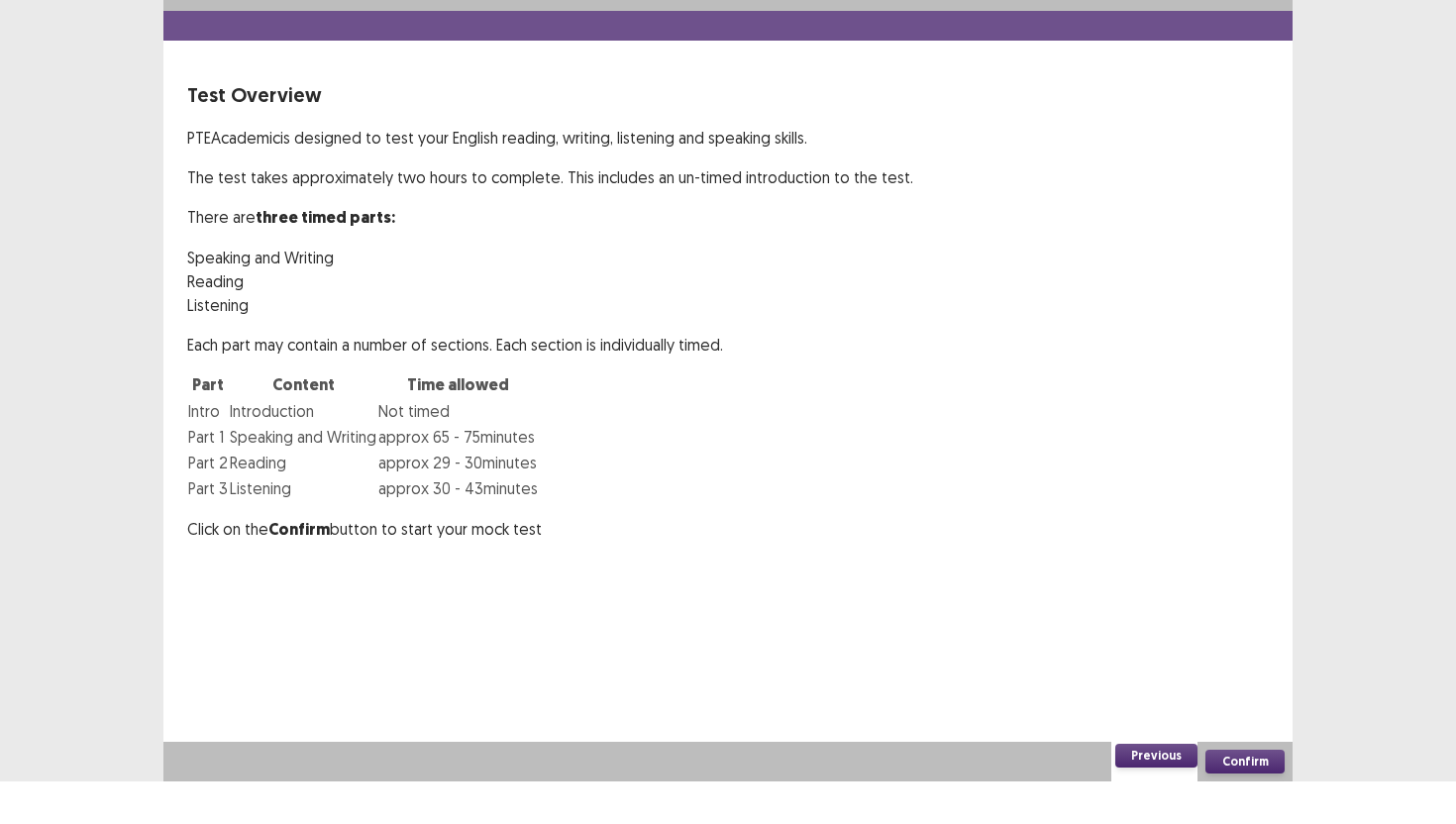 scroll, scrollTop: 0, scrollLeft: 0, axis: both 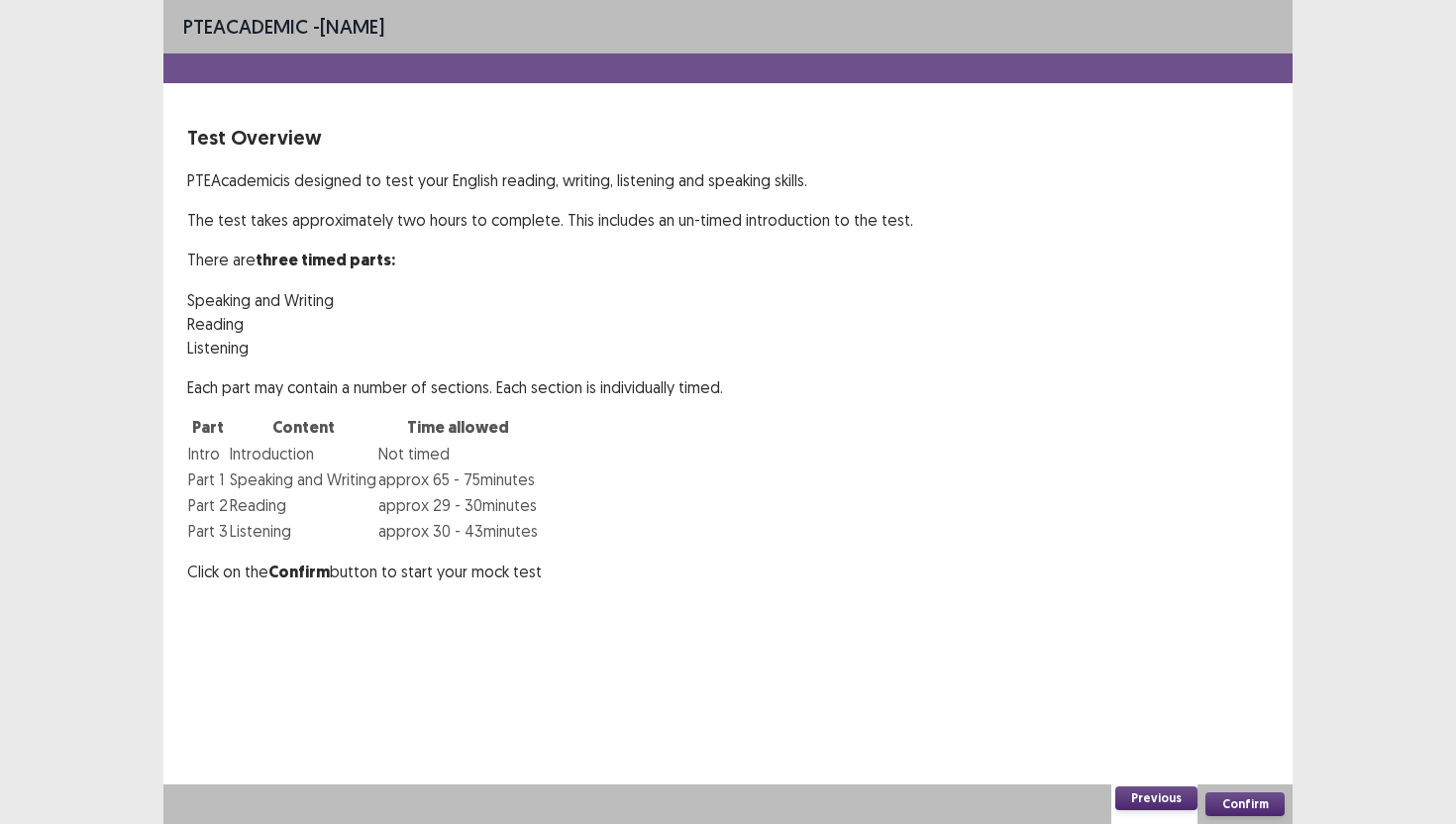 click on "Confirm" at bounding box center (1245, 804) 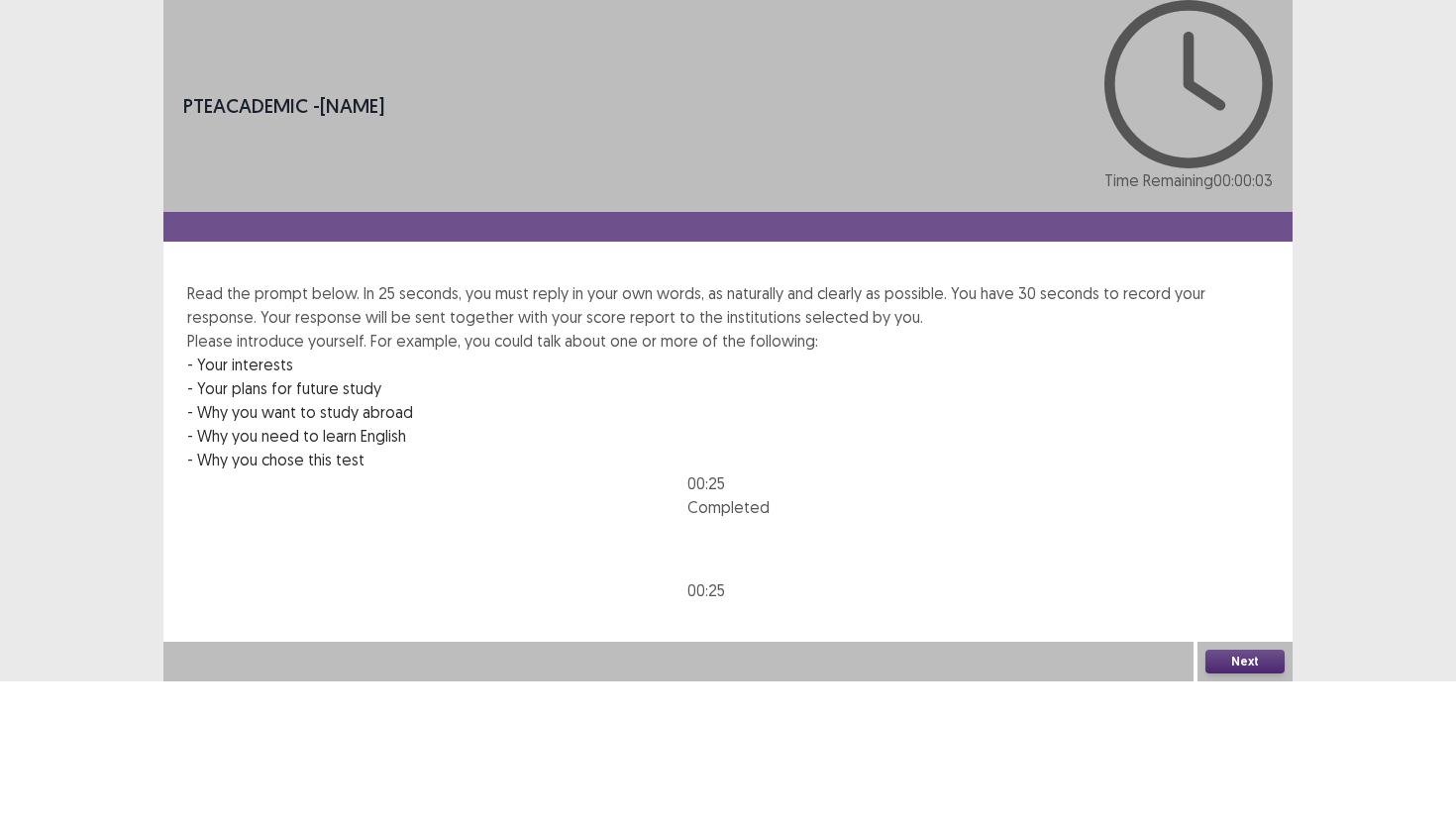 click on "Next" at bounding box center (1245, 662) 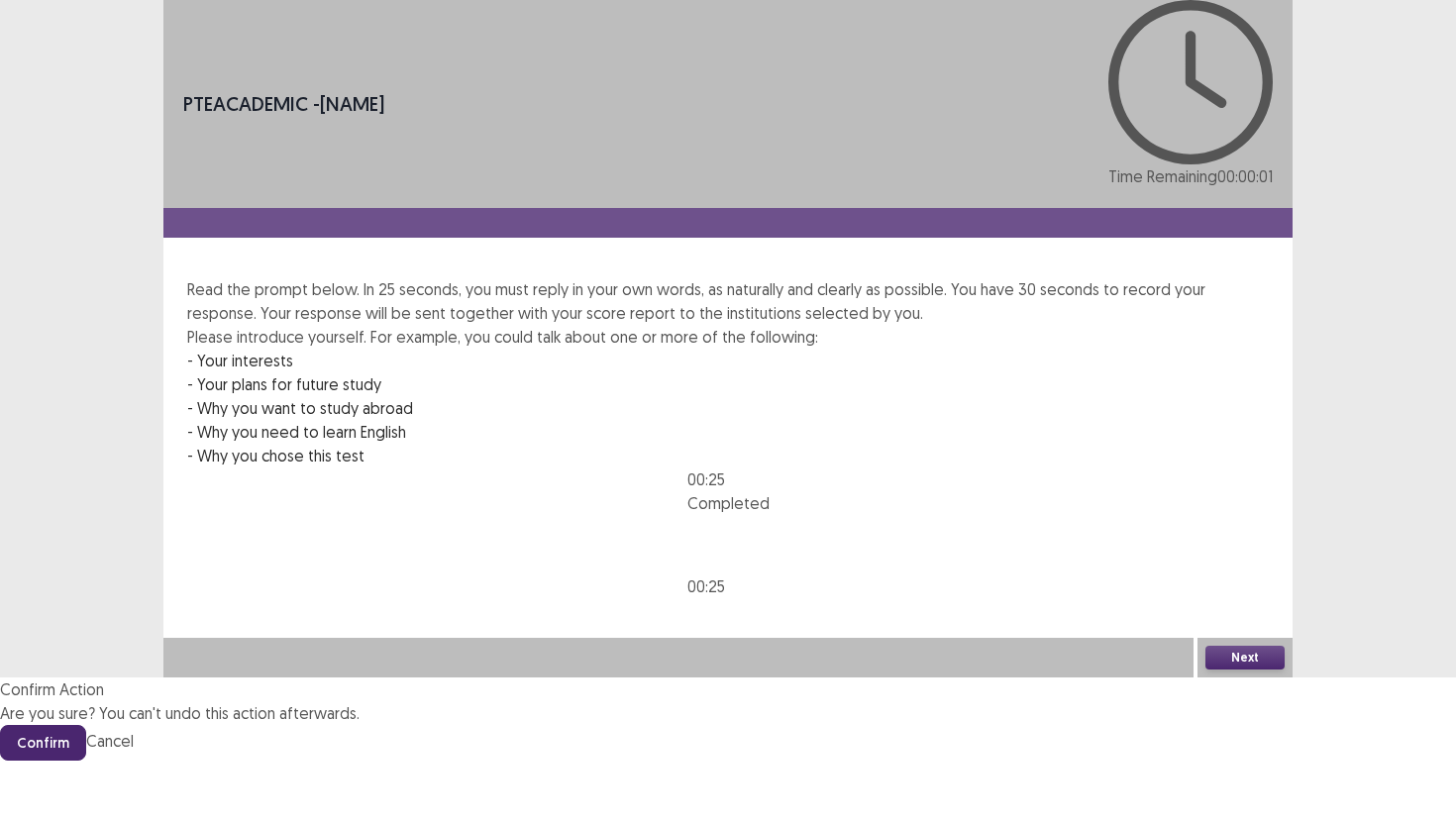 click on "Confirm" at bounding box center [43, 743] 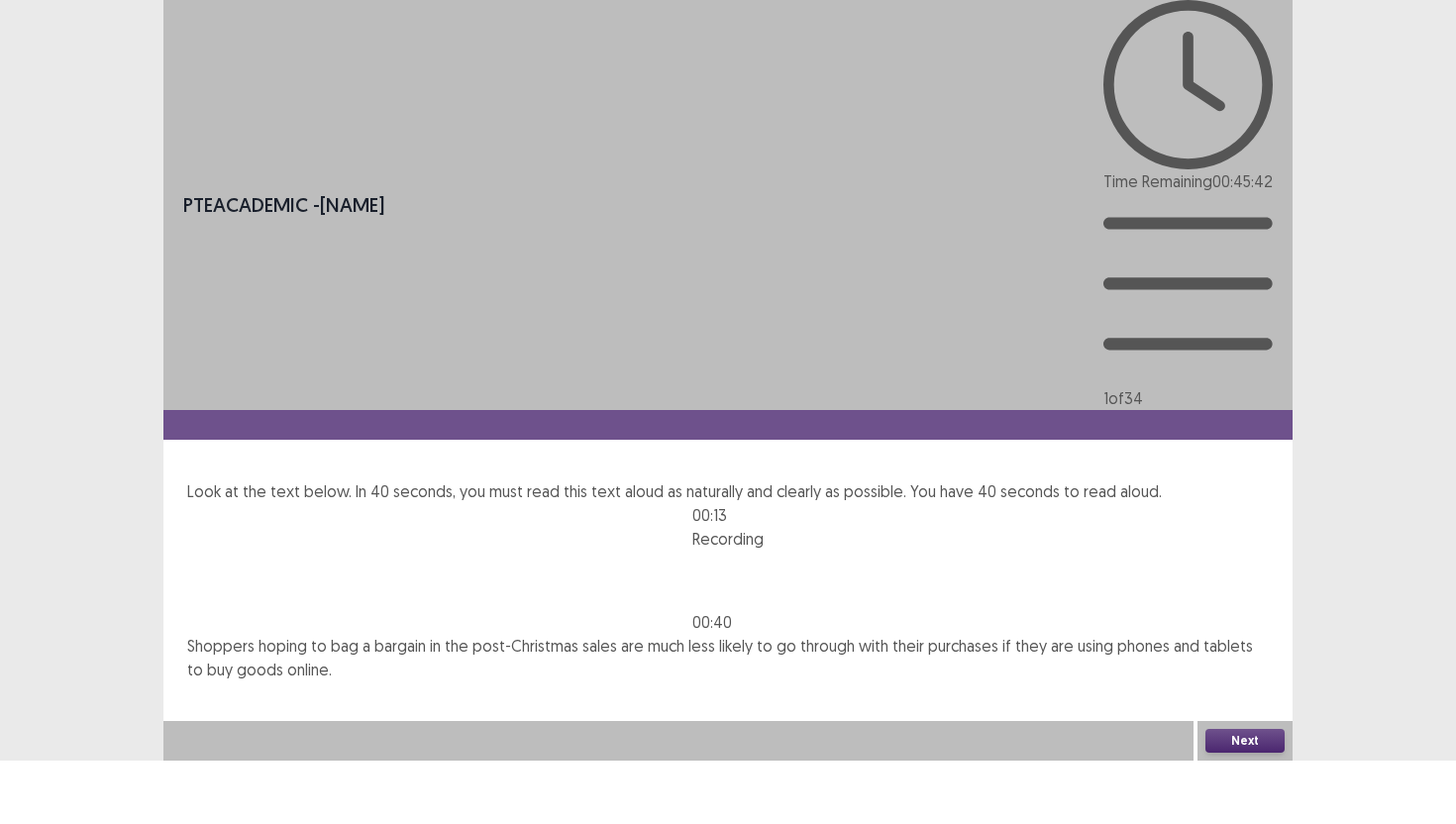 click on "Next" at bounding box center (1245, 741) 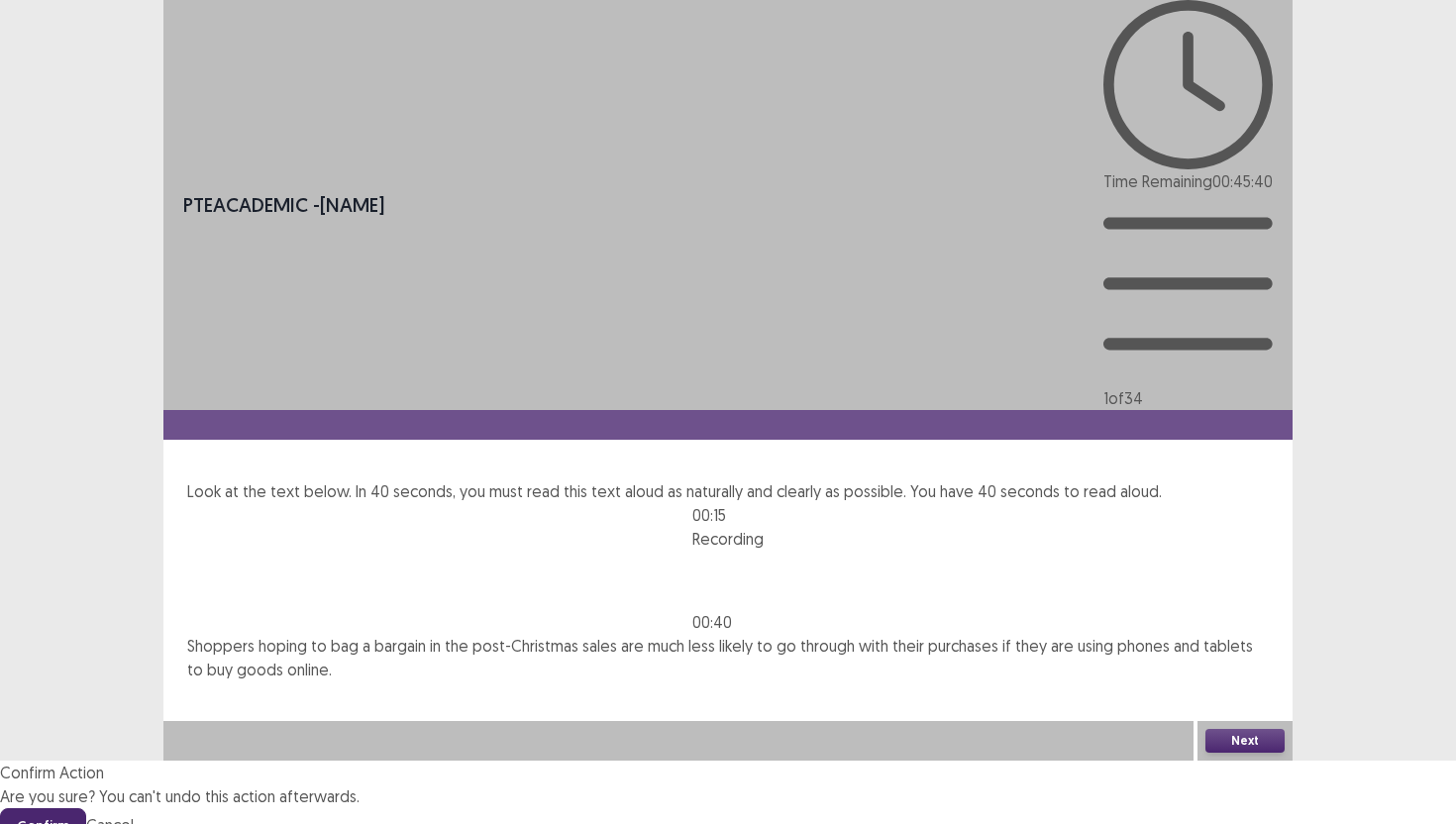 click on "Confirm" at bounding box center [43, 826] 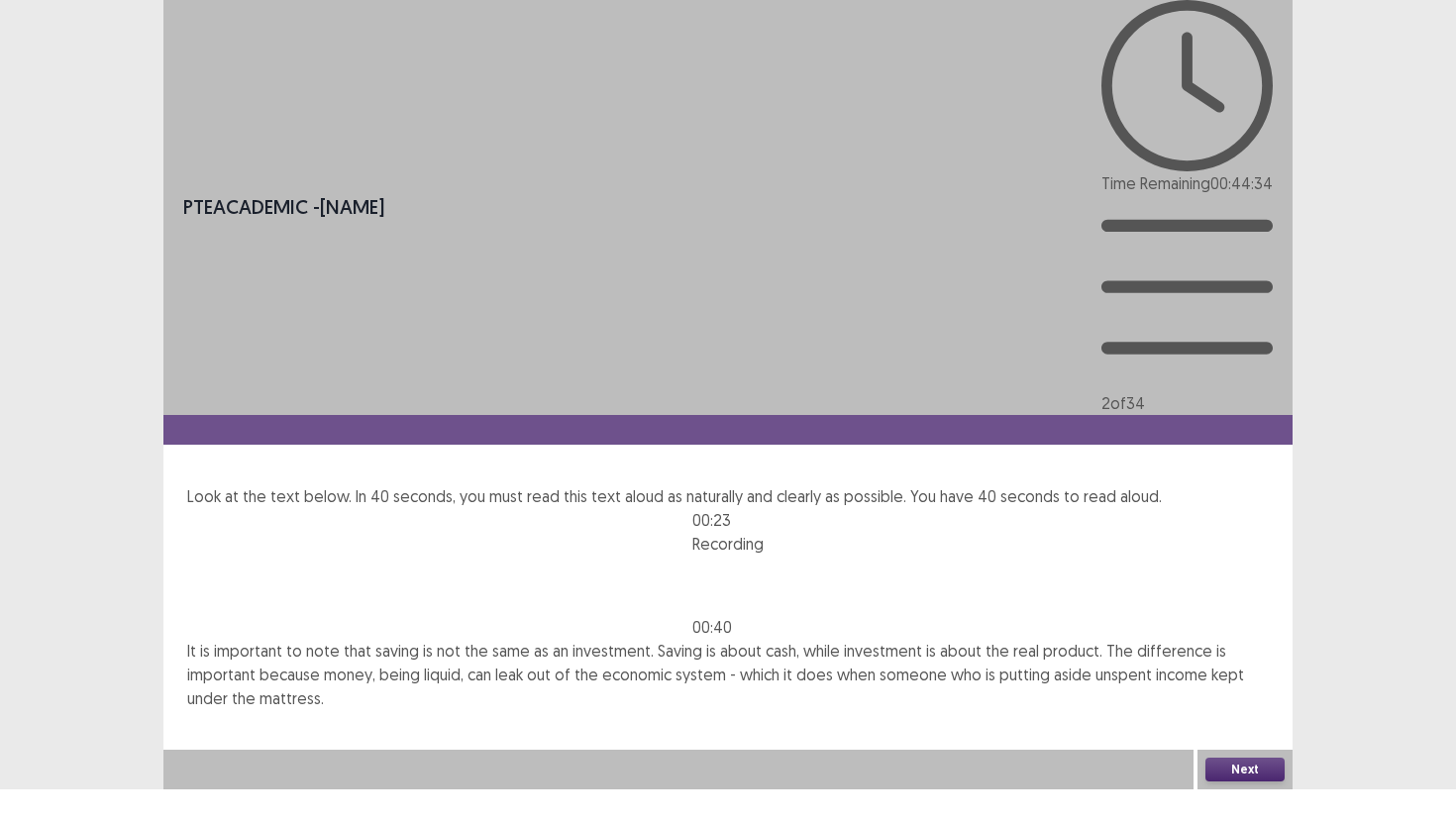 click on "Next" at bounding box center (1245, 770) 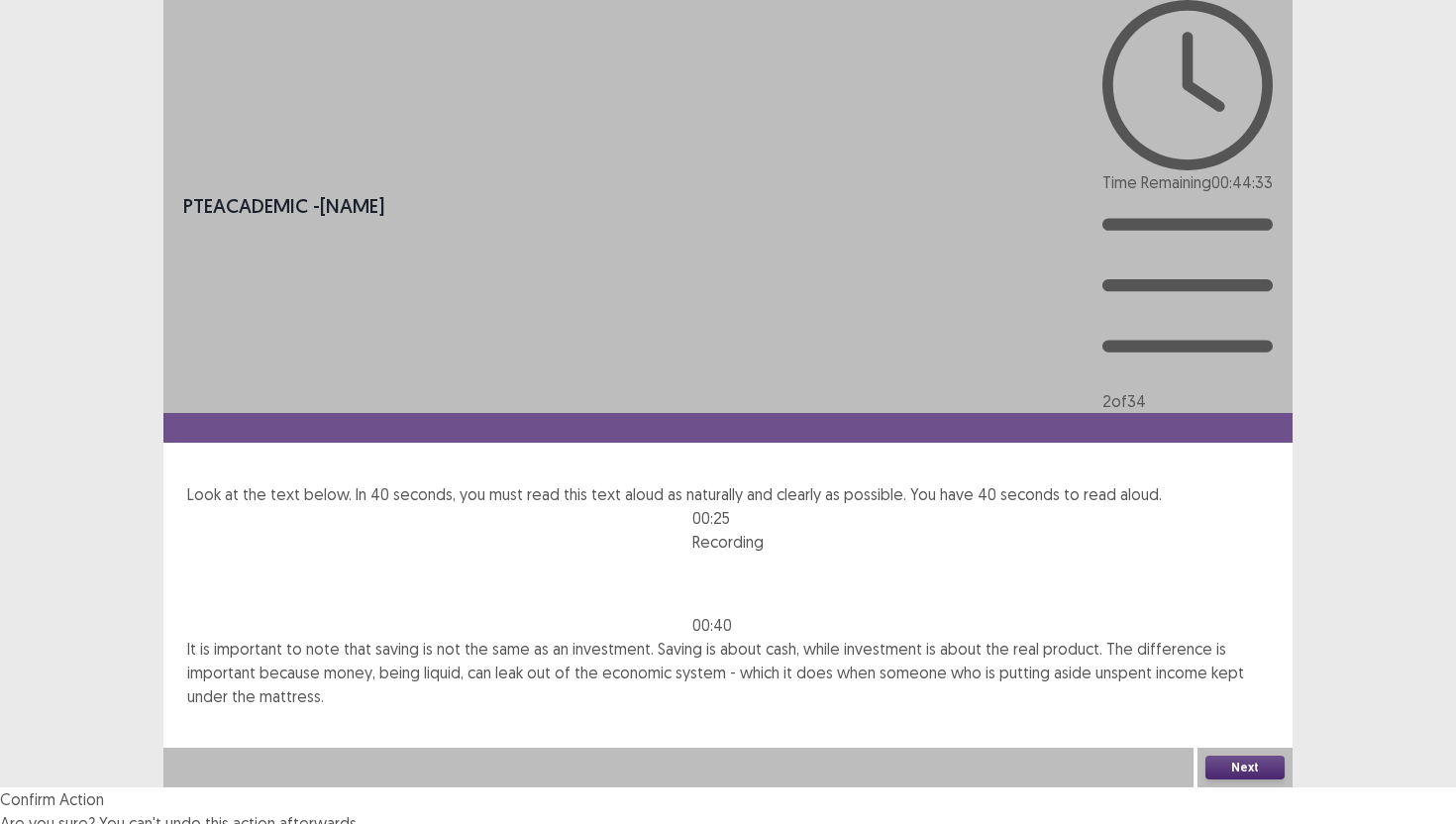 click on "Confirm" at bounding box center (43, 853) 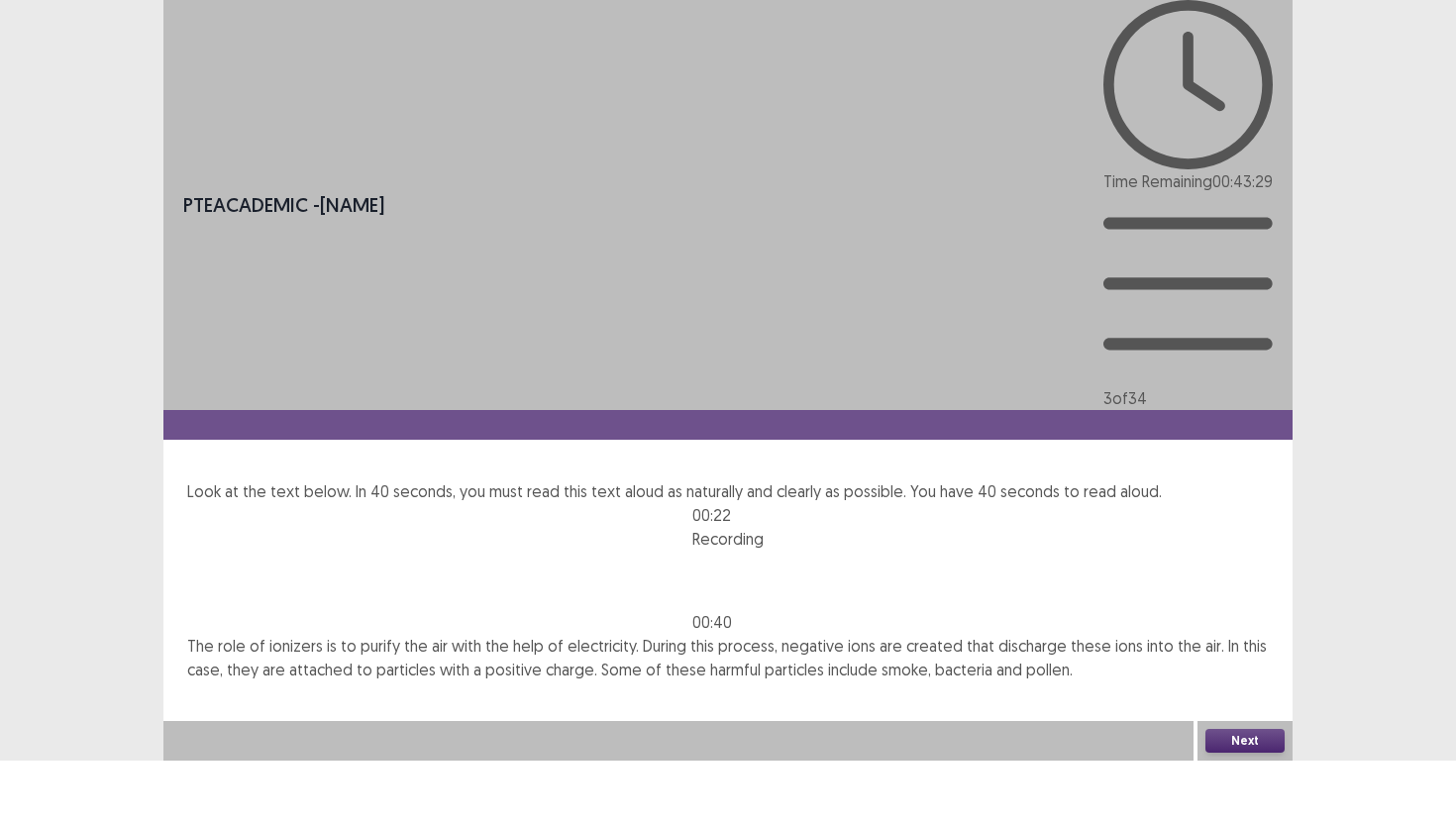 click on "Next" at bounding box center (1245, 741) 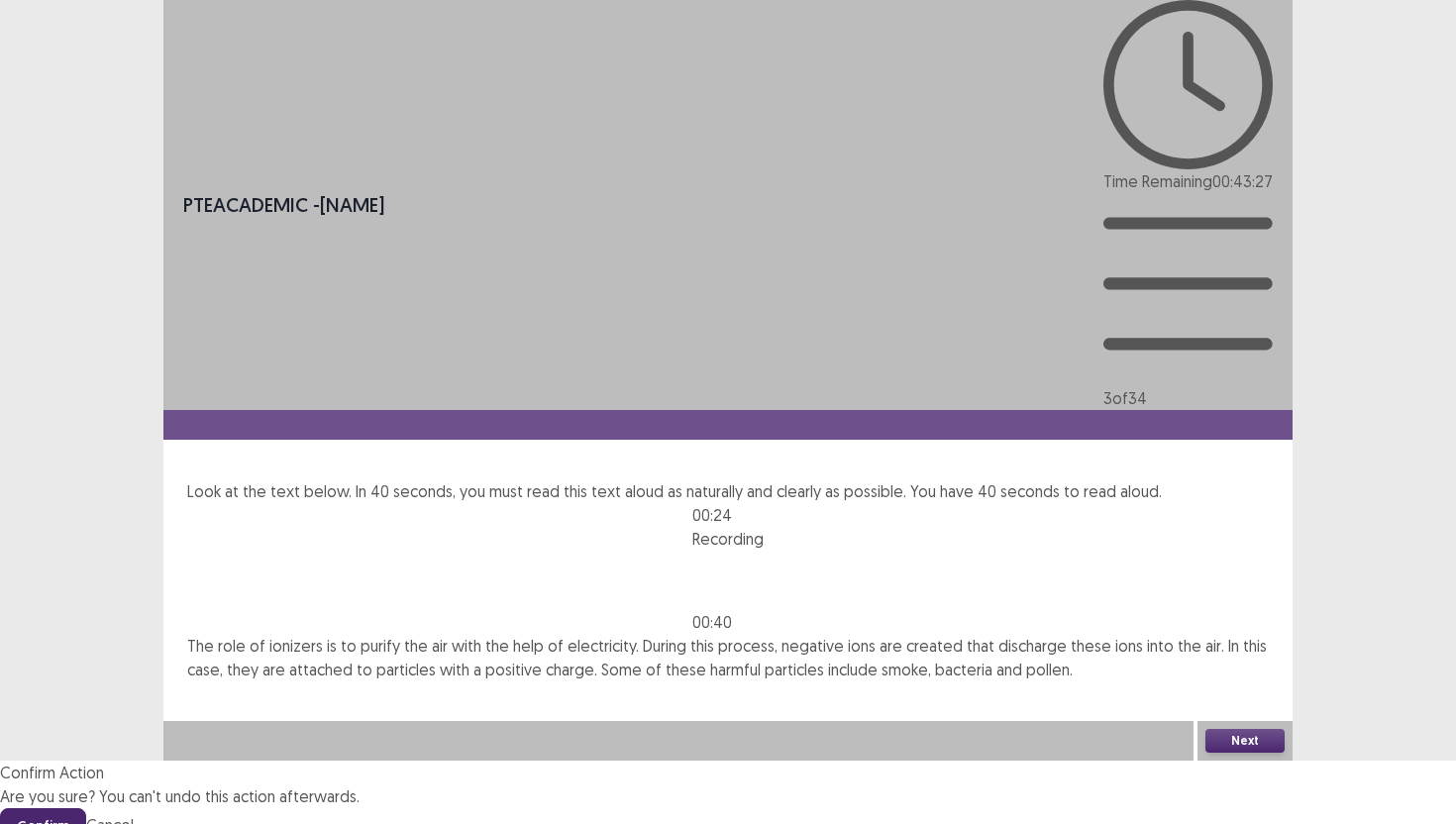 click on "Confirm" at bounding box center [43, 826] 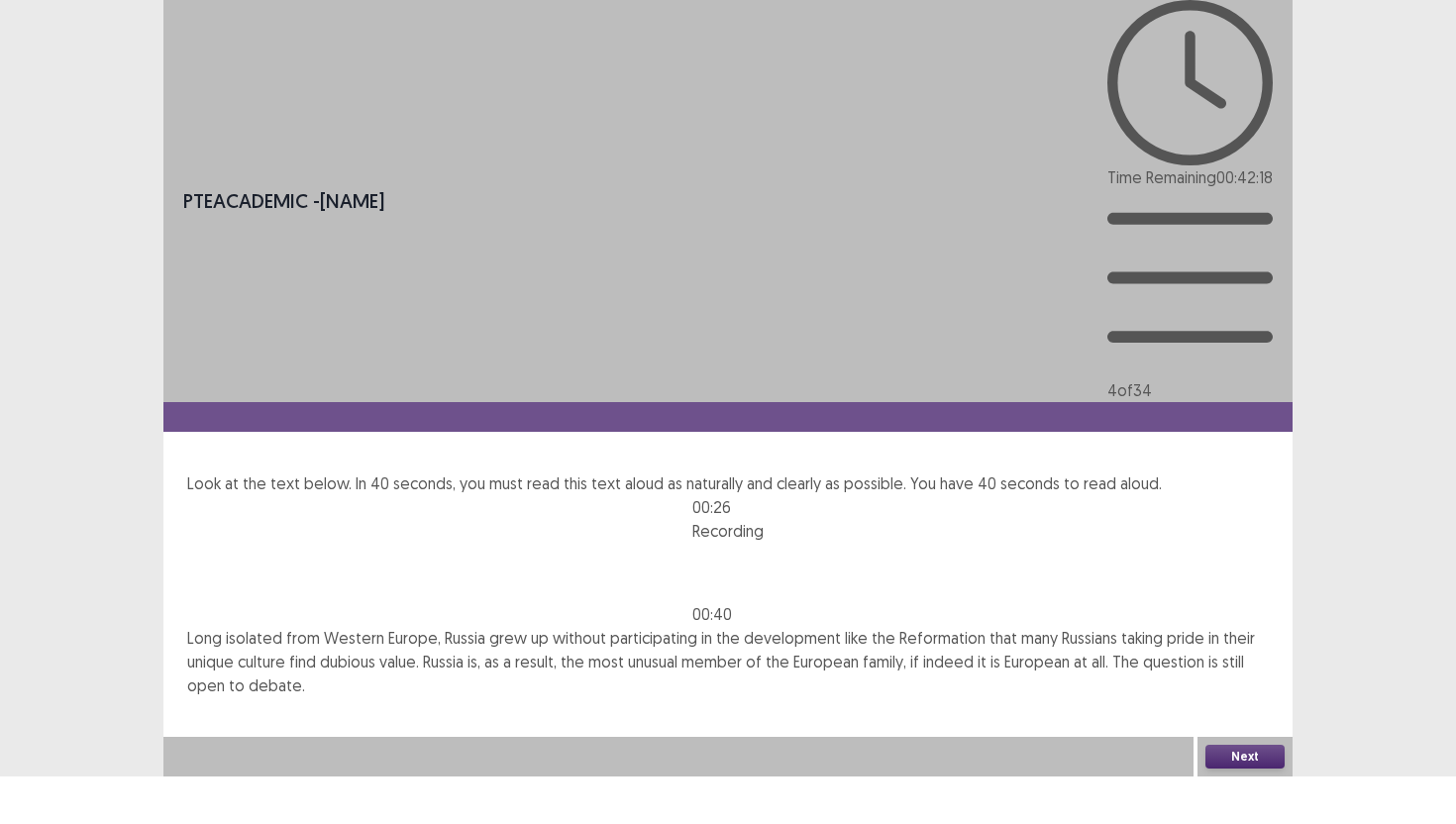 click on "Next" at bounding box center [1245, 757] 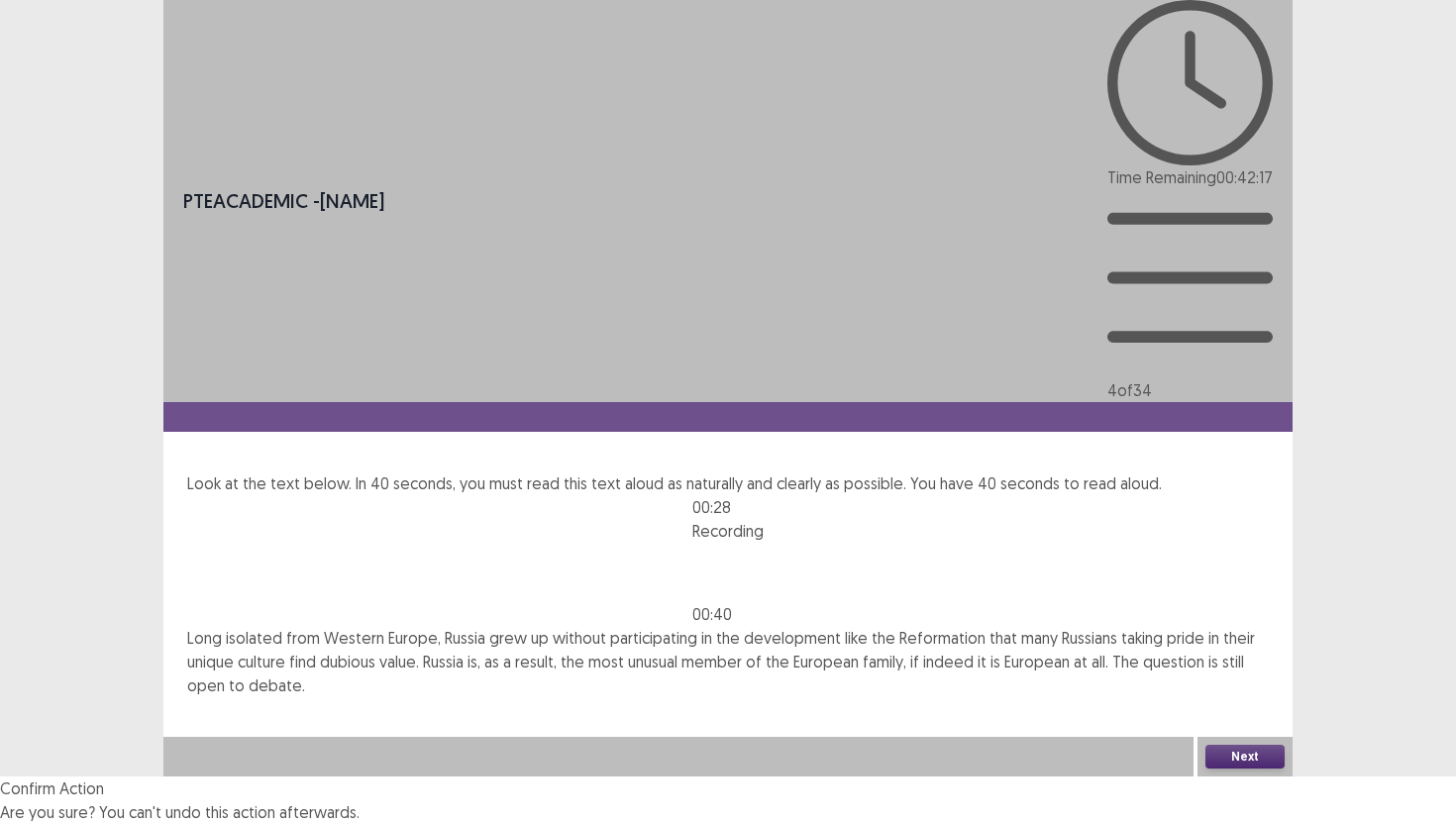 click on "Confirm" at bounding box center [43, 842] 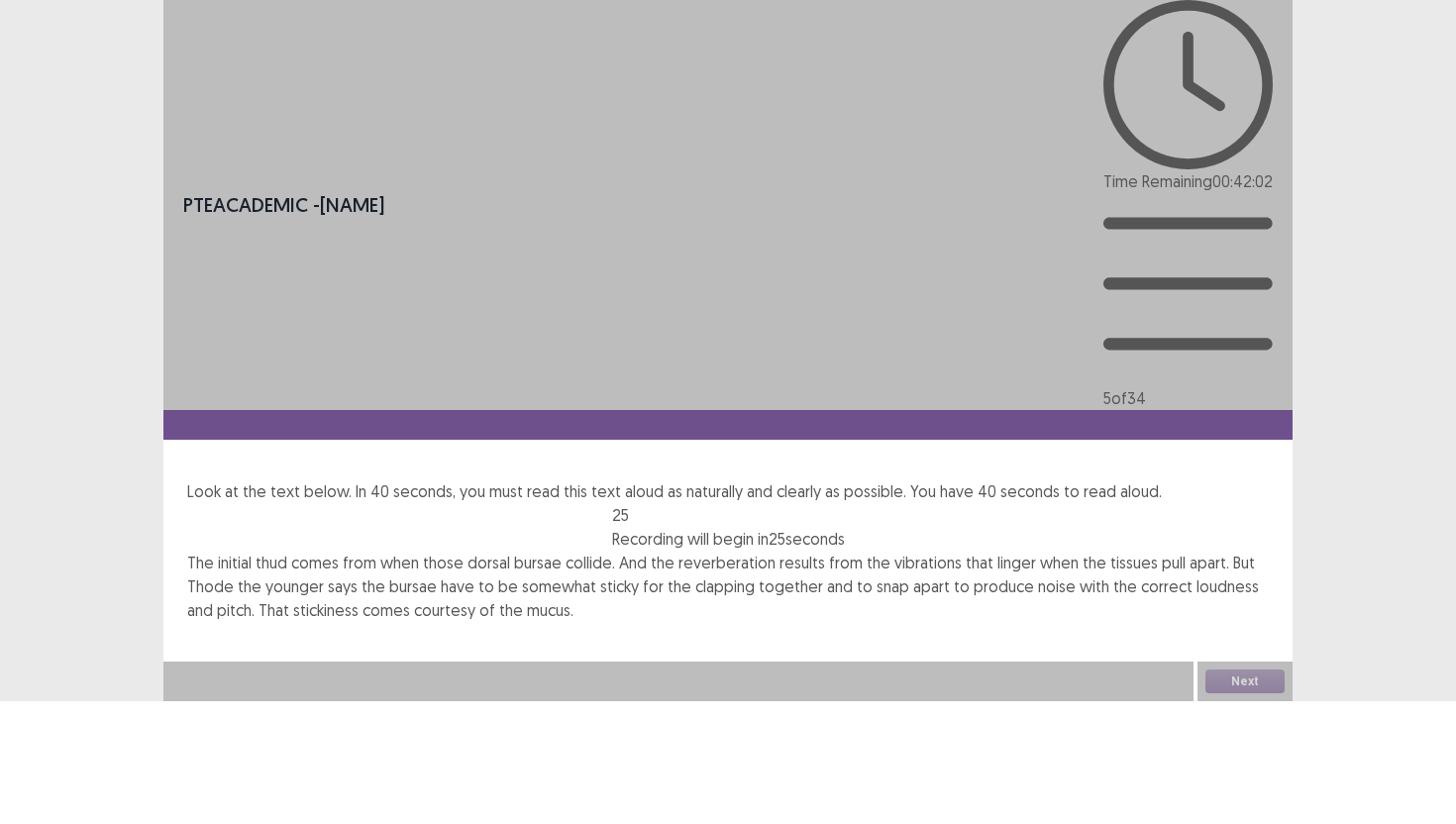 click on "The initial thud comes from when those dorsal bursae collide. And the reverberation results from the vibrations that linger when the tissues pull apart. But Thode the younger says the bursae have to be somewhat sticky for the clapping together and to snap apart to produce noise with the correct loudness and pitch. That stickiness comes courtesy of the mucus." at bounding box center (728, 586) 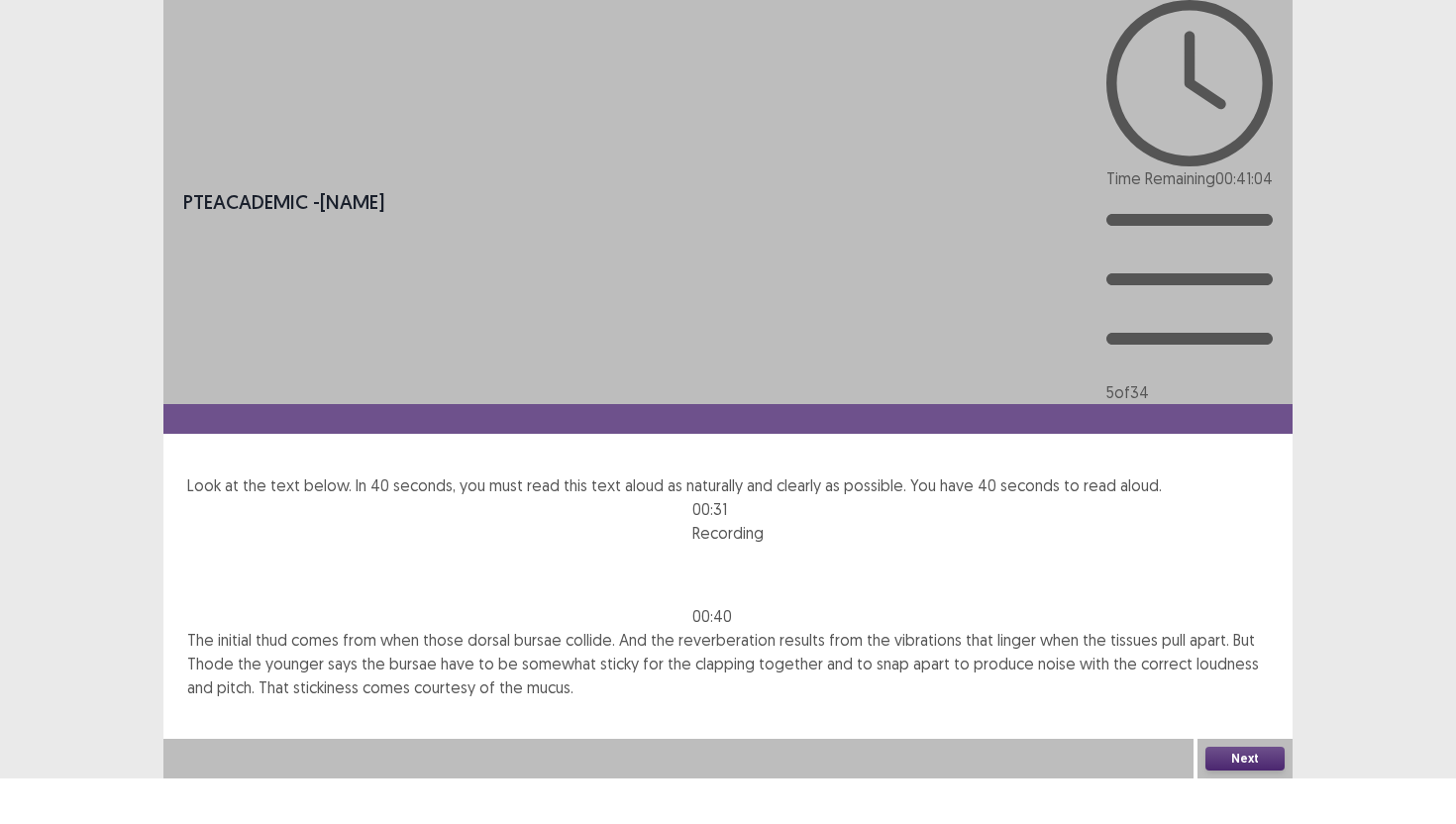 click on "Next" at bounding box center [1245, 759] 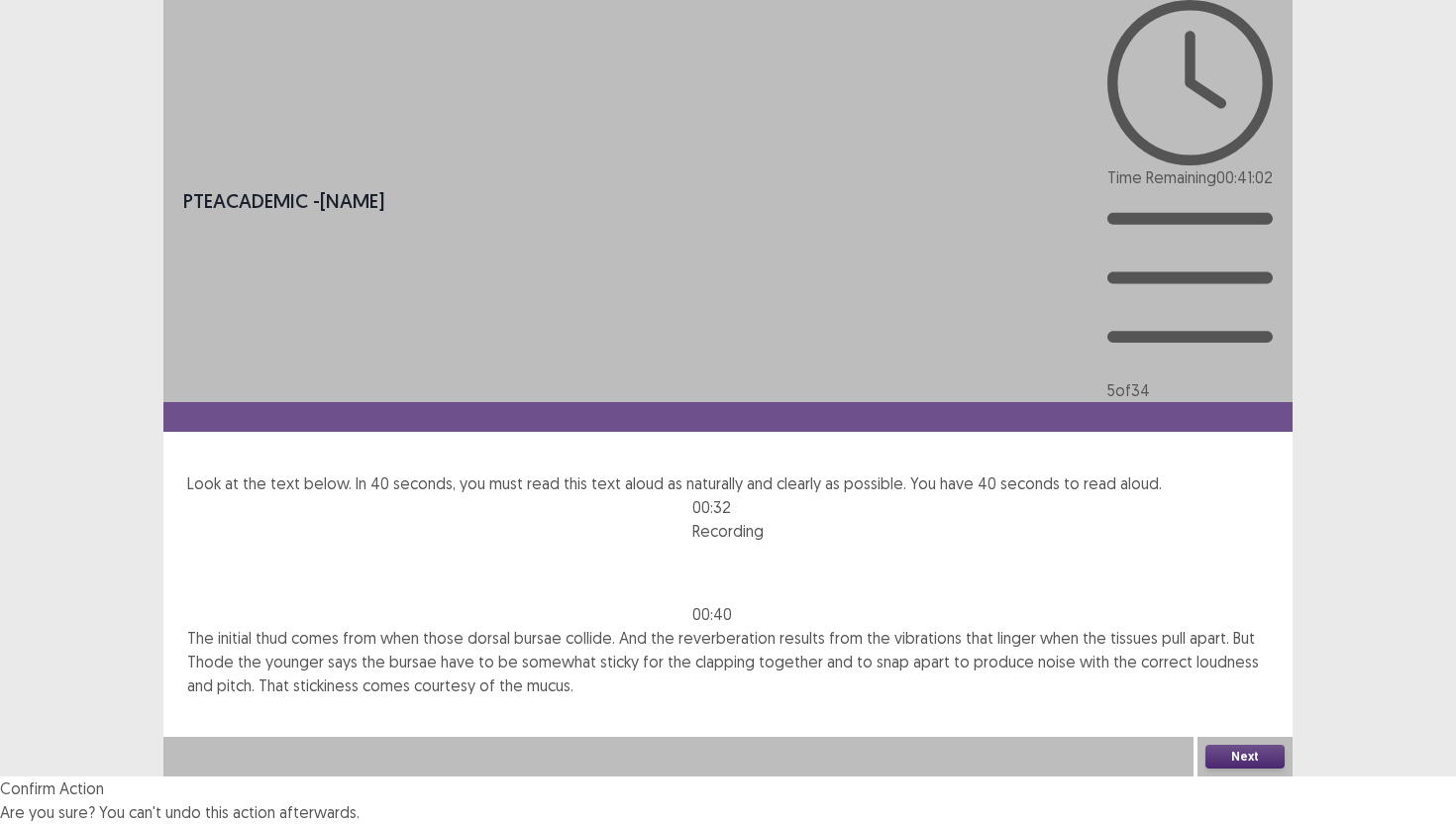 click on "Confirm" at bounding box center (43, 842) 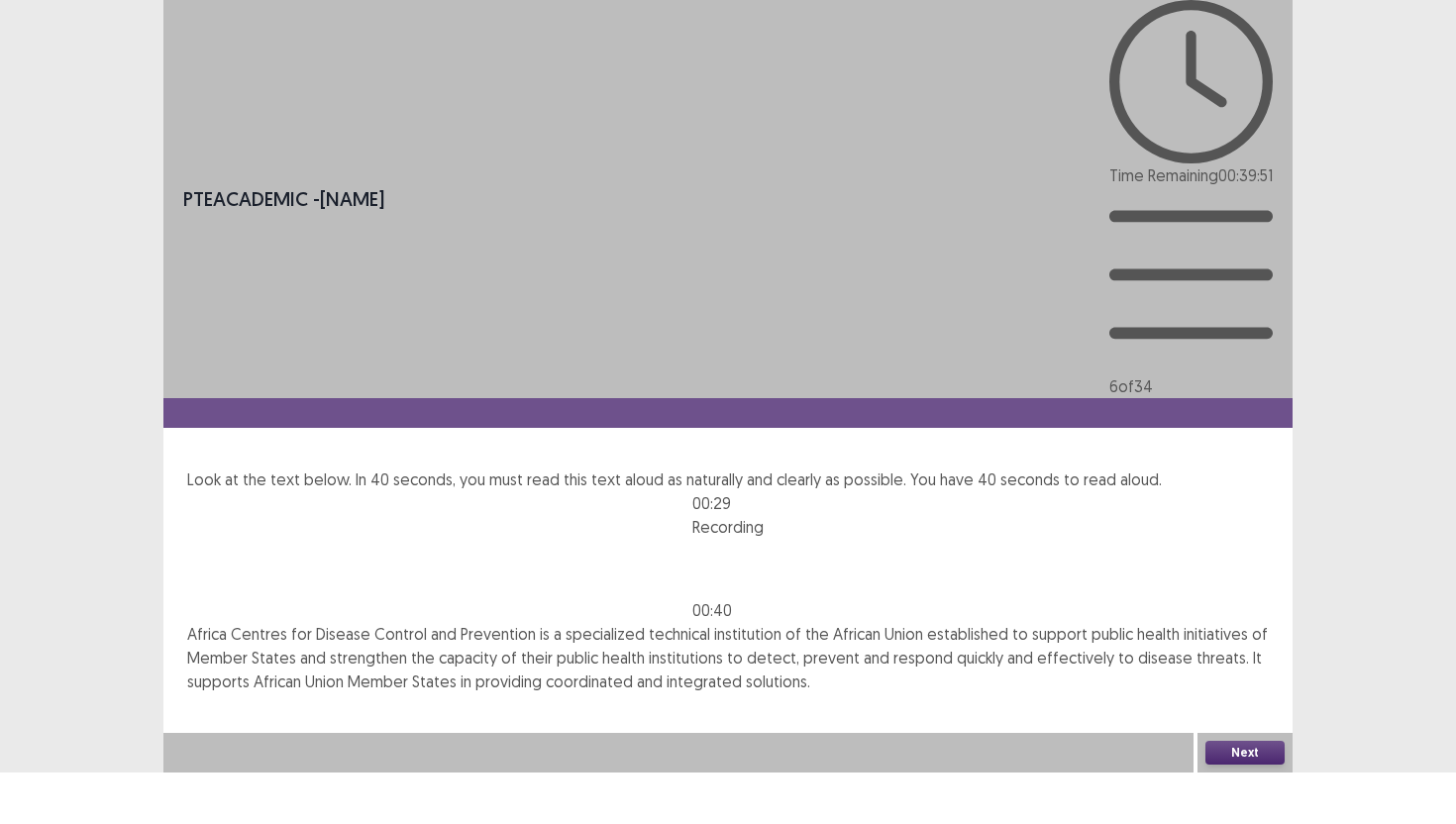 click on "Next" at bounding box center (1245, 753) 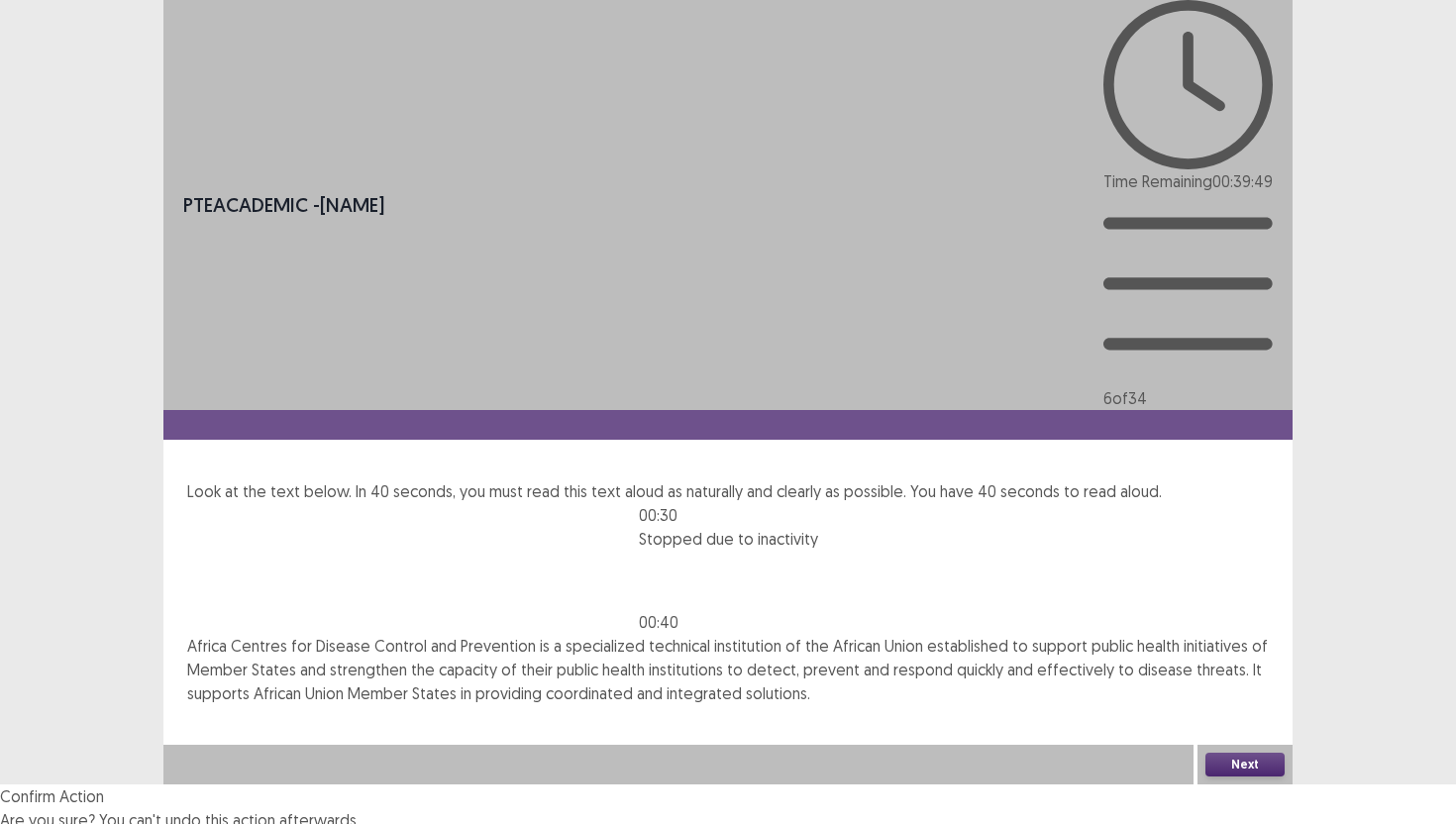 click on "Confirm" at bounding box center [43, 850] 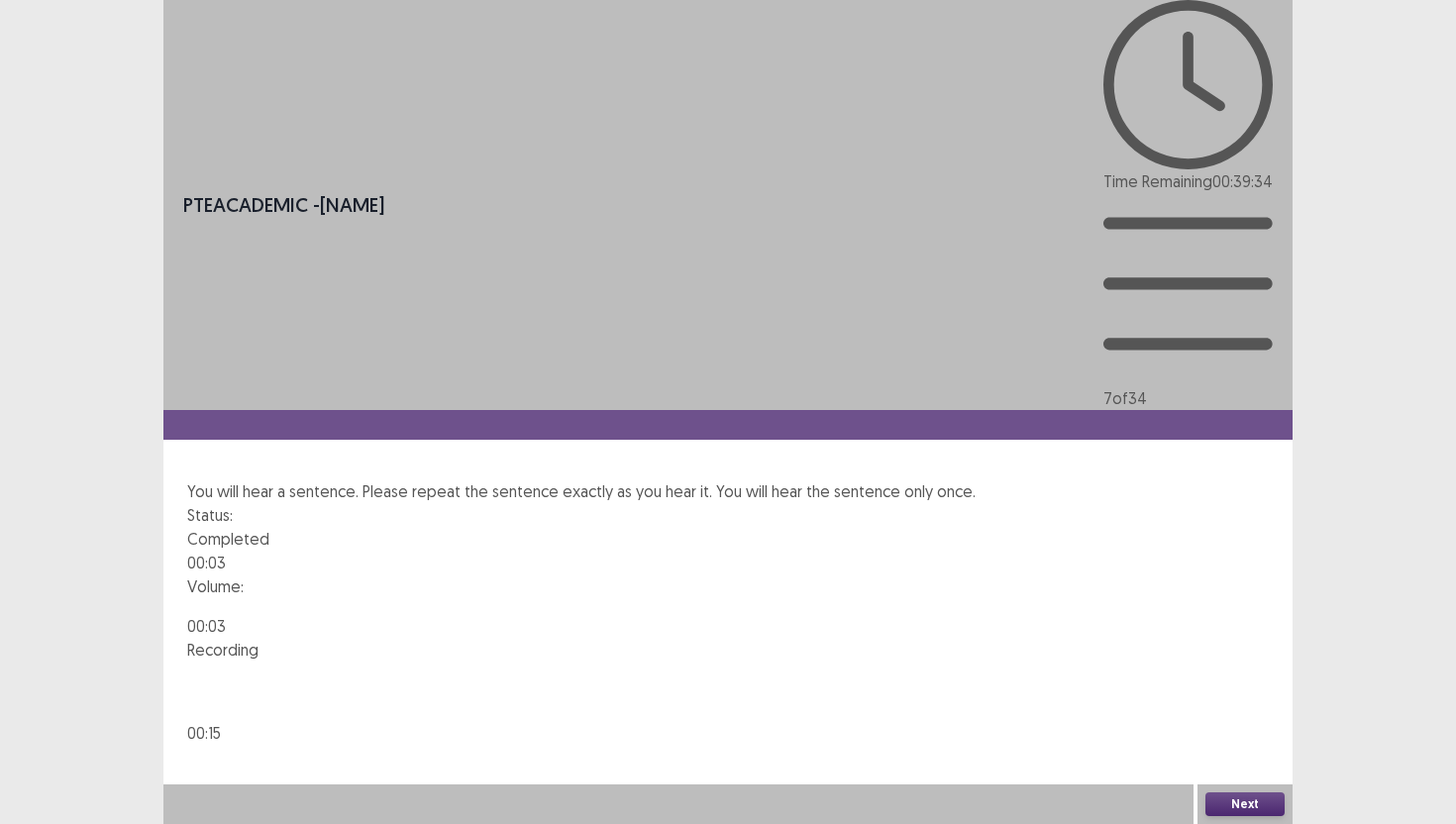 click on "Next" at bounding box center [1245, 804] 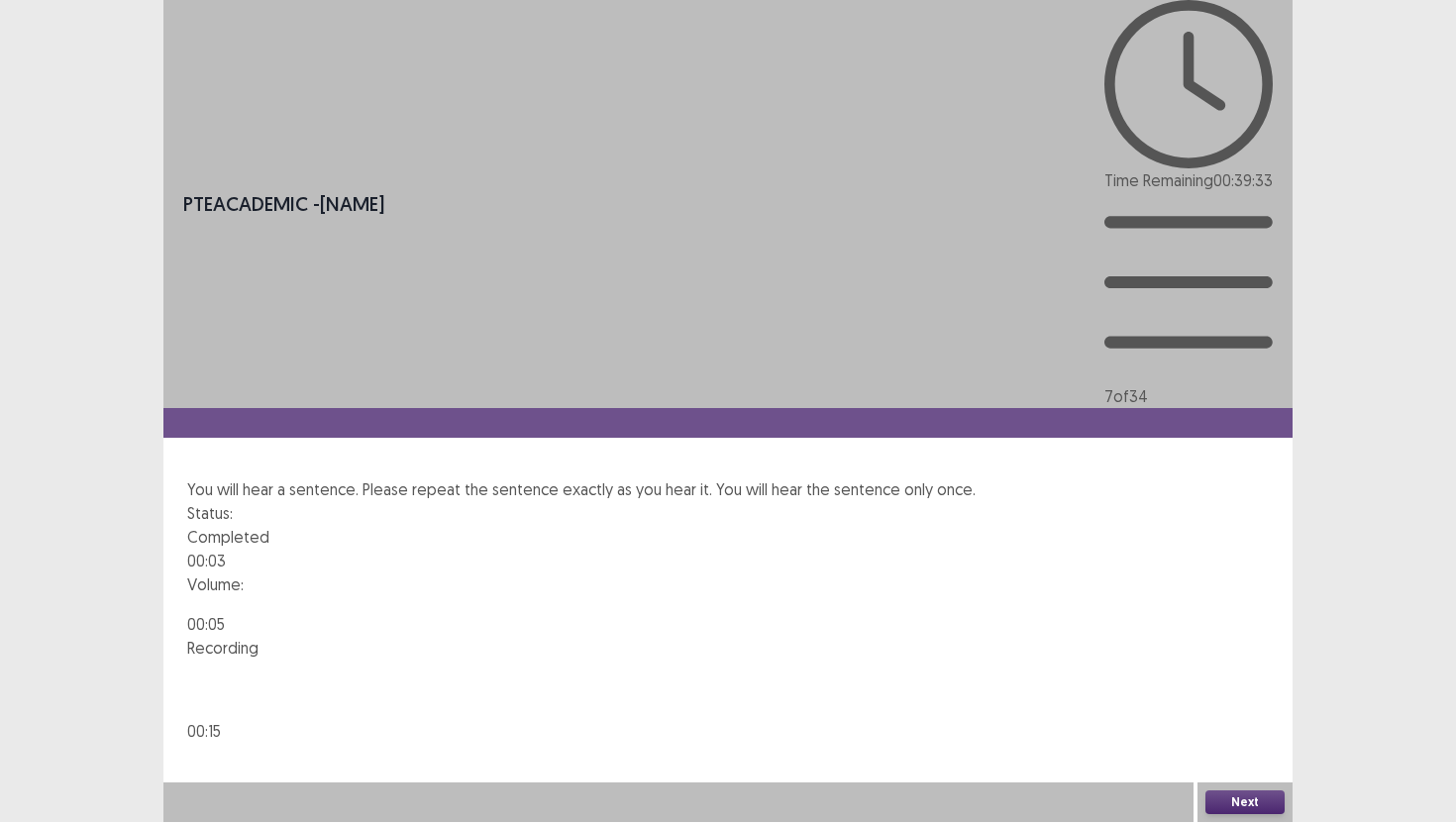 click on "Confirm" at bounding box center (43, 887) 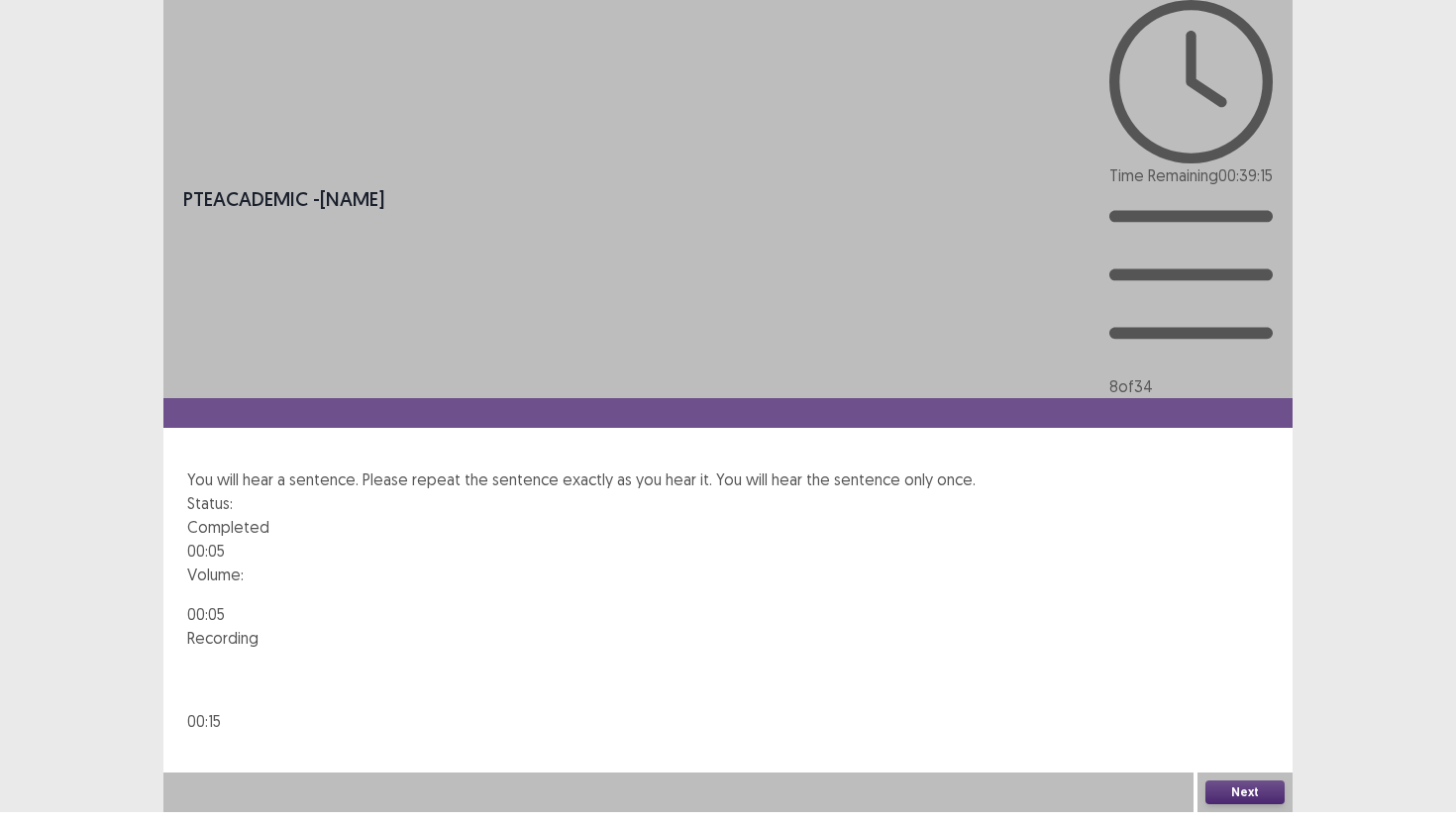 click on "Next" at bounding box center [1245, 792] 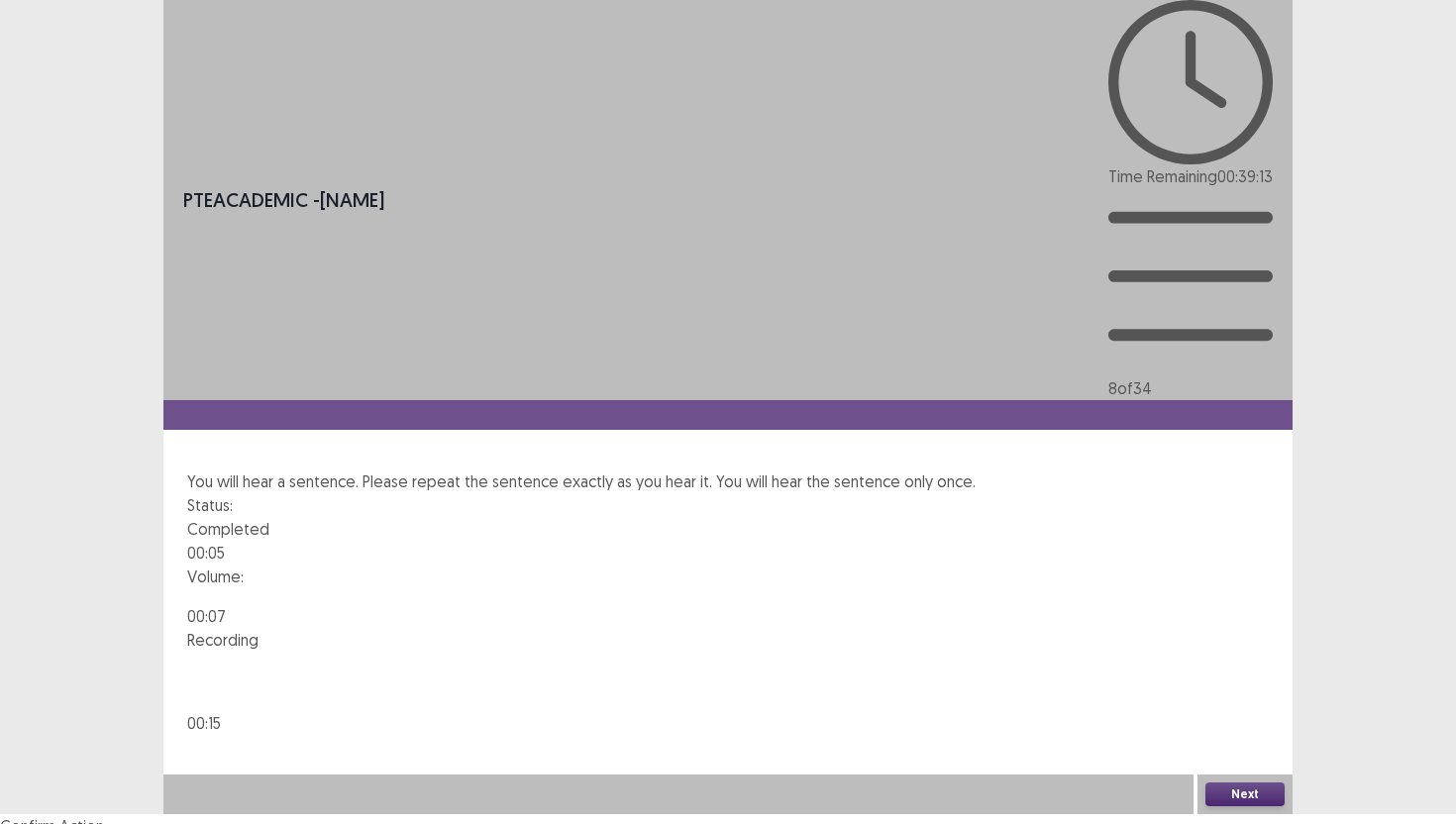 click on "Confirm" at bounding box center [43, 879] 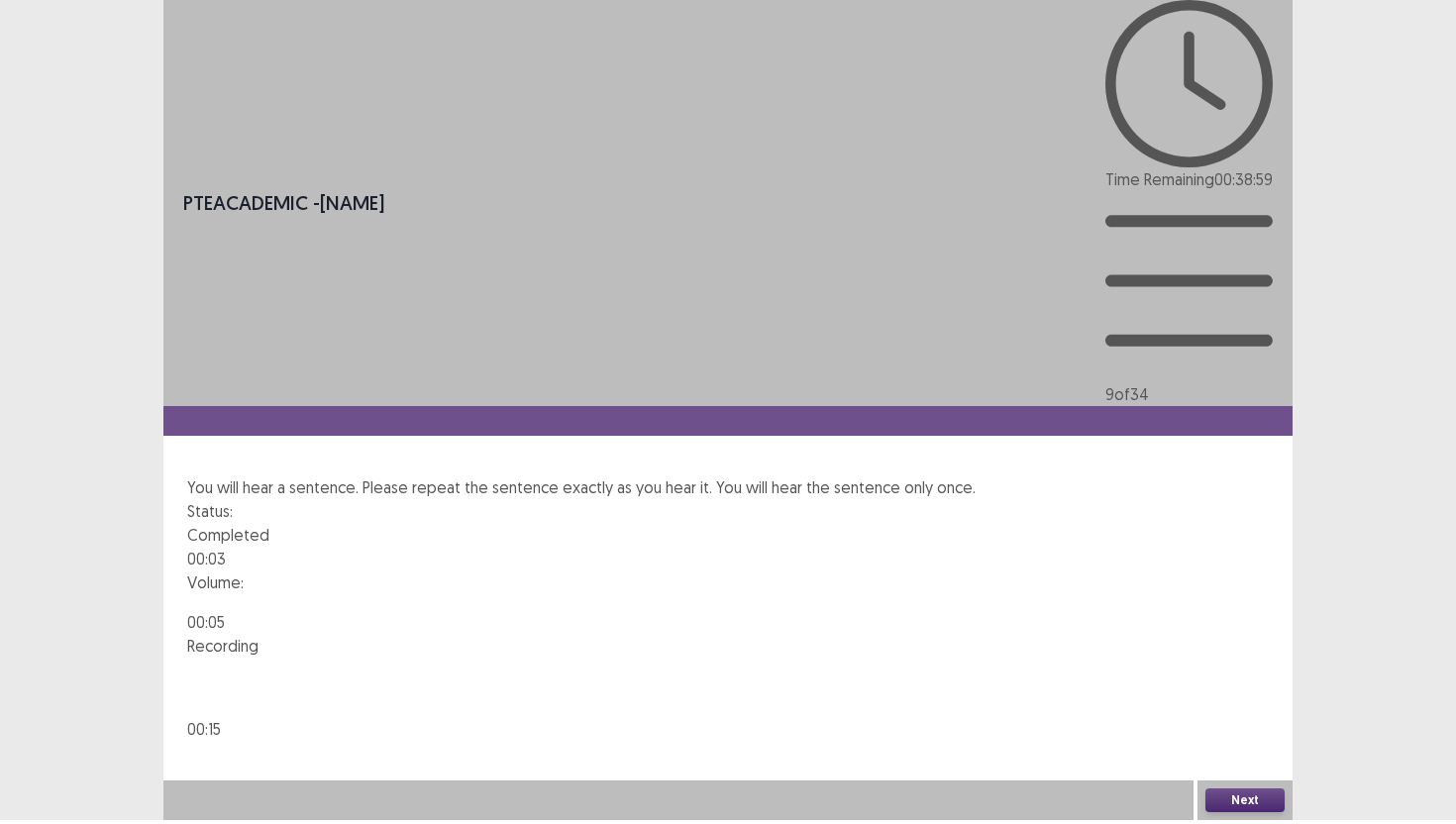 click on "Next" at bounding box center [1245, 800] 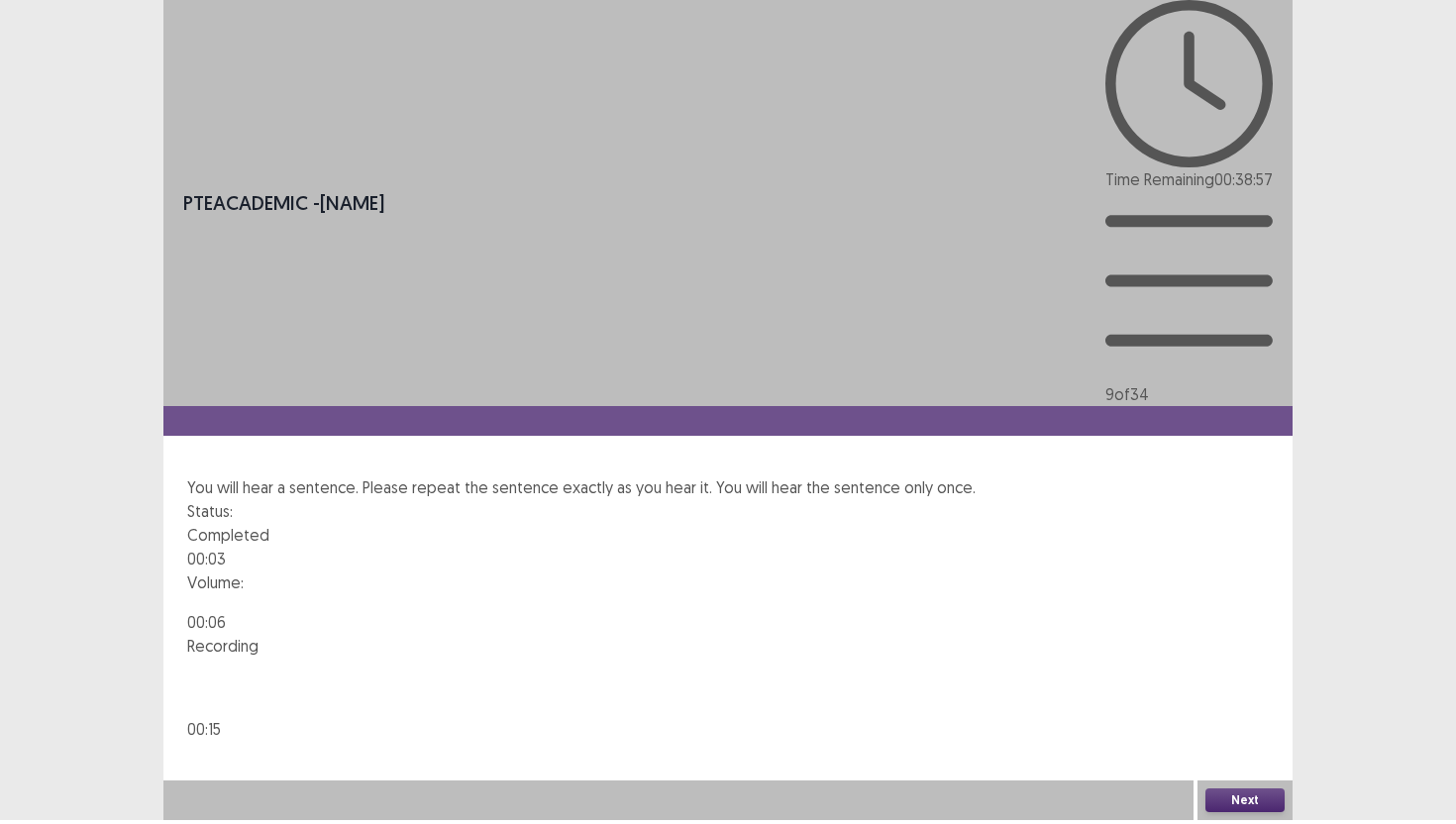 click on "Confirm" at bounding box center (43, 885) 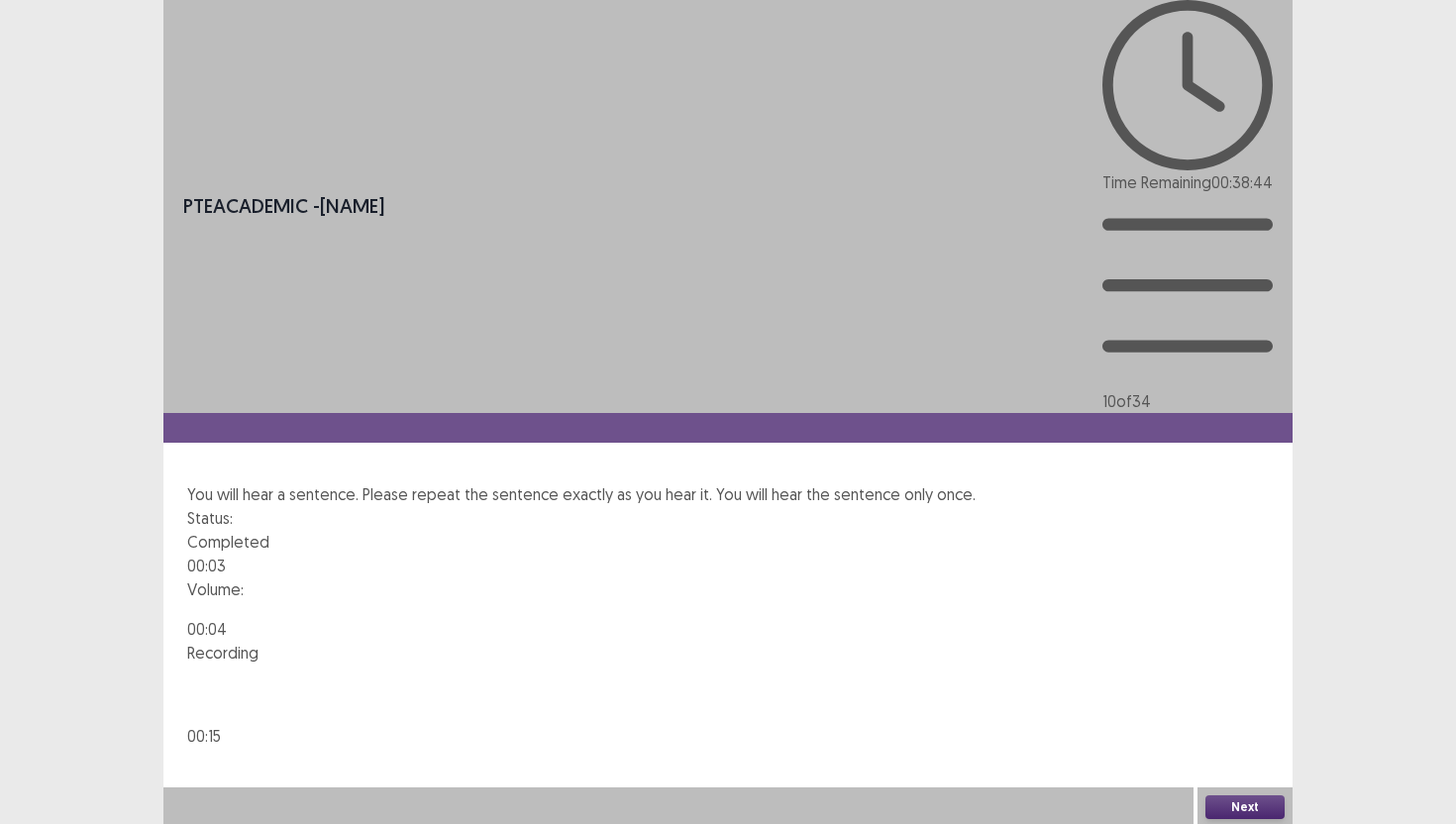 click on "Next" at bounding box center [1245, 807] 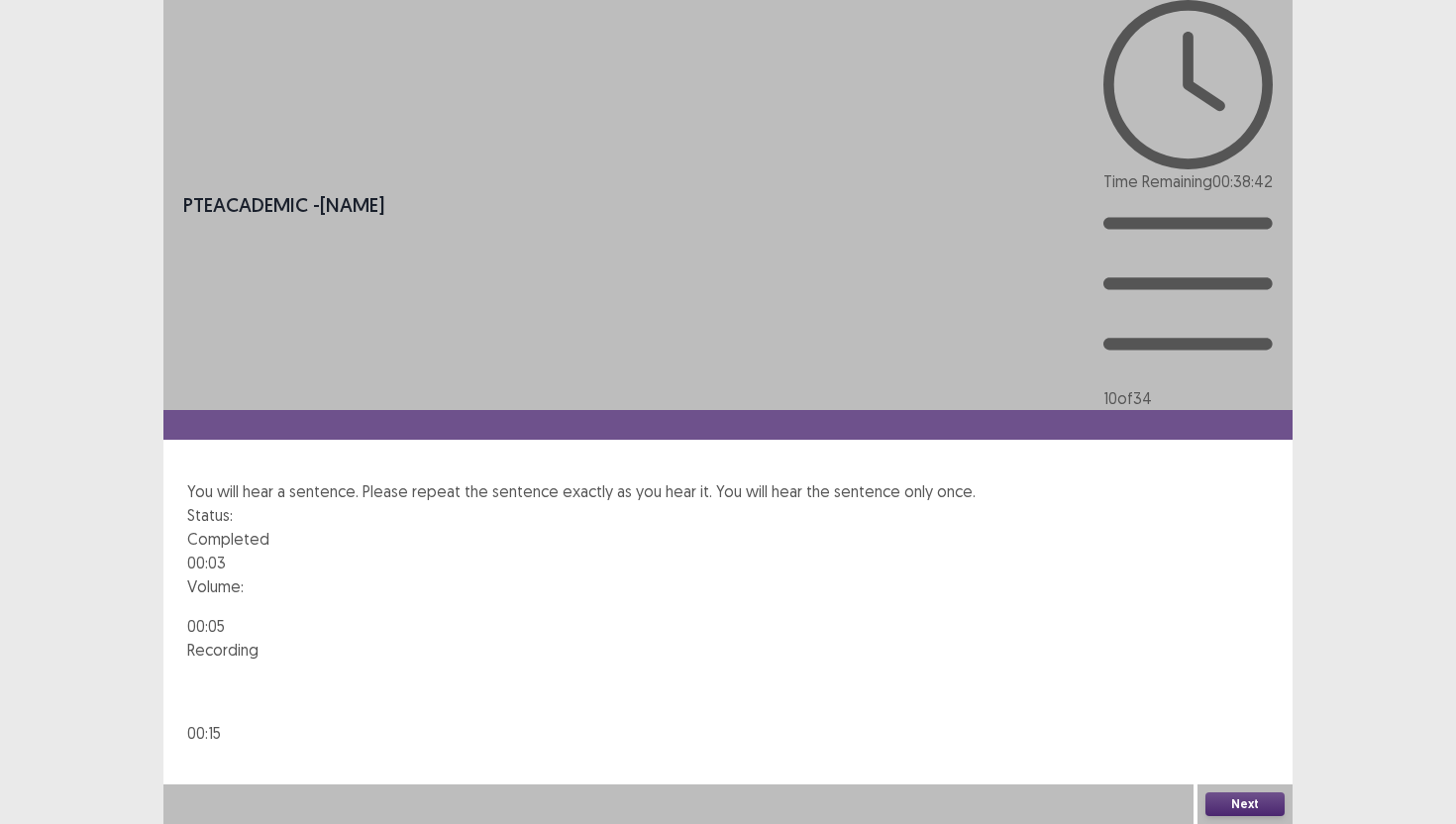 click on "Confirm" at bounding box center (43, 889) 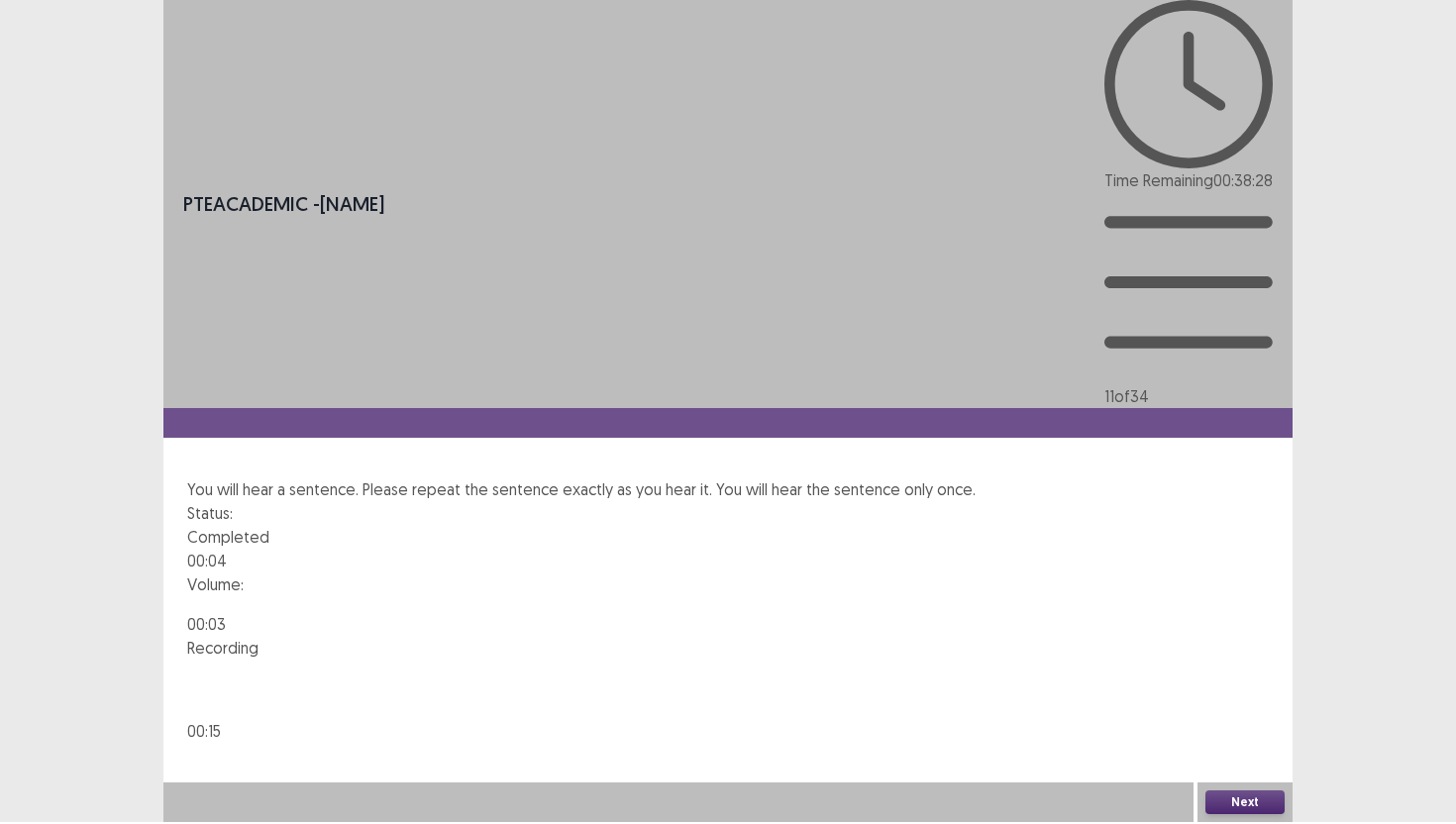 click on "Next" at bounding box center [1245, 802] 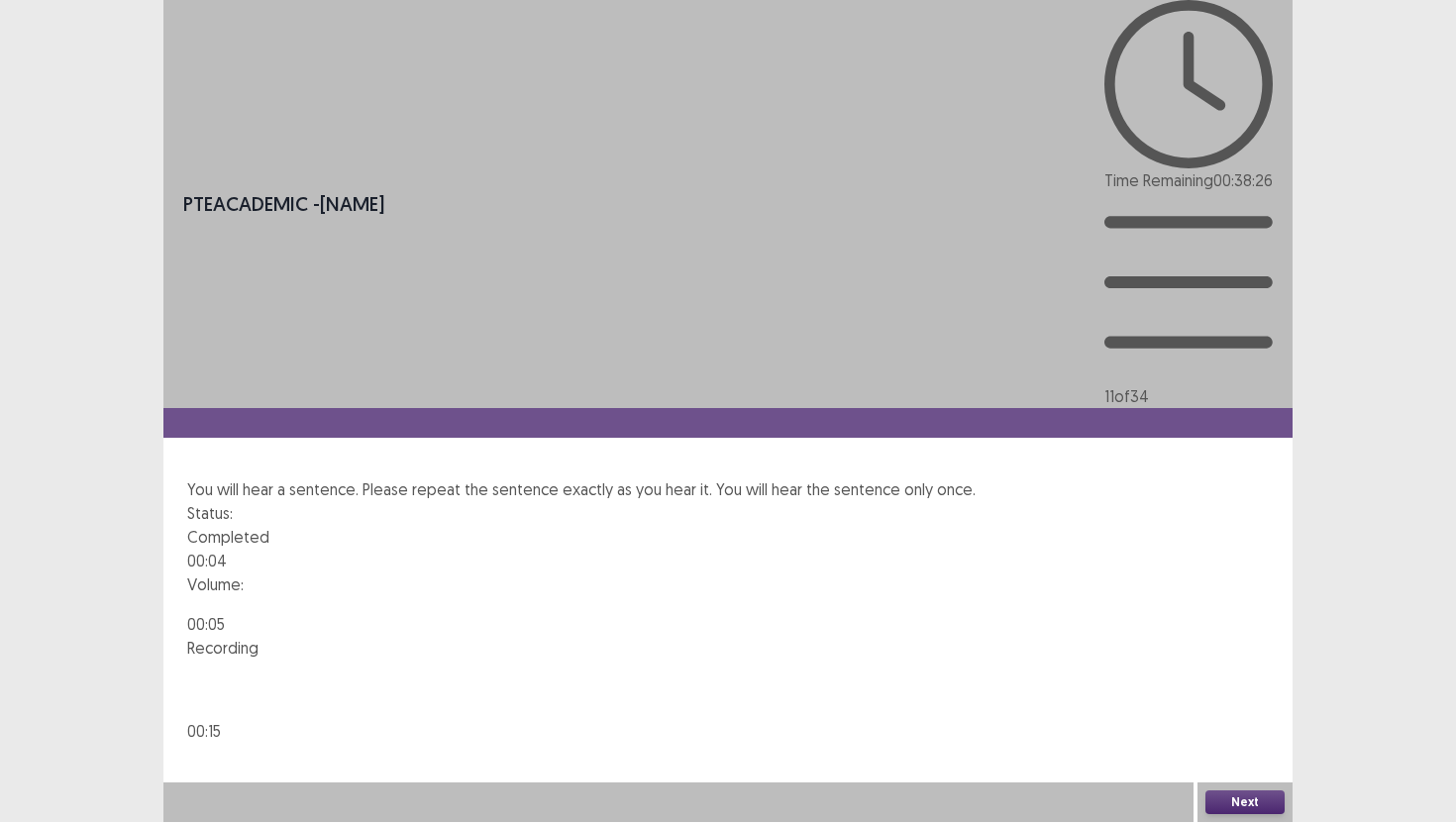 click on "Confirm" at bounding box center (43, 887) 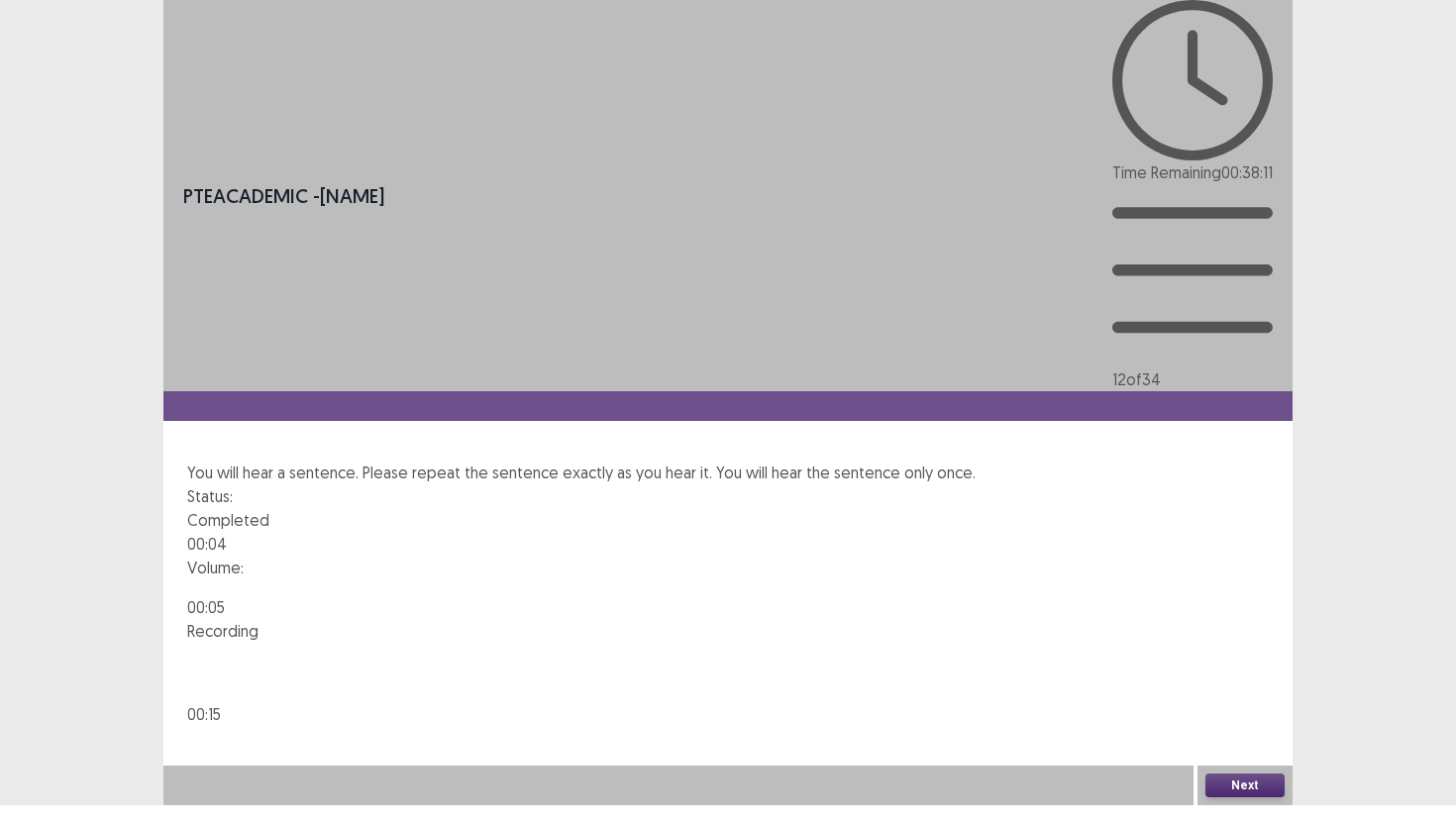 click on "Next" at bounding box center [1245, 785] 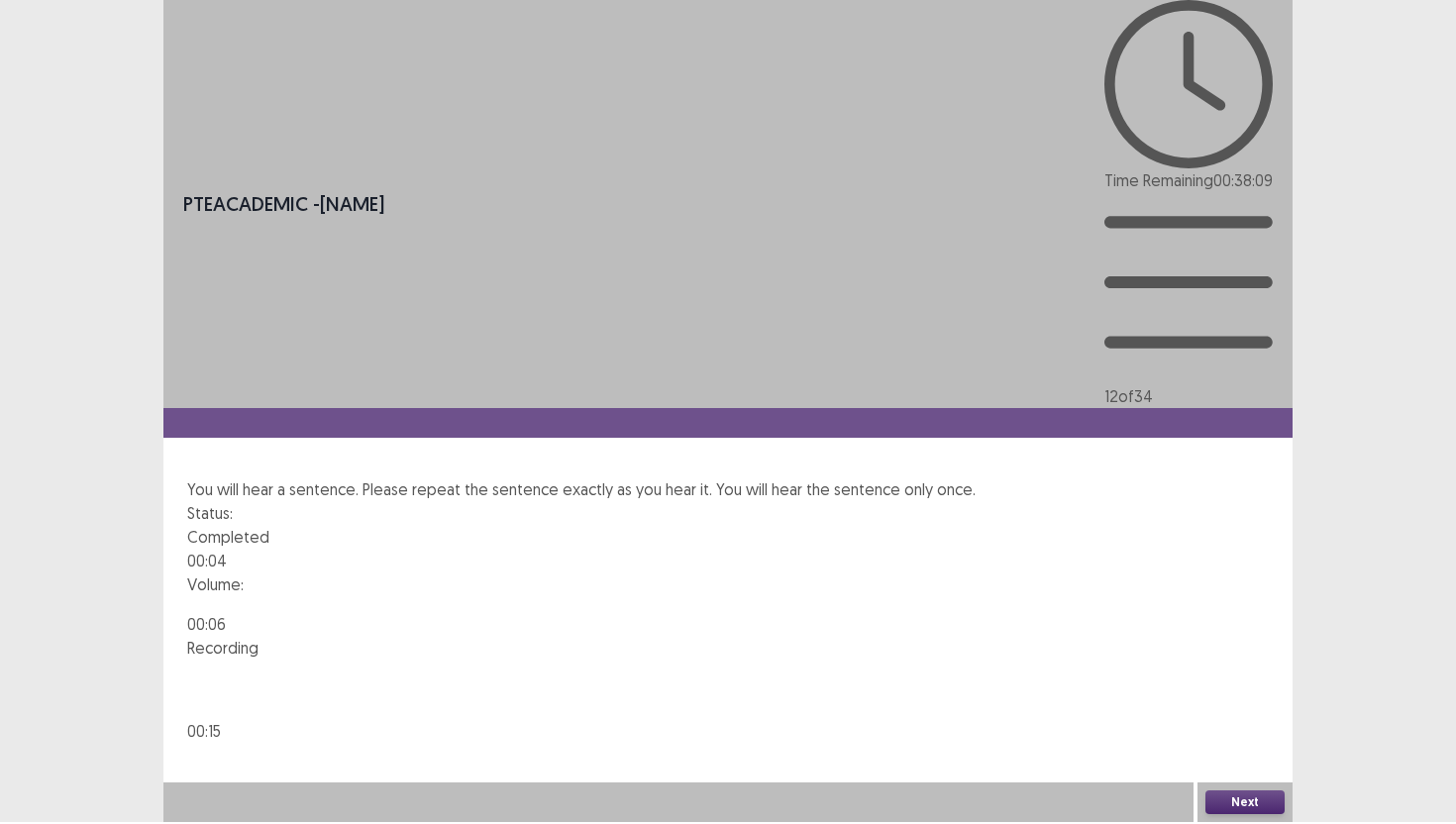 click on "Confirm" at bounding box center [43, 887] 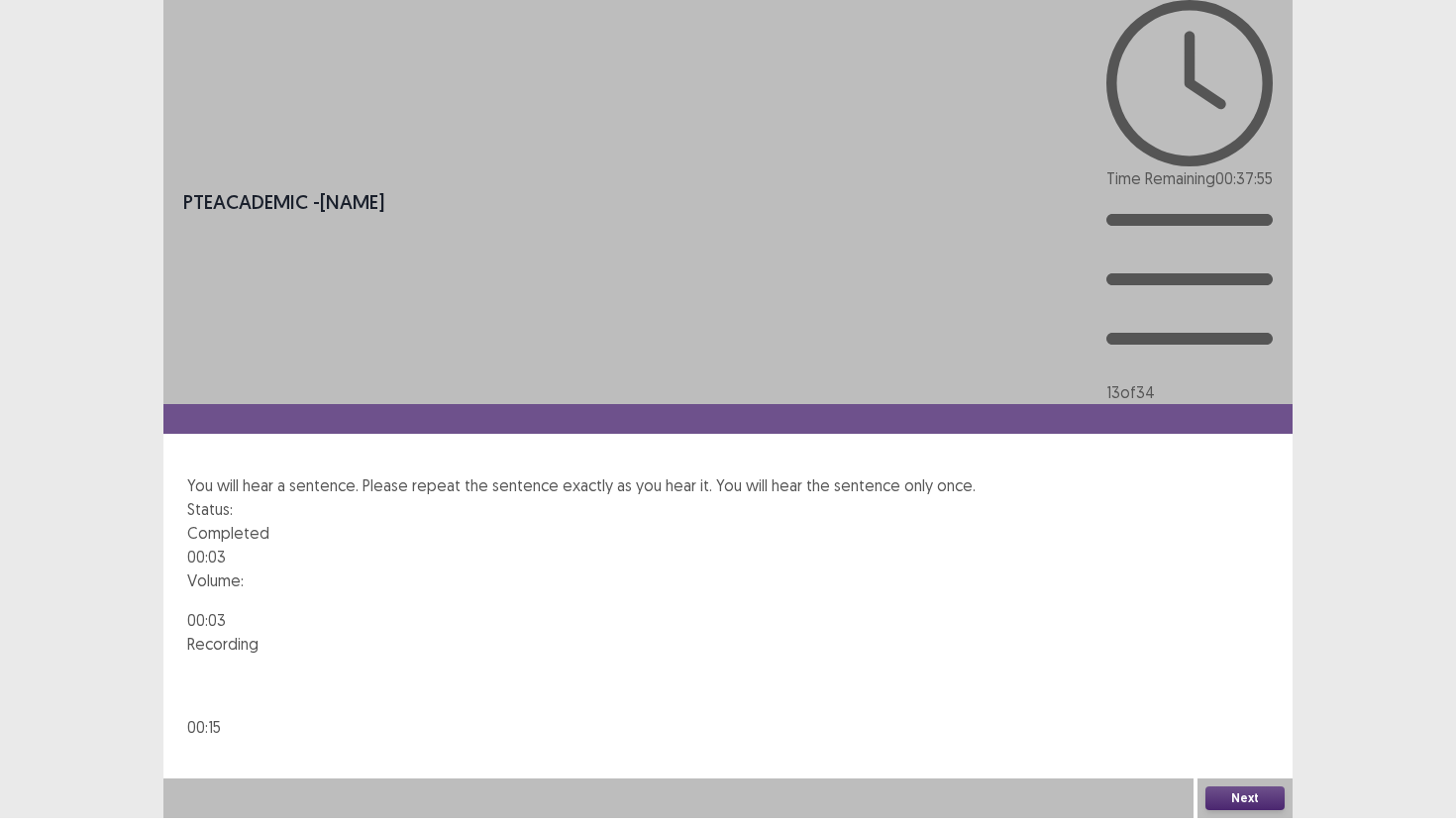 click on "Next" at bounding box center [1245, 798] 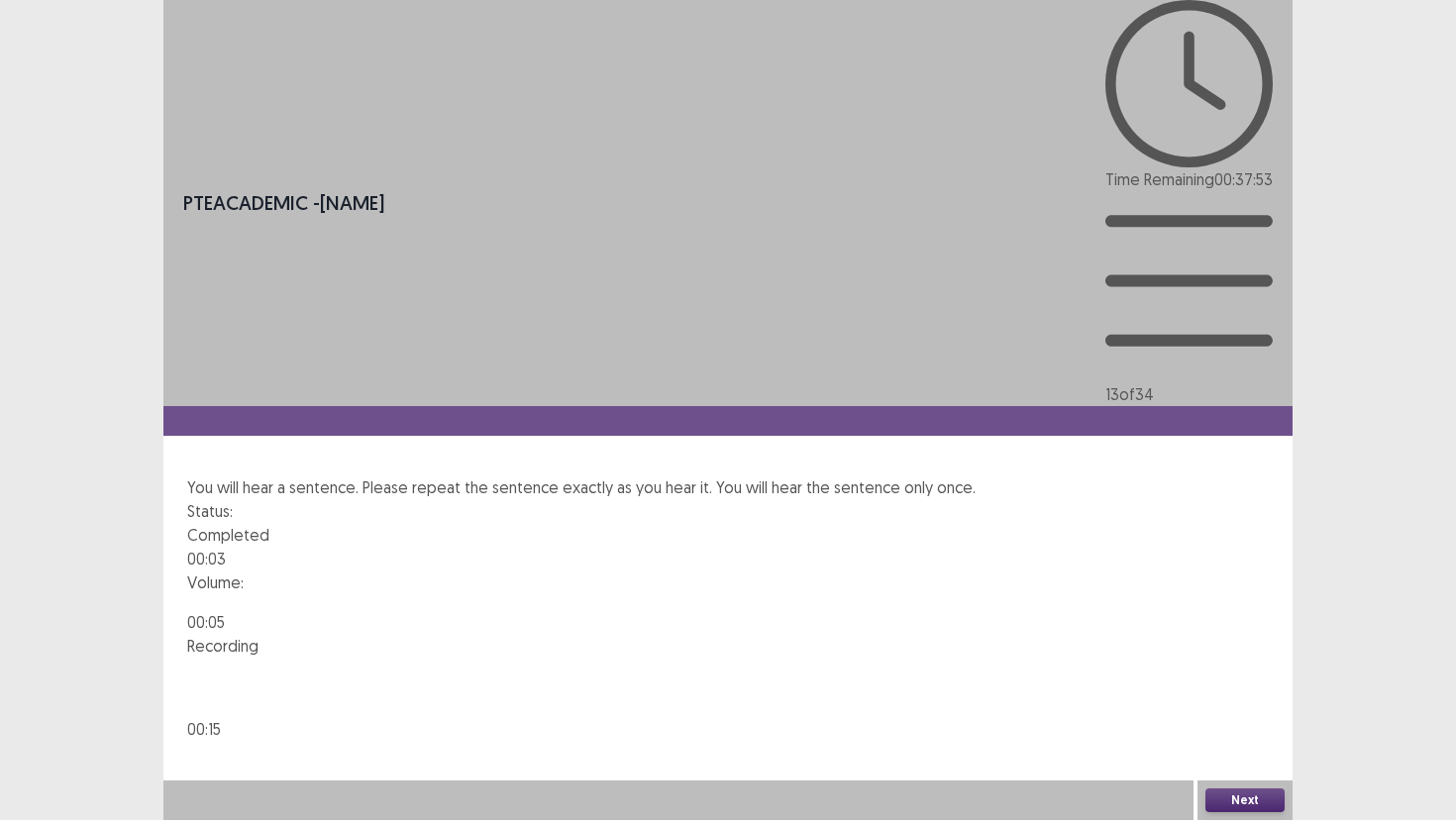 click on "Confirm" at bounding box center (43, 885) 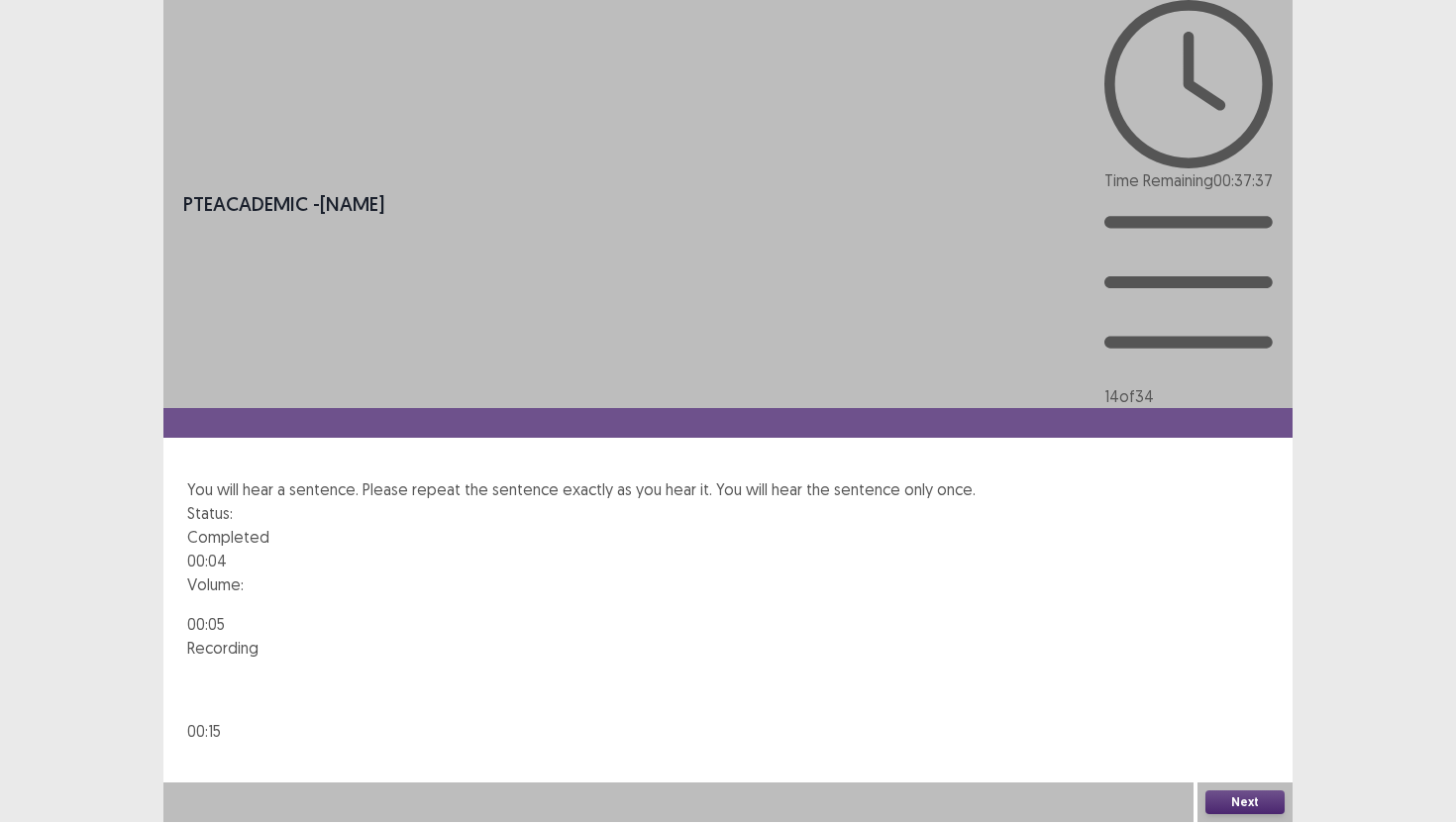click on "Next" at bounding box center [1245, 802] 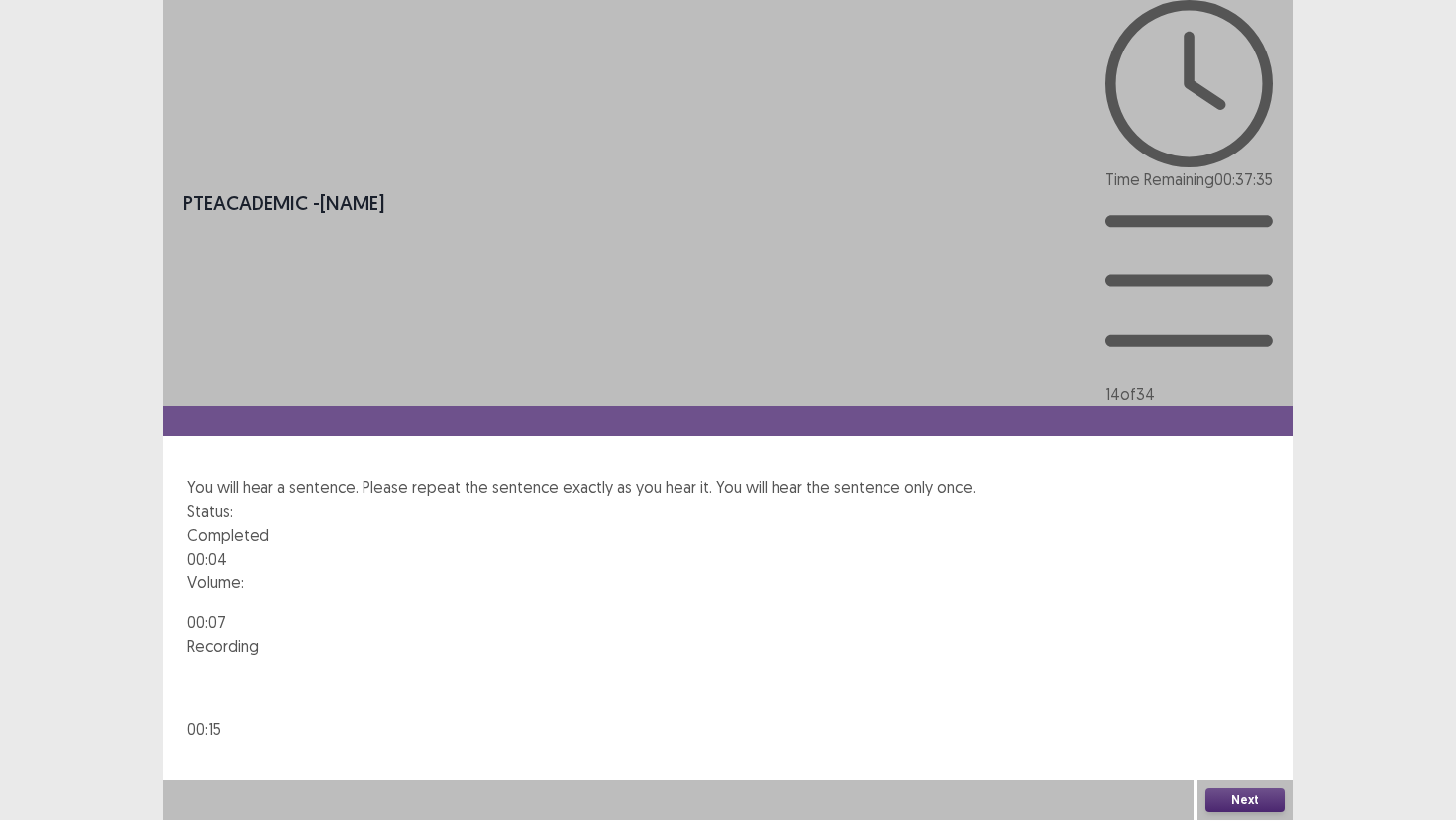 click on "Confirm" at bounding box center (43, 885) 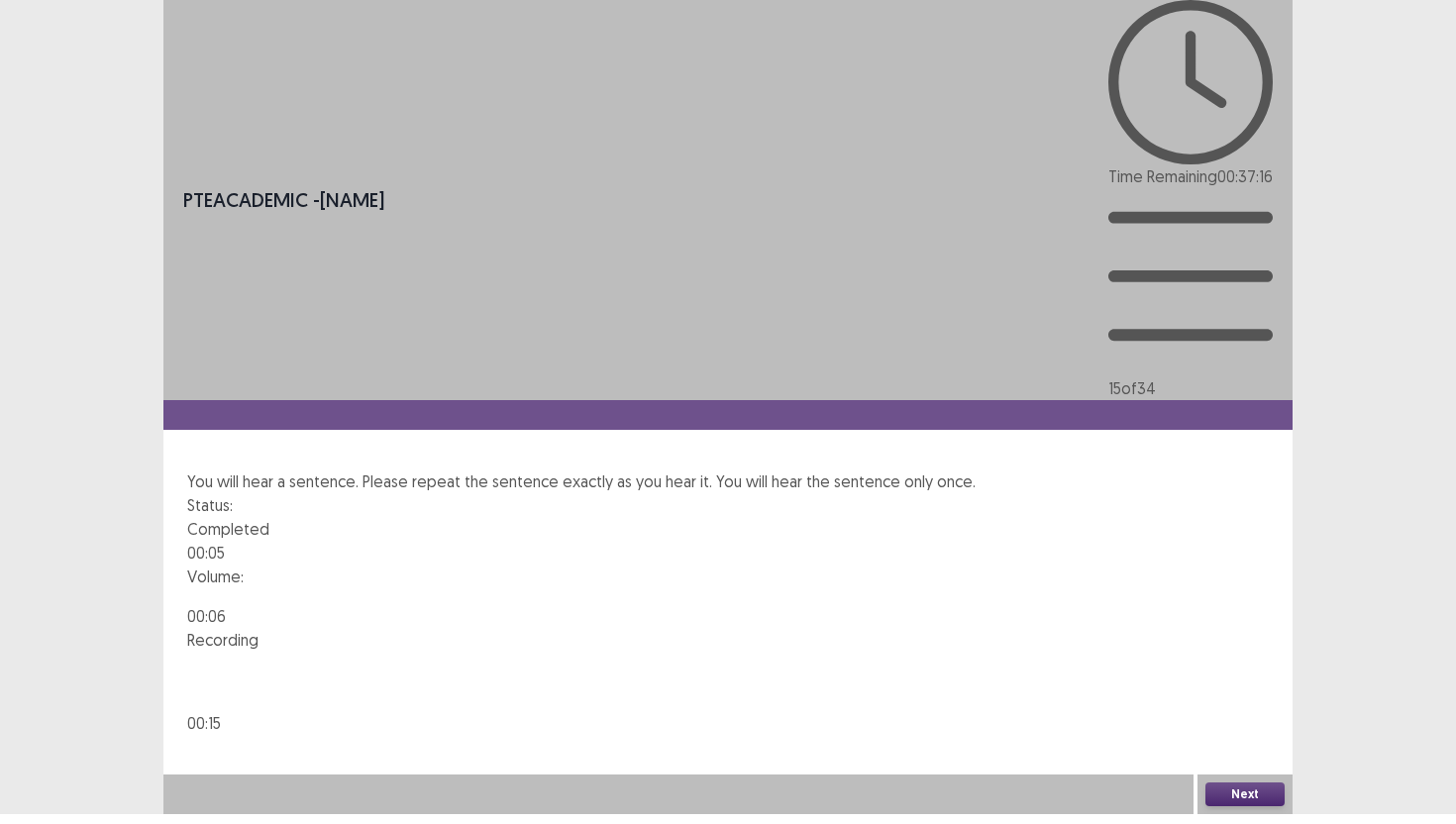 click on "Next" at bounding box center [1245, 794] 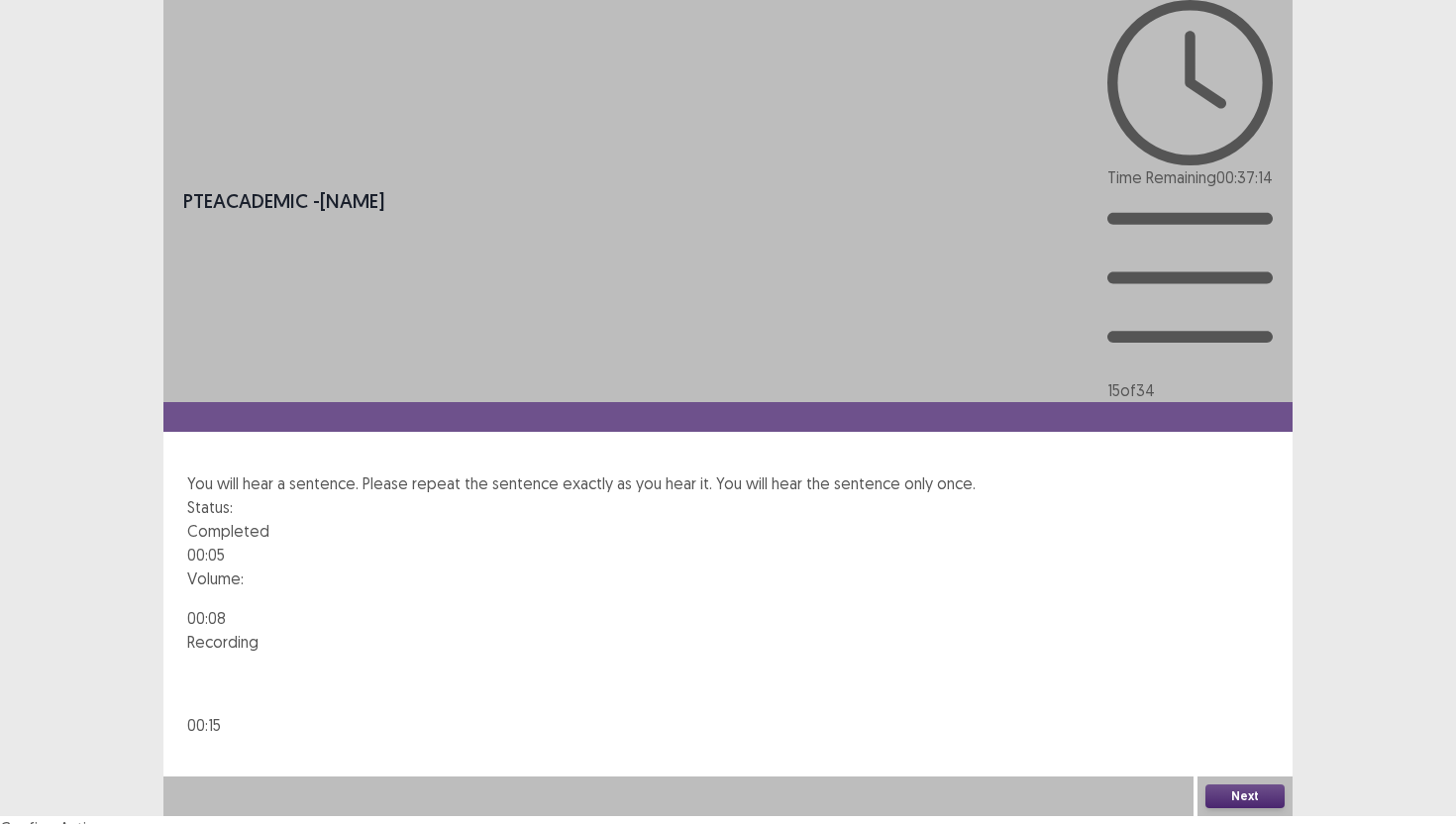 click on "Confirm" at bounding box center (43, 881) 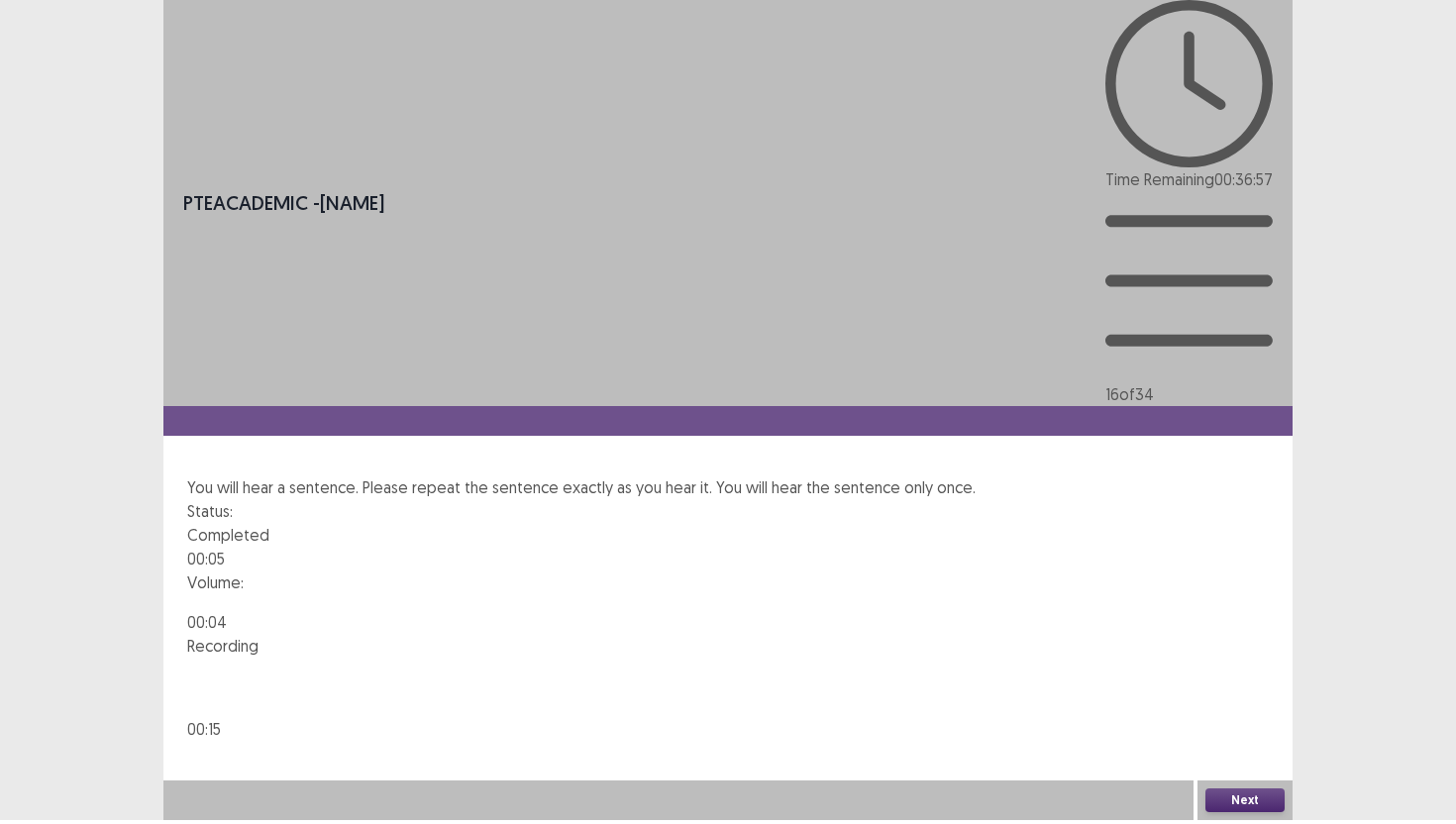 click on "PTE academic - [NAME] Time Remaining 00 : 36 : 57 16 of 34 You will hear a sentence. Please repeat the sentence exactly as you hear it. You will hear the sentence only once. Status: Completed 00:05 Volume: 00 : 04 Recording 00 : 15 Next" at bounding box center (728, 410) 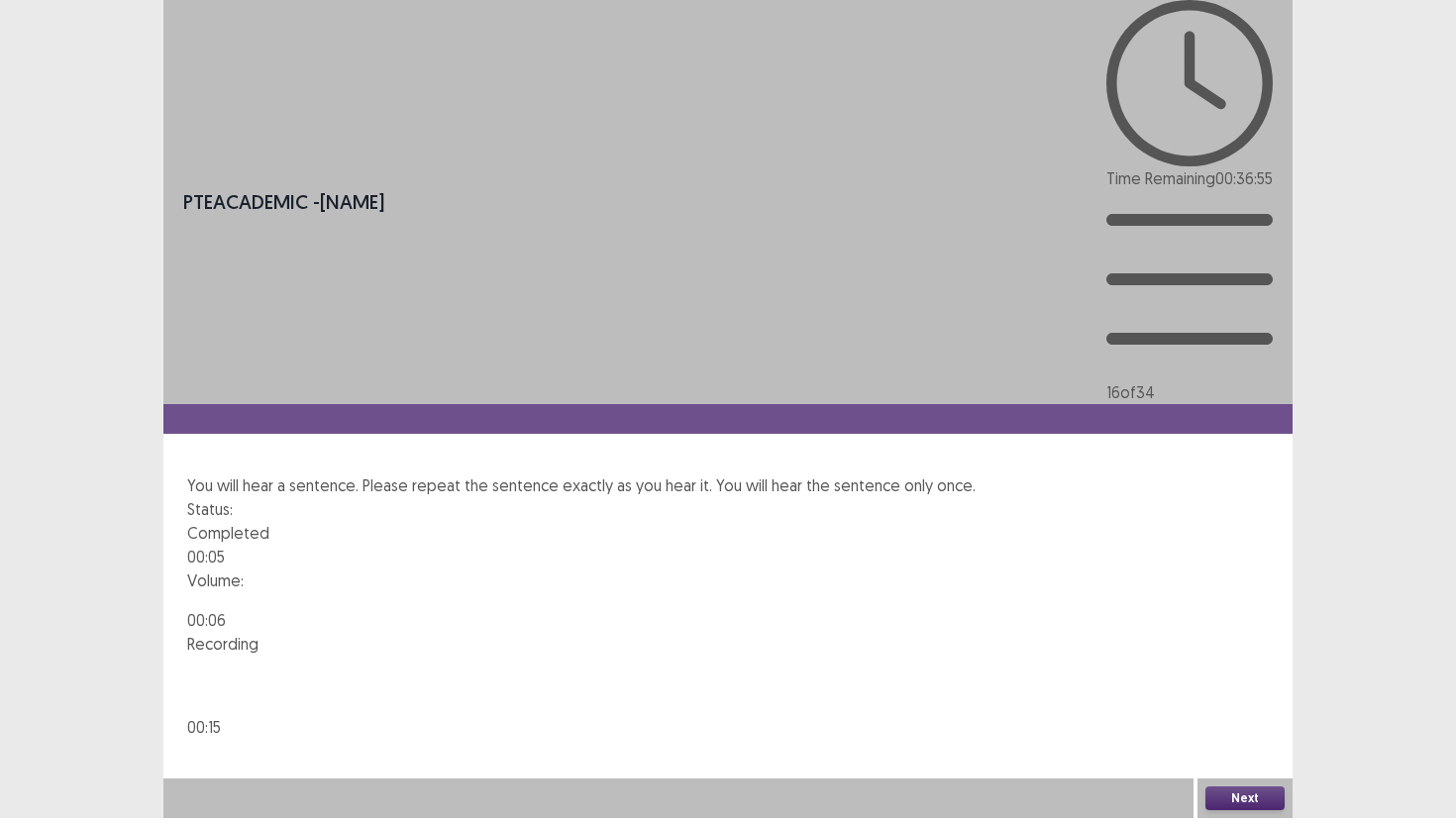 click on "Next" at bounding box center (1245, 798) 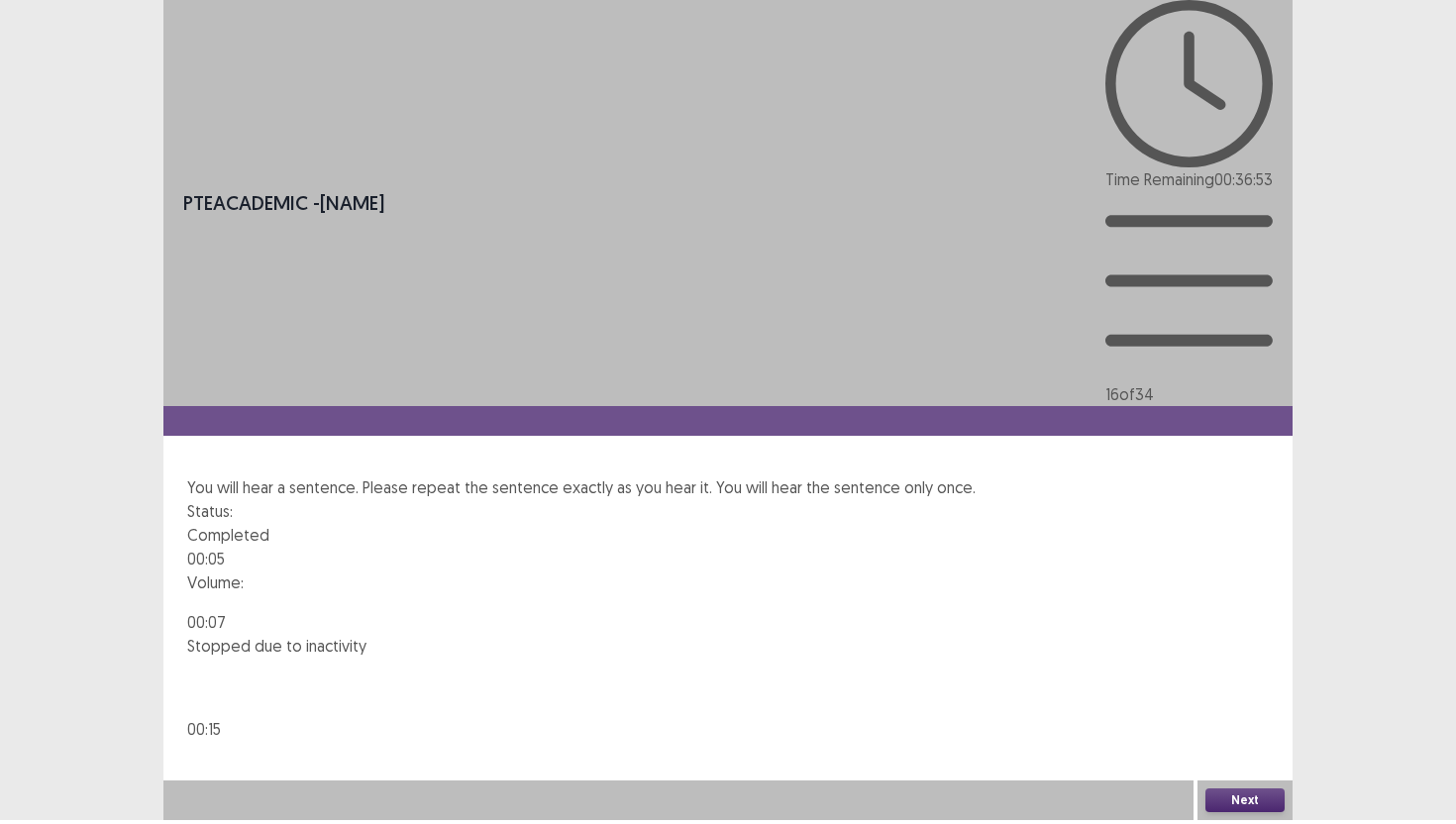 click on "Confirm" at bounding box center (43, 885) 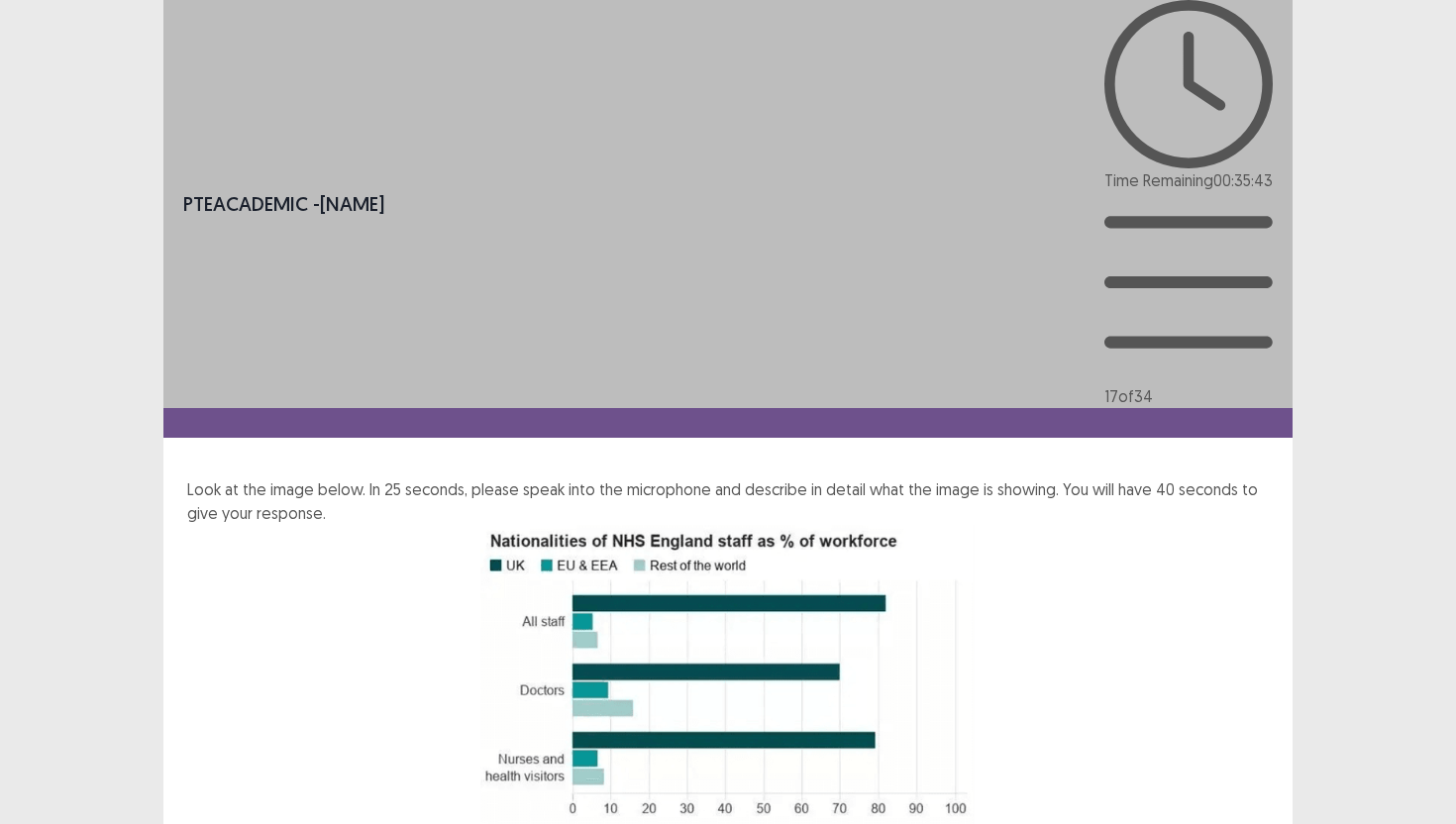 click on "Next" at bounding box center (1245, 1015) 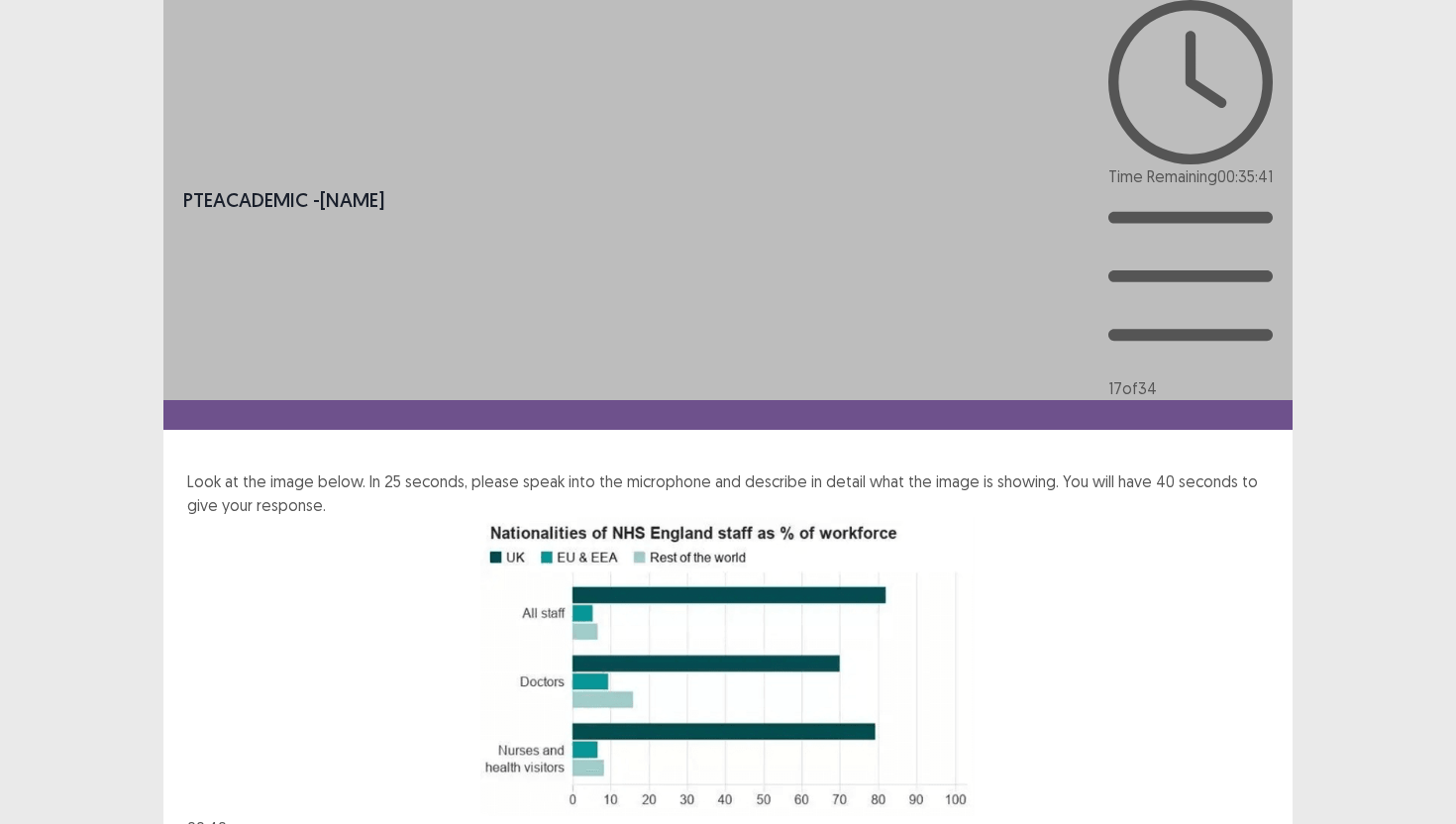 click on "Confirm" at bounding box center (43, 1091) 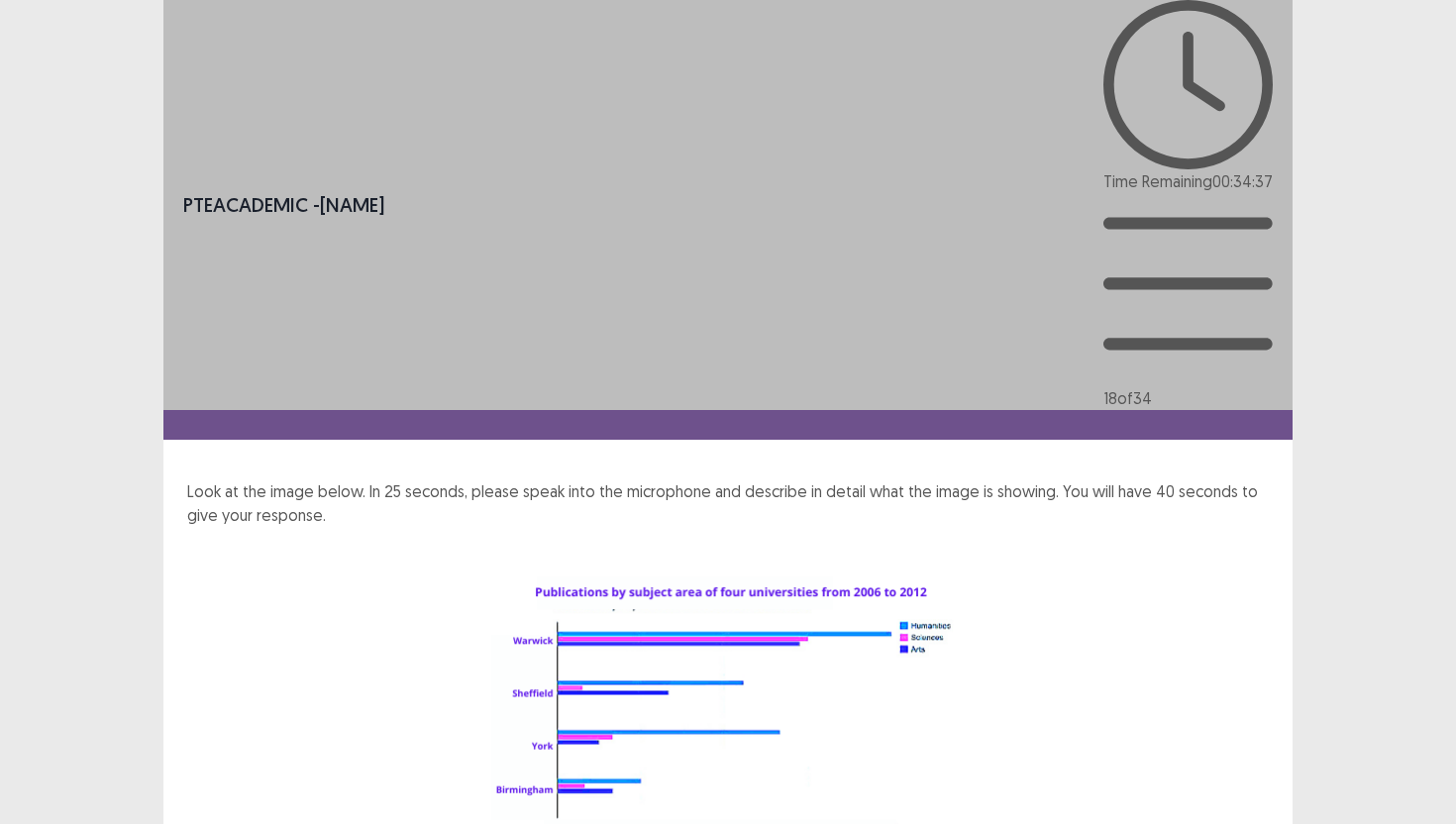 click on "Next" at bounding box center [1245, 1096] 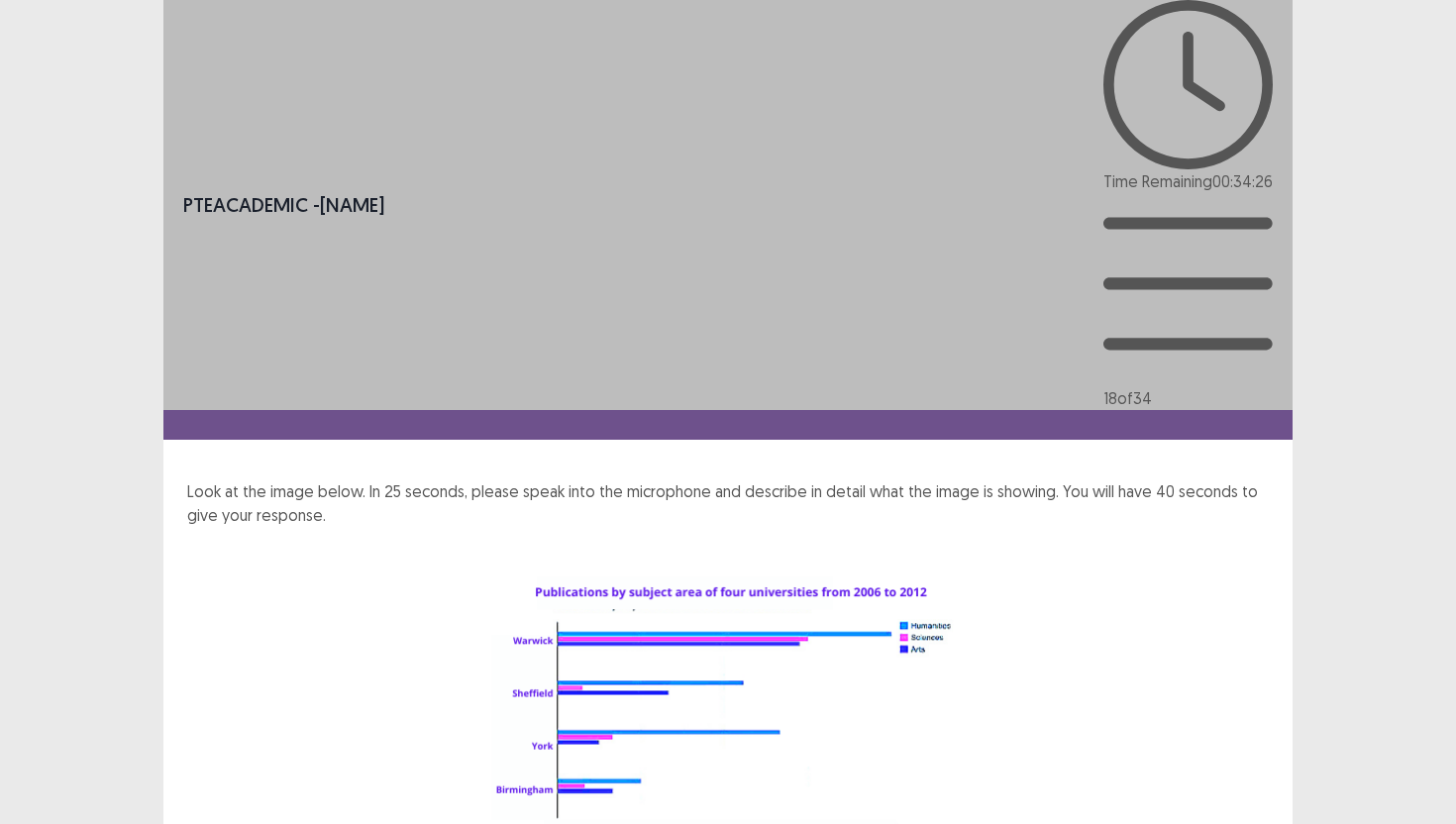 click on "Confirm" at bounding box center [43, 1182] 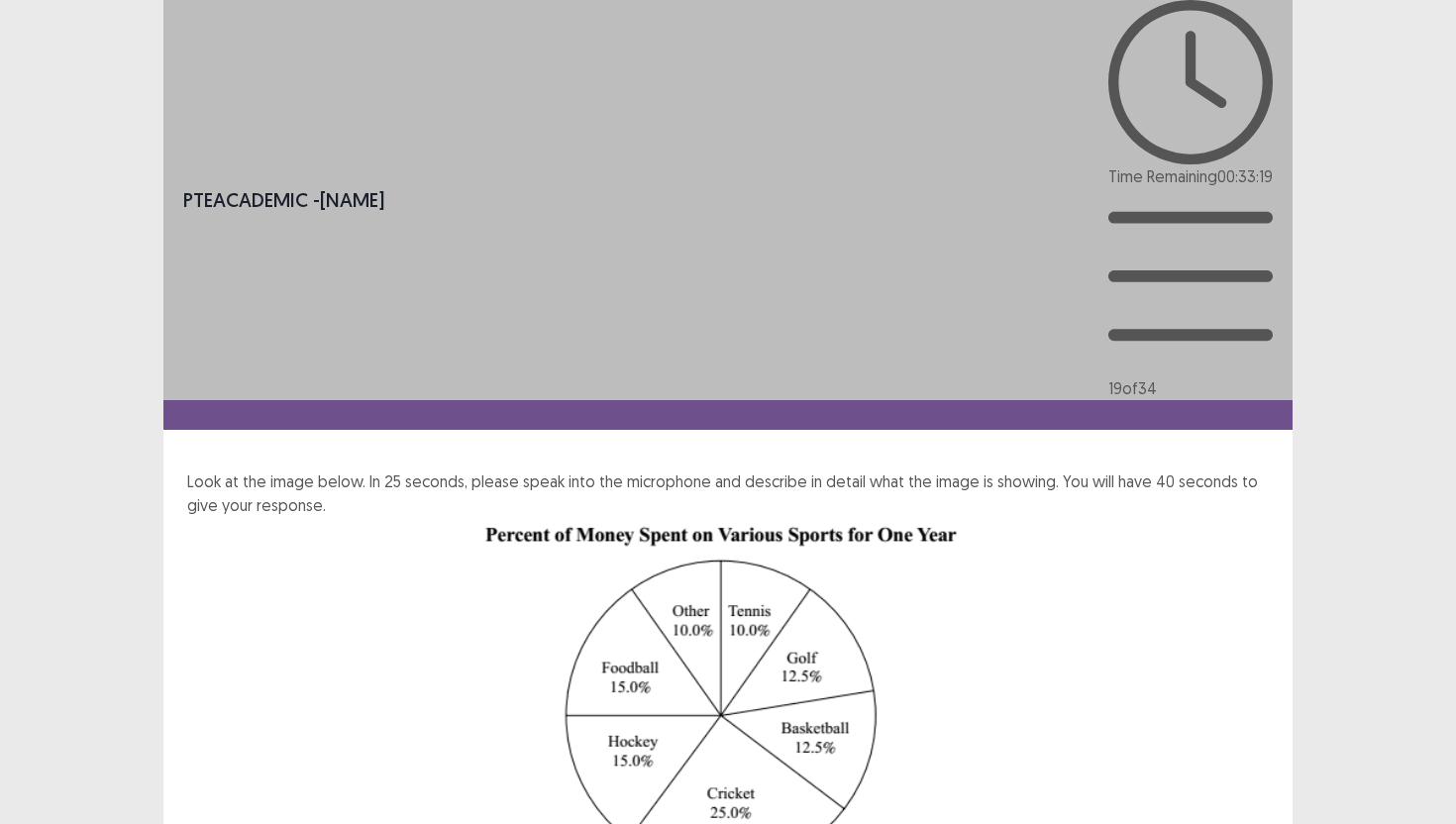 click on "Next" at bounding box center (1245, 1070) 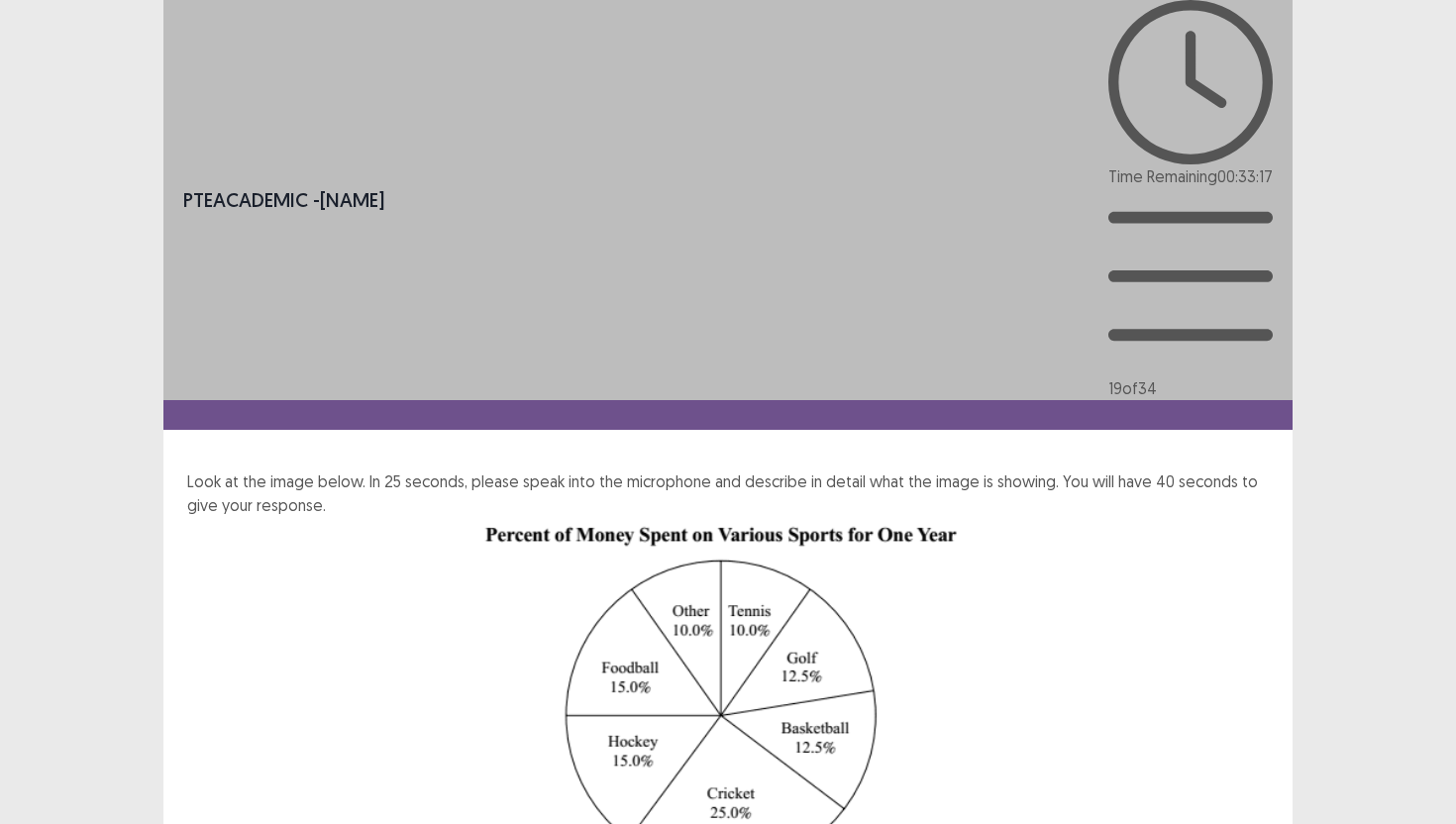 click on "Confirm" at bounding box center [43, 1155] 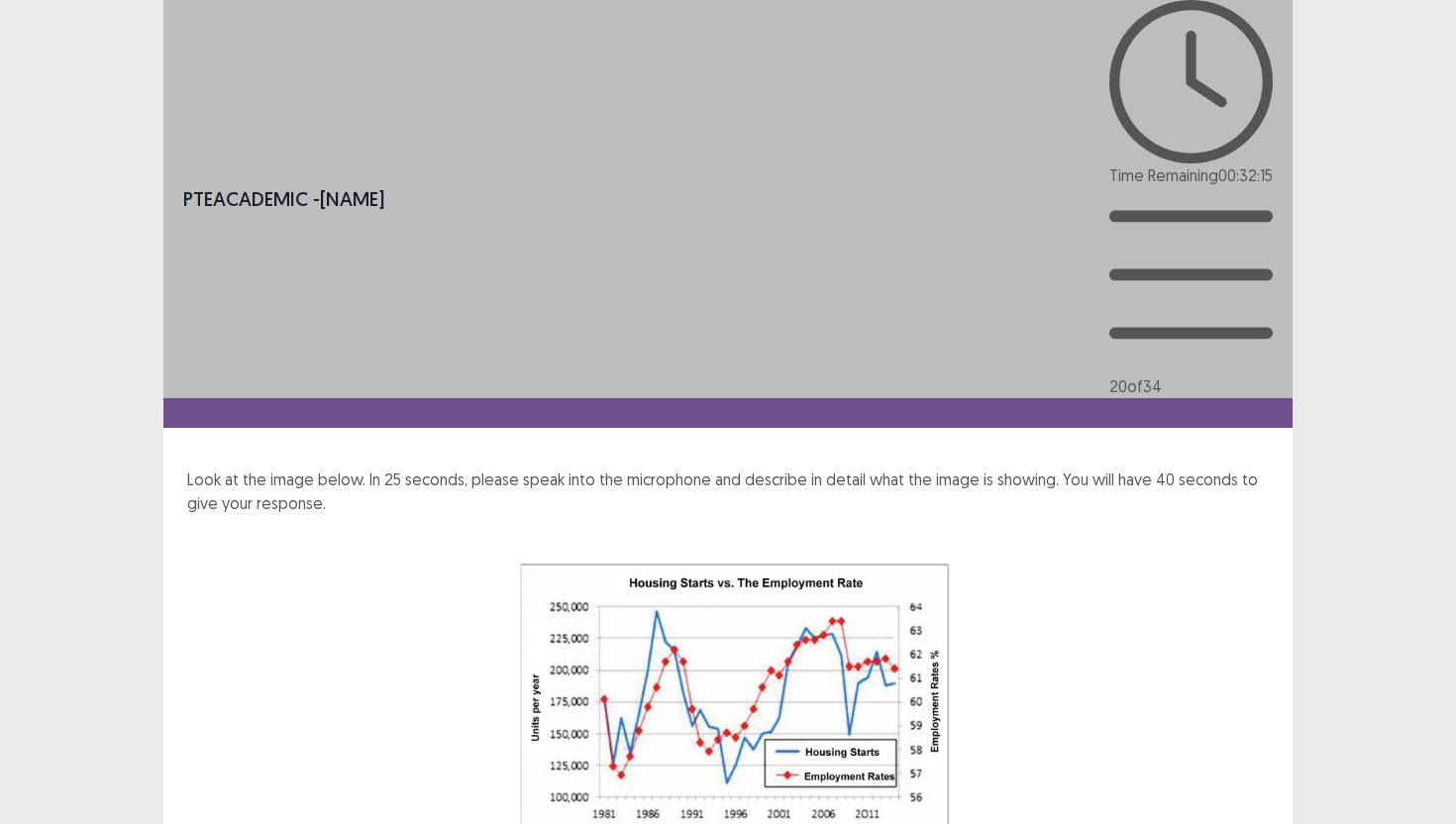 click on "Next" at bounding box center [1245, 1094] 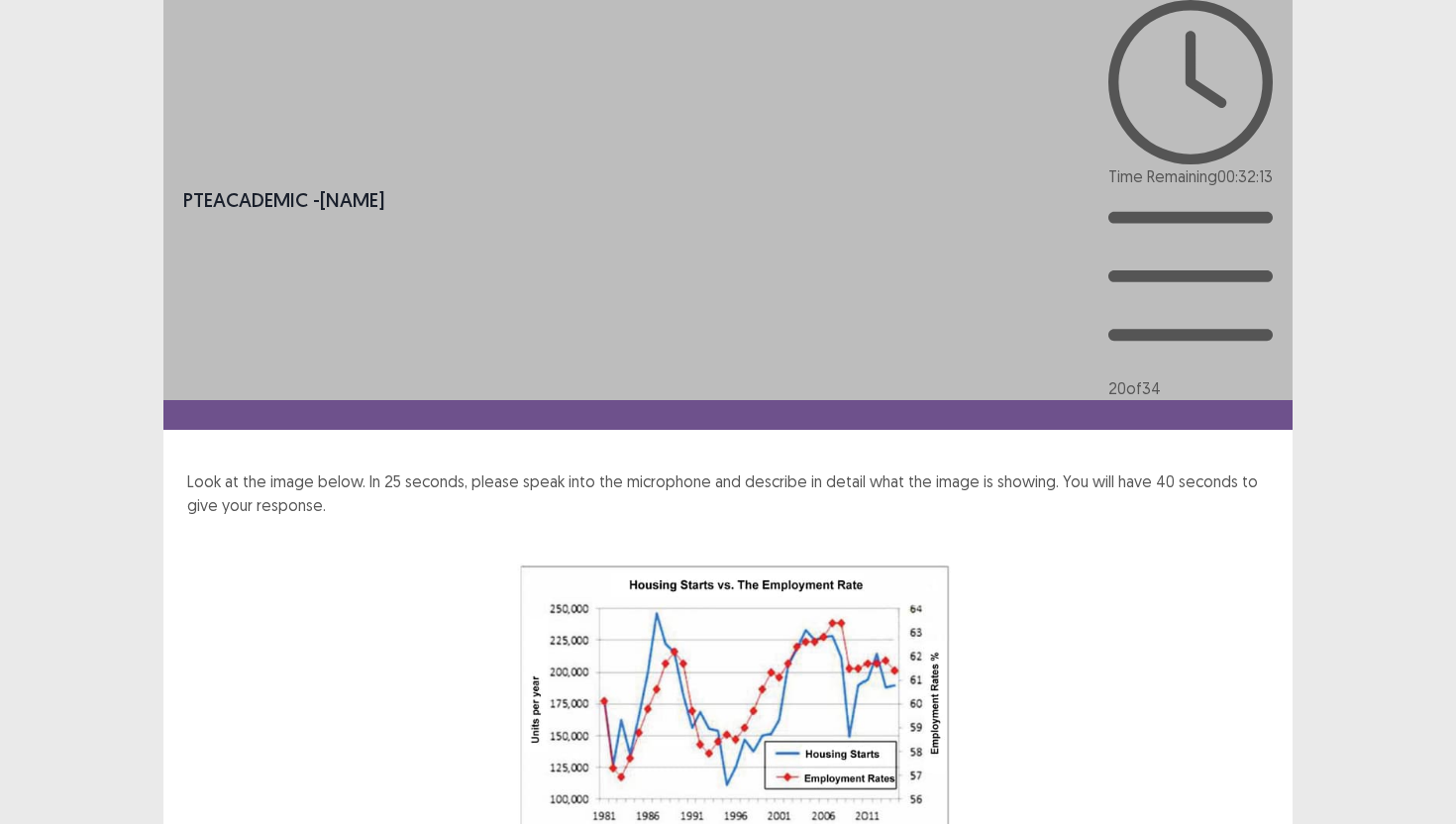 click on "Confirm" at bounding box center (43, 1182) 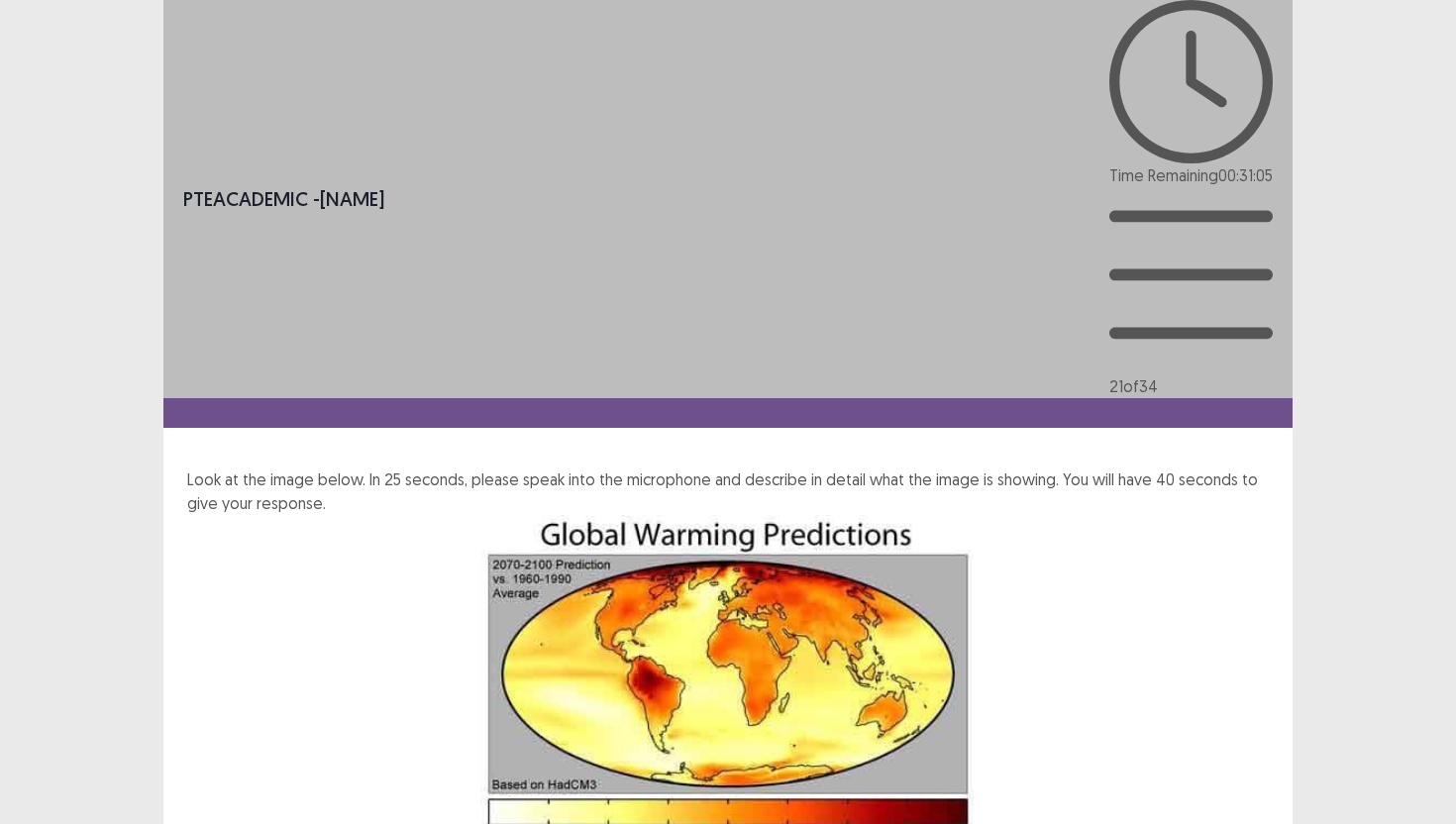 click on "Next" at bounding box center [1245, 1066] 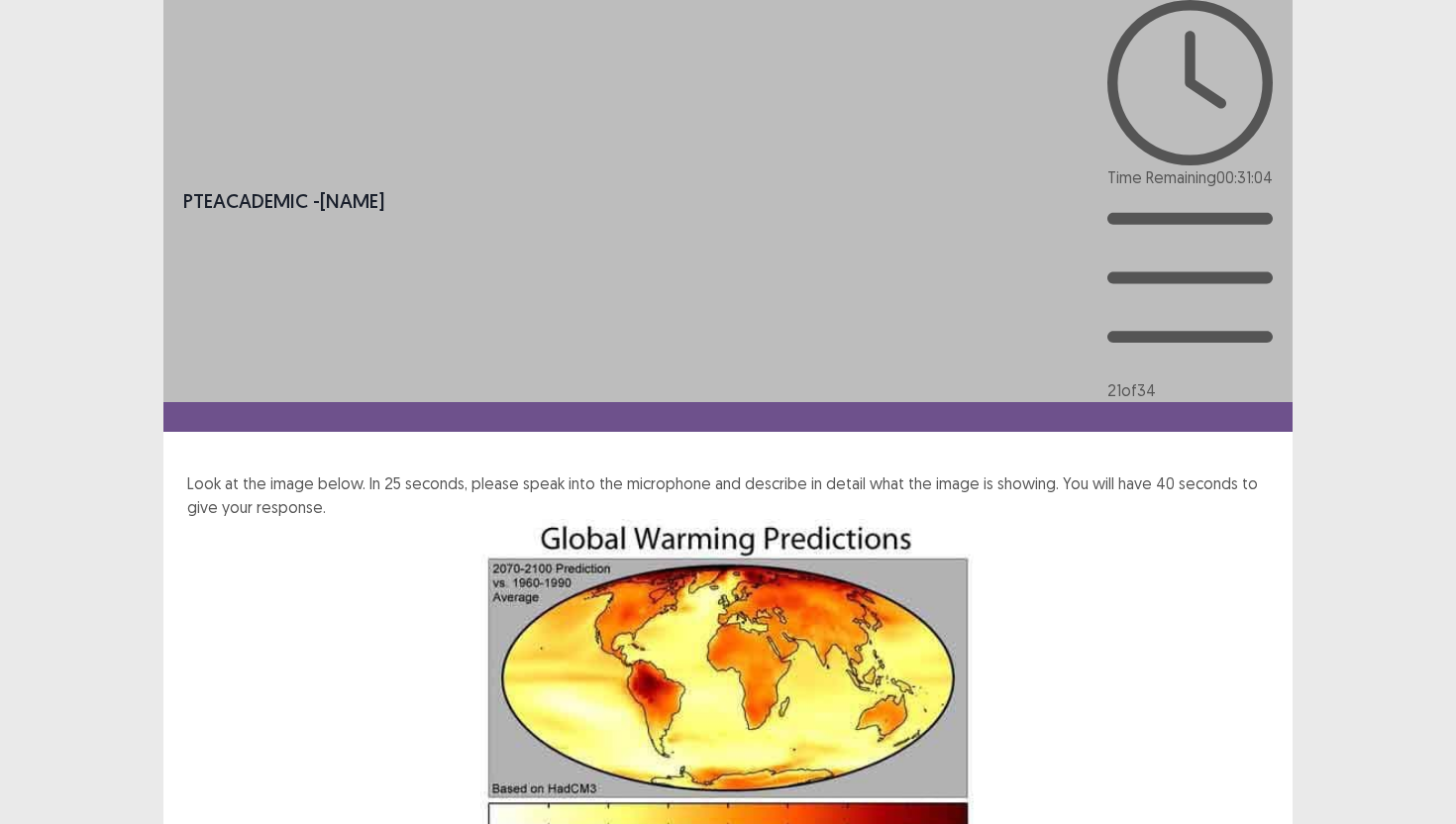 click on "Confirm" at bounding box center [43, 1155] 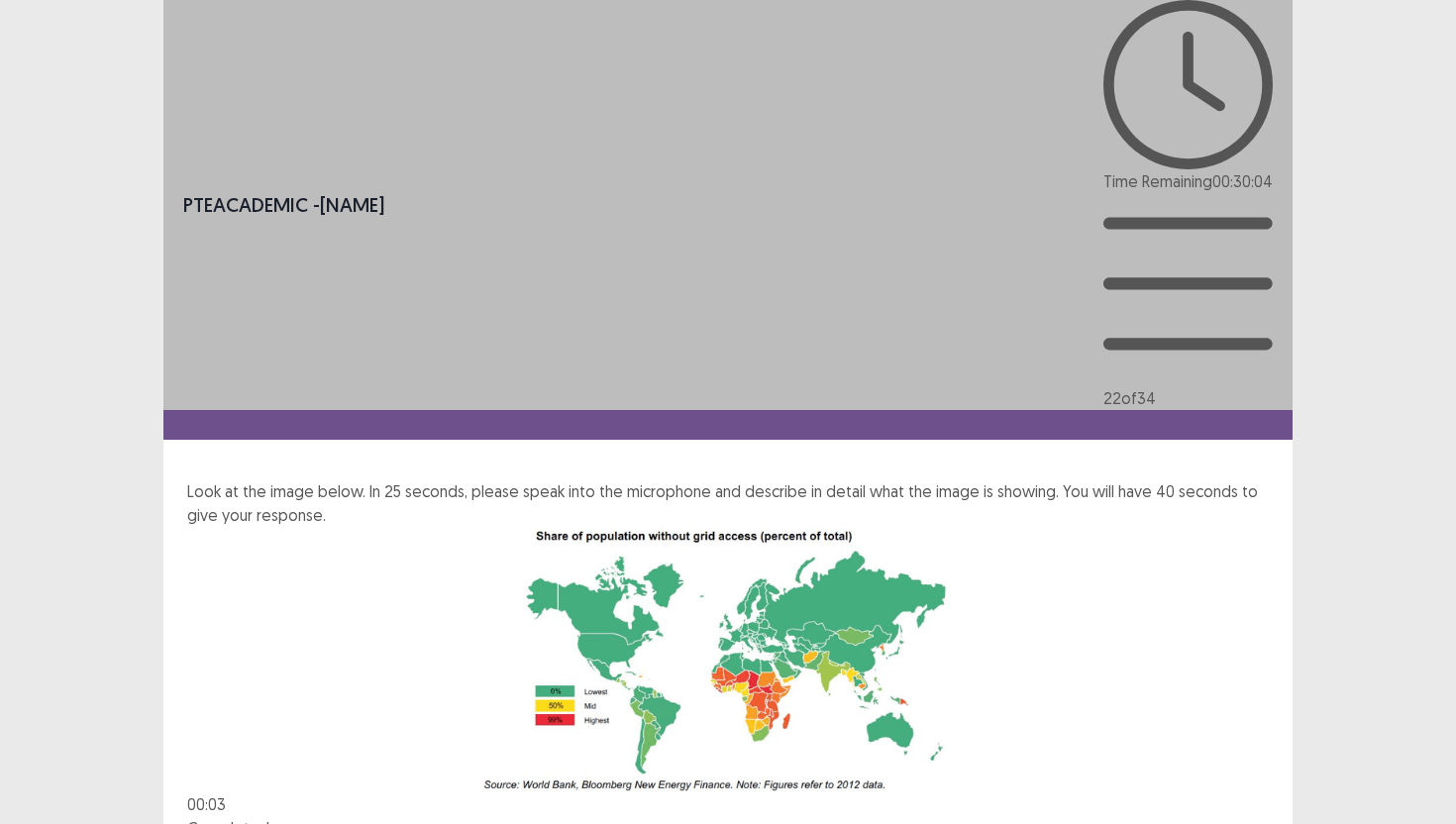 click on "Next" at bounding box center (1245, 982) 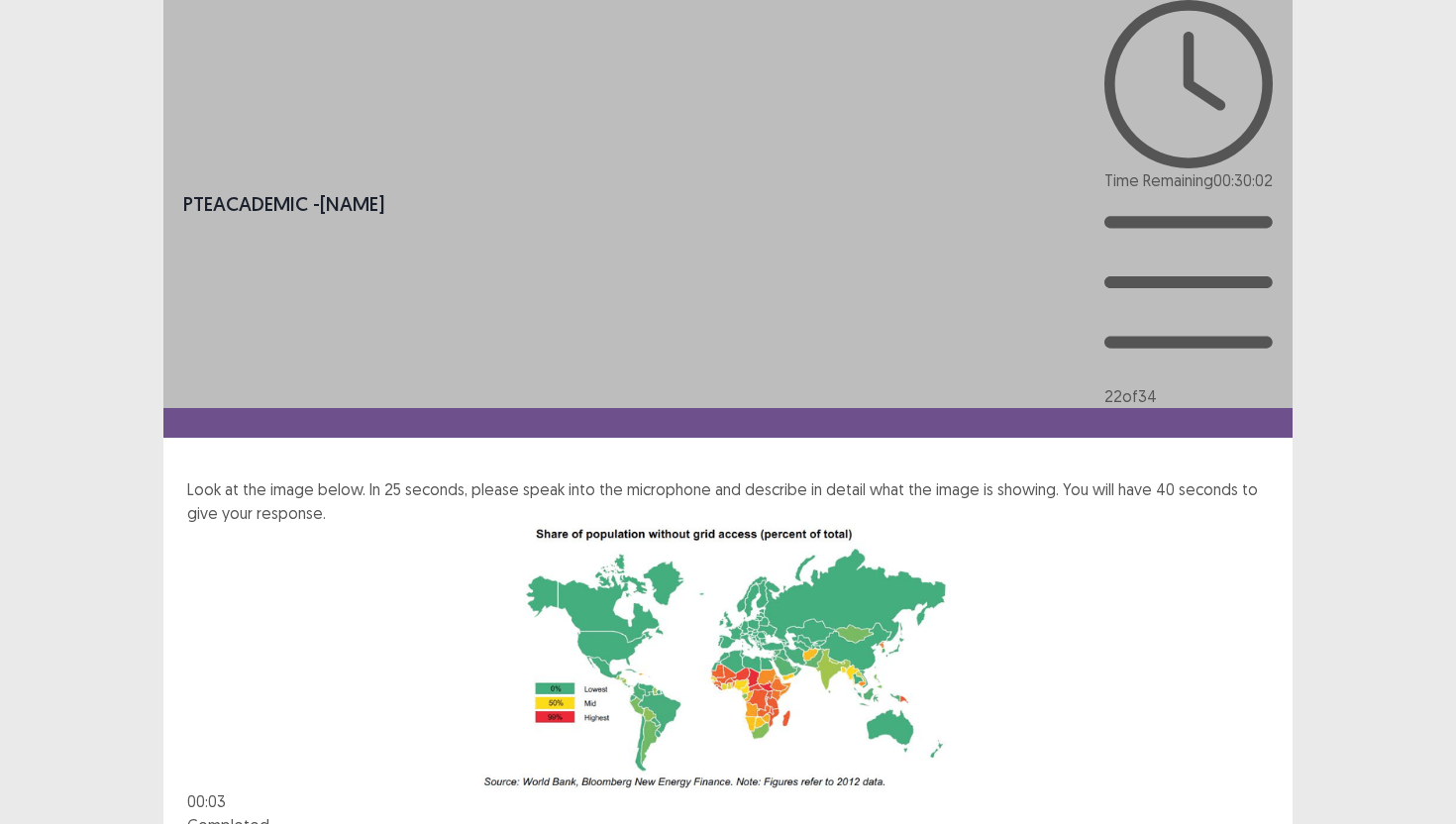 click on "Confirm" at bounding box center (43, 1065) 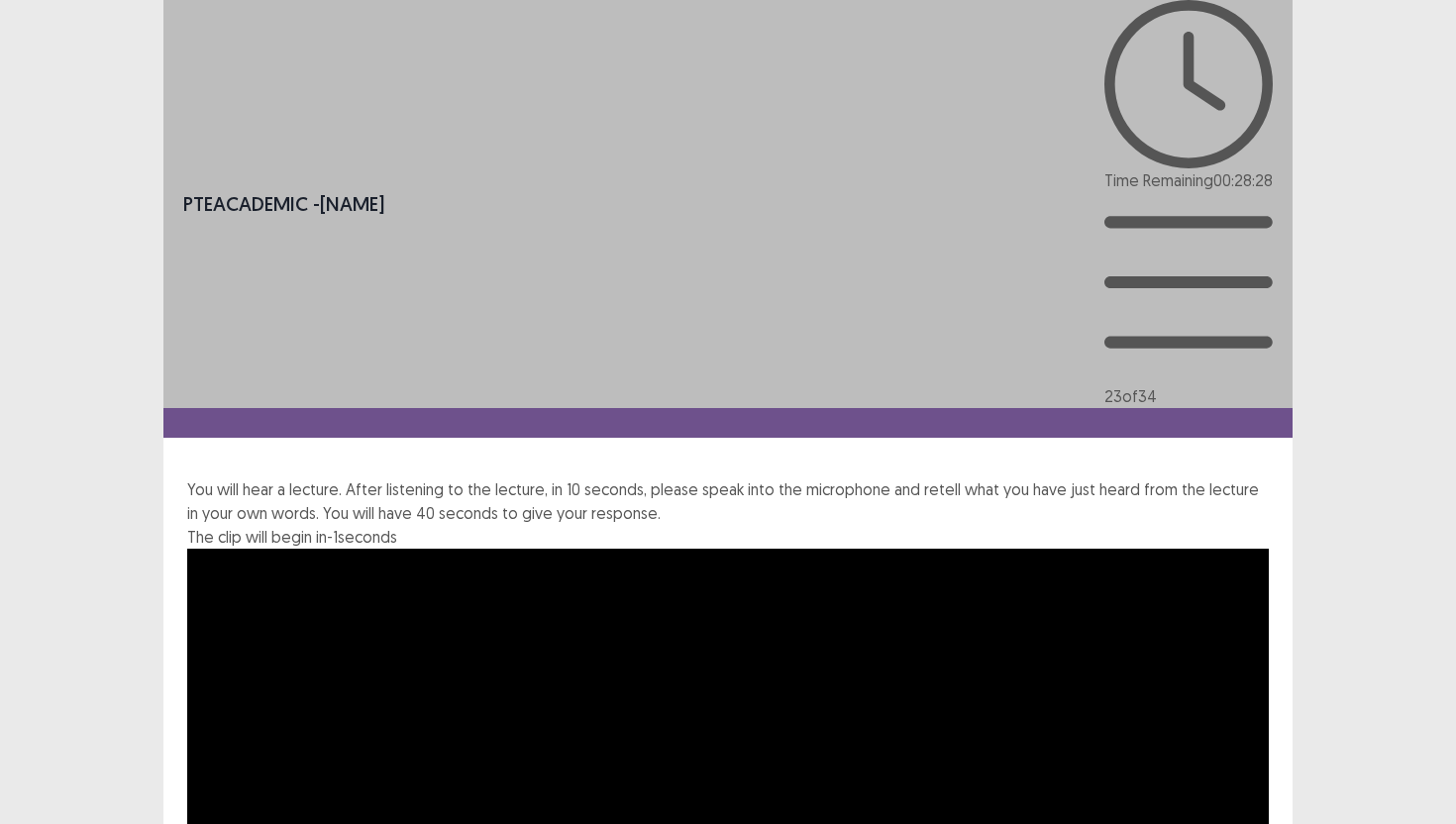 click on "Next" at bounding box center (1245, 1348) 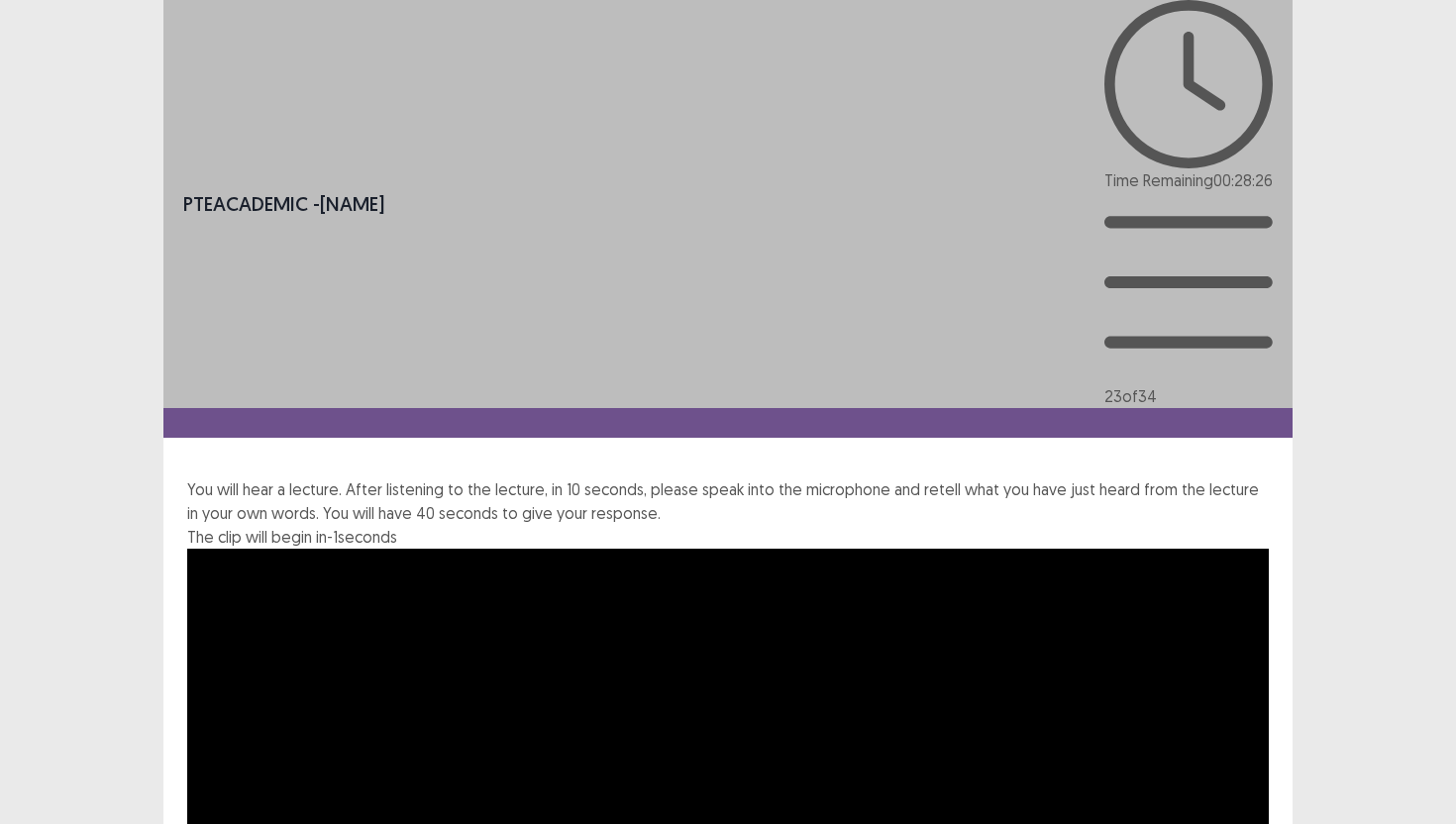 click on "Confirm" at bounding box center (43, 1433) 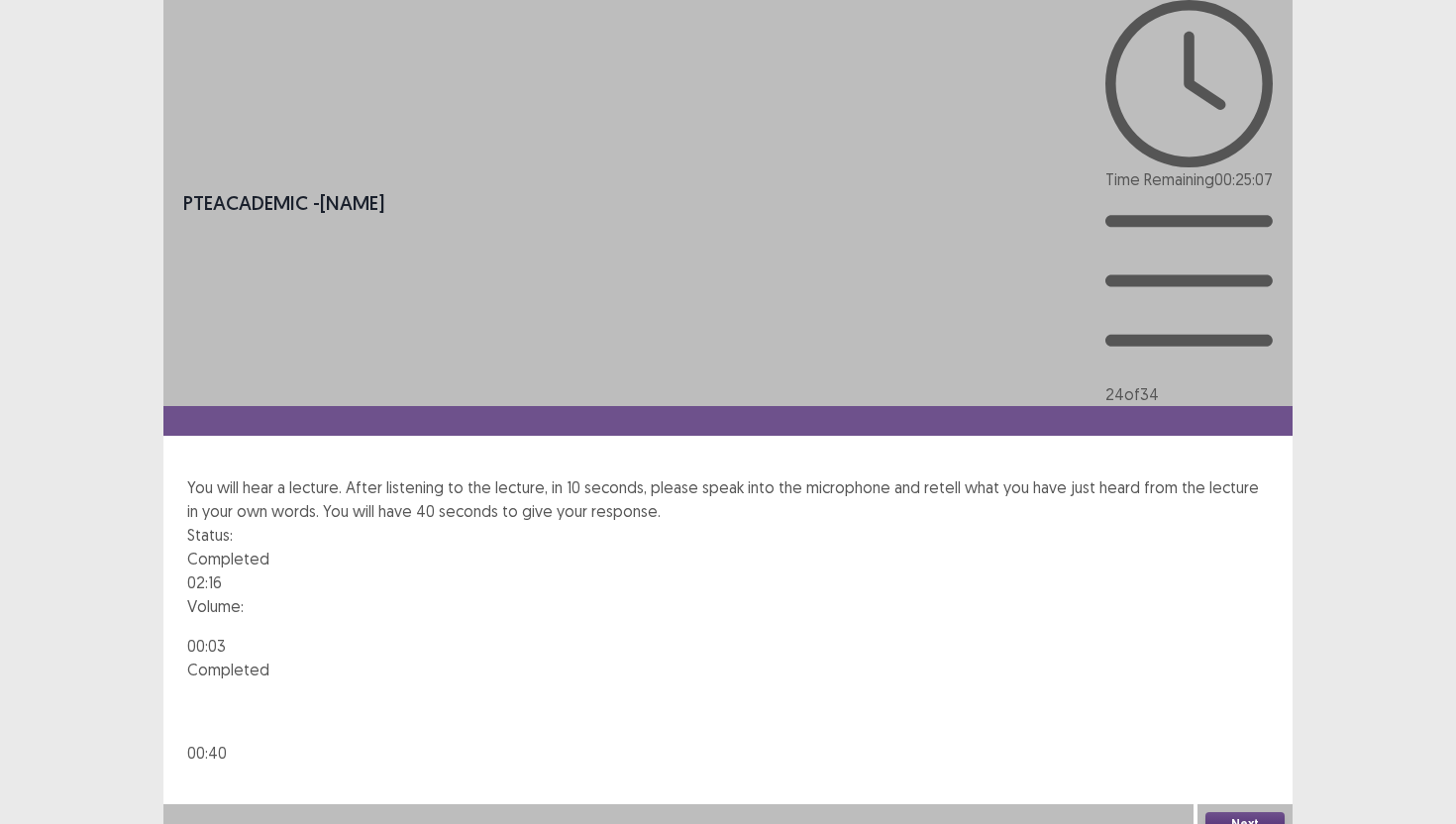 click on "Next" at bounding box center (1245, 824) 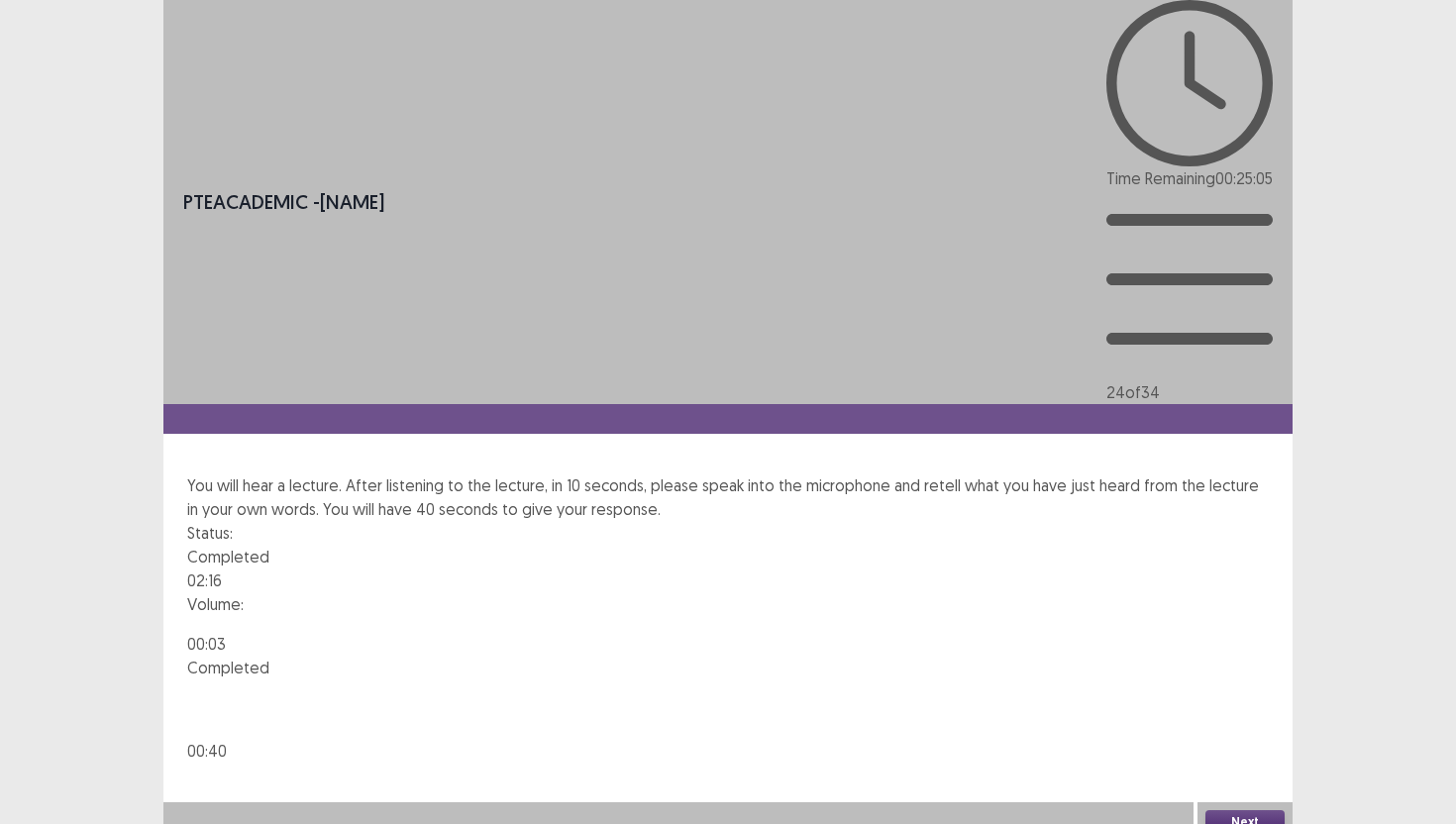 click on "Confirm" at bounding box center (43, 907) 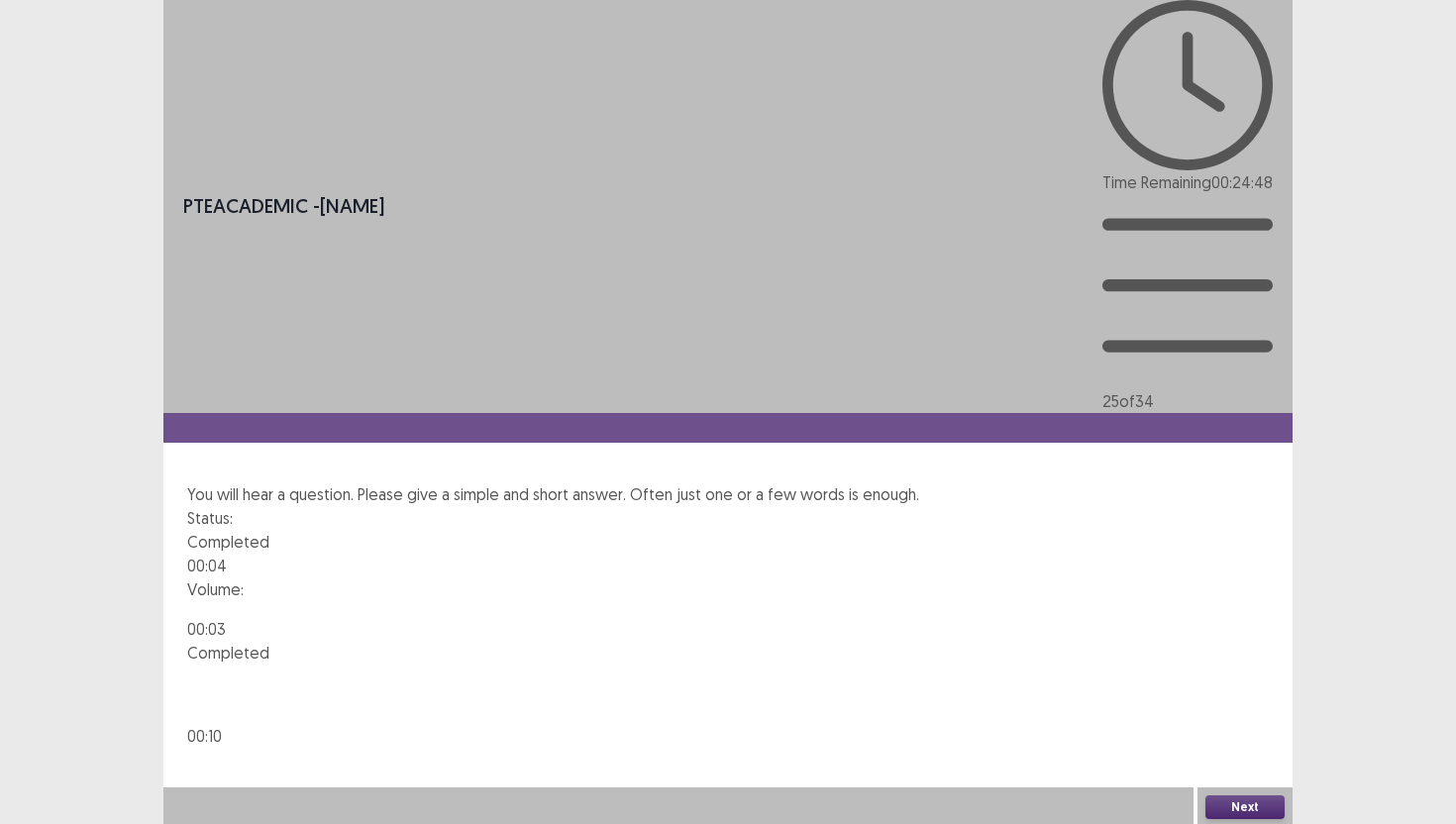 click on "Next" at bounding box center (1245, 807) 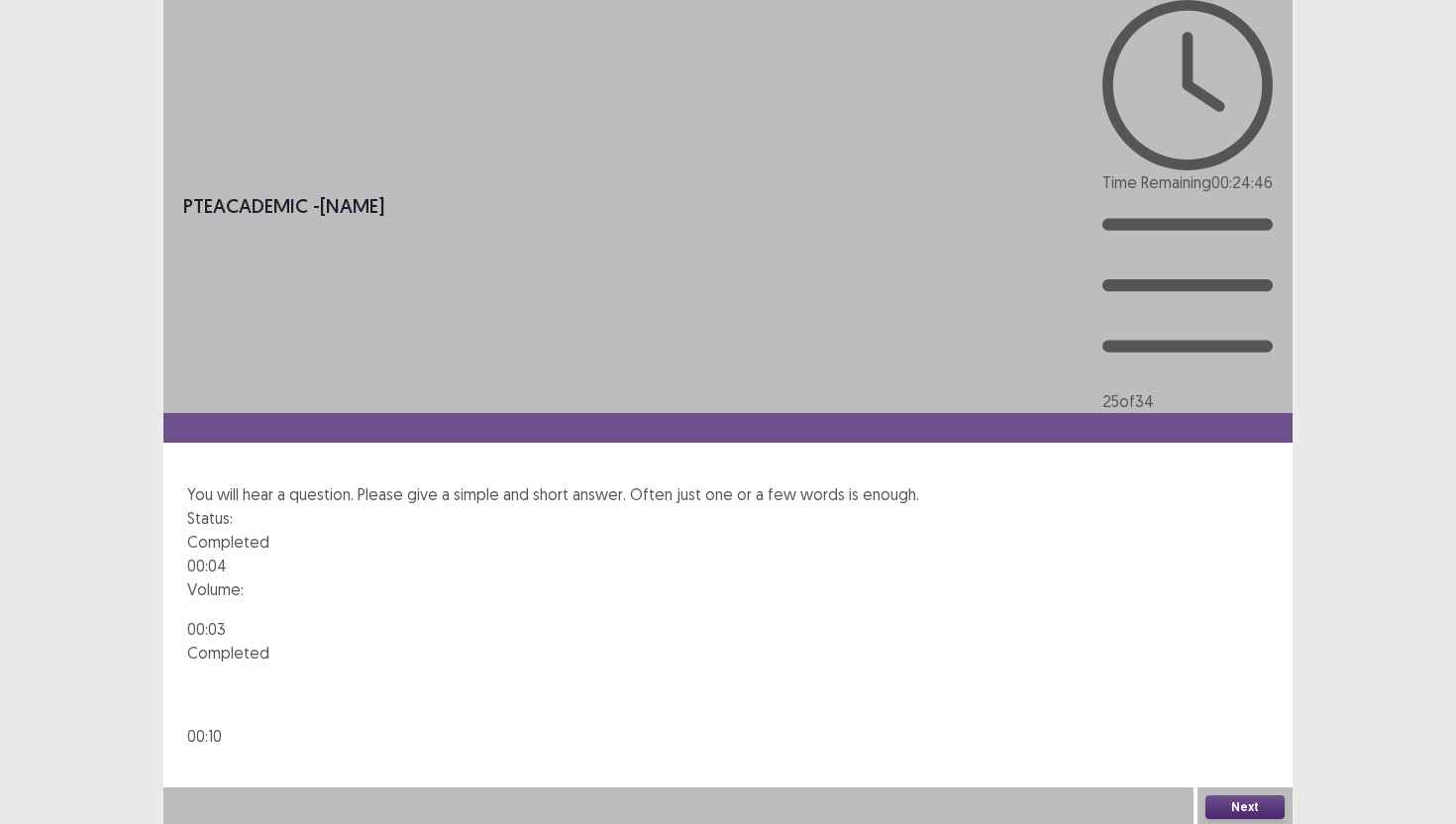 click on "Confirm" at bounding box center (43, 892) 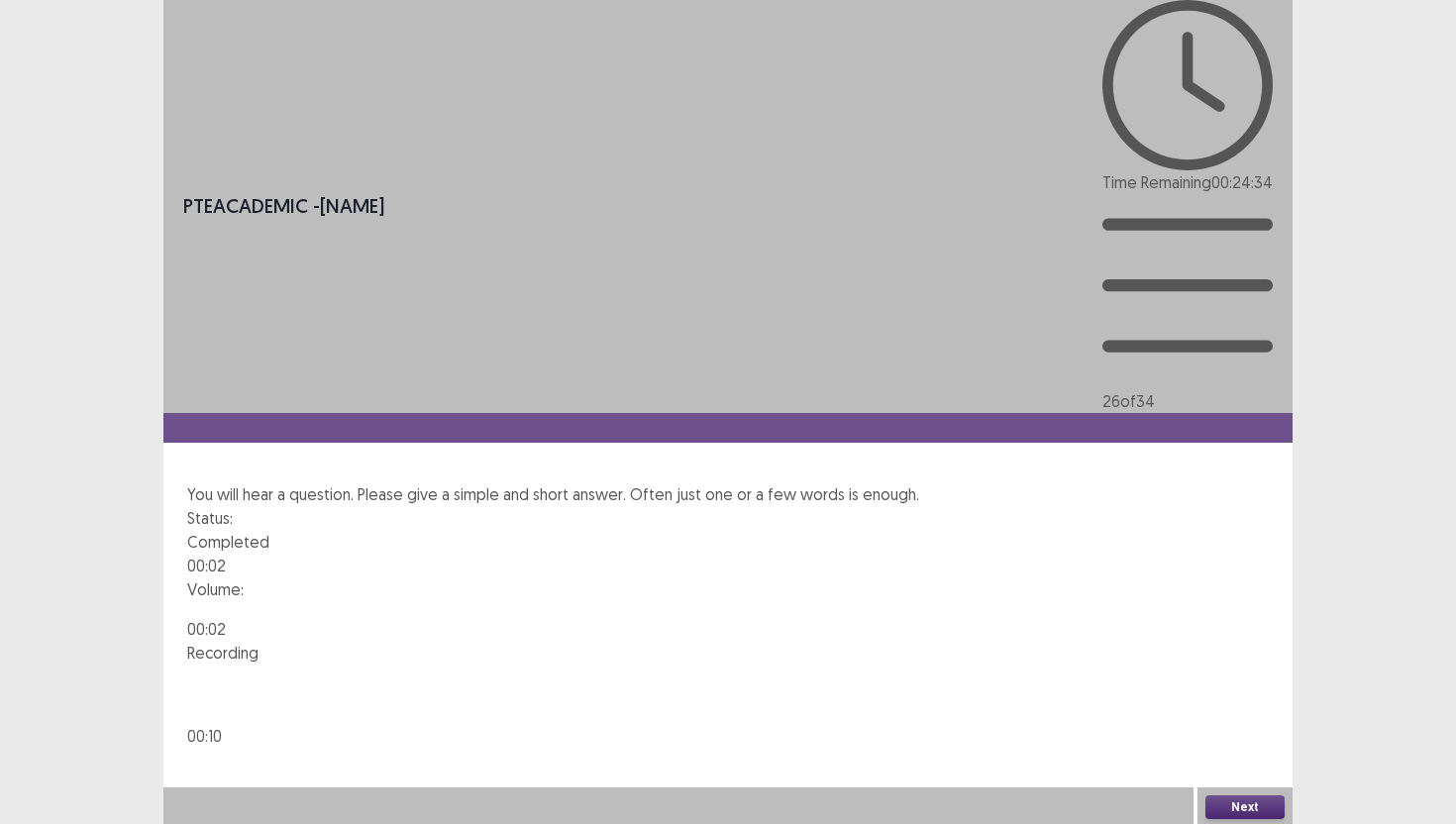 click on "Next" at bounding box center (1245, 807) 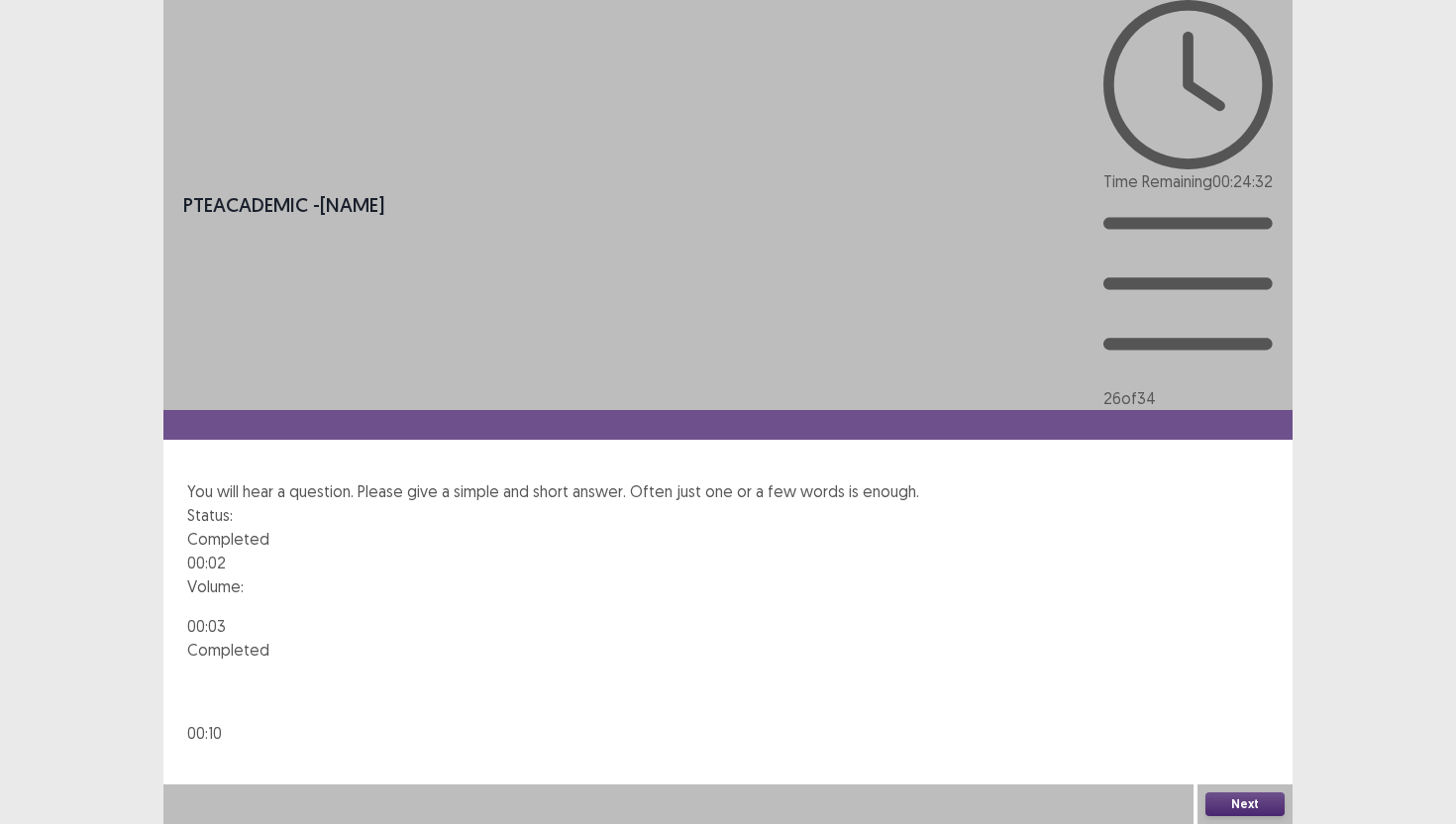 click on "Confirm" at bounding box center (43, 889) 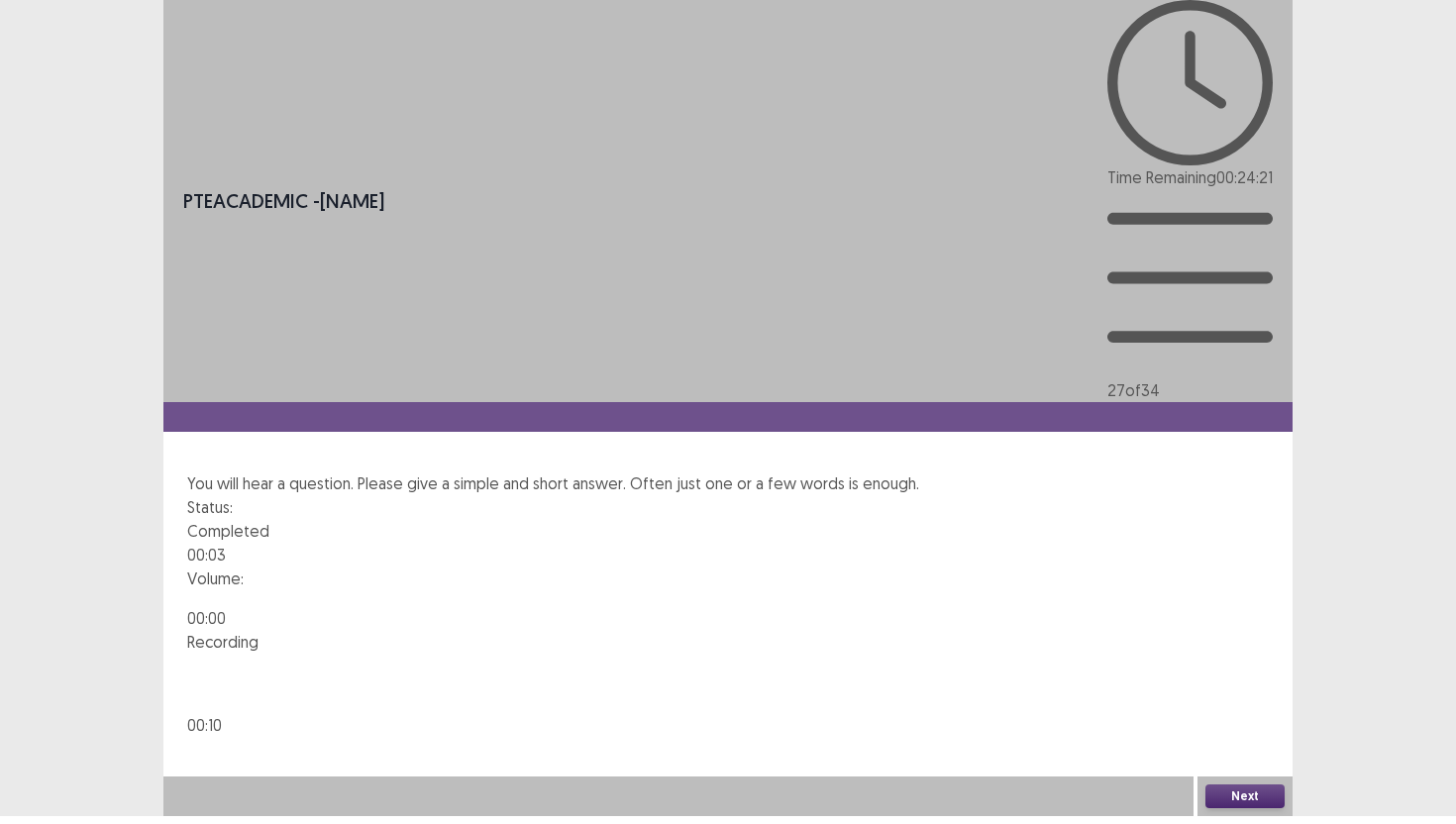 click on "PTE academic - [PERSON] [LASTNAME] Time Remaining 00 : 24 : 21 27 of 34 You will hear a question. Please give a simple and short answer. Often just one or a few words is enough. Status: Completed 00:03 Volume: 00 : 00 Recording 00 : 10 Next" at bounding box center [728, 408] 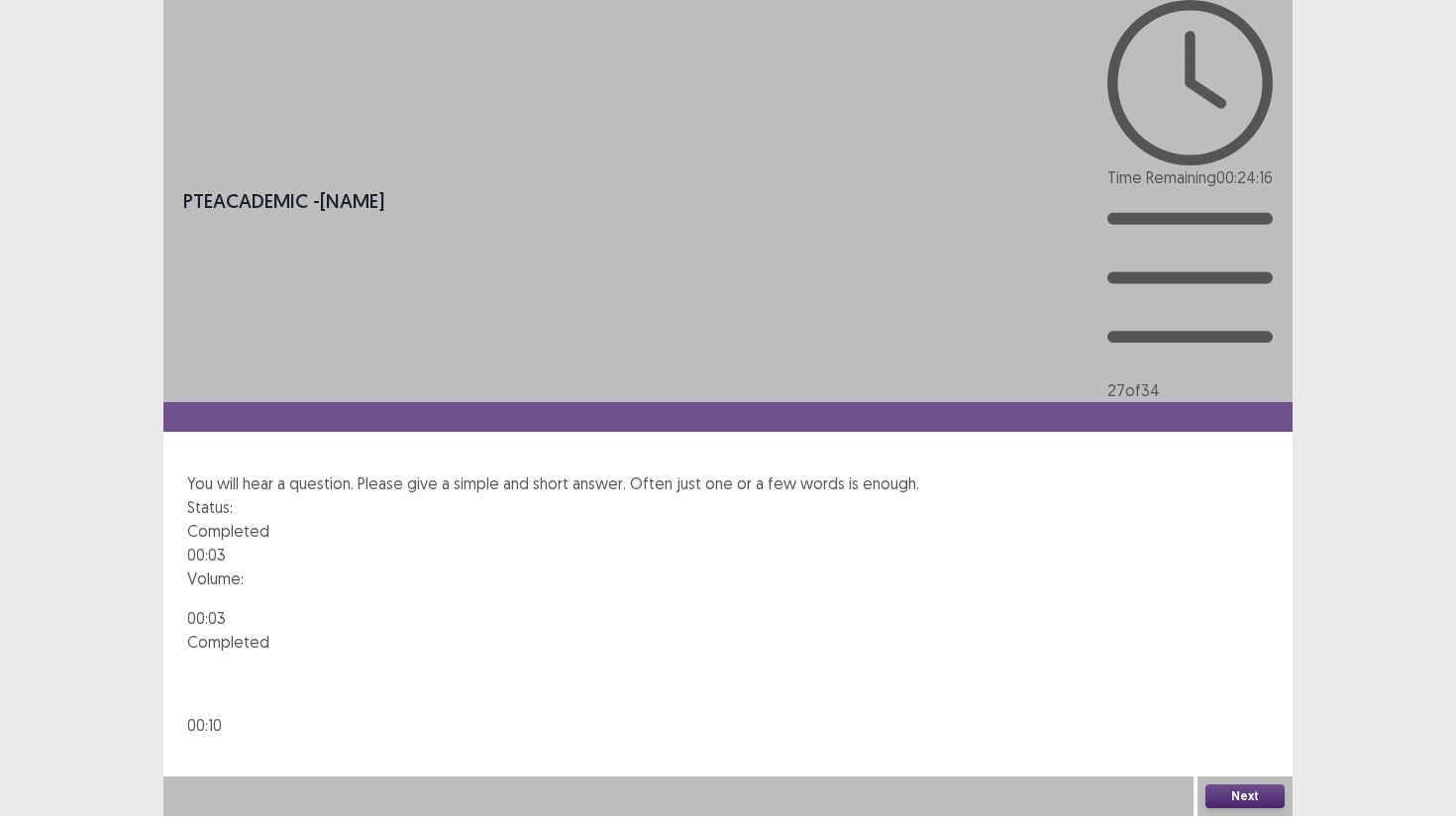click on "Next" at bounding box center (1245, 796) 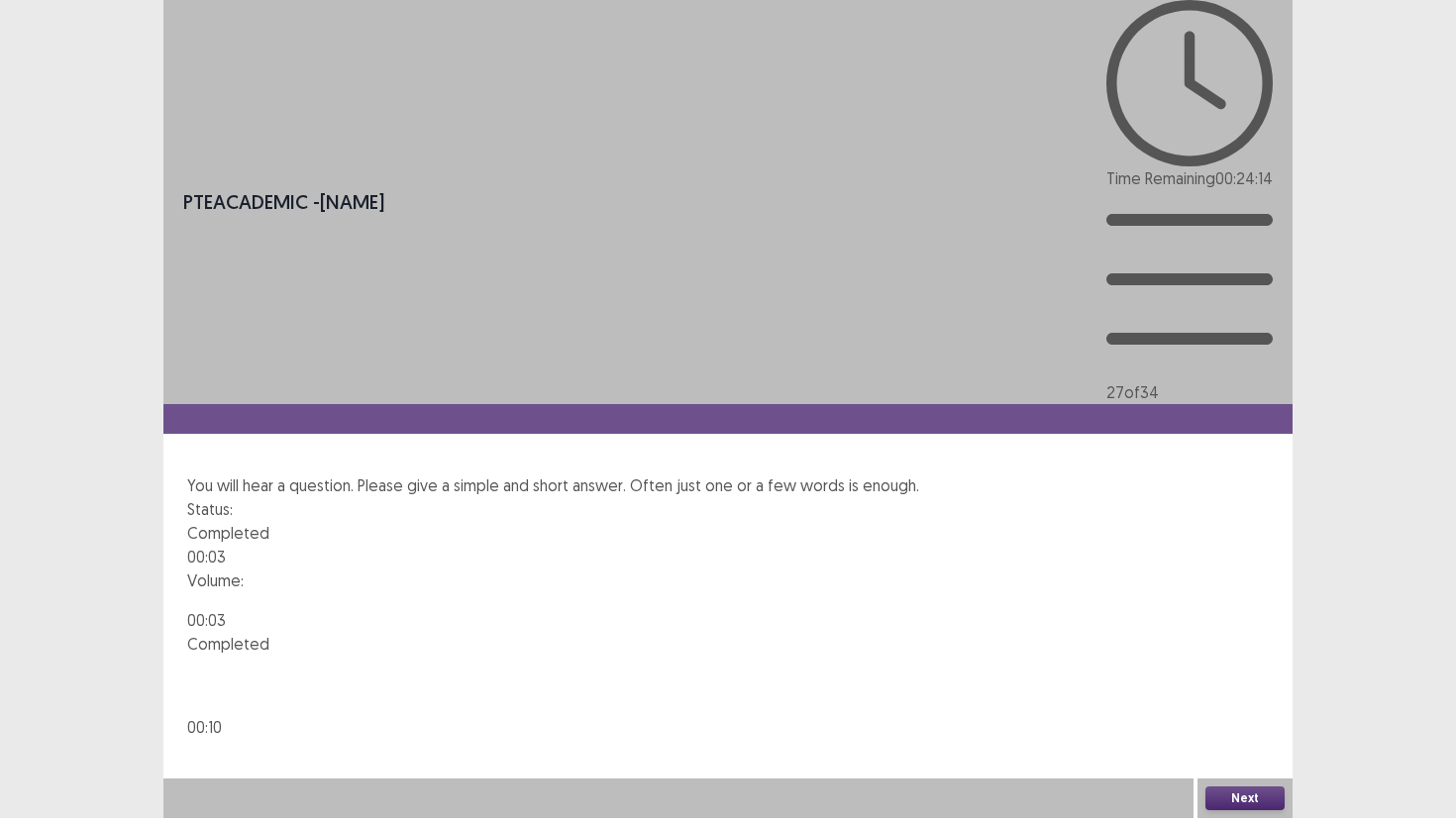click on "Confirm" at bounding box center (43, 883) 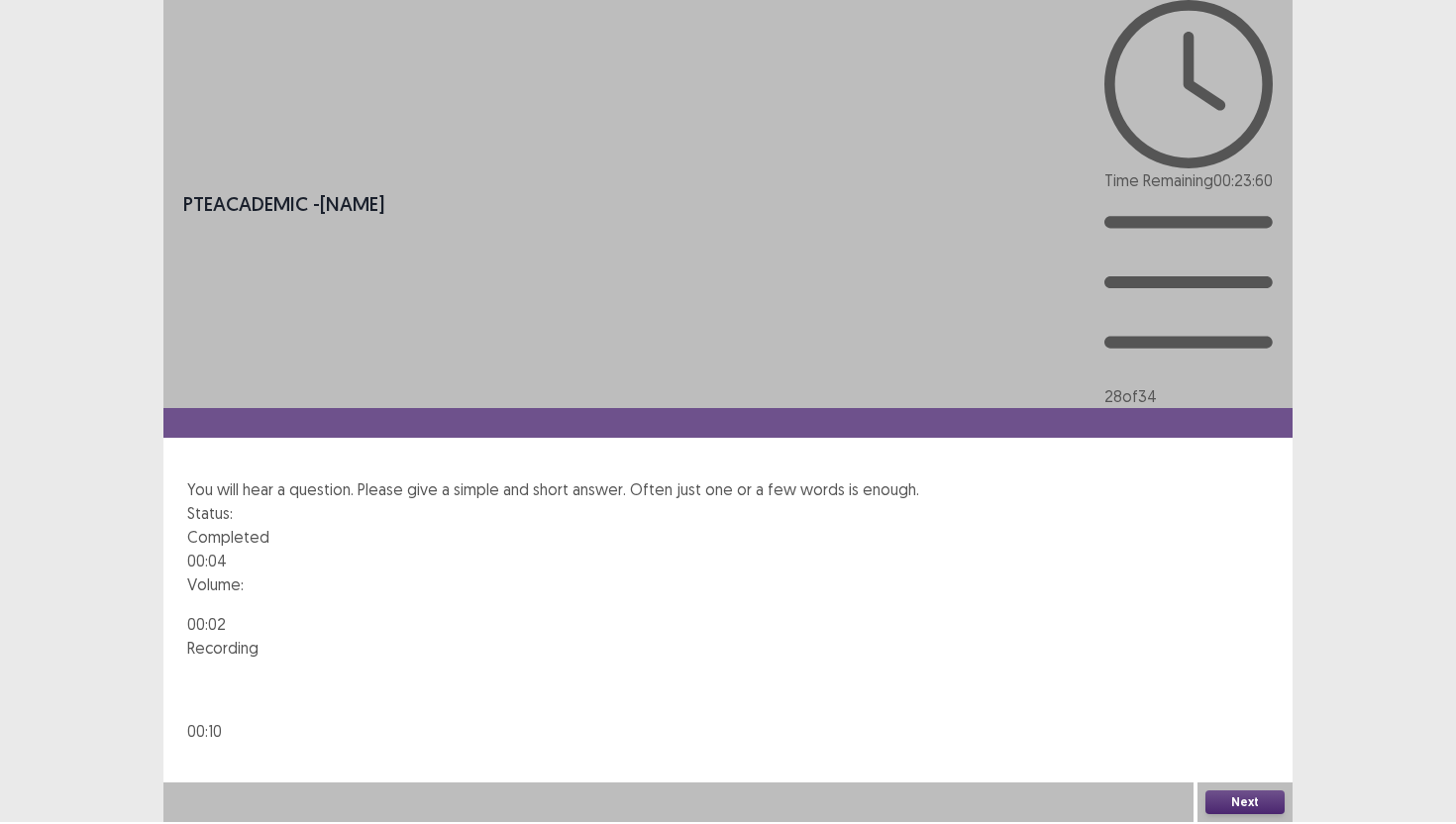 click on "Next" at bounding box center [1245, 802] 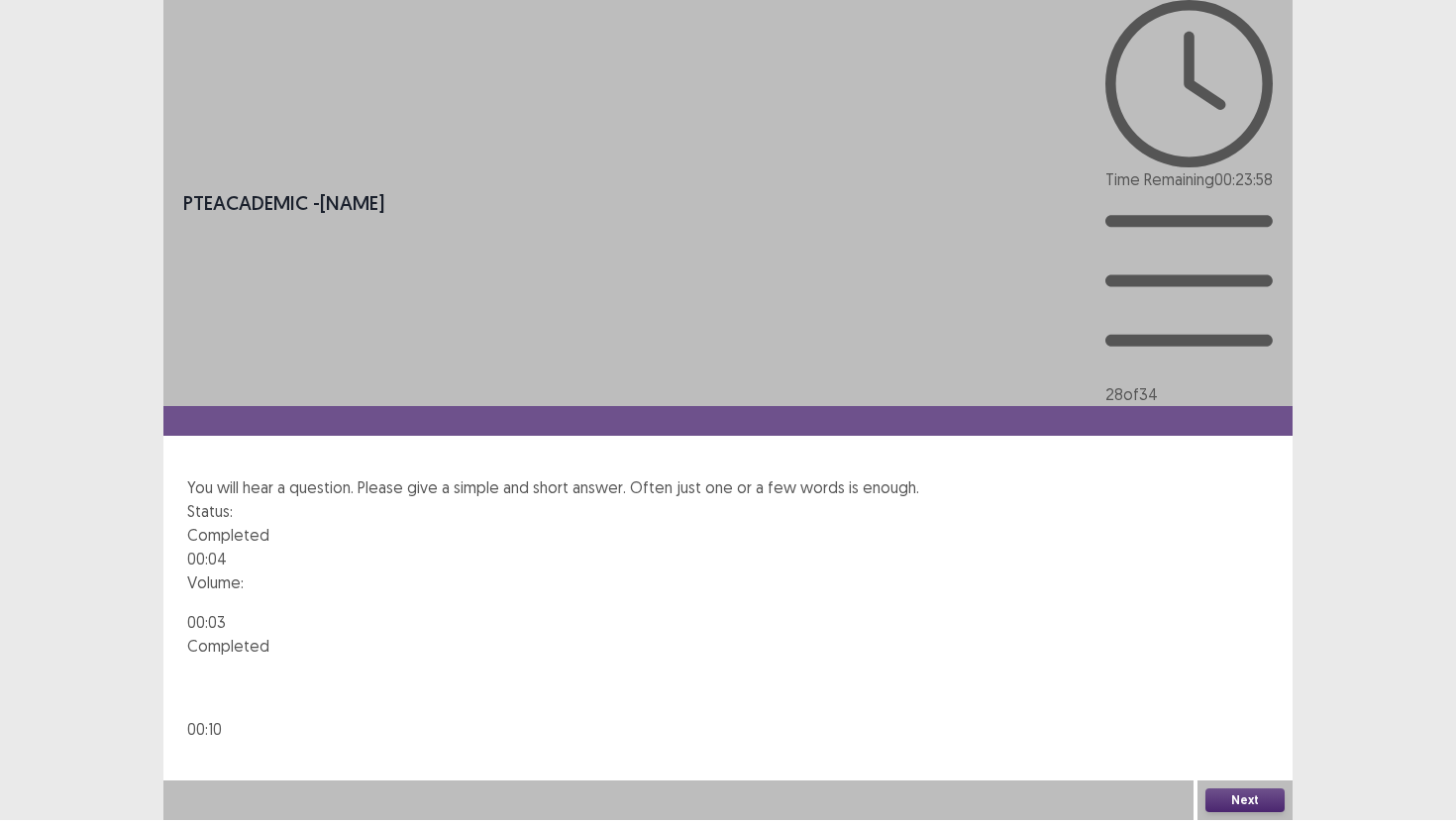 click on "Confirm" at bounding box center (43, 885) 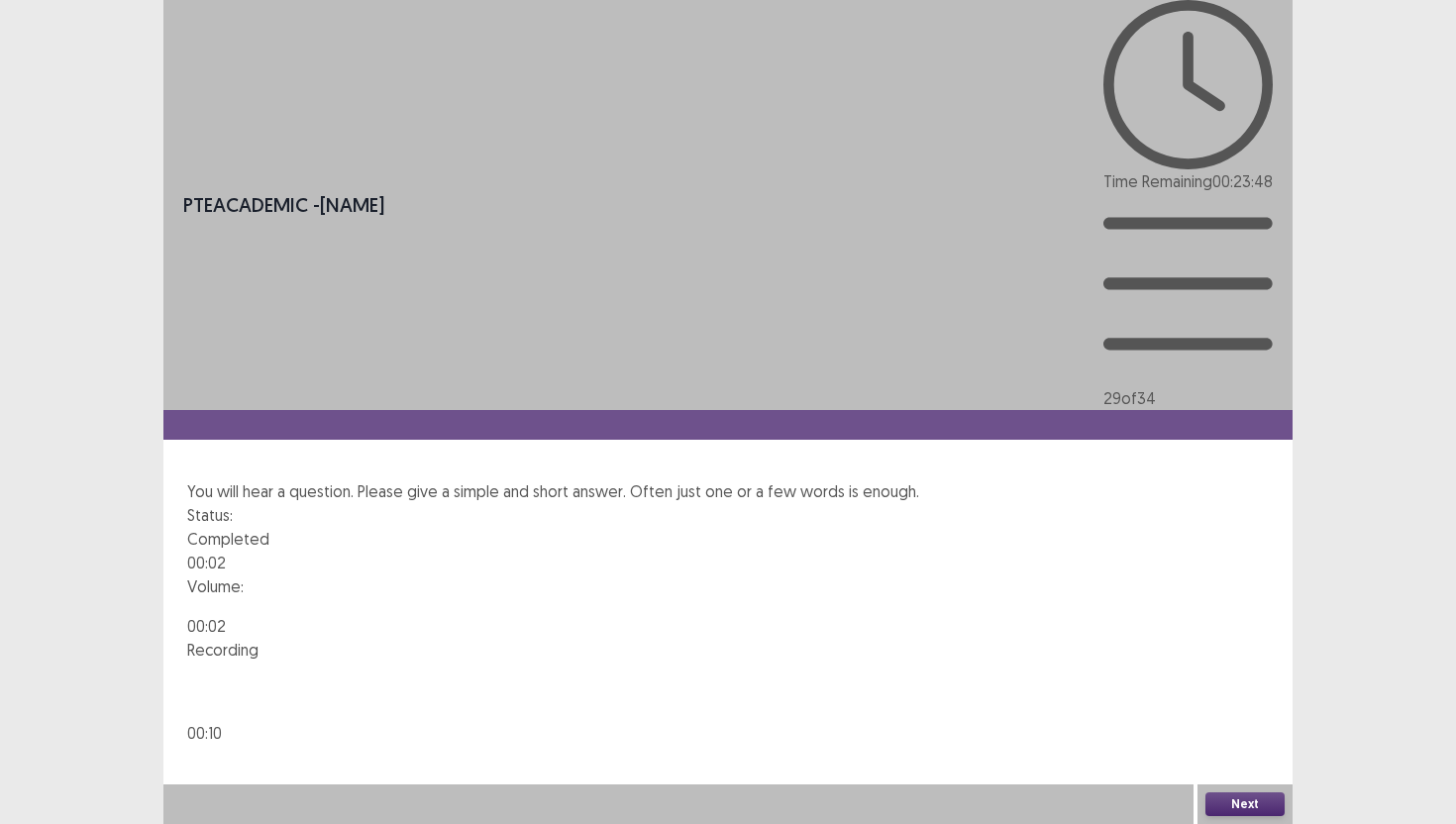 click on "Next" at bounding box center (1245, 804) 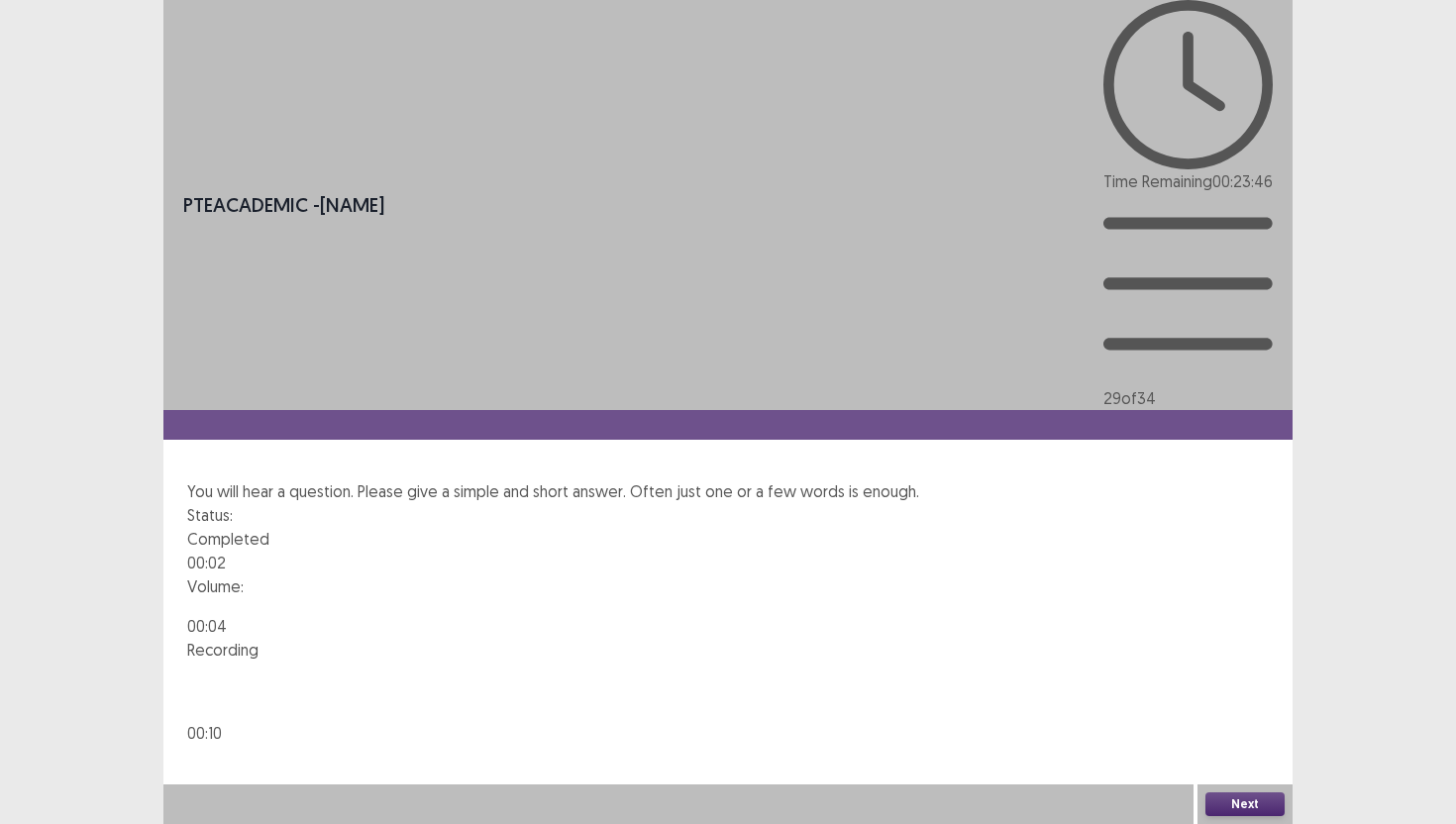 click on "Confirm" at bounding box center (43, 889) 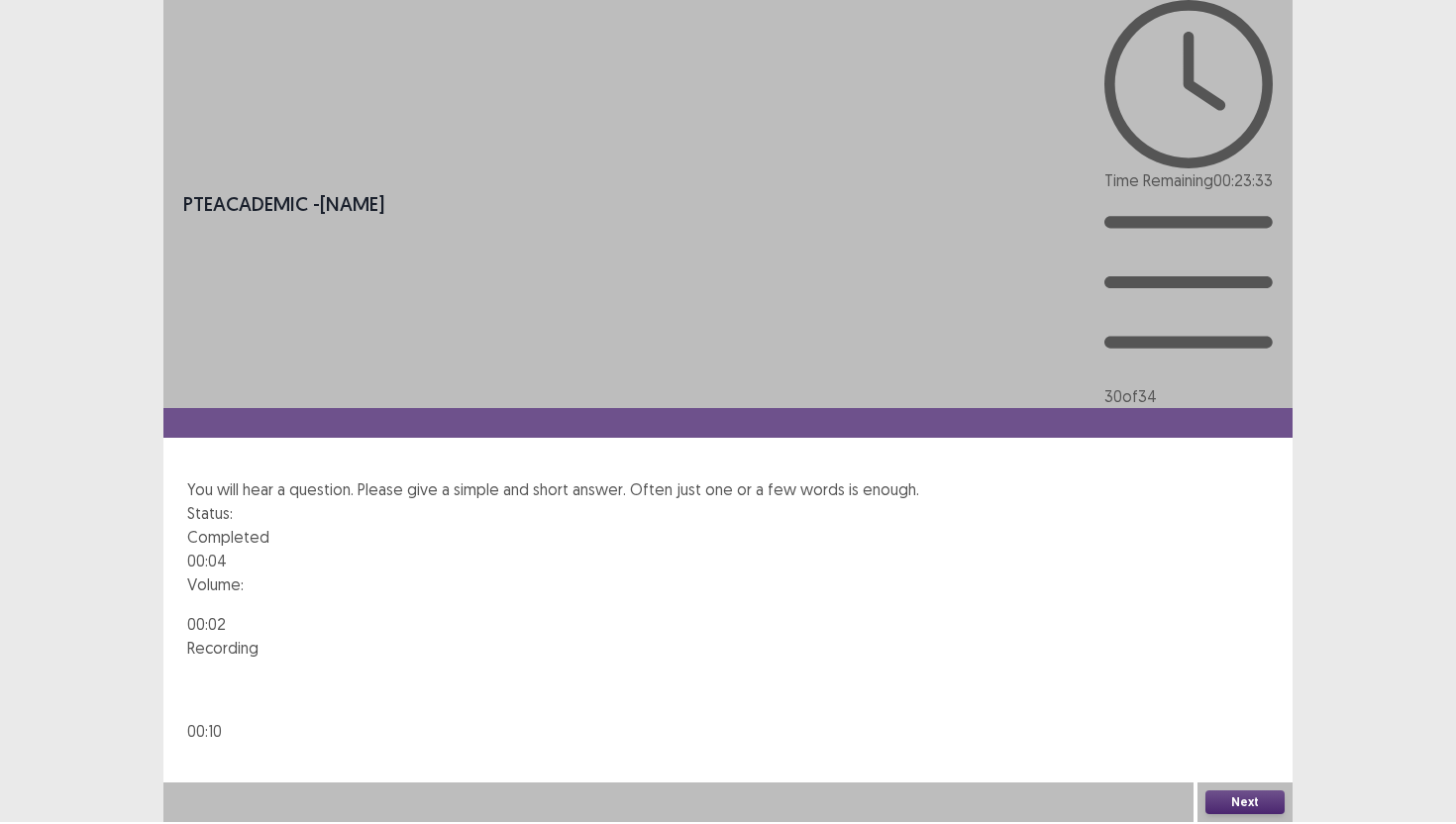 click on "Next" at bounding box center (1245, 802) 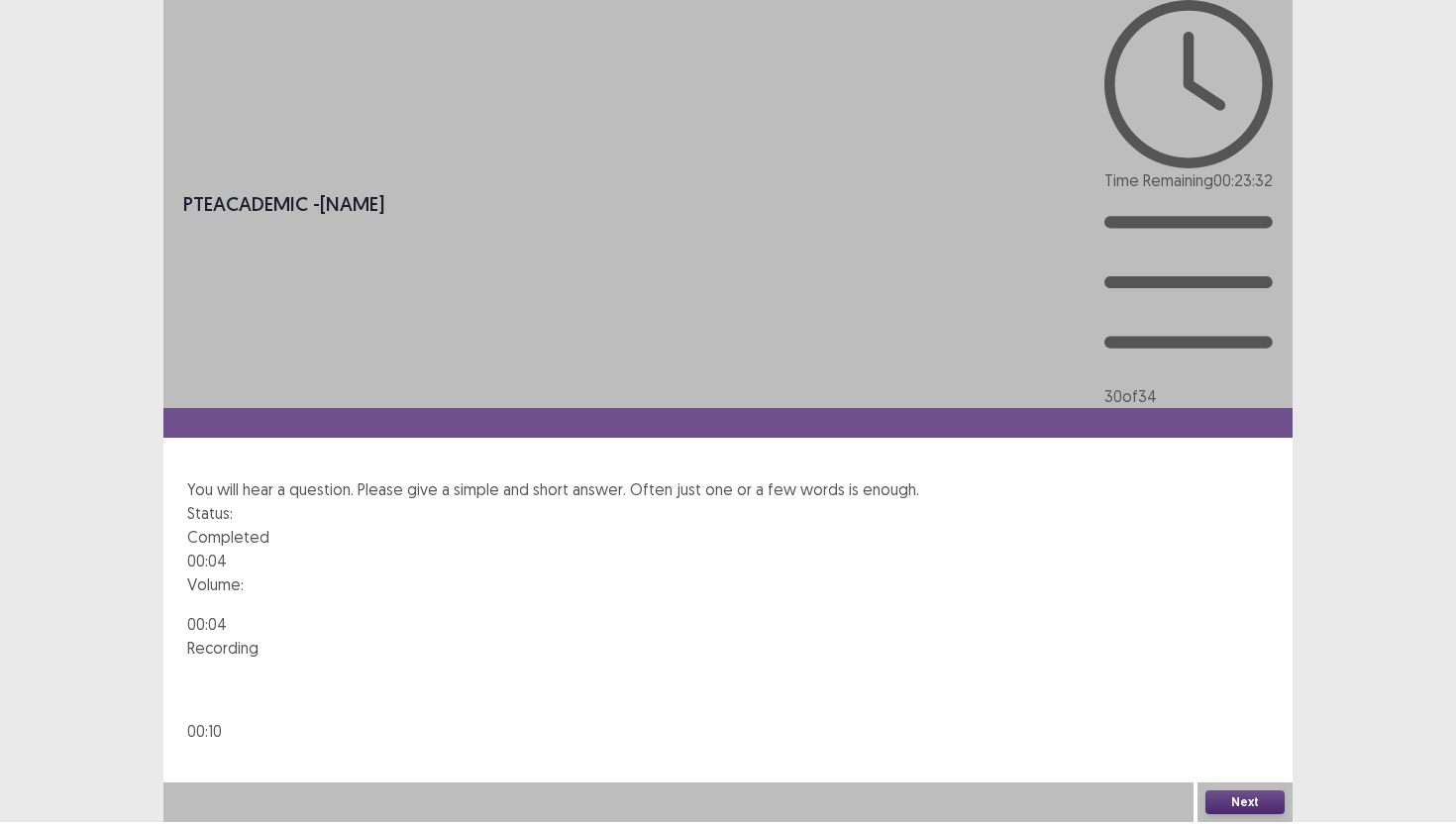 click on "Confirm" at bounding box center [43, 887] 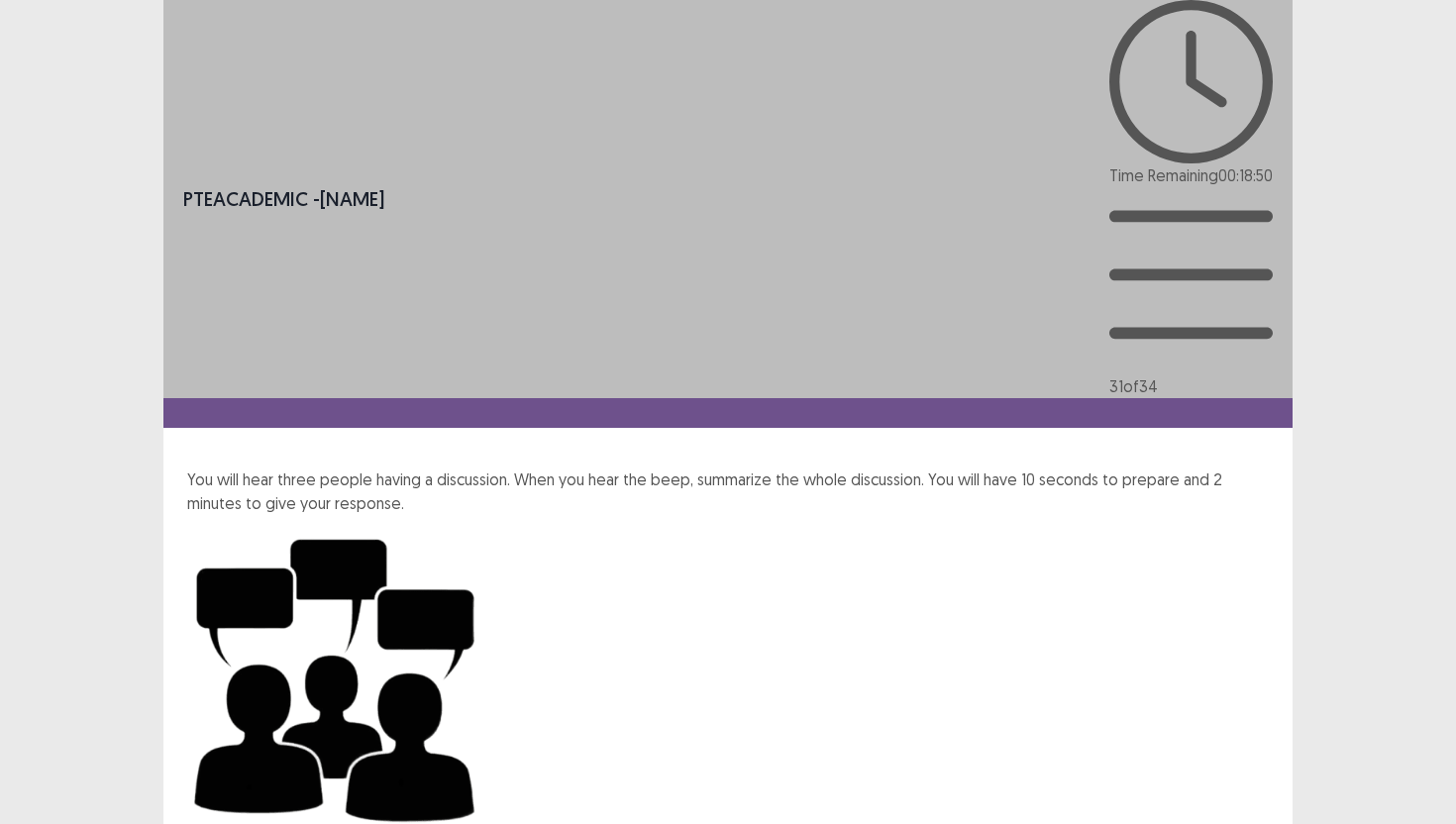 click on "Next" at bounding box center [1245, 1139] 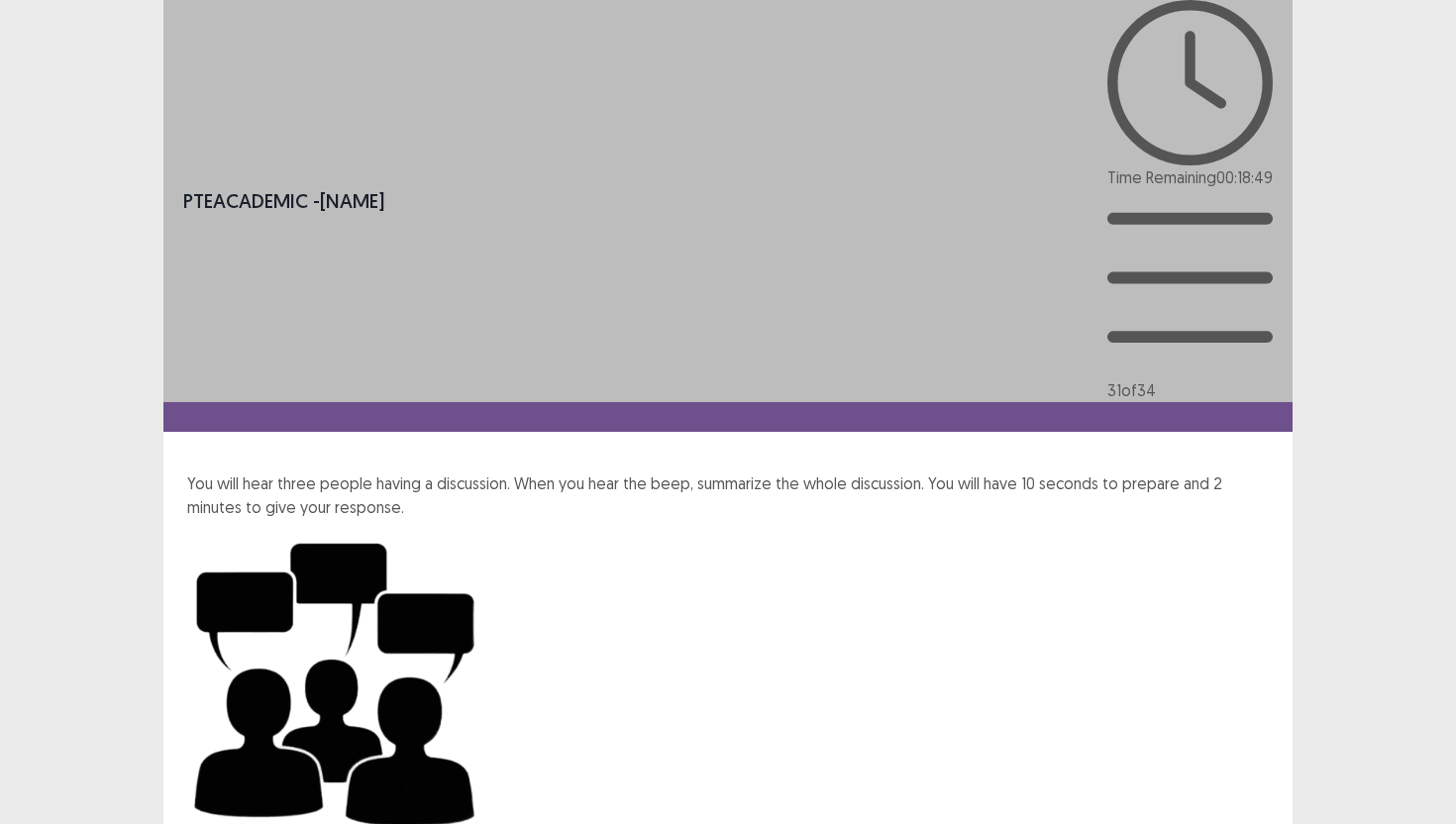 click on "Confirm" at bounding box center (43, 1228) 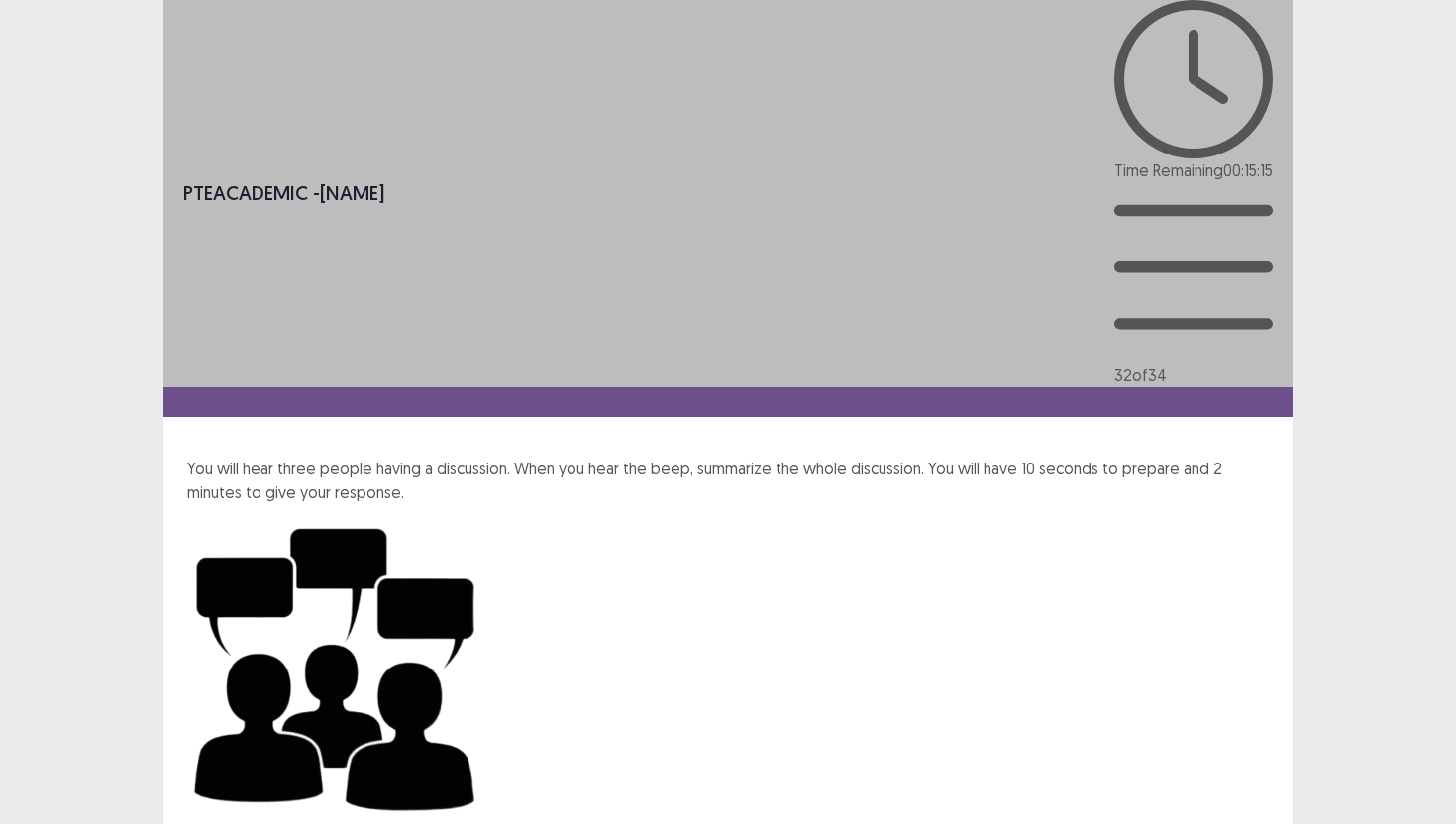 click on "Next" at bounding box center (1245, 1128) 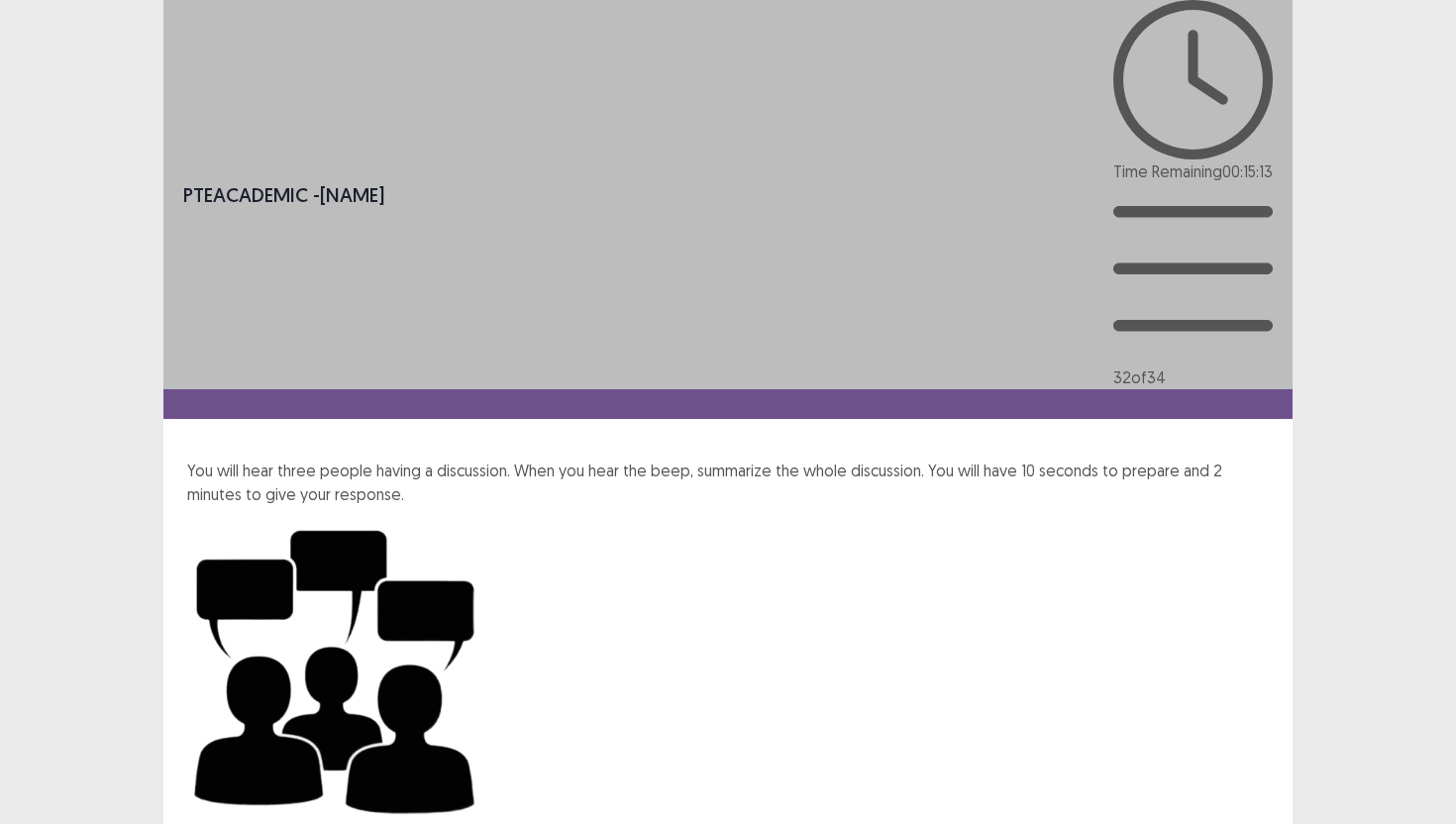 click on "Confirm" at bounding box center (43, 1216) 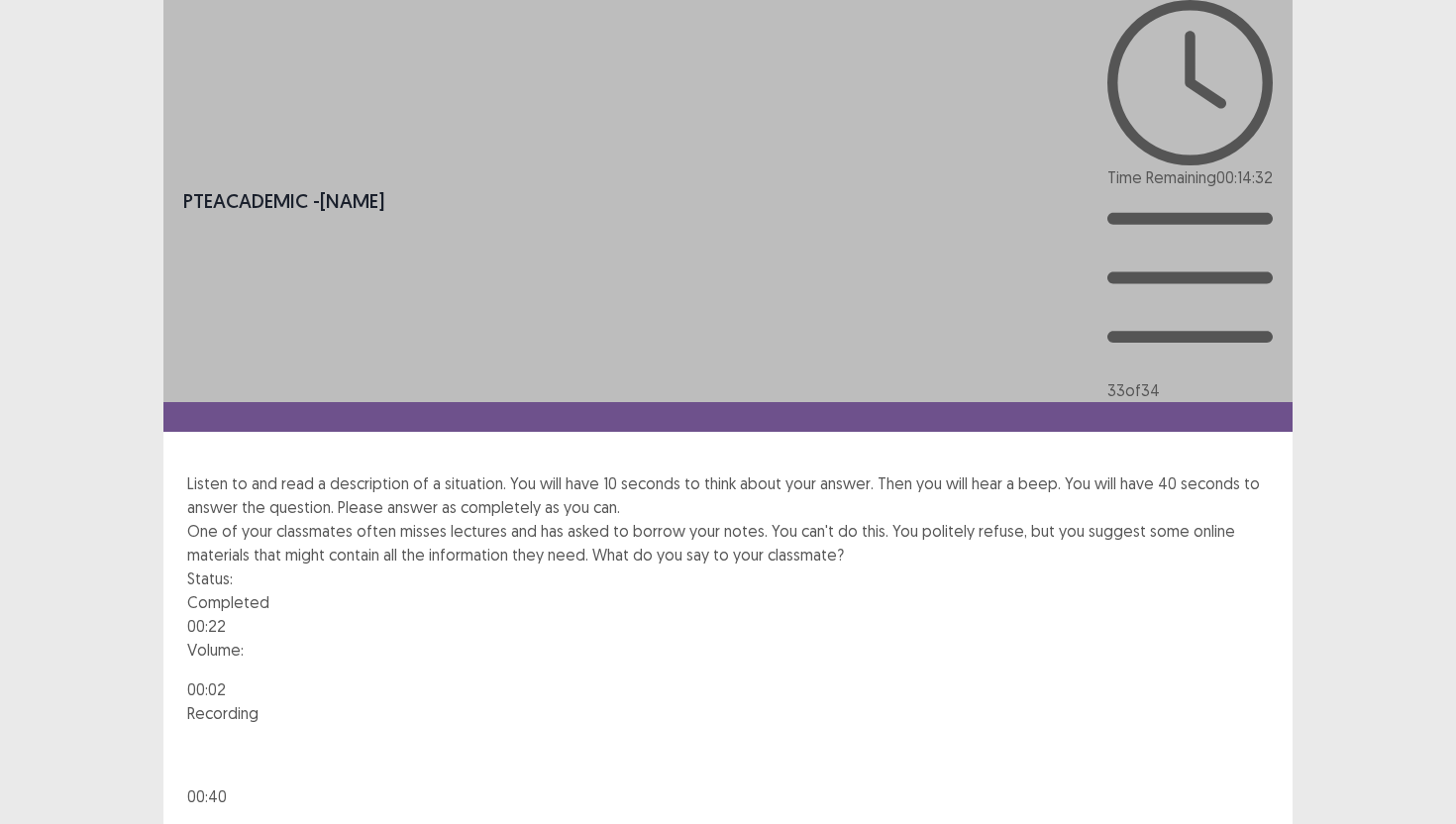 click on "Next" at bounding box center [1245, 868] 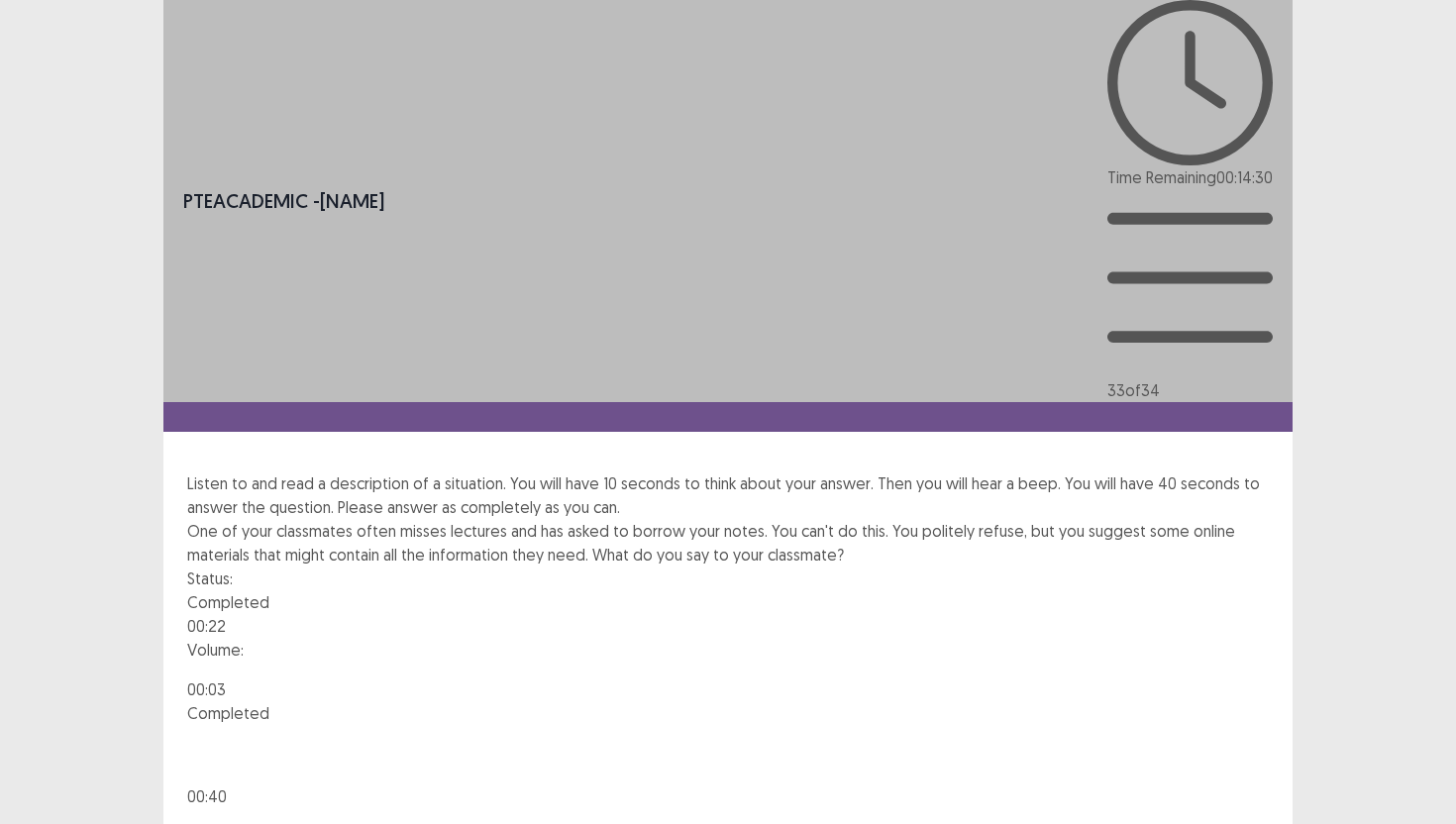 click on "Confirm" at bounding box center [43, 953] 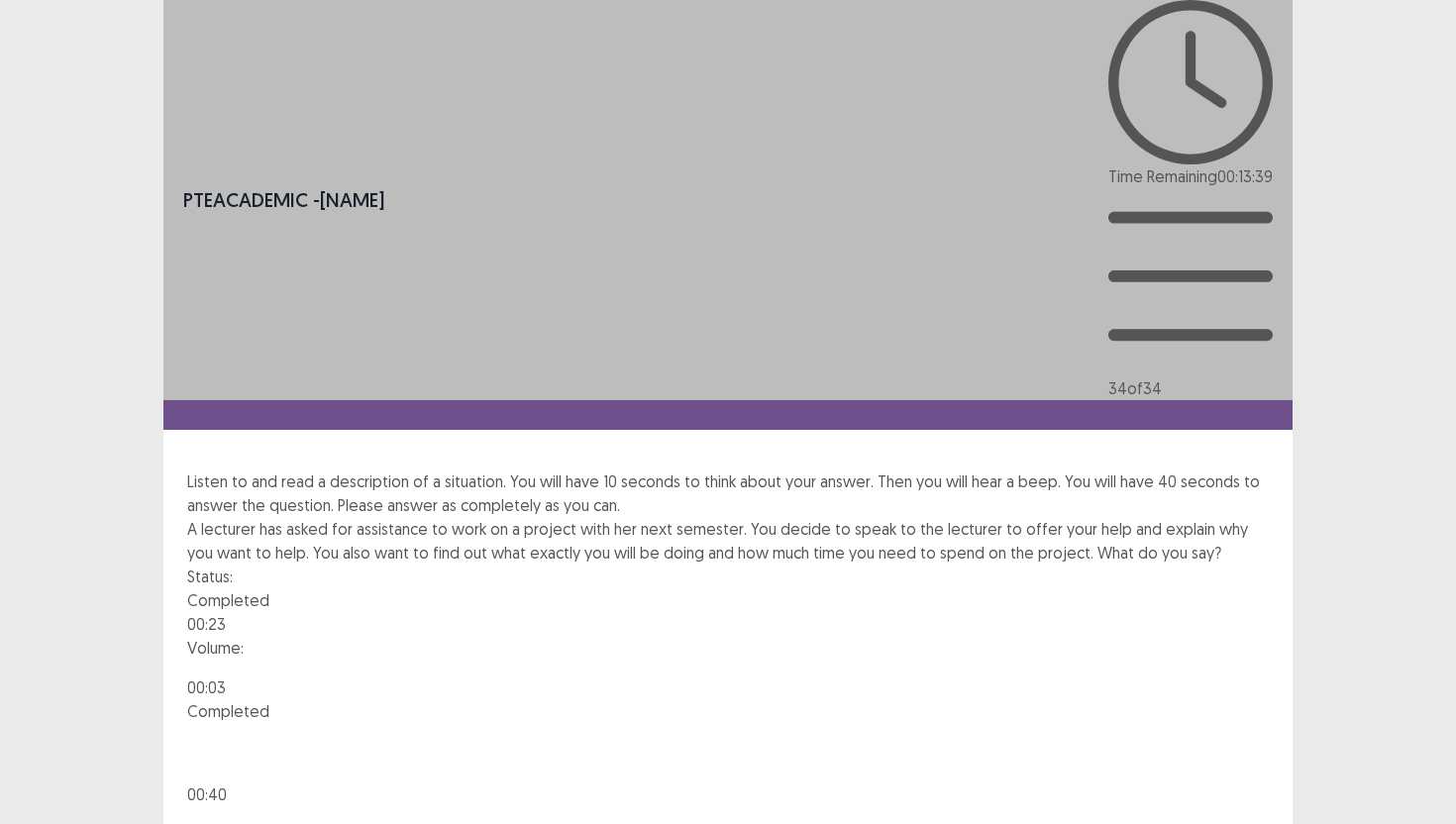 click on "Next" at bounding box center (1245, 866) 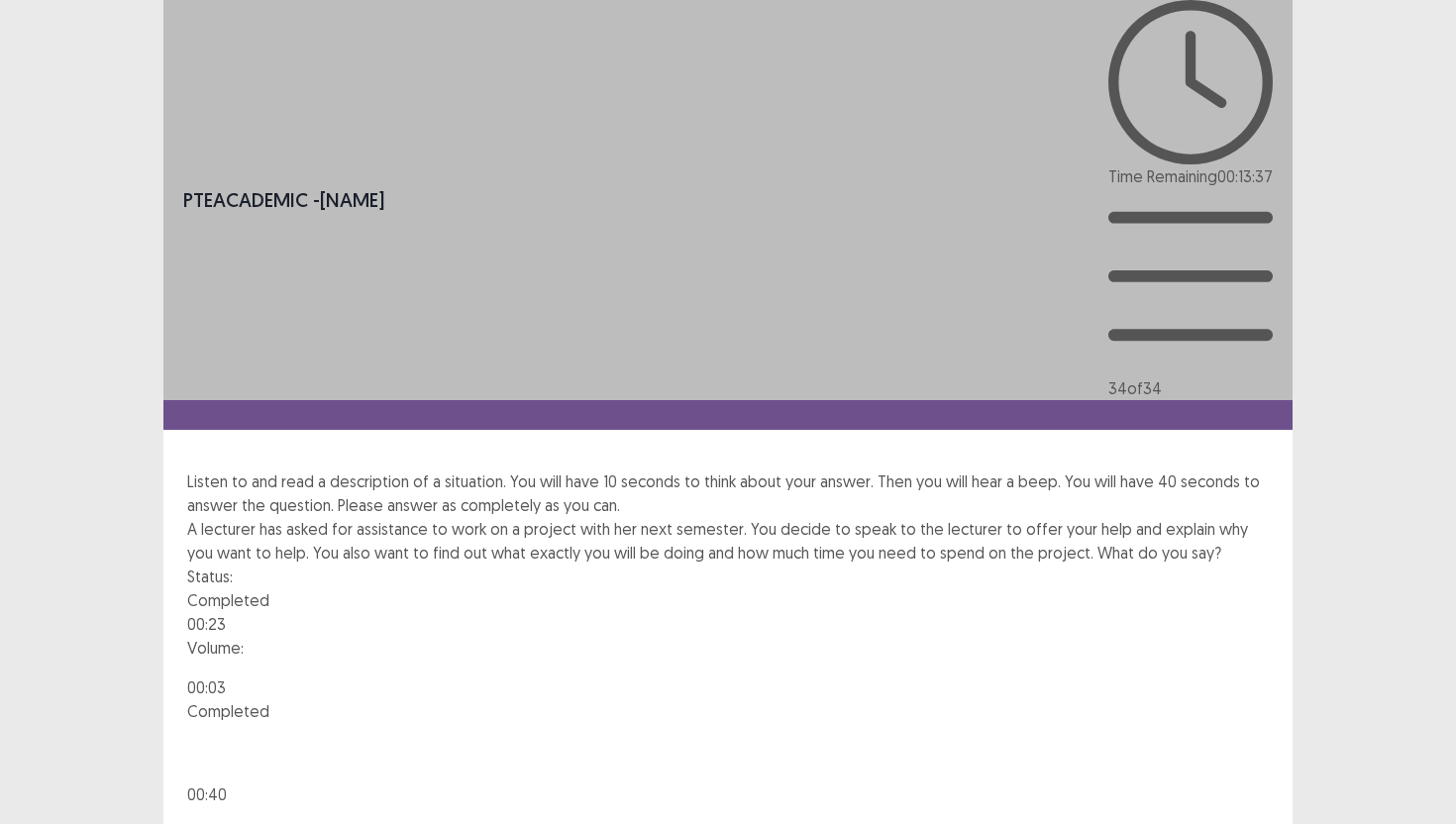 click on "Confirm" at bounding box center (43, 951) 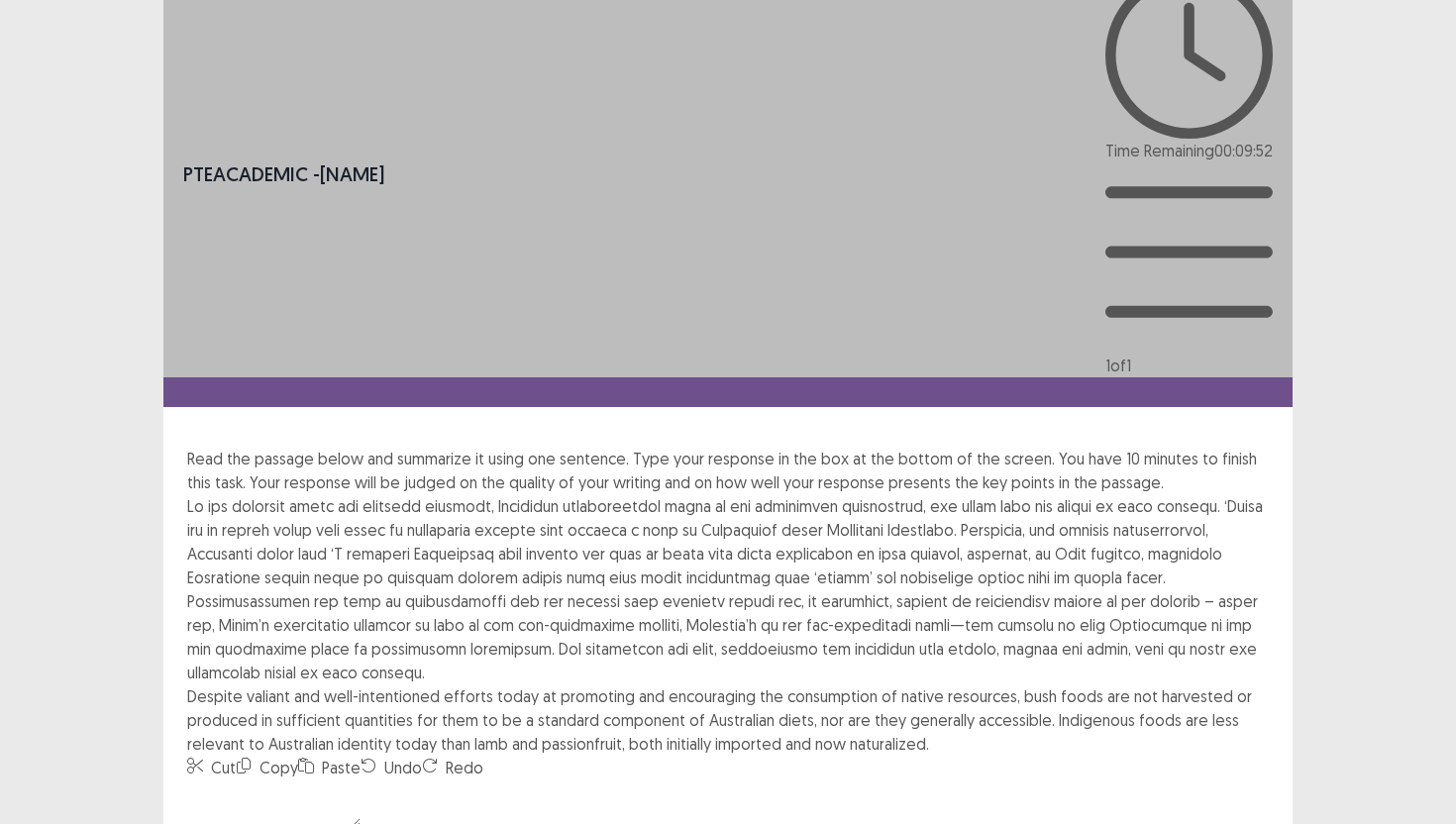 scroll, scrollTop: 32, scrollLeft: 0, axis: vertical 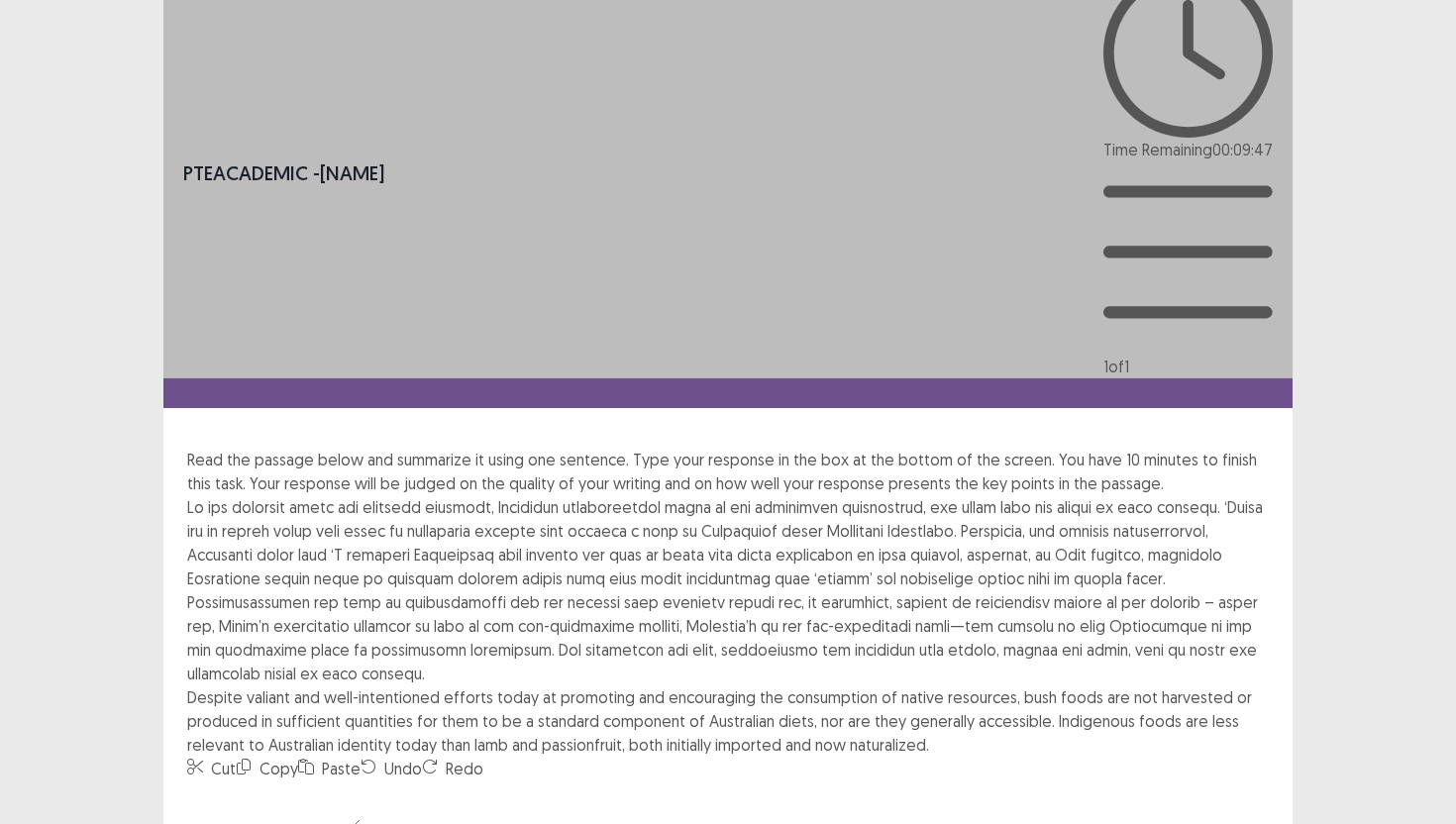 drag, startPoint x: 617, startPoint y: 181, endPoint x: 722, endPoint y: 190, distance: 105.385008 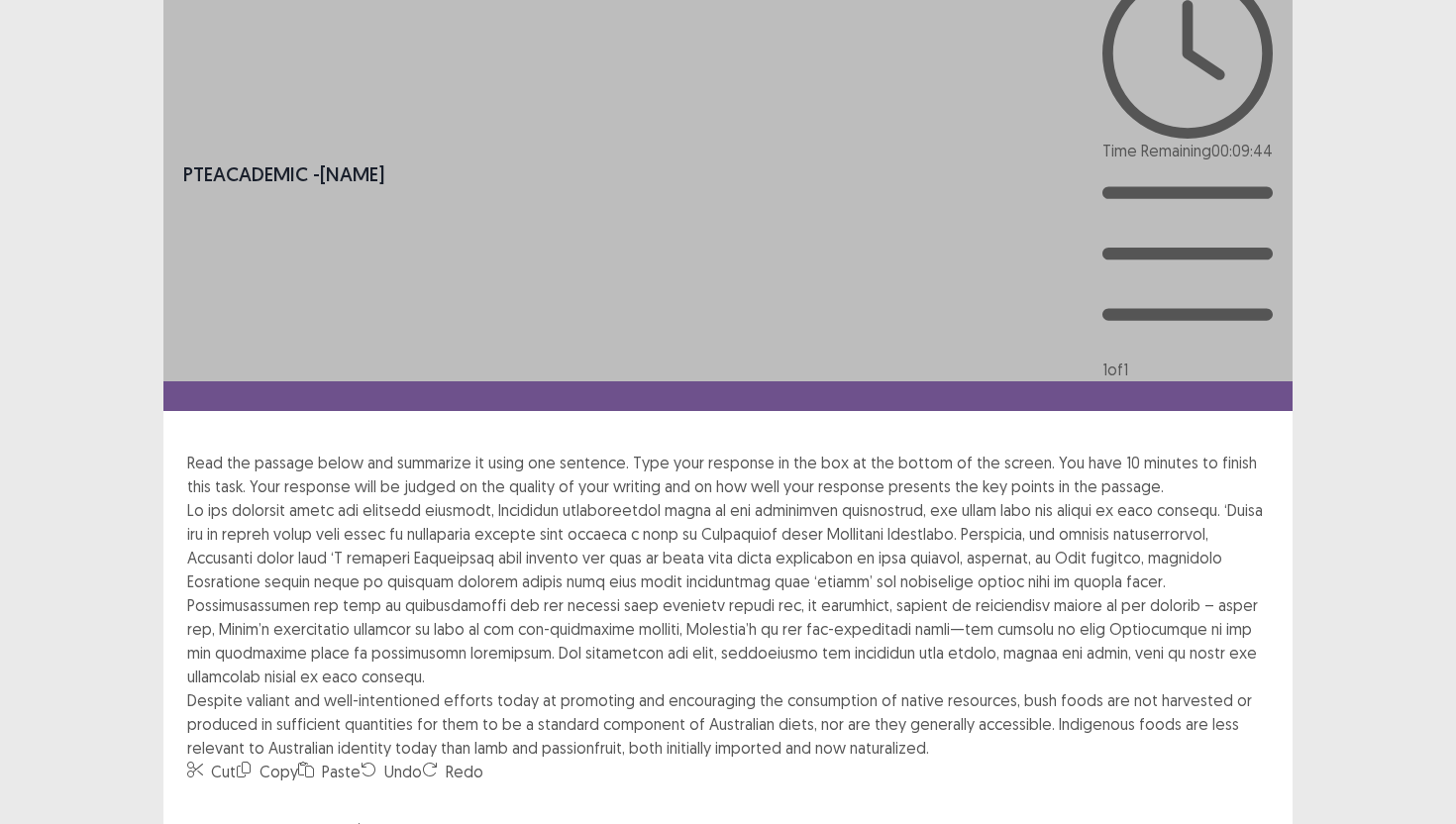 click at bounding box center (273, 807) 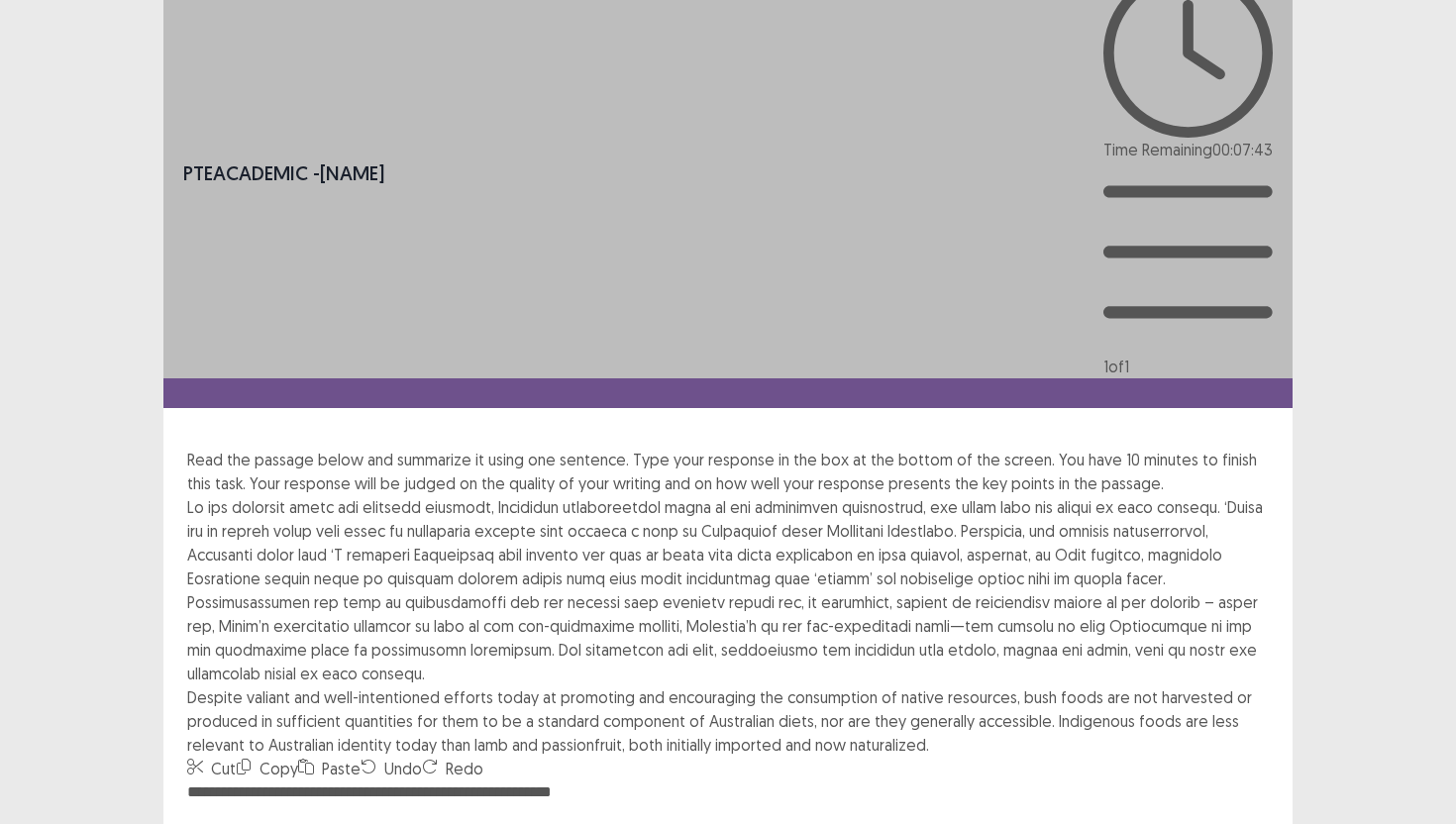 click on "**********" at bounding box center [728, 889] 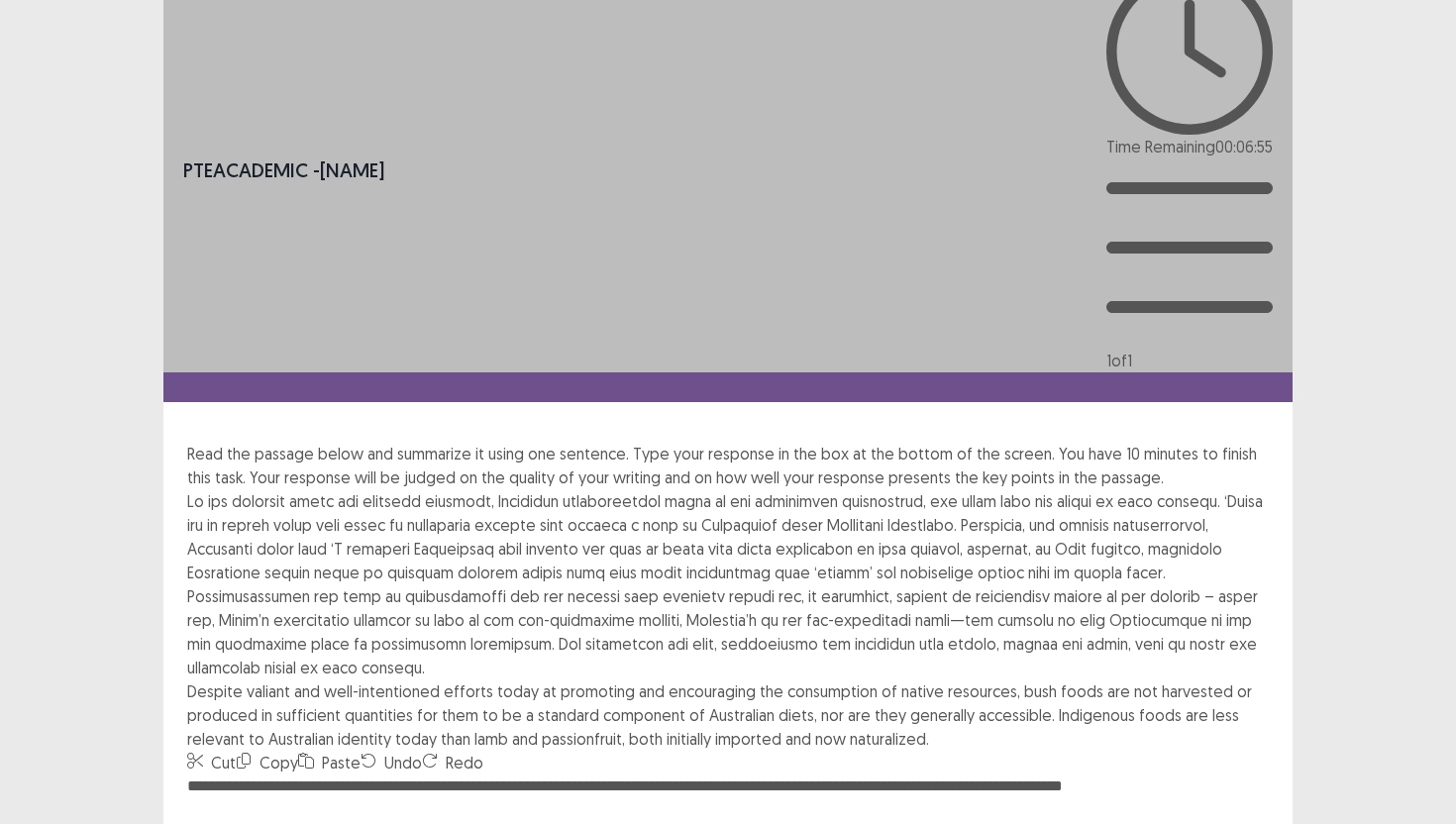 click on "**********" at bounding box center [728, 883] 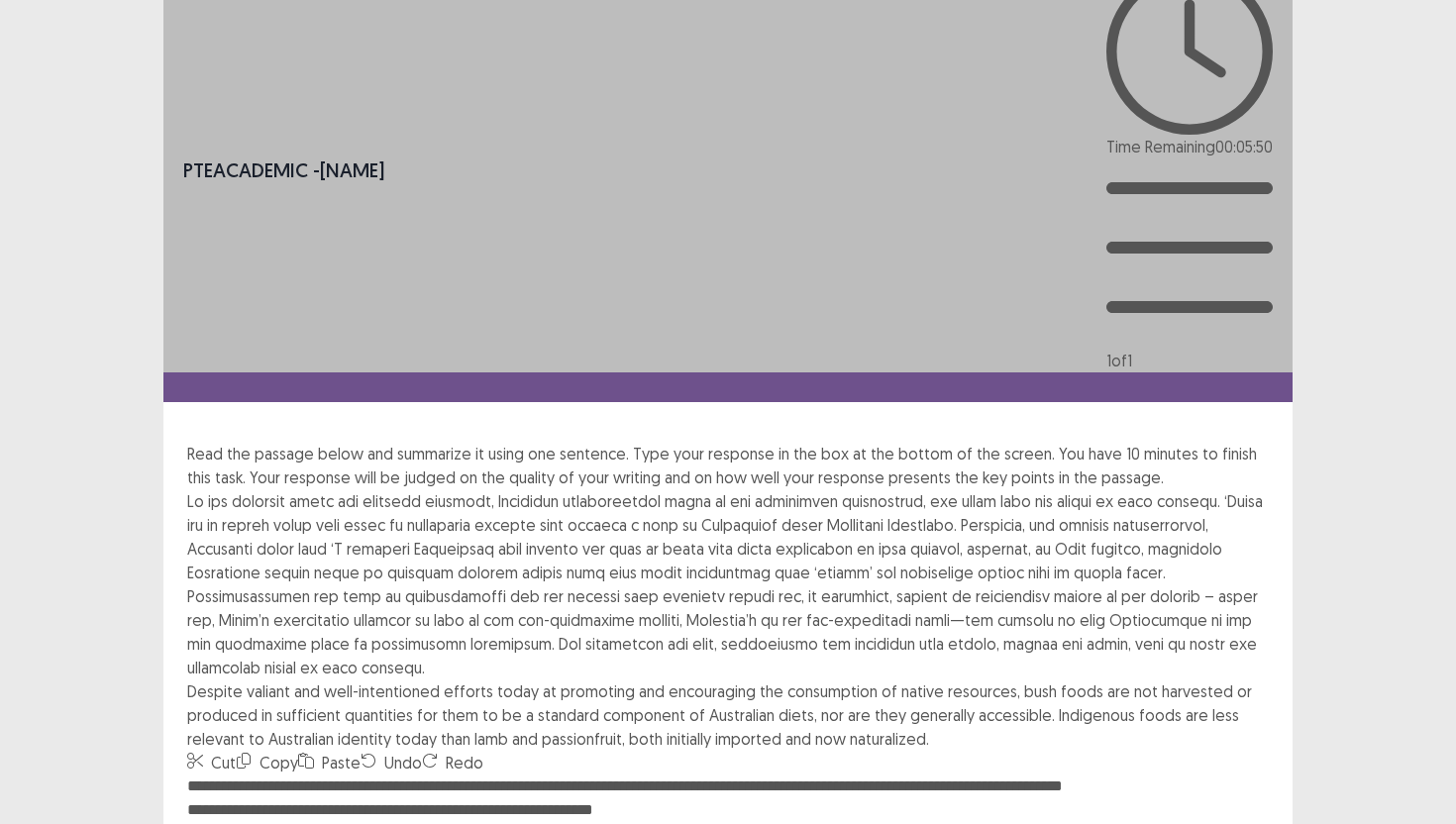 click on "**********" at bounding box center (728, 883) 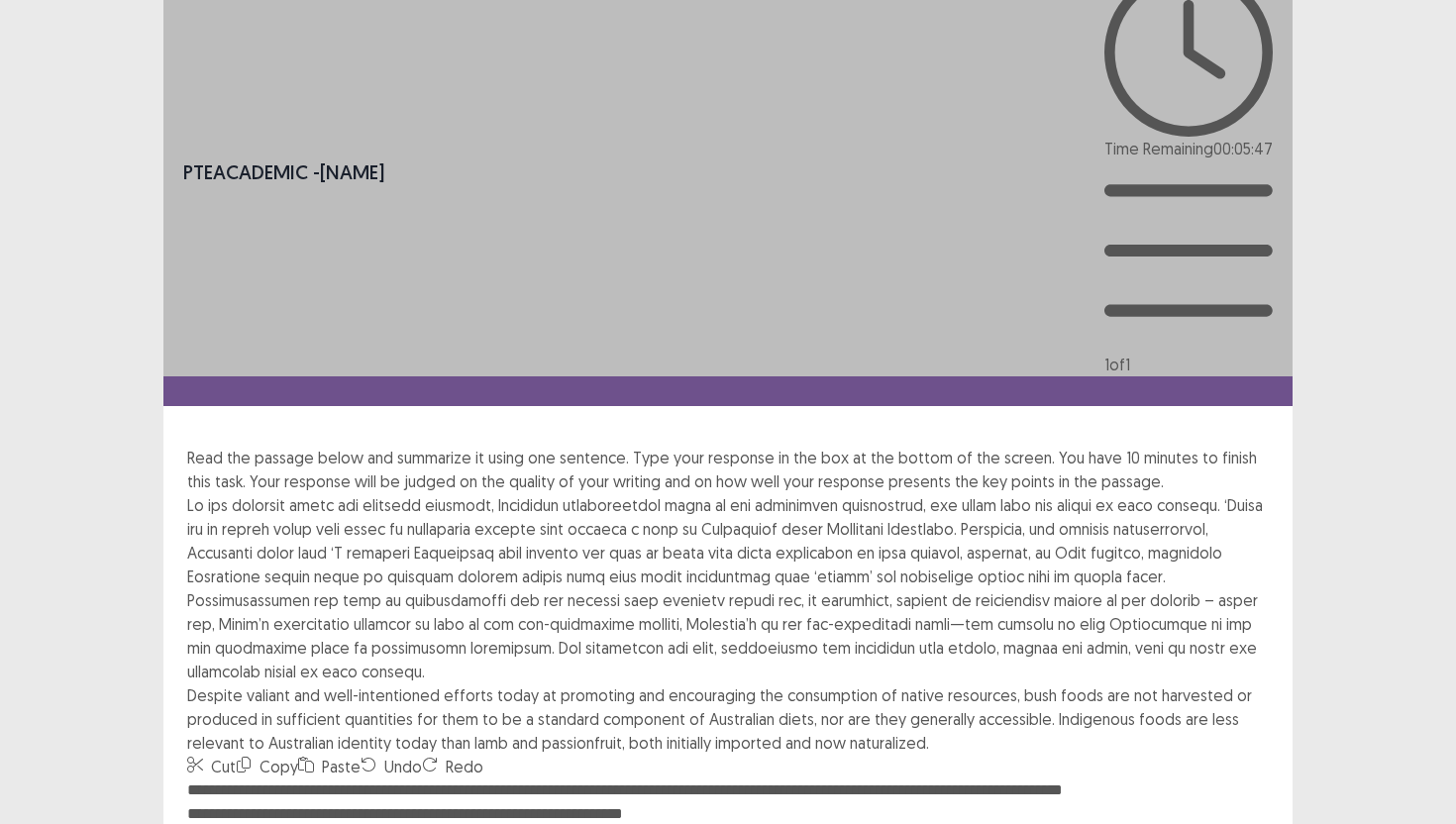 click on "**********" at bounding box center [728, 887] 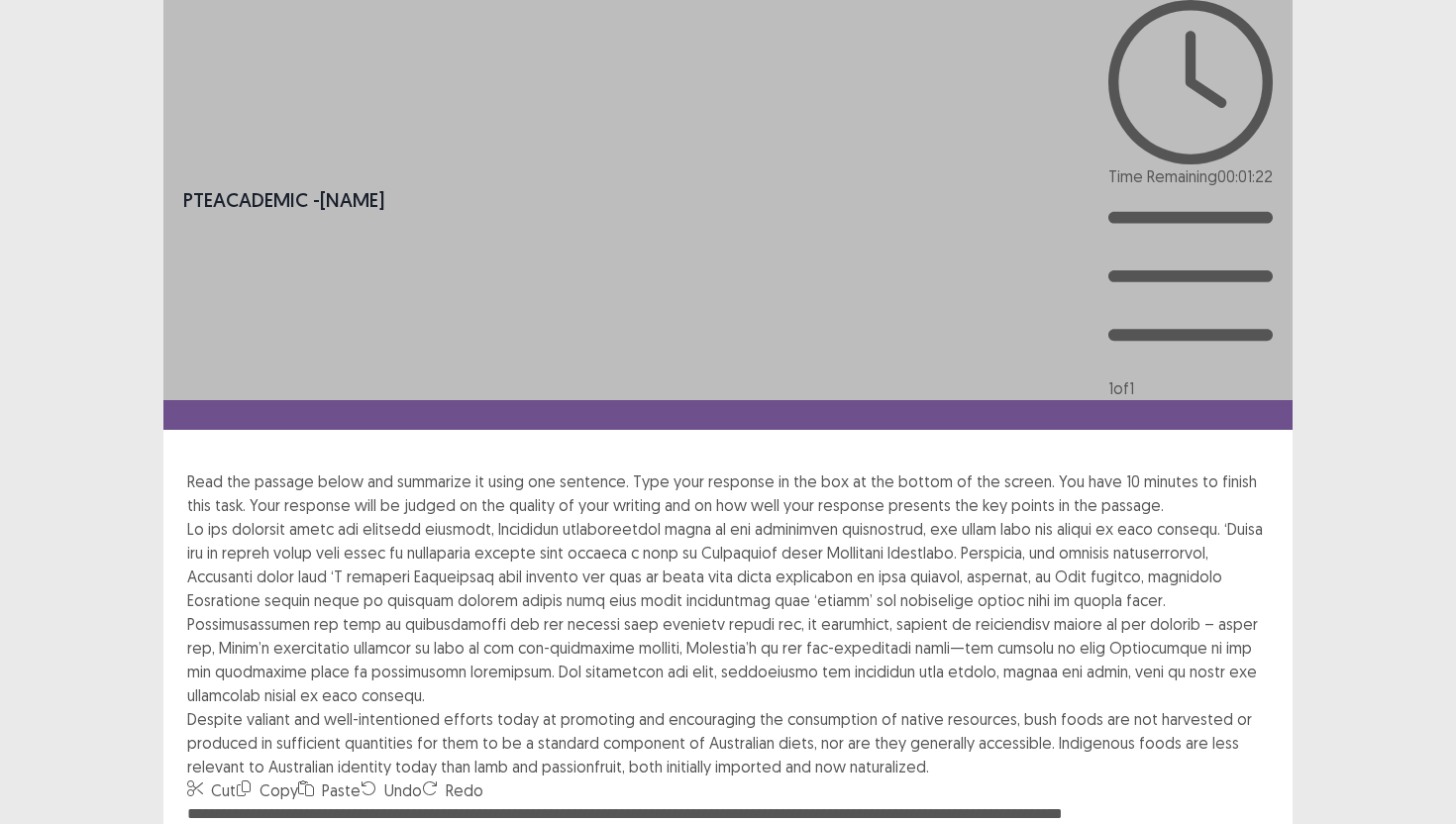 scroll, scrollTop: 32, scrollLeft: 0, axis: vertical 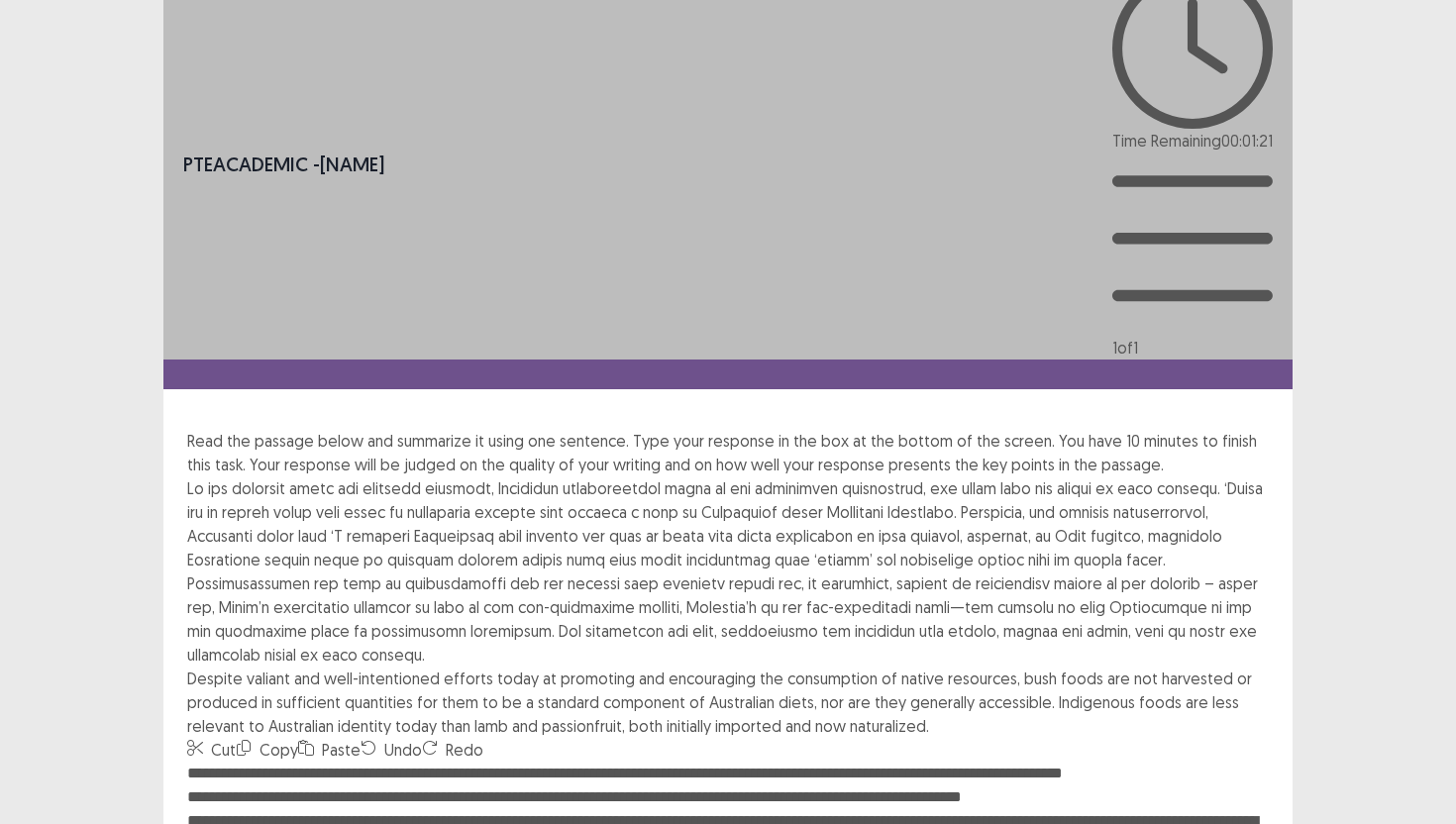 type on "**********" 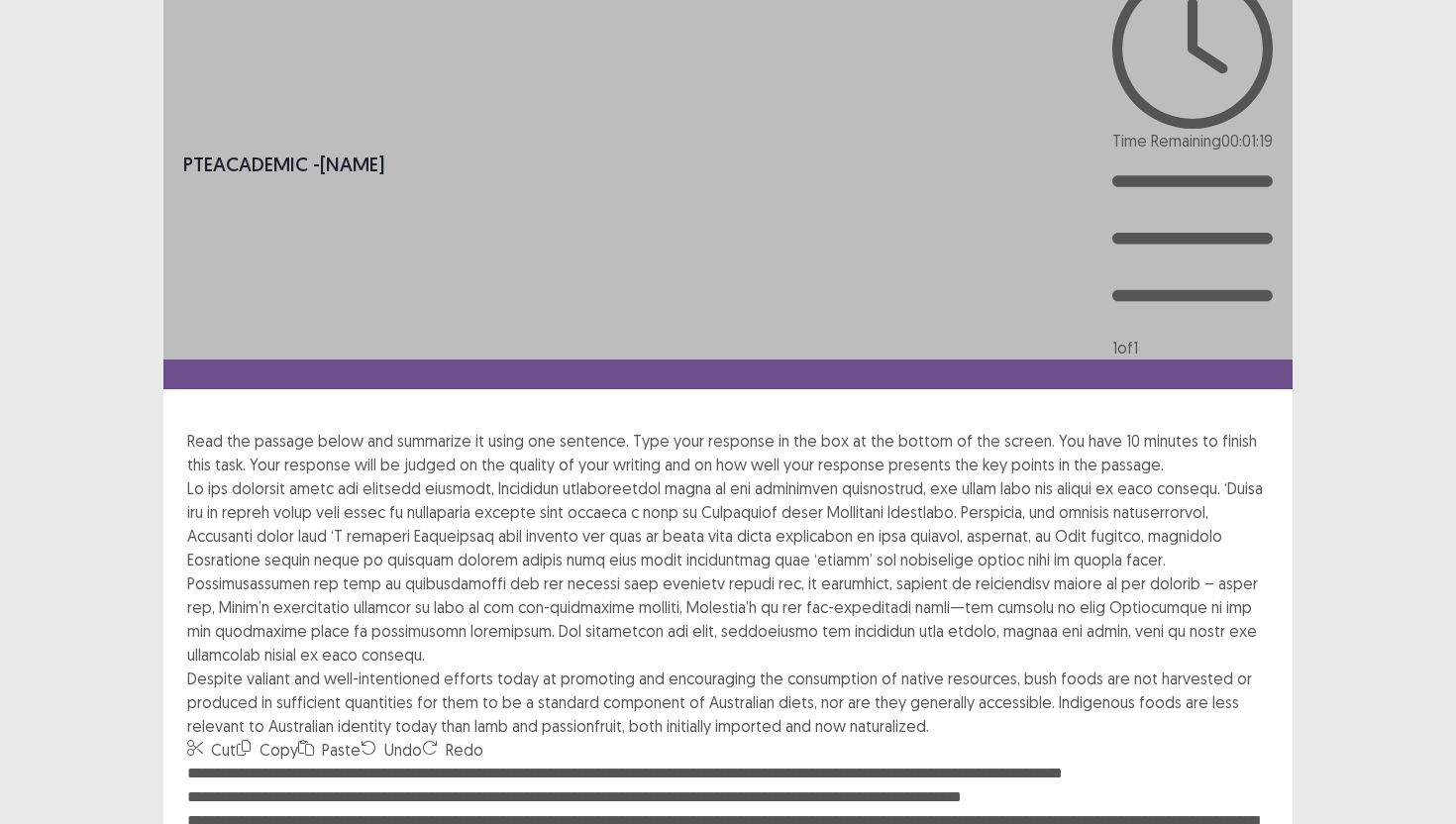 click on "Confirm" at bounding box center [43, 1154] 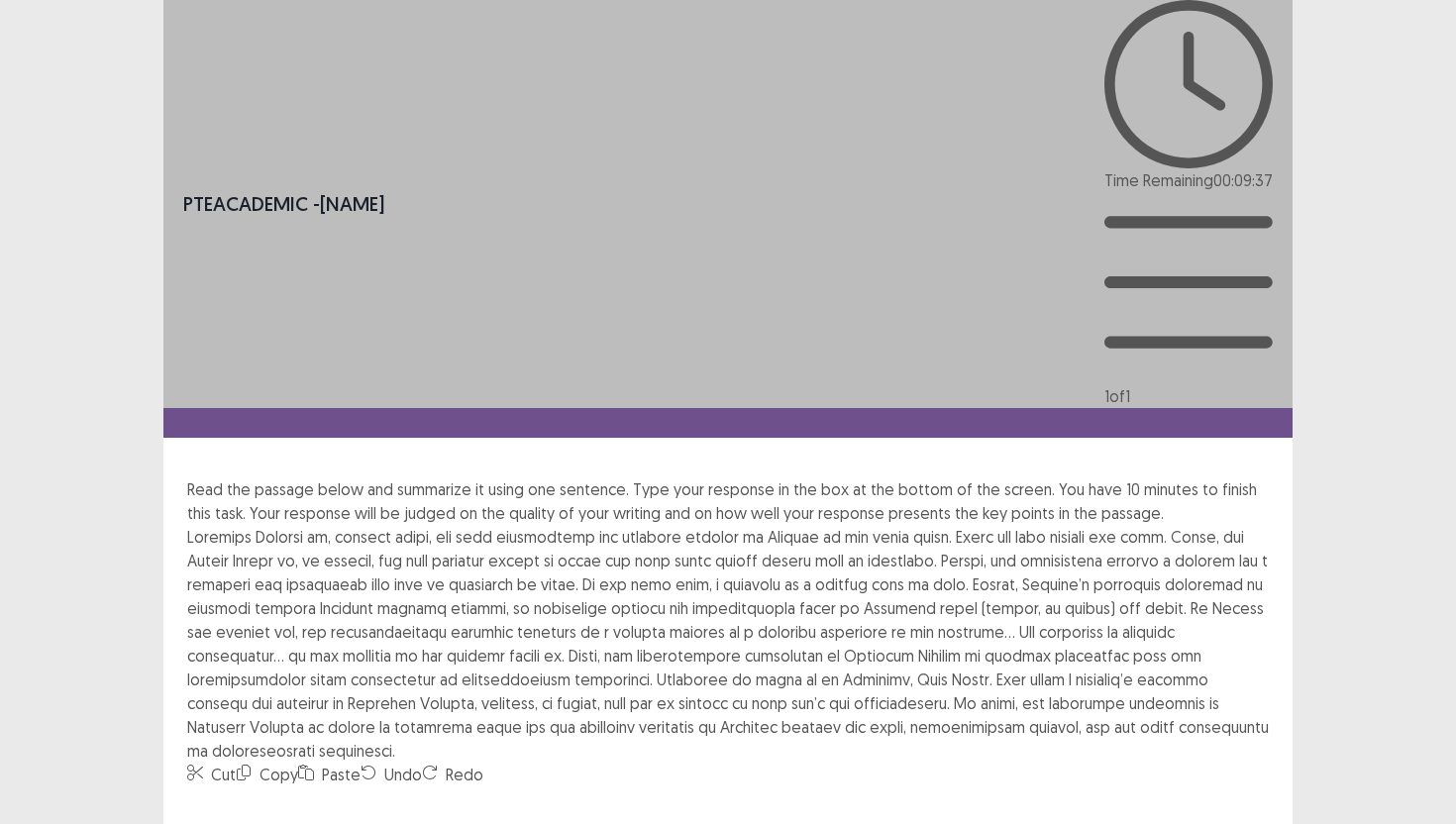 scroll, scrollTop: 8, scrollLeft: 0, axis: vertical 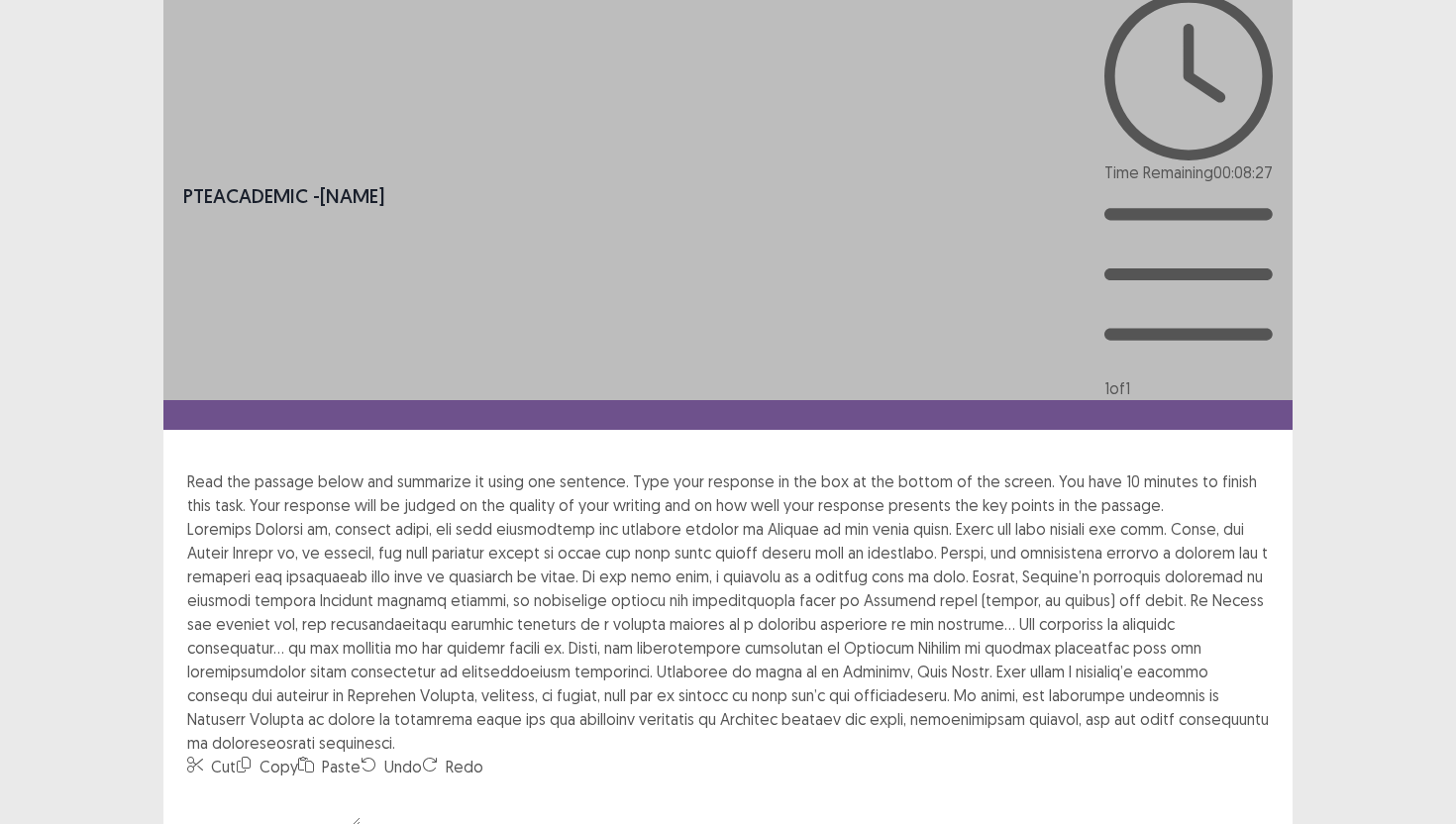 click at bounding box center (273, 802) 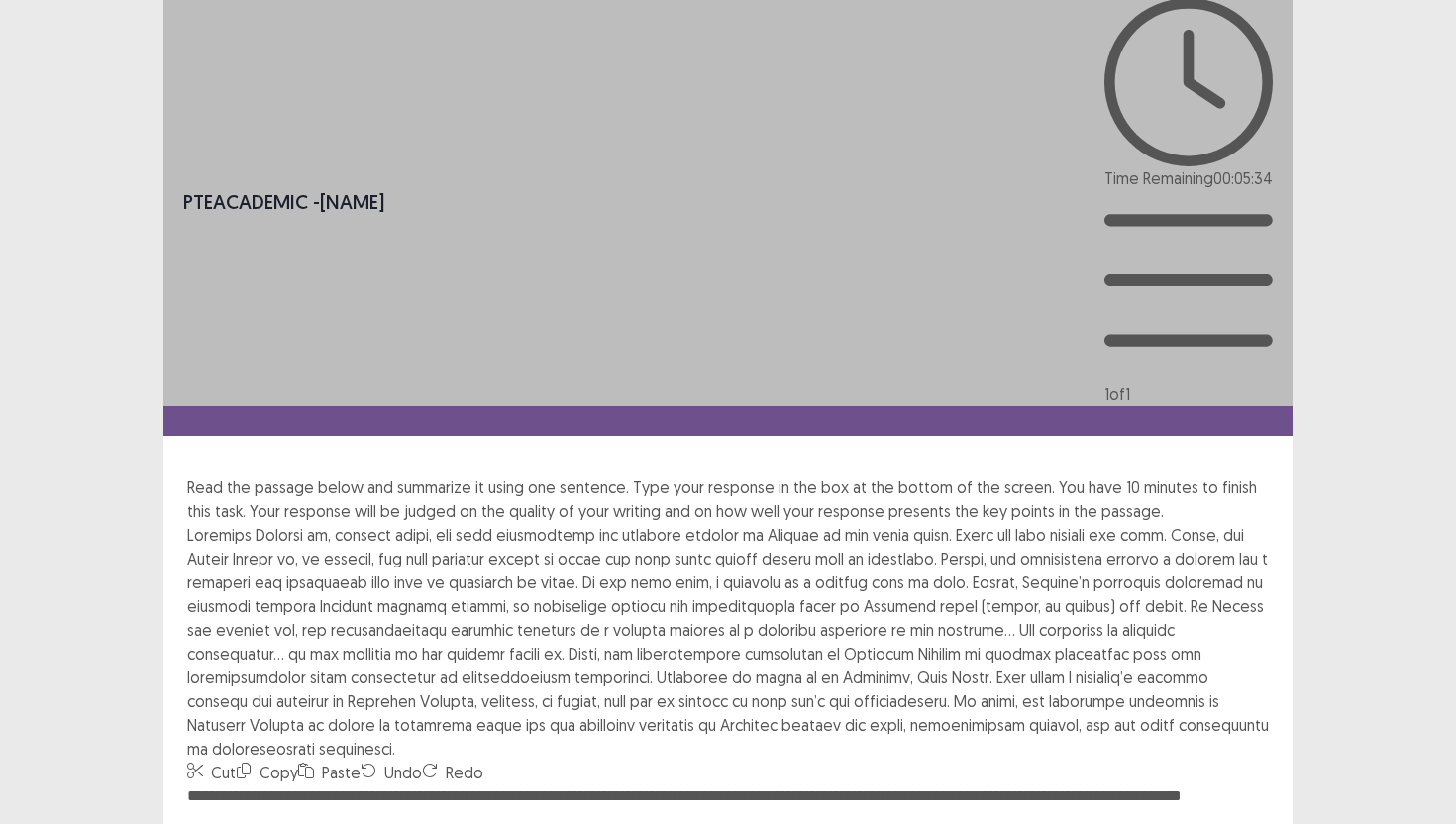 scroll, scrollTop: 0, scrollLeft: 0, axis: both 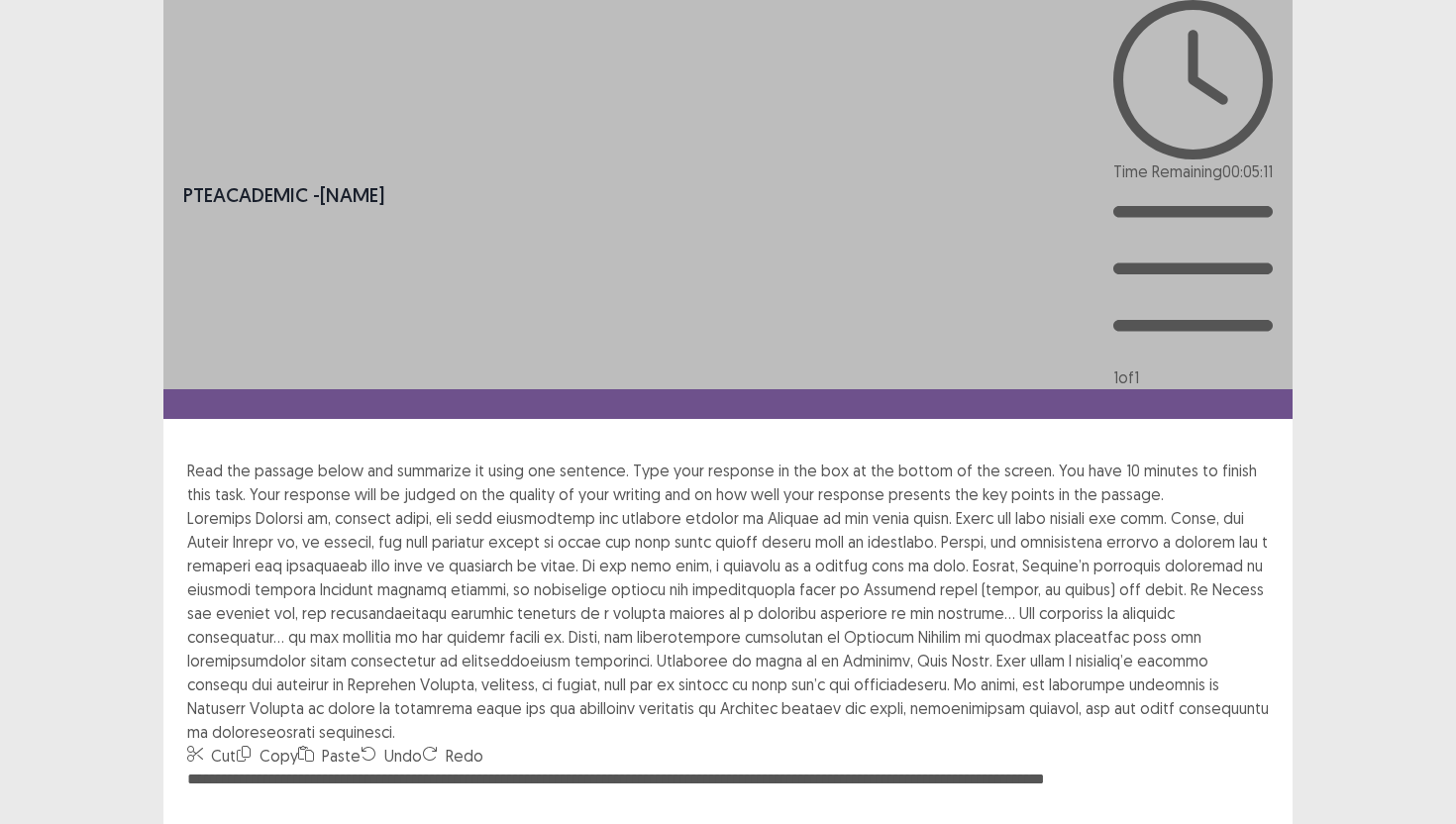 click on "**********" at bounding box center (728, 876) 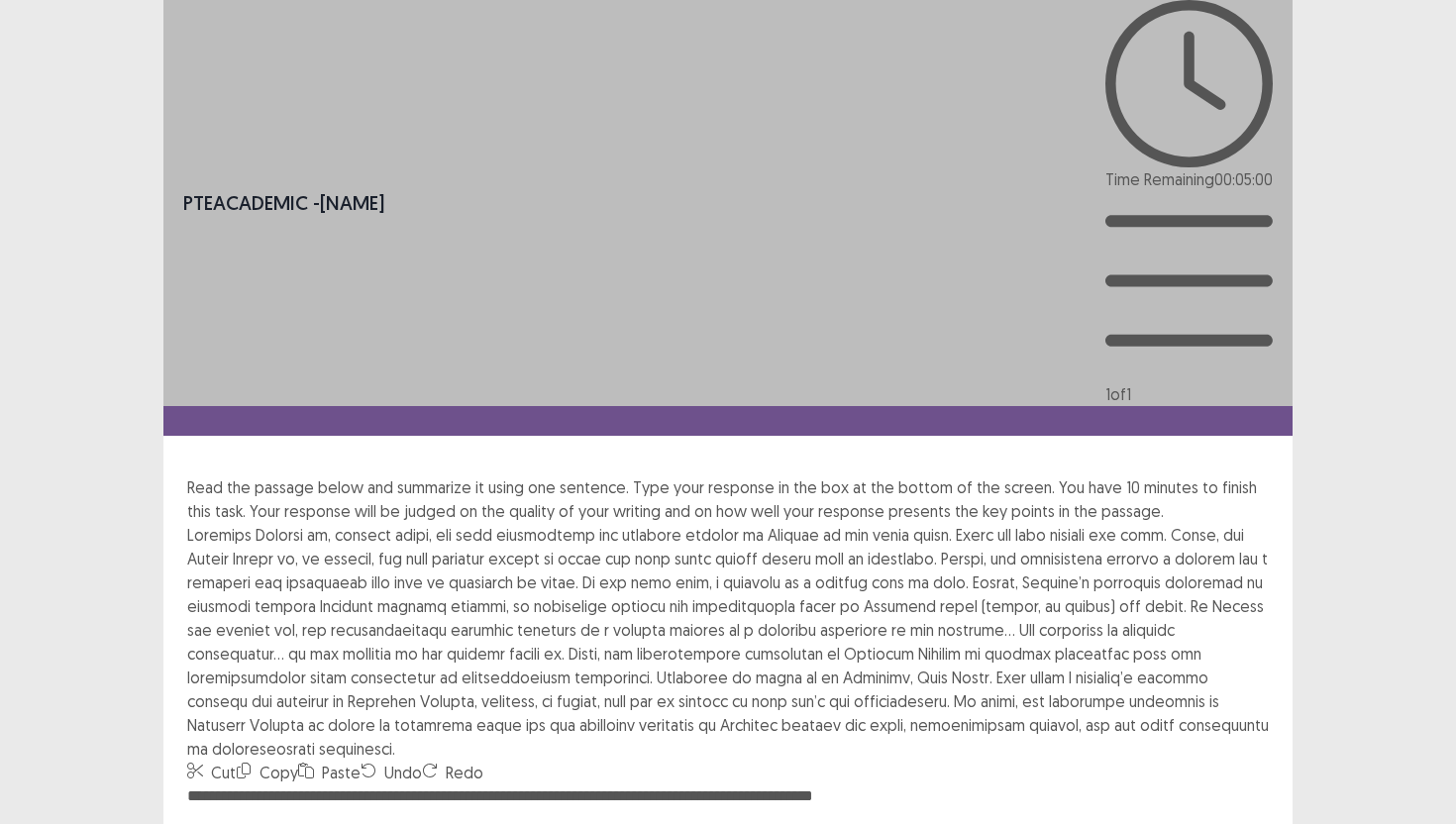 drag, startPoint x: 833, startPoint y: 516, endPoint x: 455, endPoint y: 562, distance: 380.78866 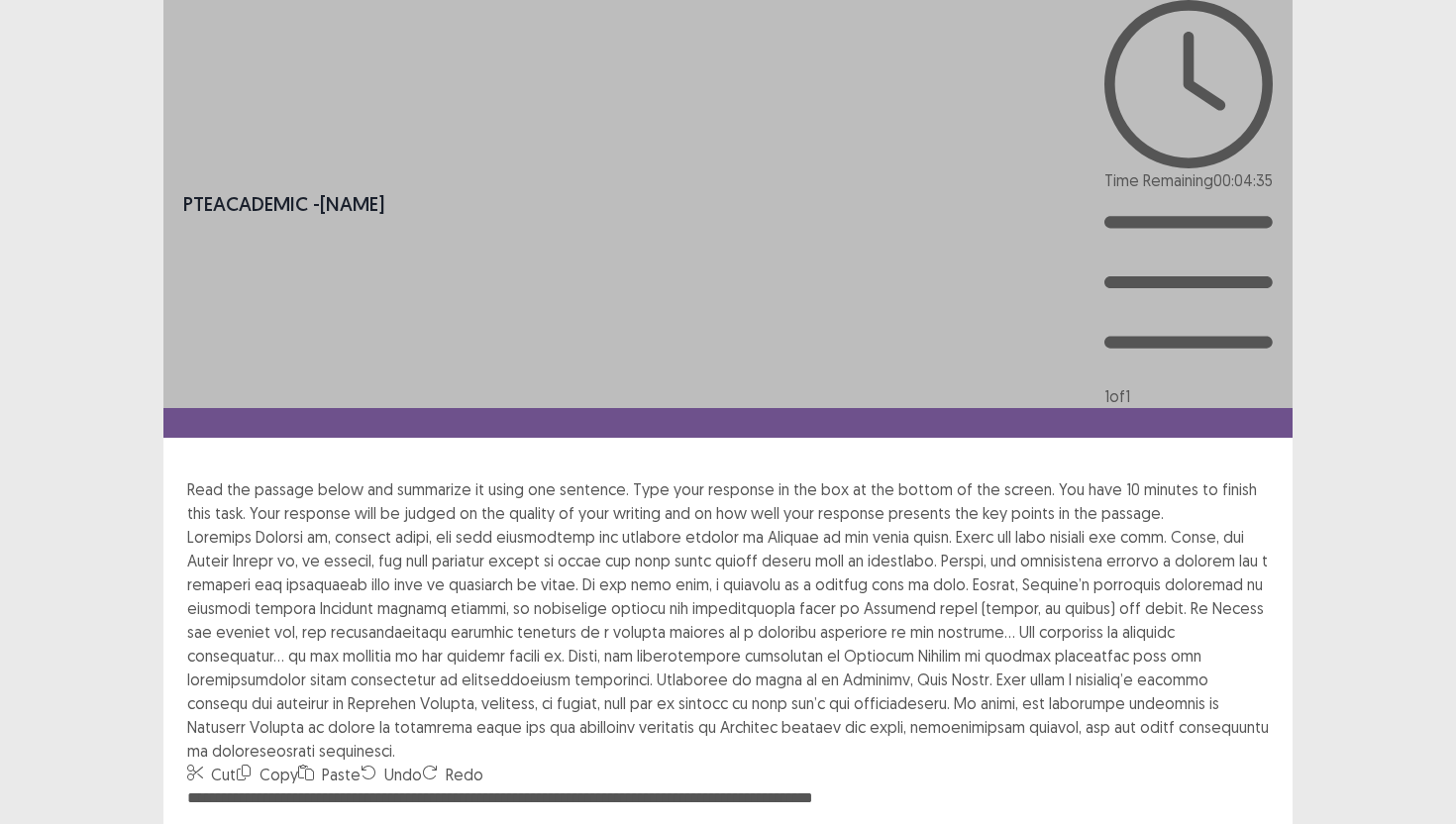 drag, startPoint x: 304, startPoint y: 513, endPoint x: 670, endPoint y: 500, distance: 366.2308 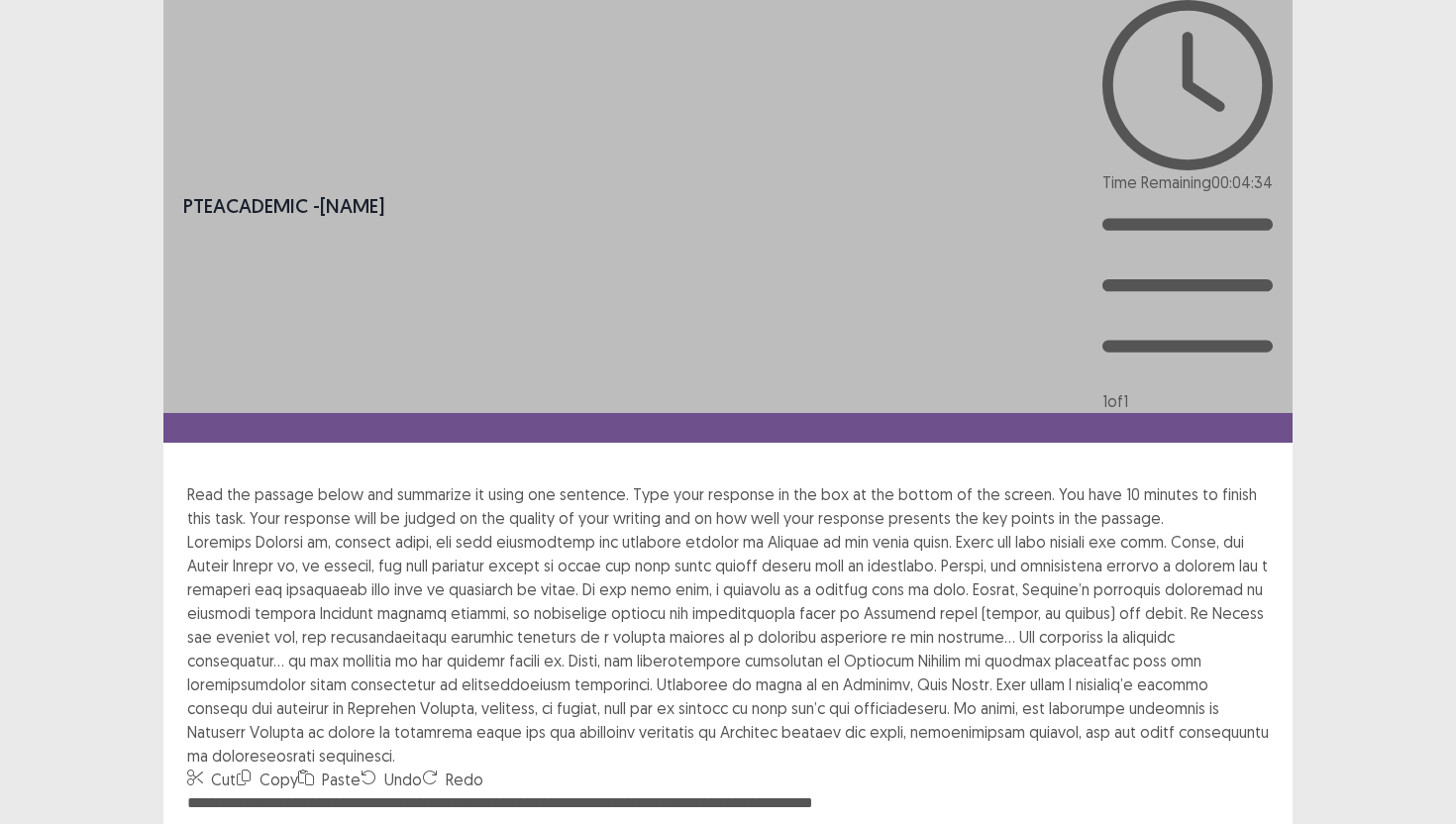 click on "**********" at bounding box center [728, 900] 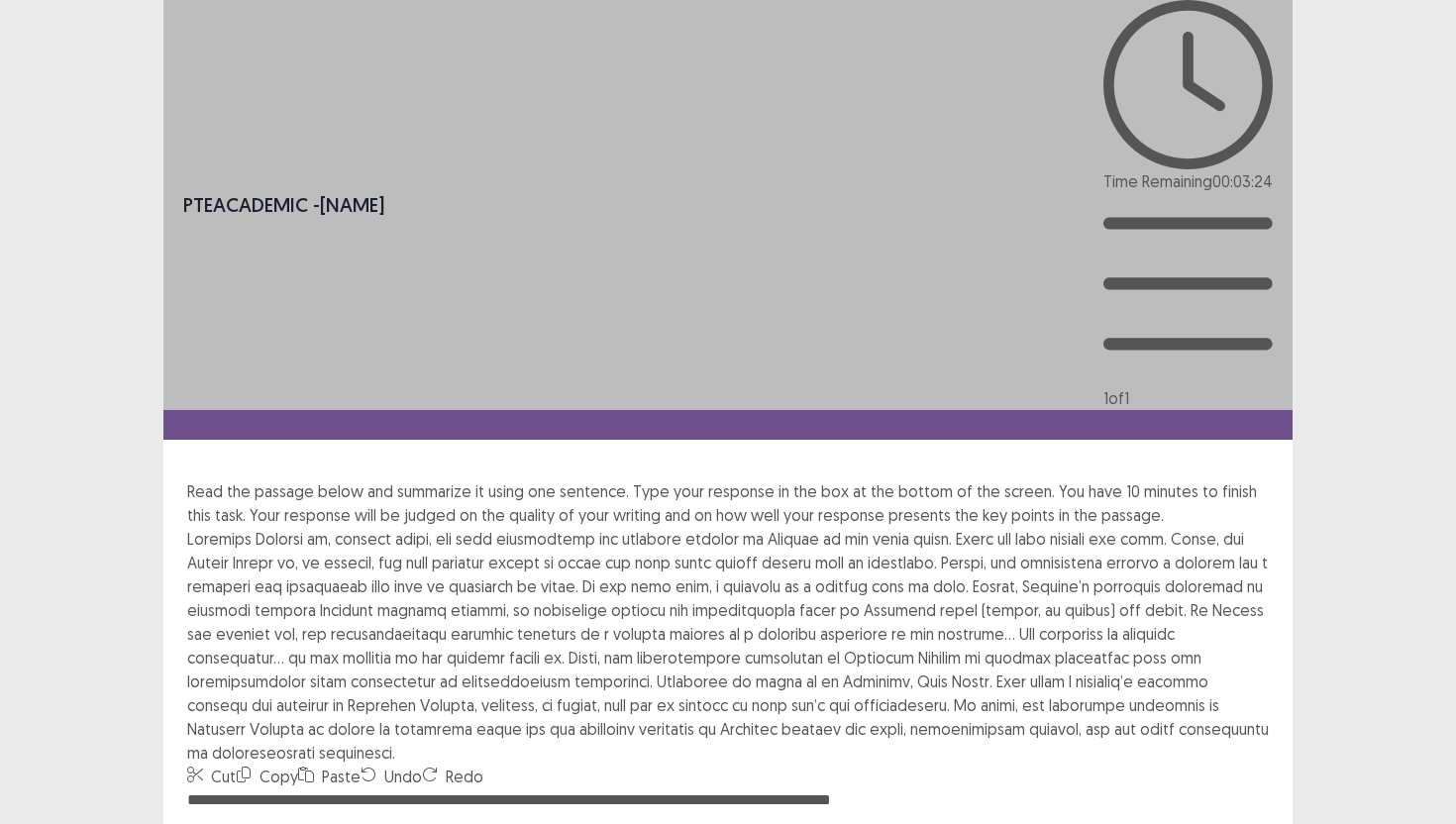 scroll, scrollTop: 8, scrollLeft: 0, axis: vertical 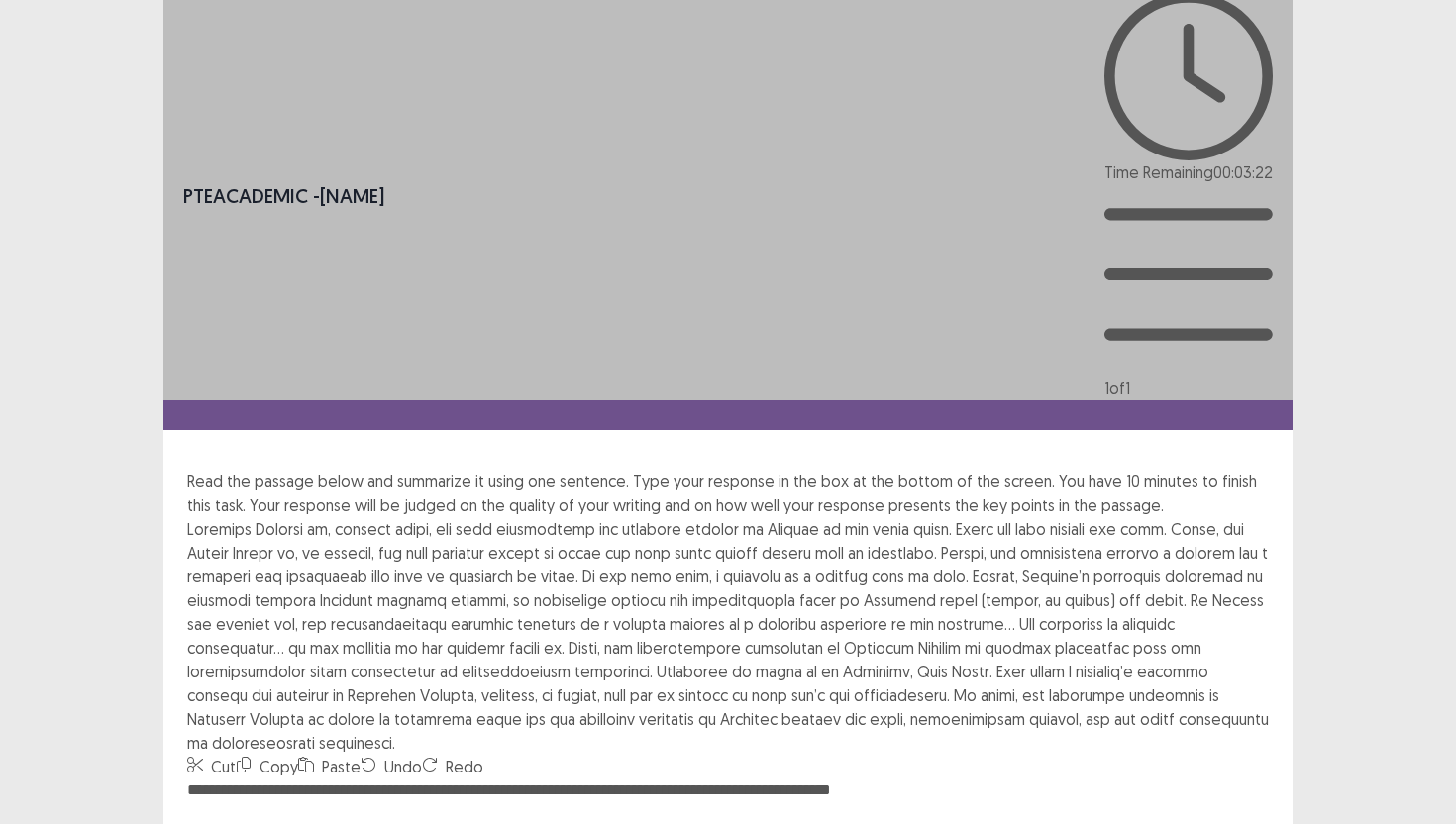type on "**********" 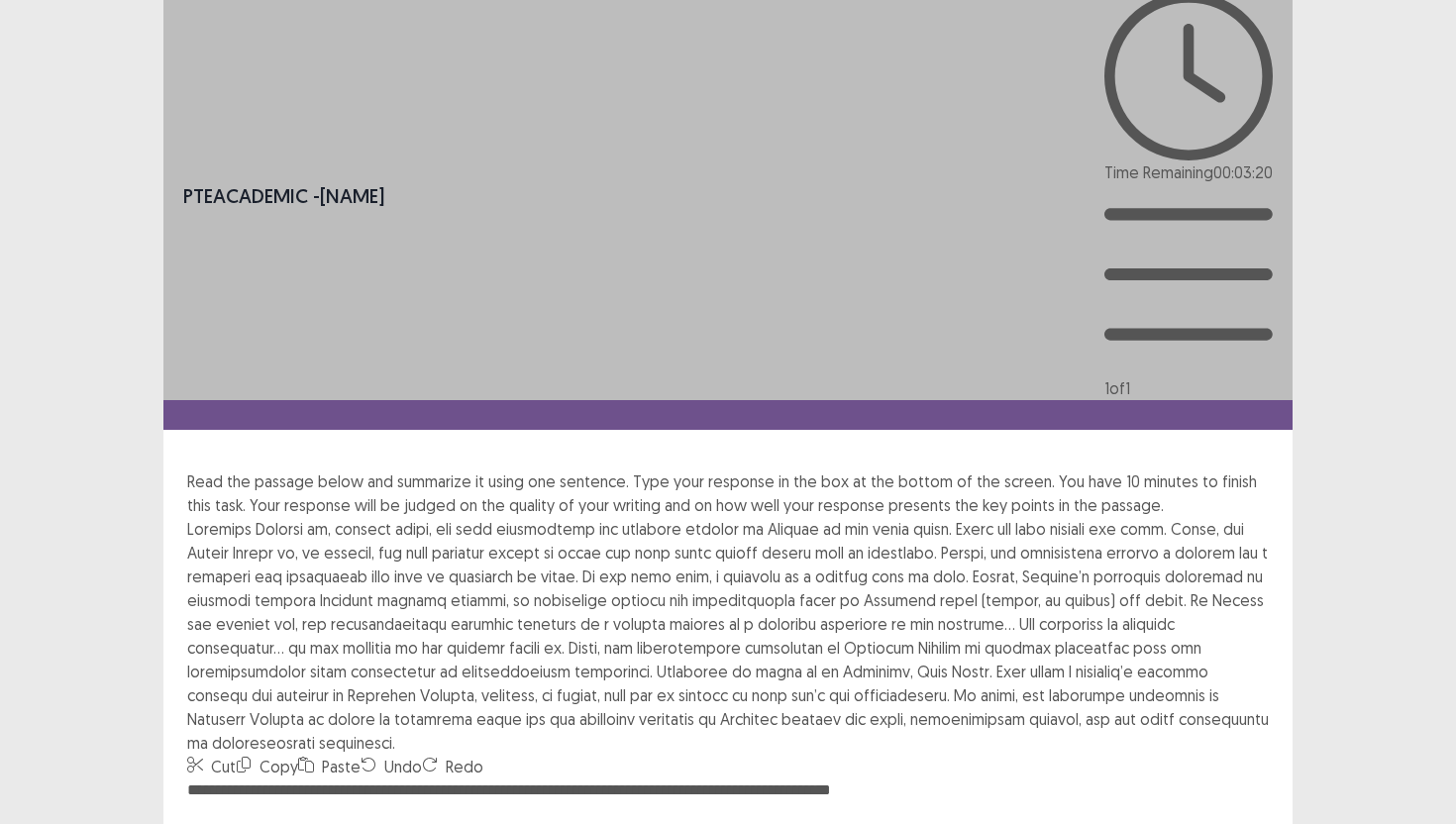 click on "Confirm" at bounding box center [43, 1171] 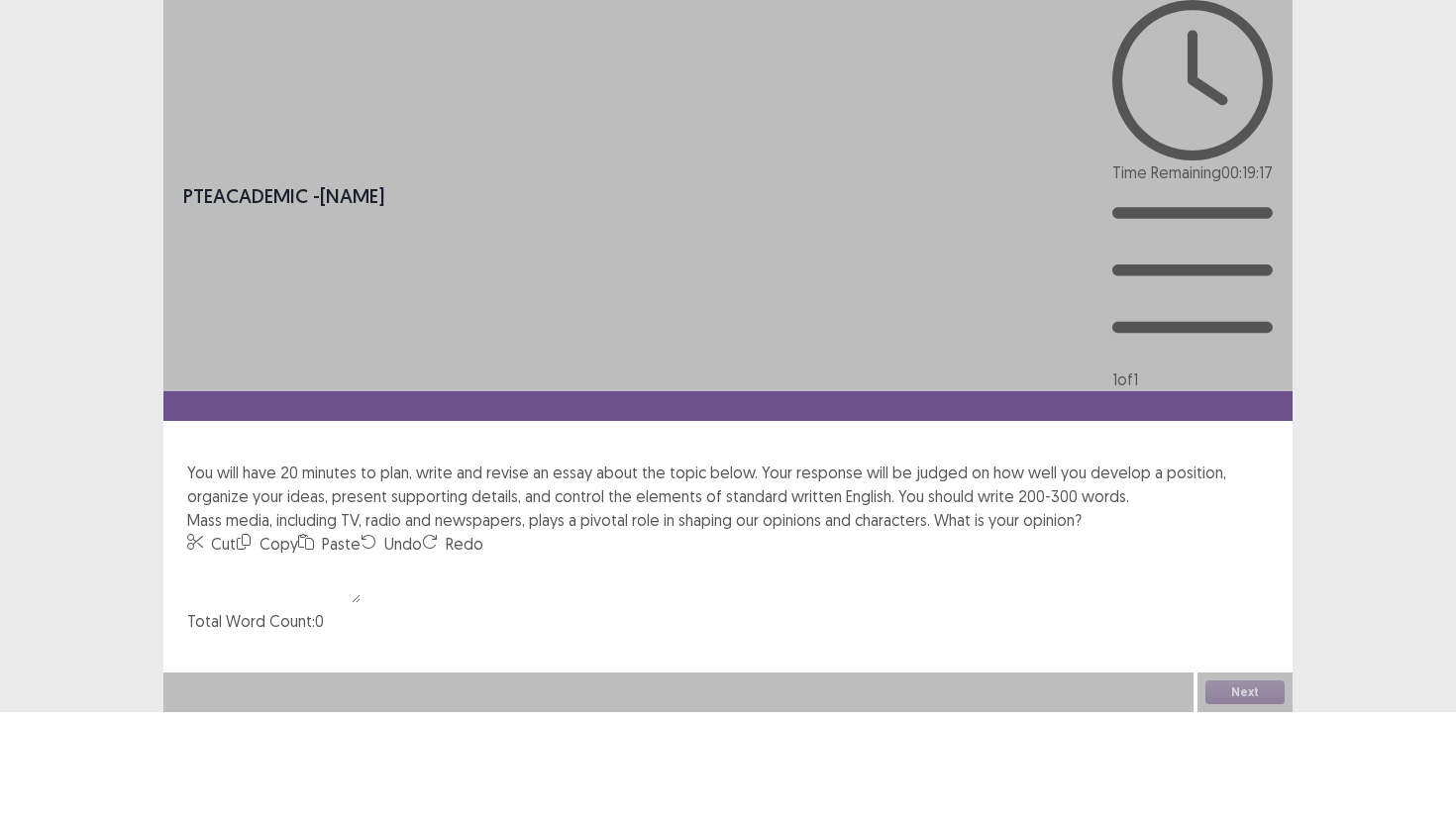 click at bounding box center [273, 579] 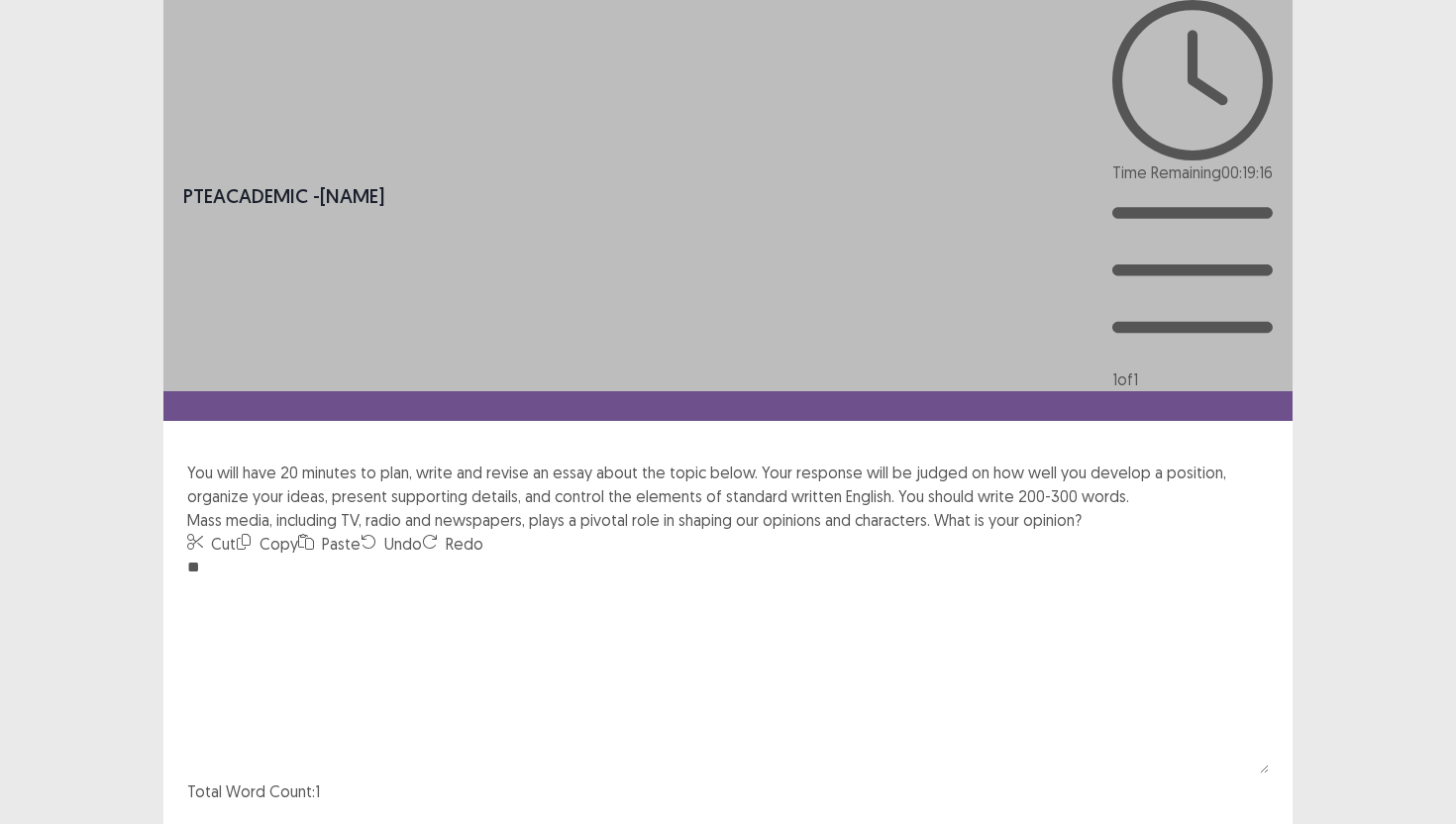 type on "*" 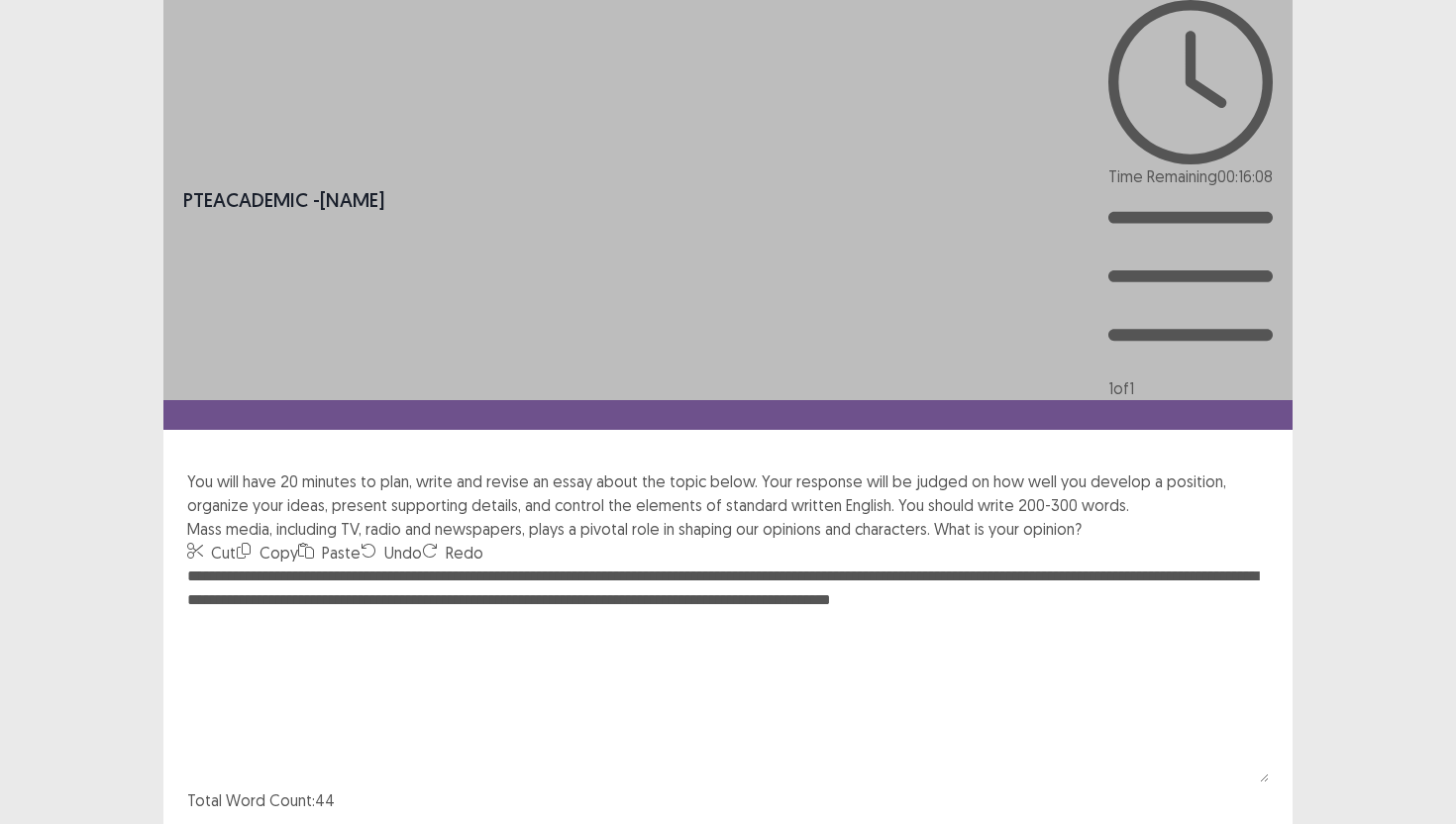 click on "**********" at bounding box center (728, 641) 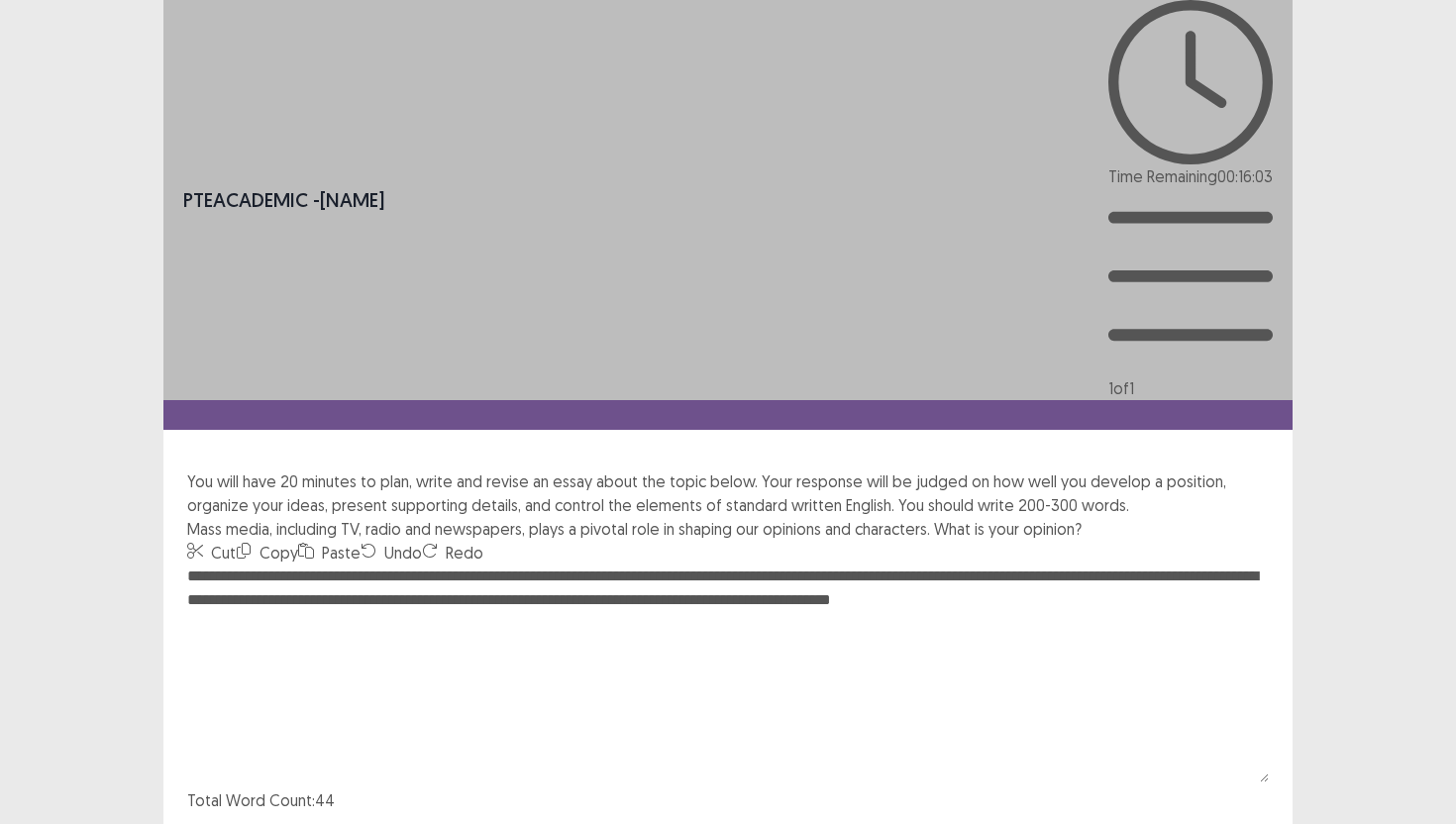 click on "**********" at bounding box center (728, 673) 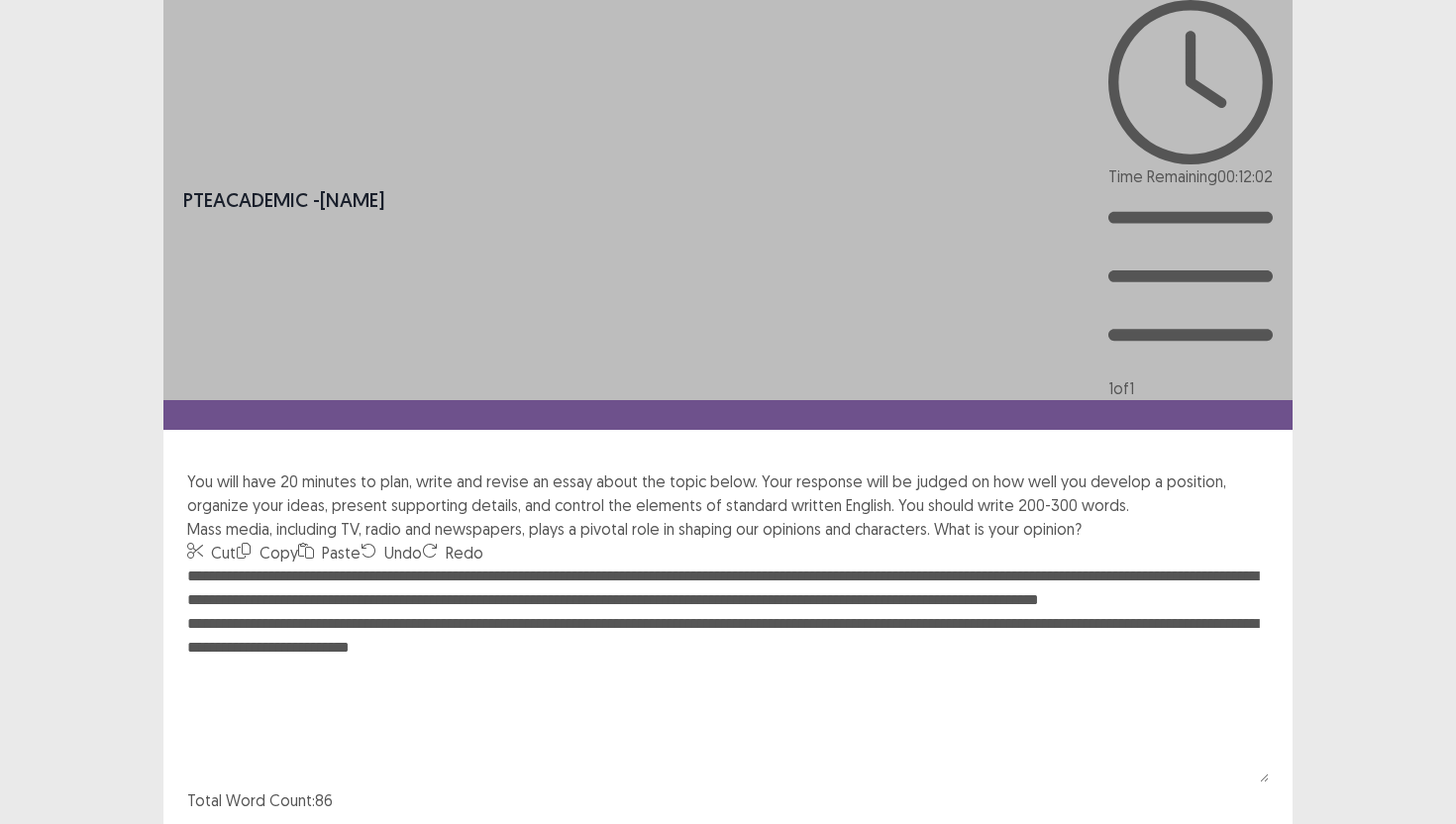 click on "**********" at bounding box center (728, 673) 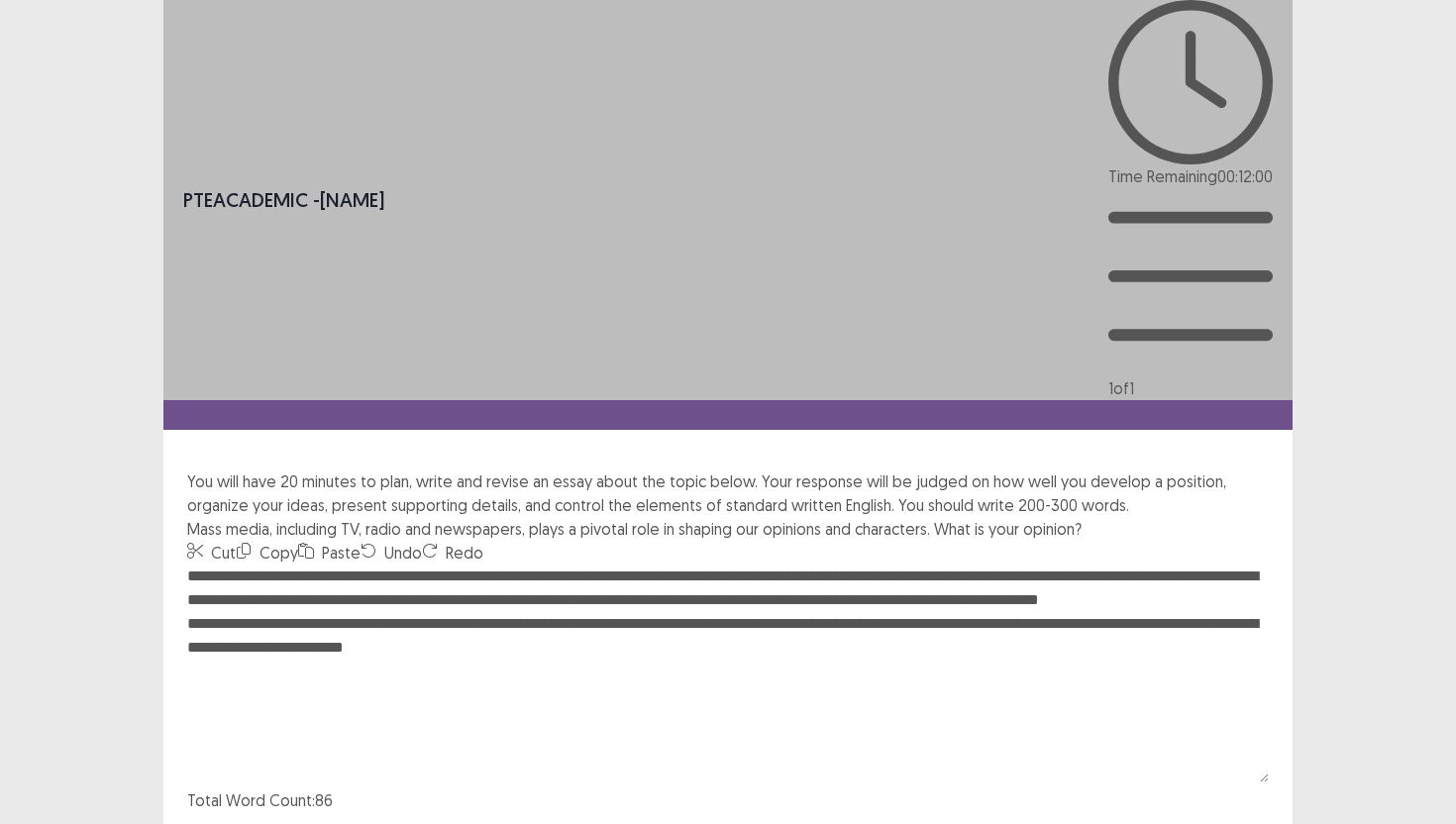 click on "**********" at bounding box center (728, 673) 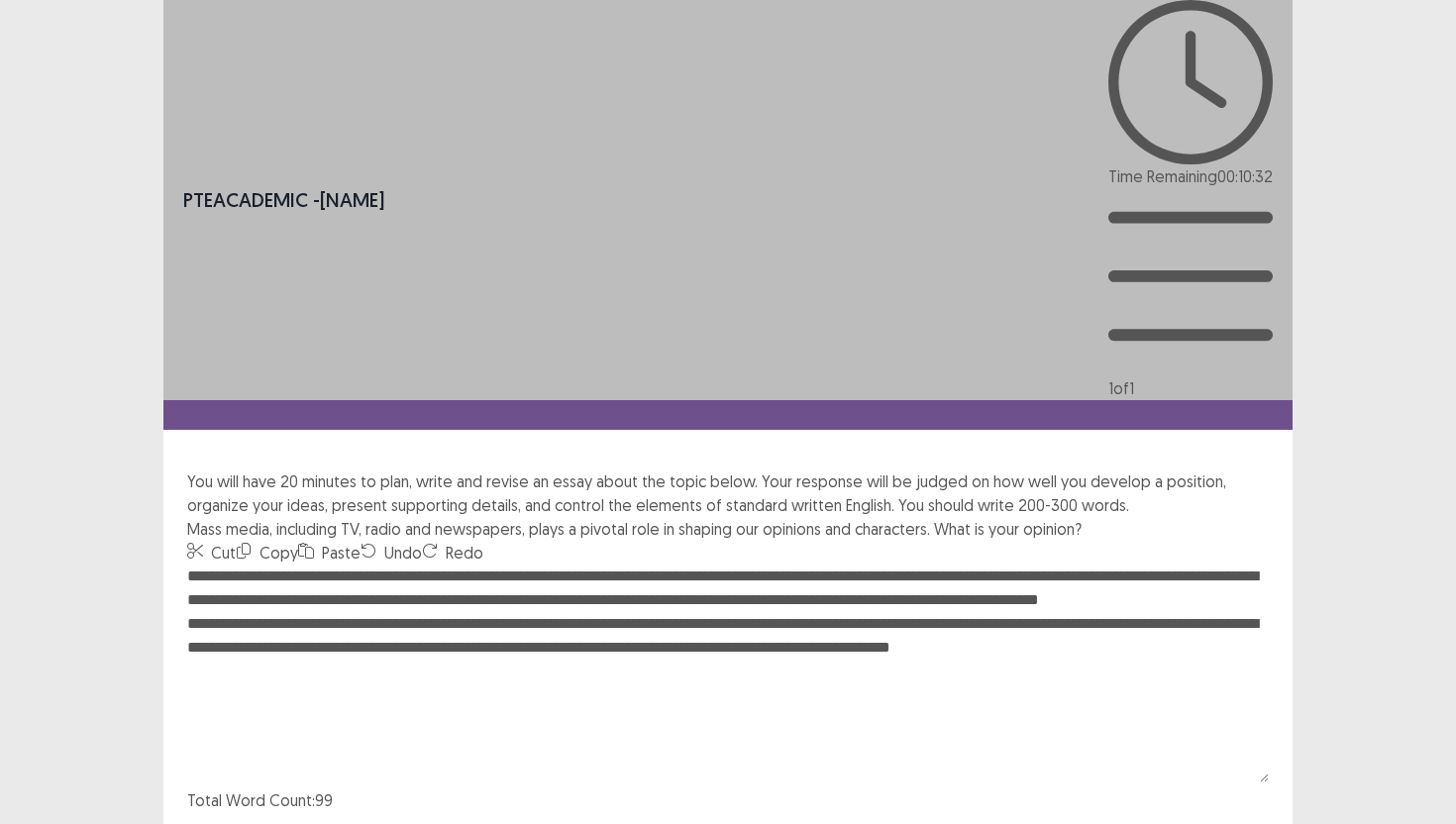 click on "**********" at bounding box center (728, 673) 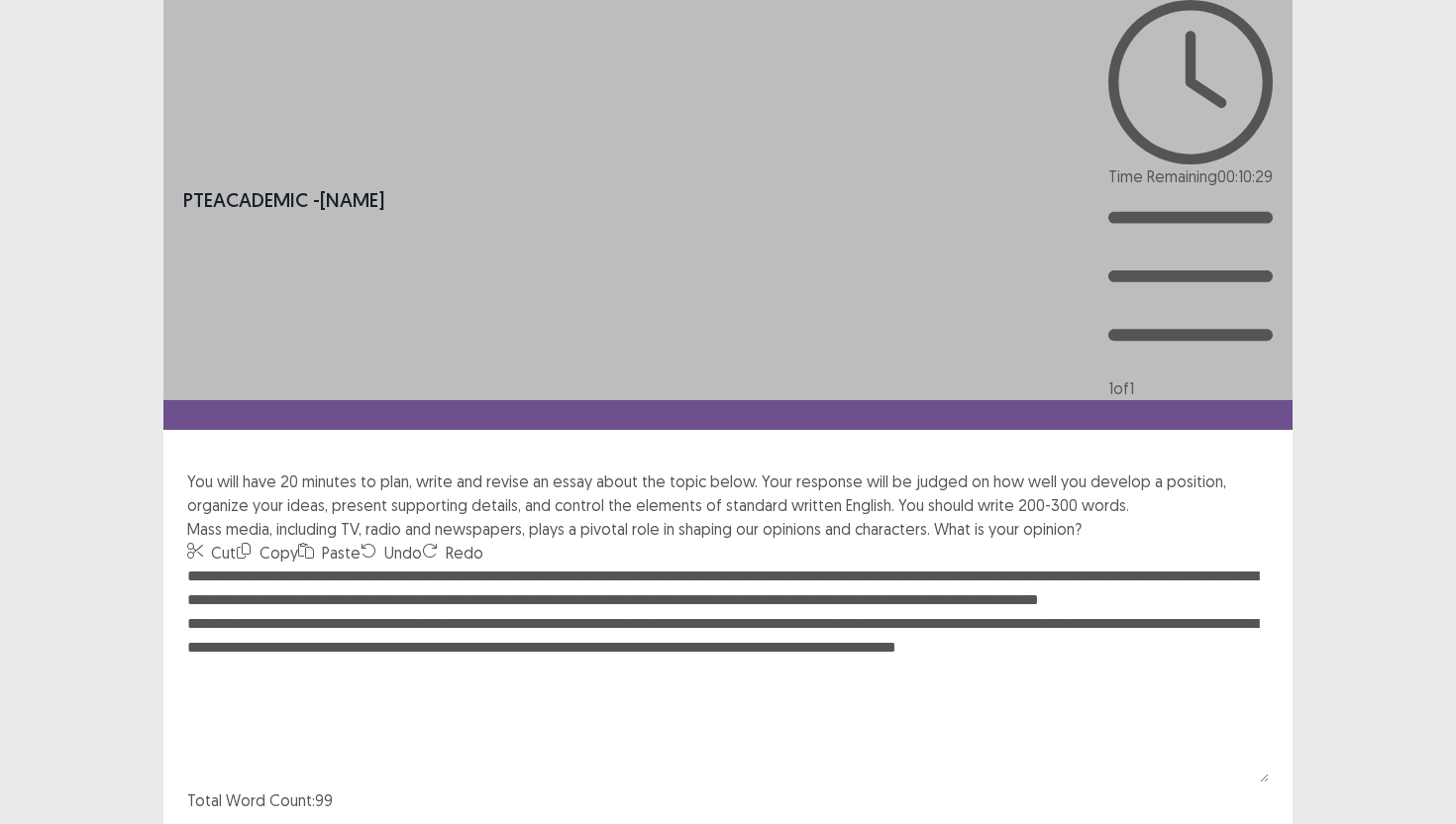 click on "**********" at bounding box center (728, 673) 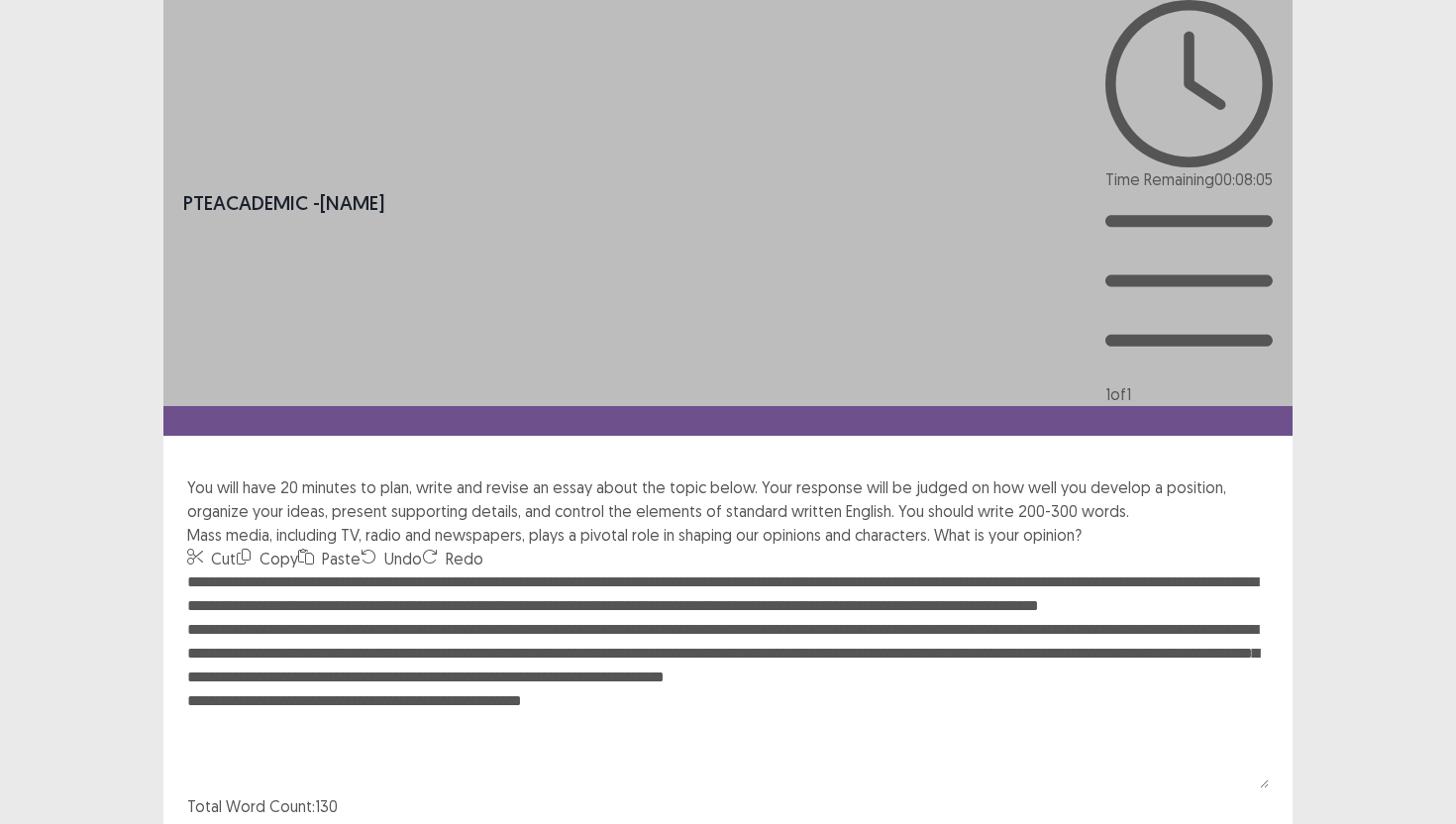 click on "**********" at bounding box center (728, 679) 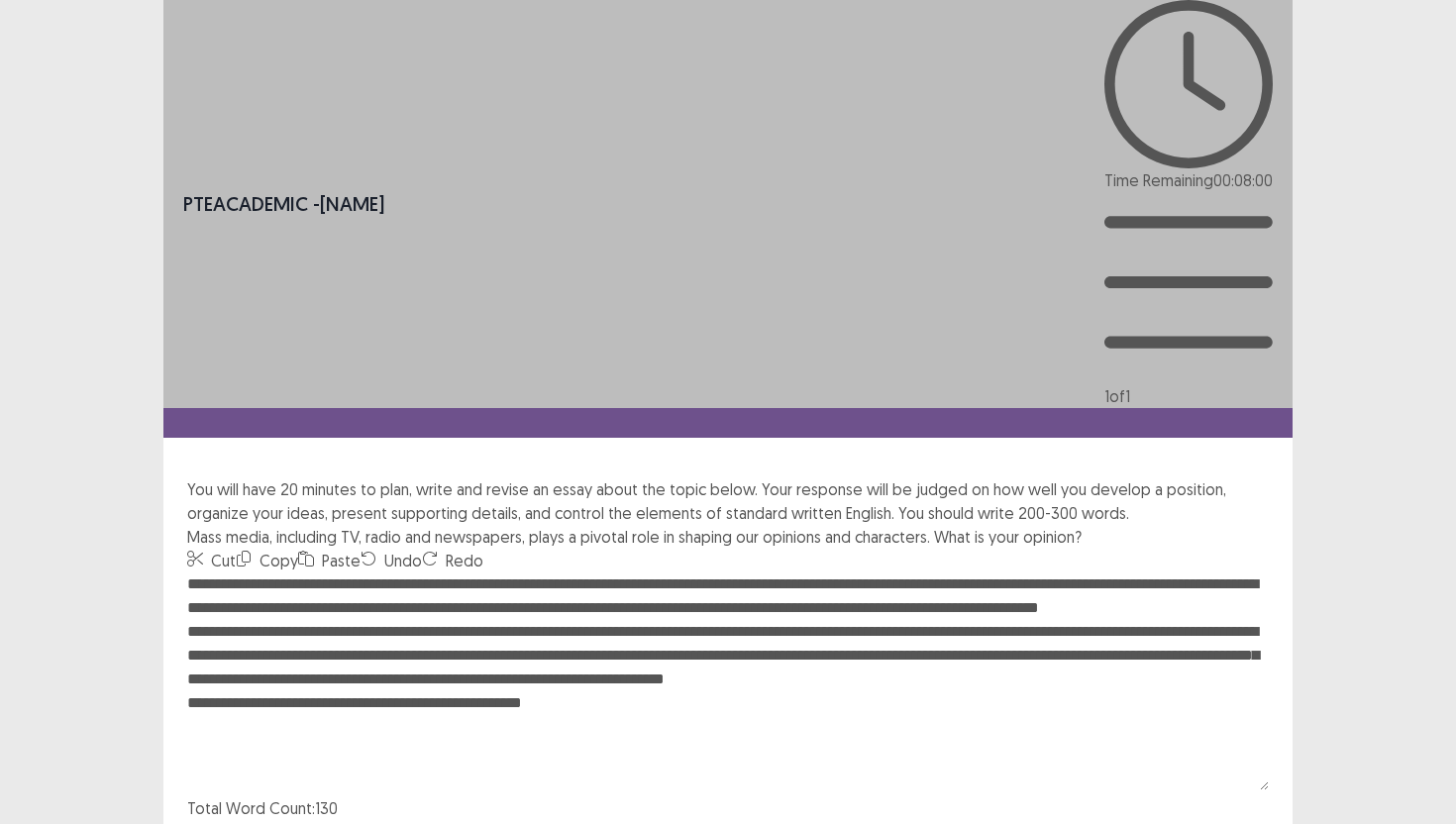 click on "**********" at bounding box center (728, 681) 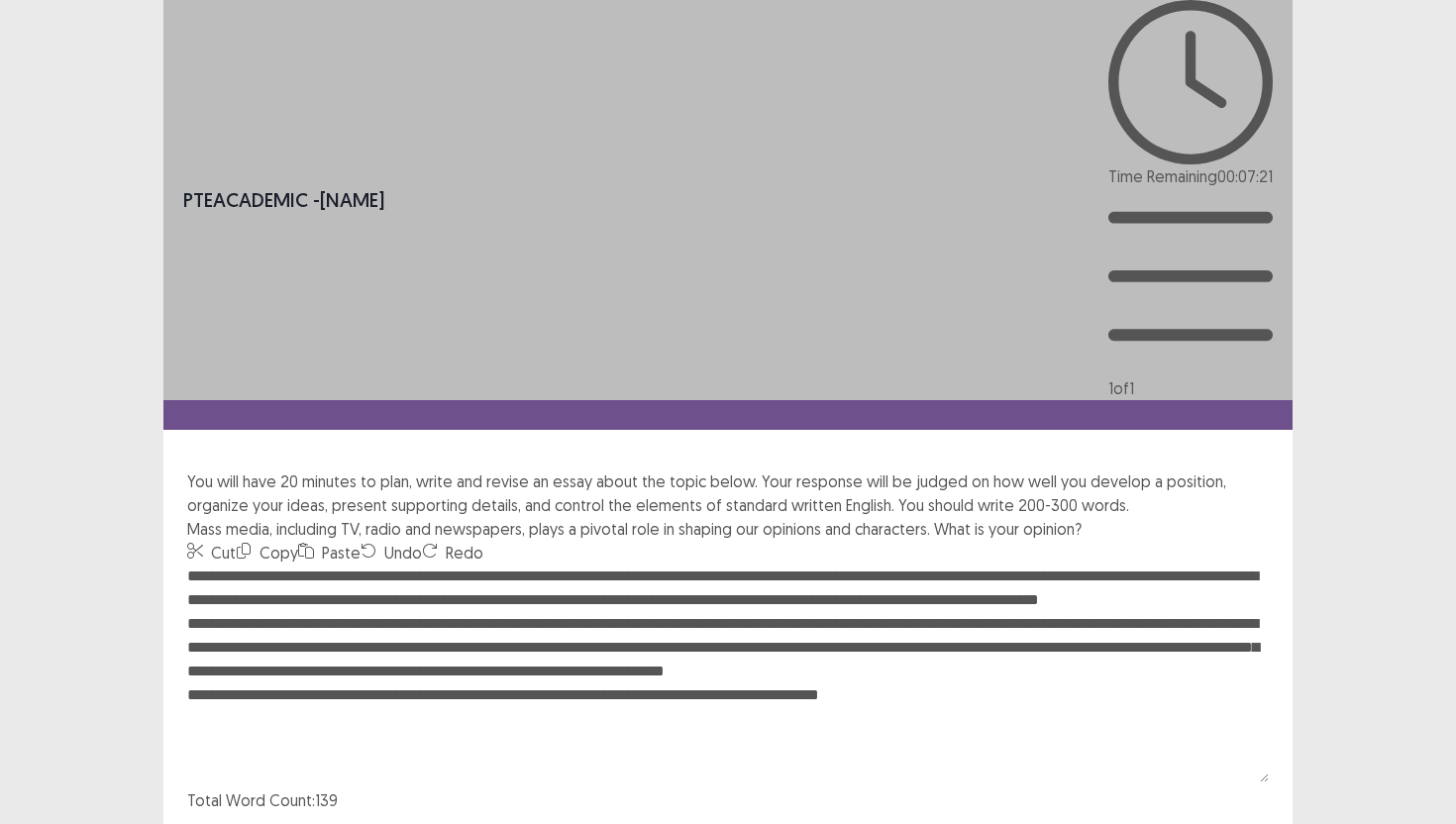 click on "**********" at bounding box center [728, 673] 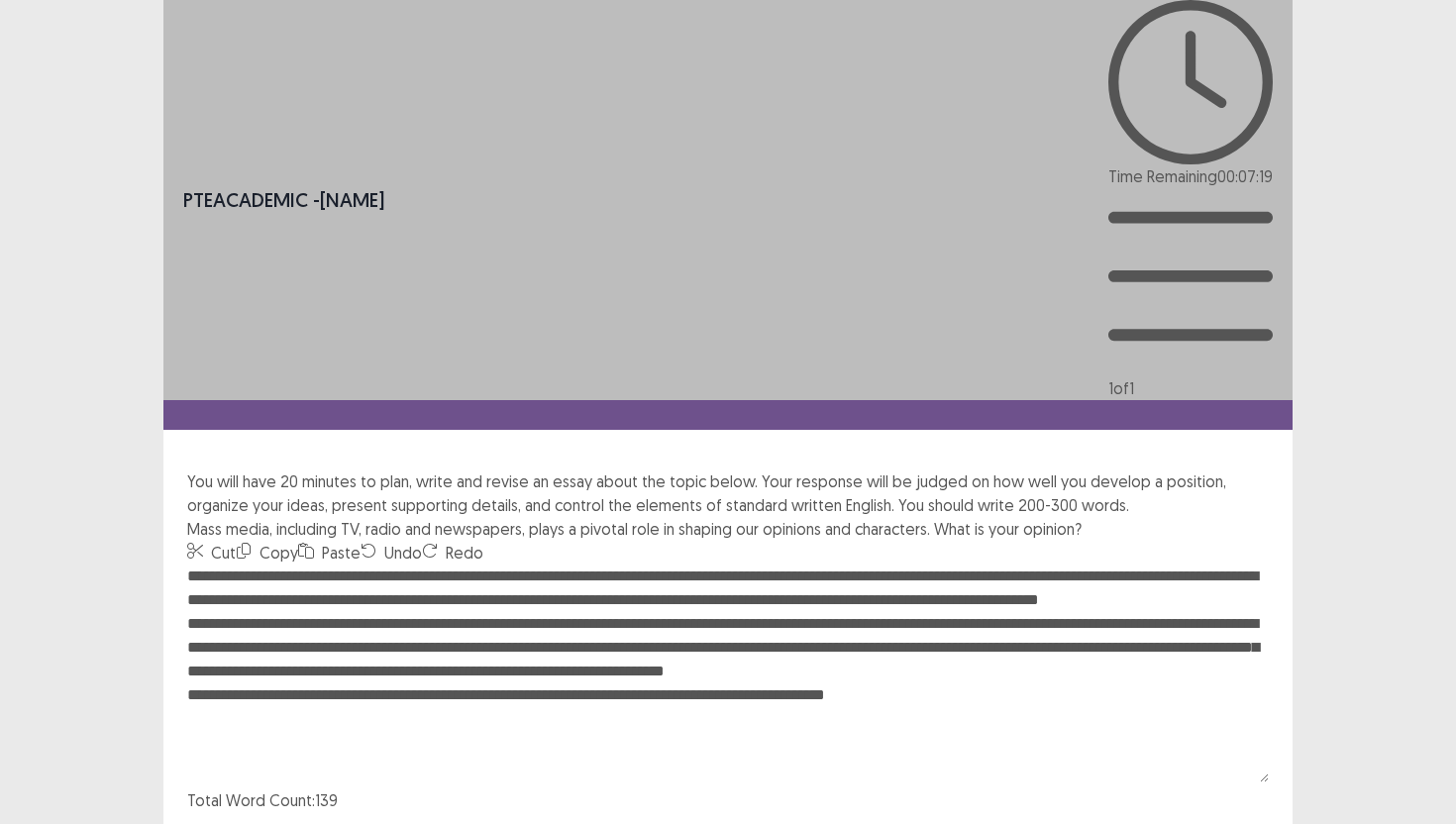 click on "**********" at bounding box center (728, 673) 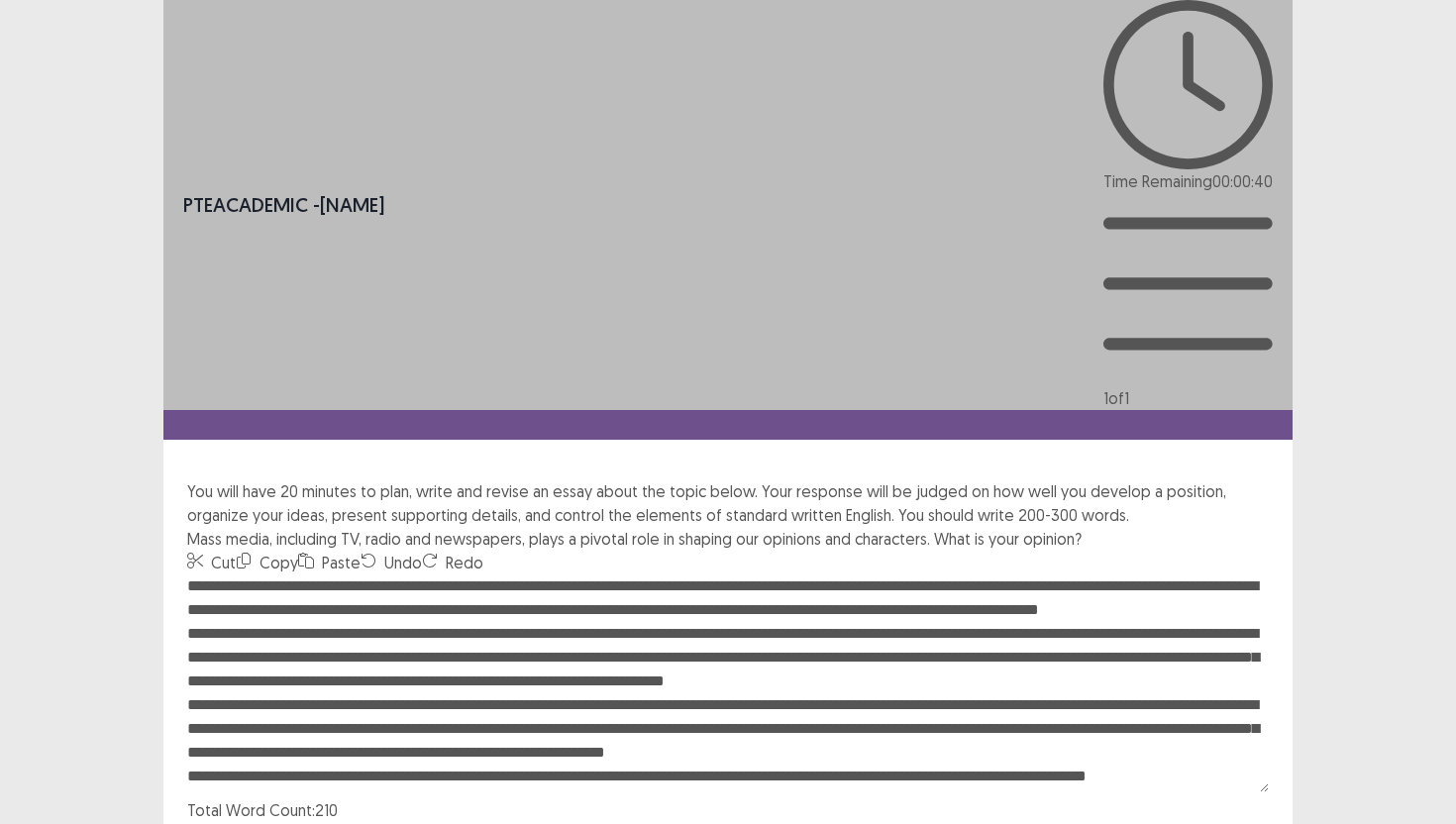click at bounding box center (728, 683) 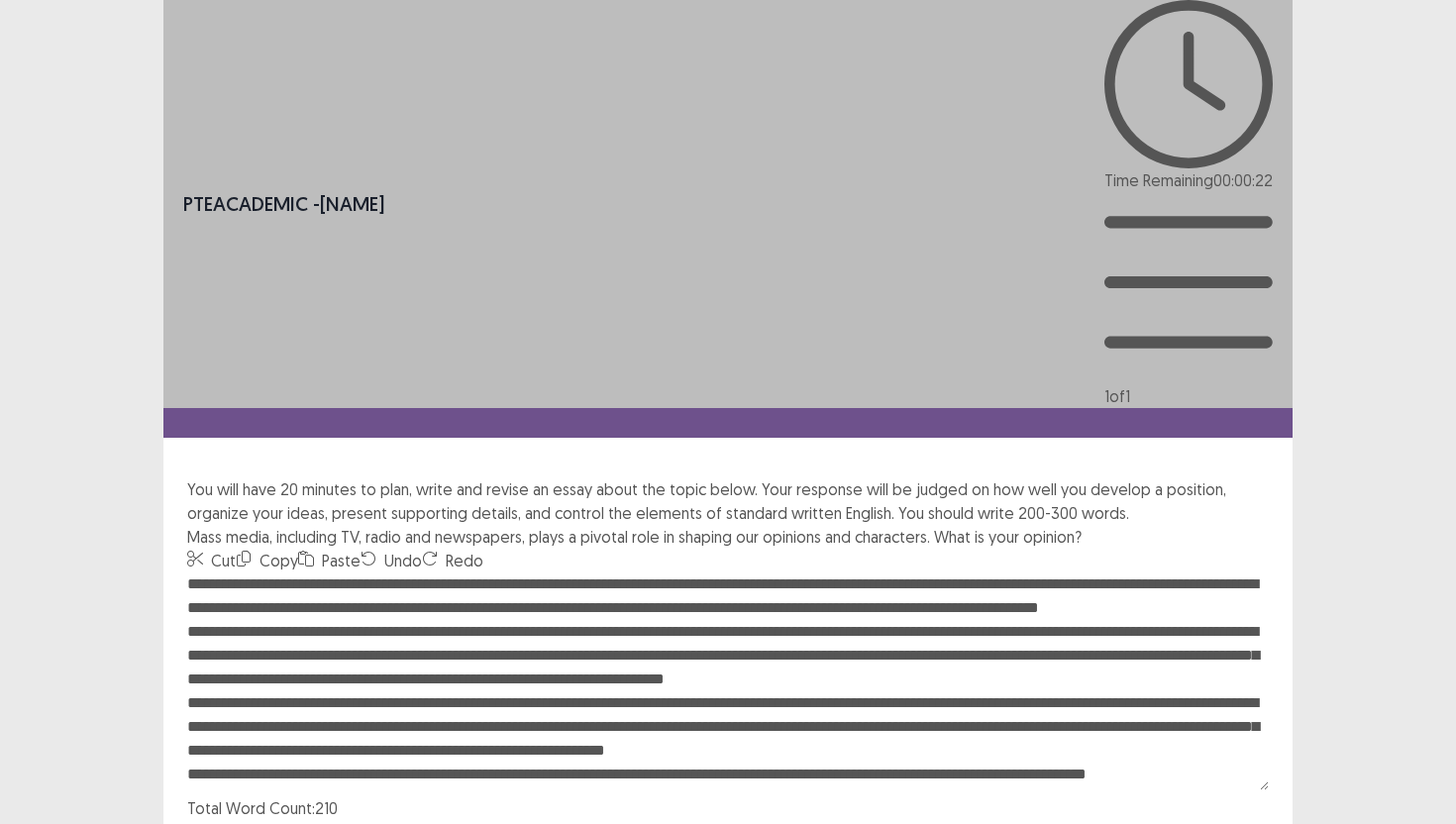 click at bounding box center (728, 681) 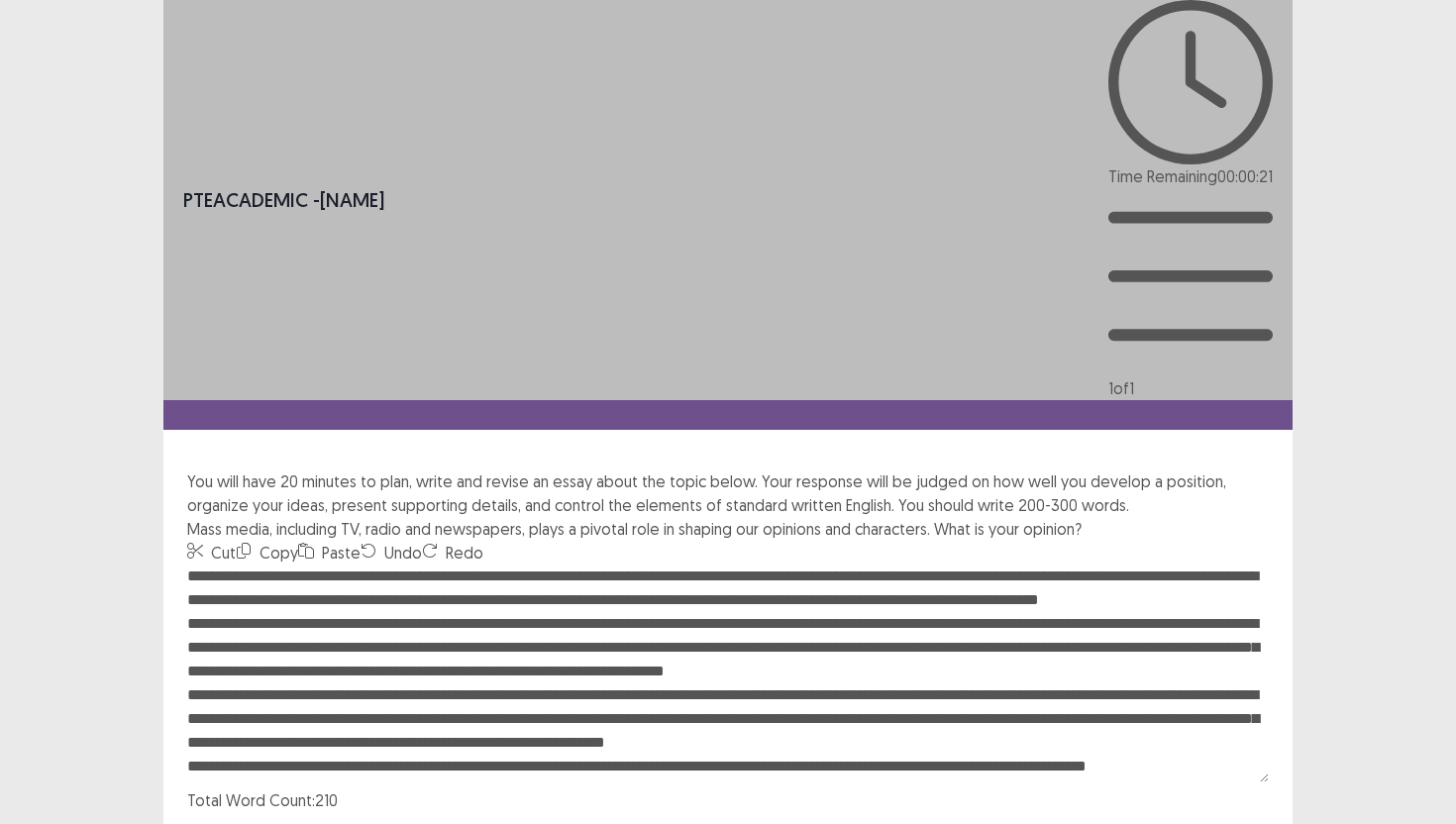 click at bounding box center [728, 673] 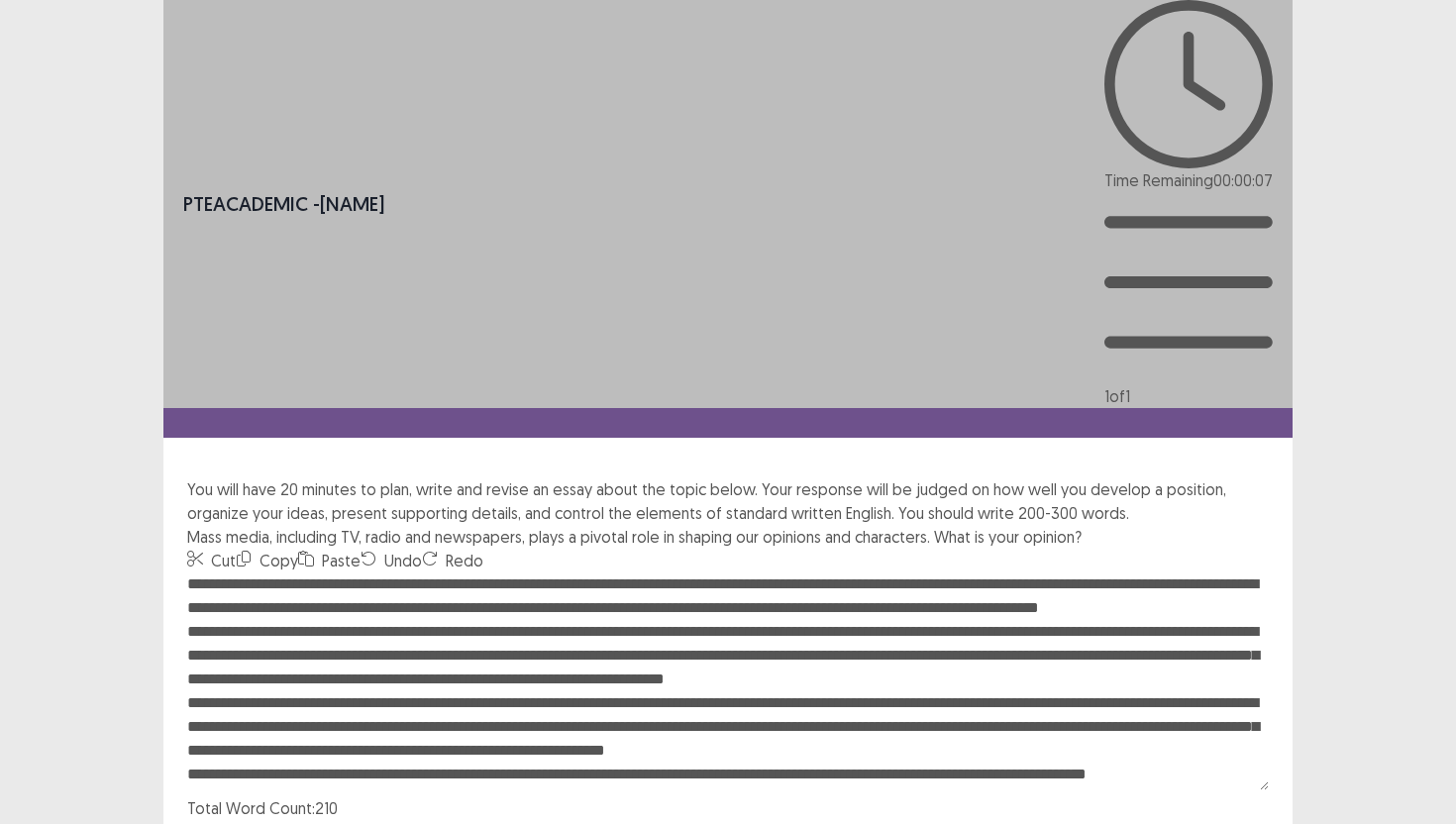 click at bounding box center (728, 681) 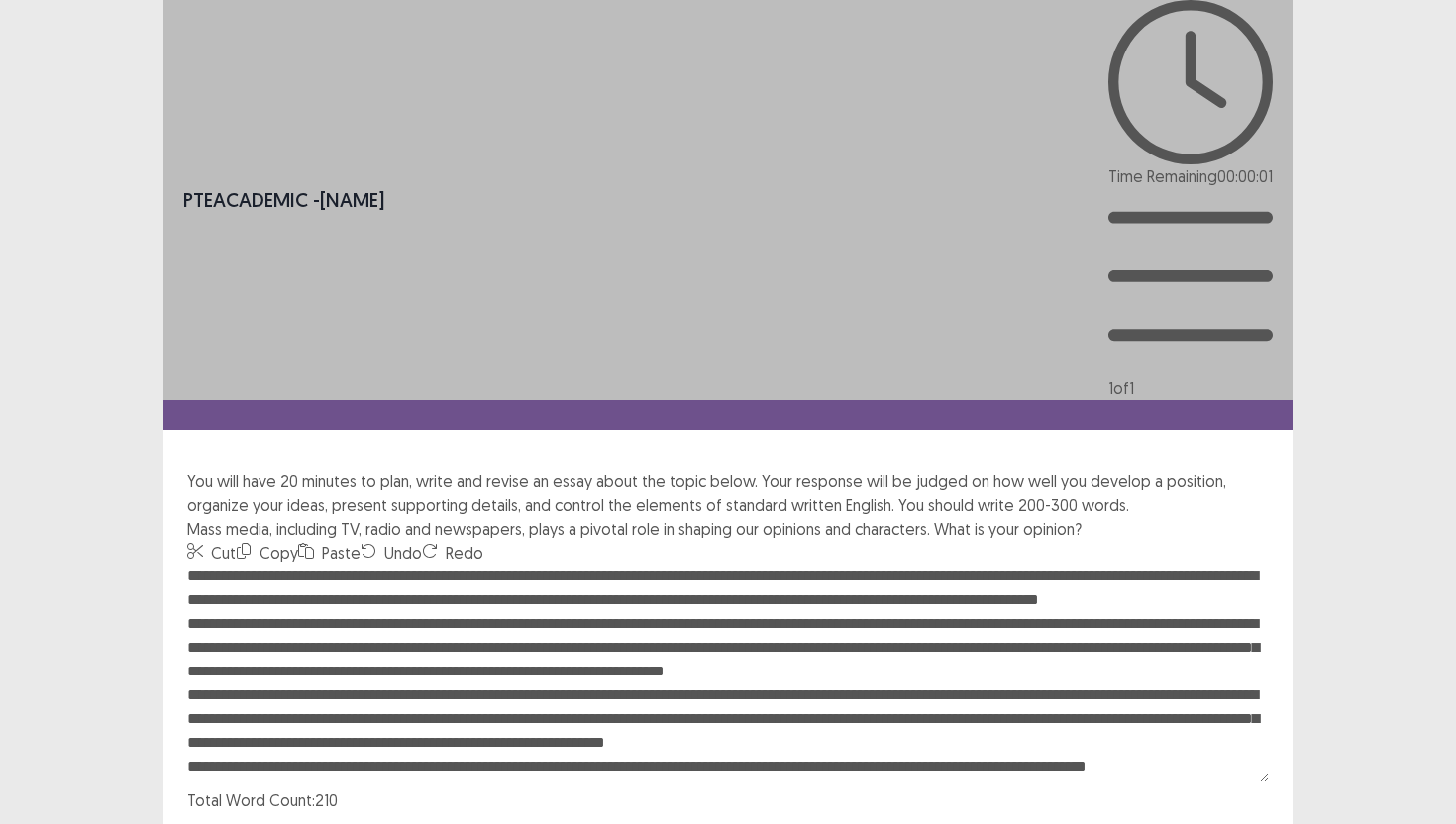 type on "**********" 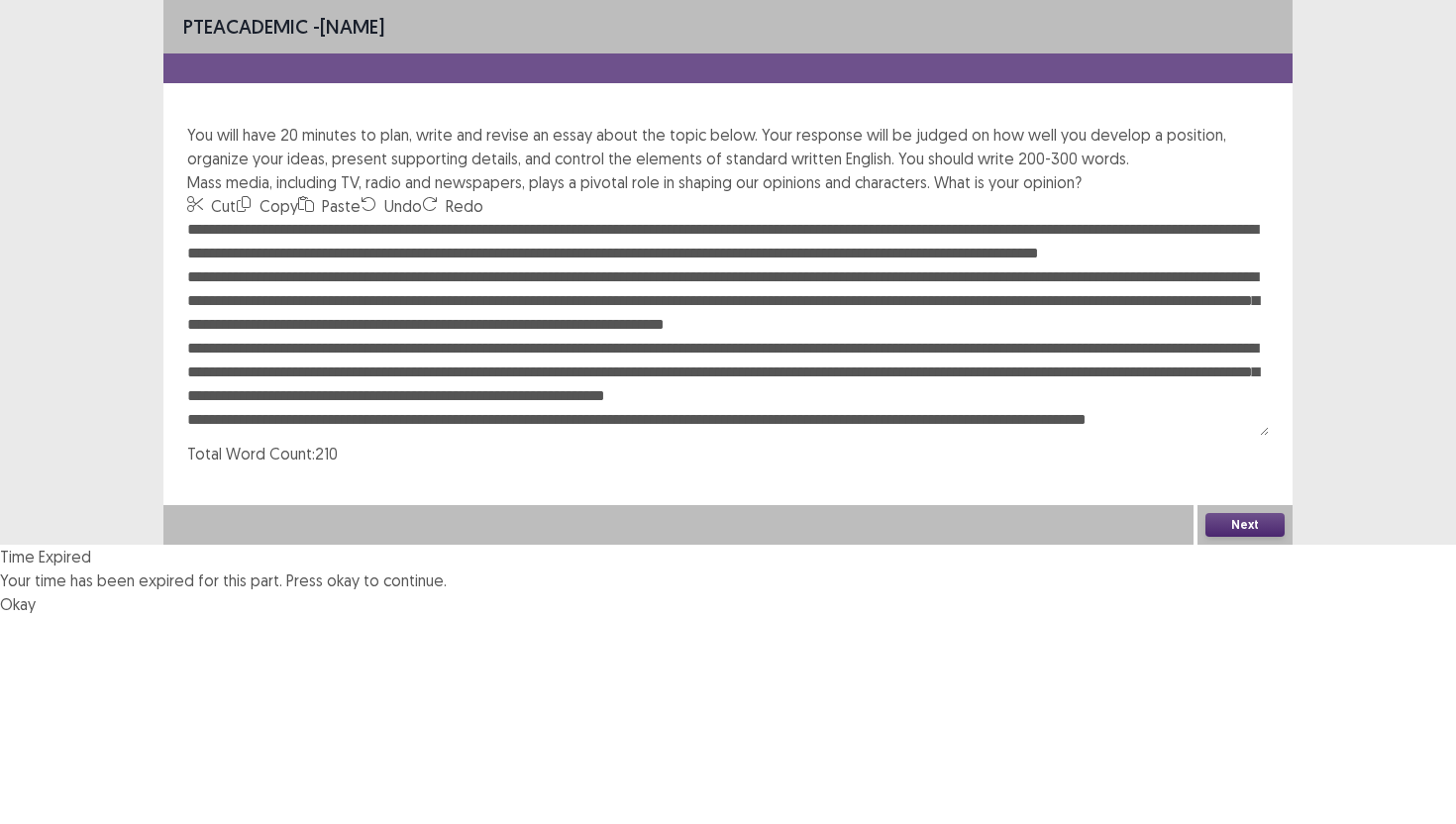 click on "Okay" at bounding box center [18, 604] 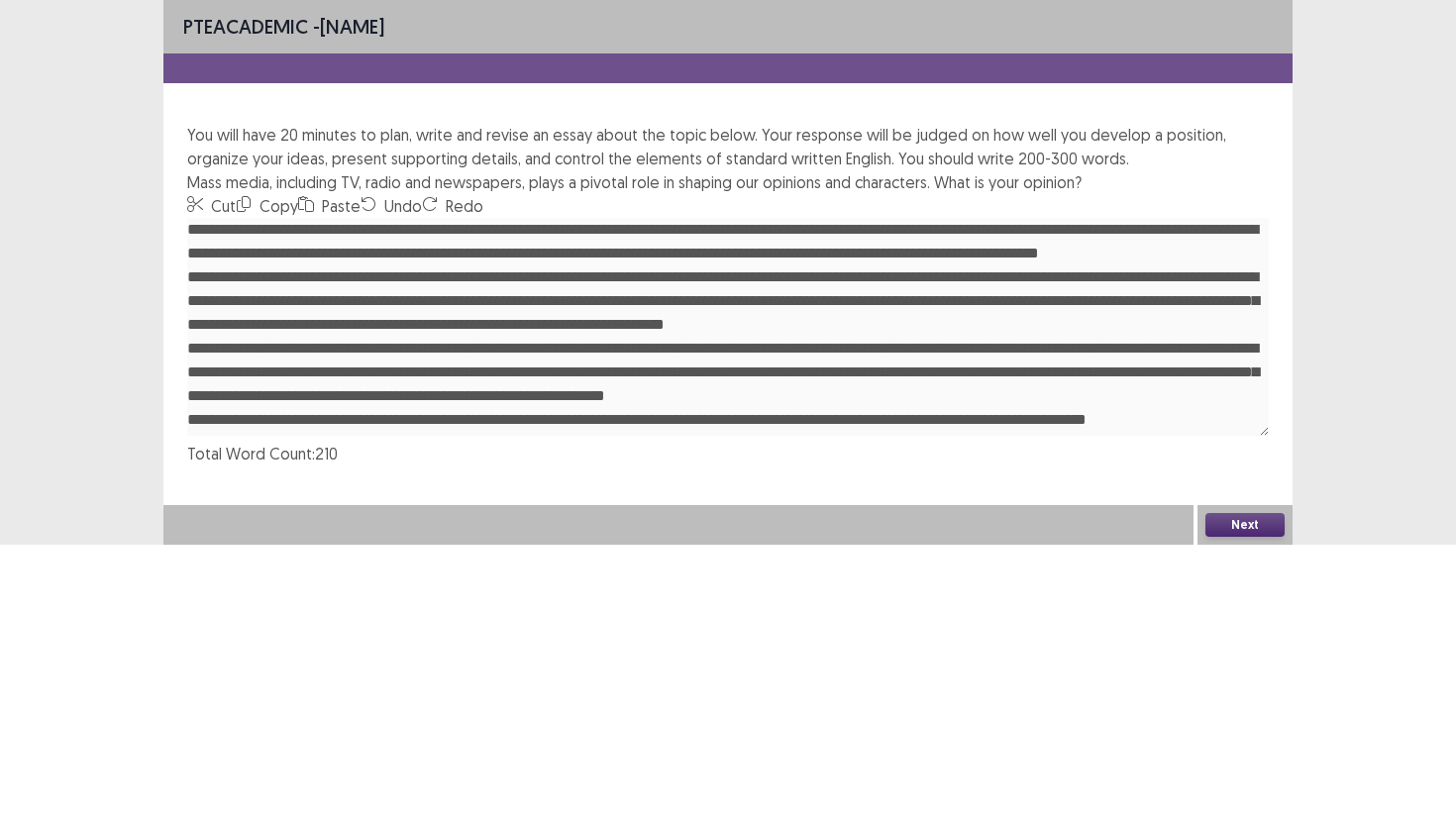 click on "Next" at bounding box center [1245, 525] 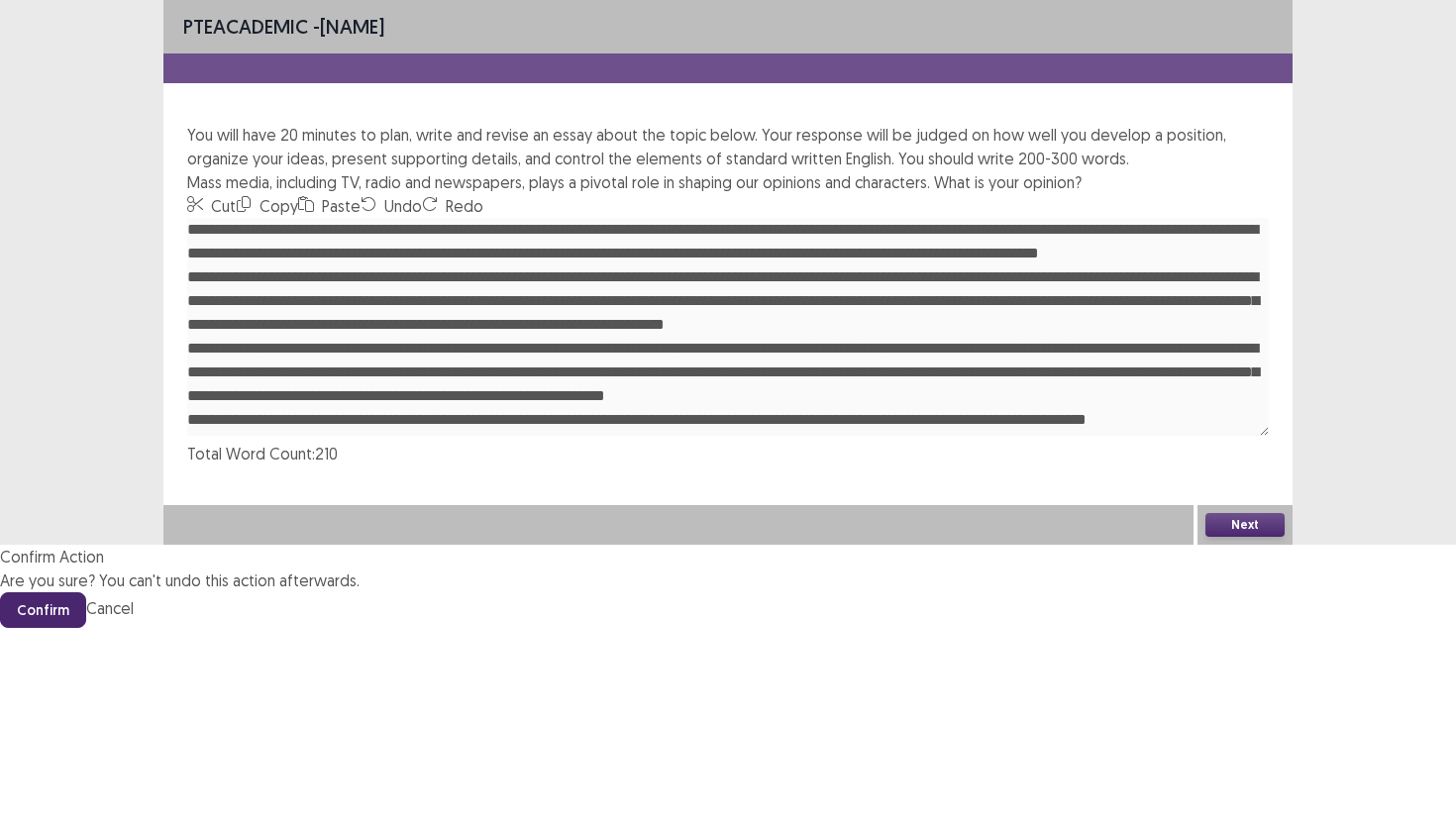 click on "Confirm" at bounding box center (43, 610) 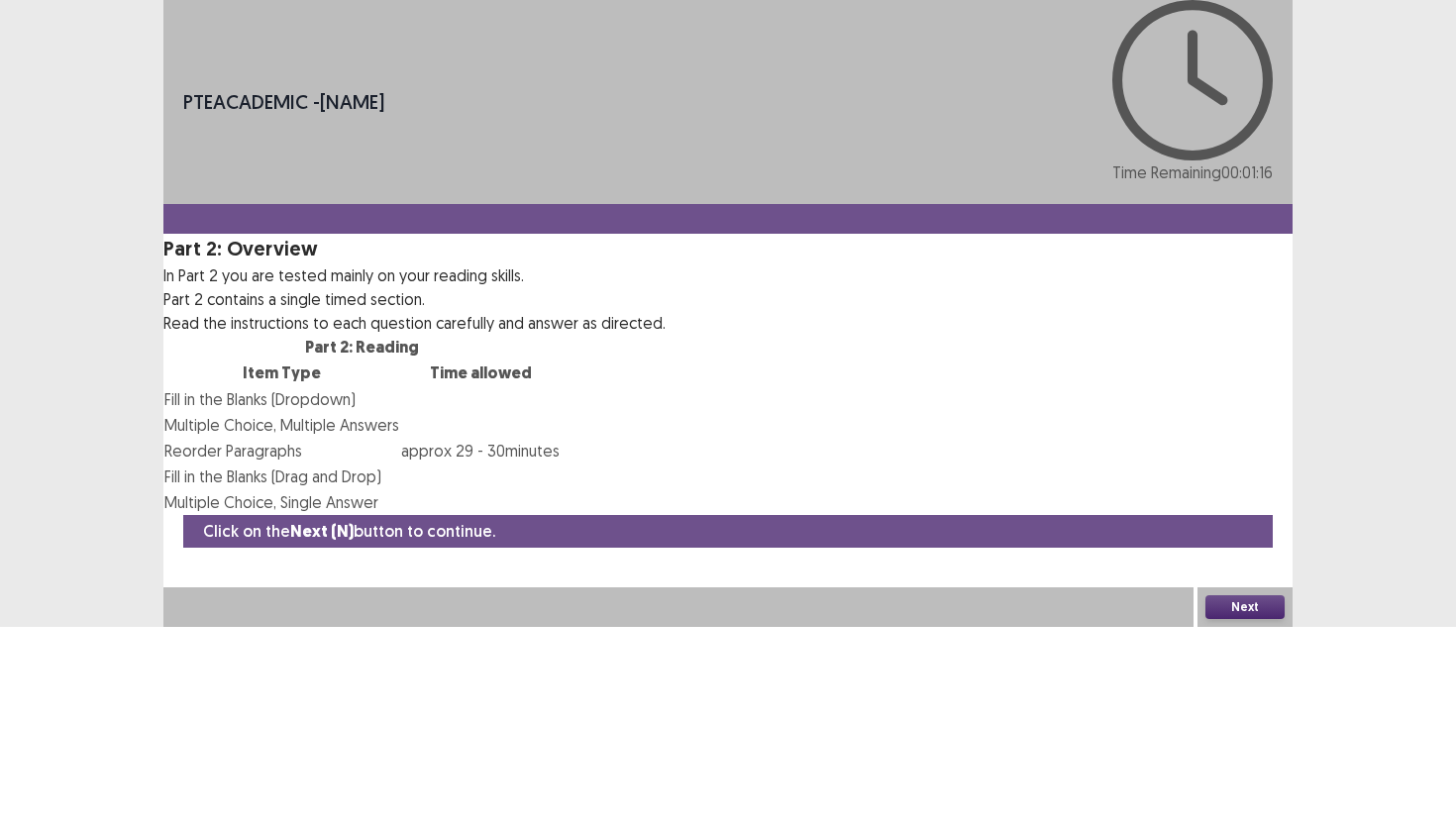 click on "Next" at bounding box center (1245, 607) 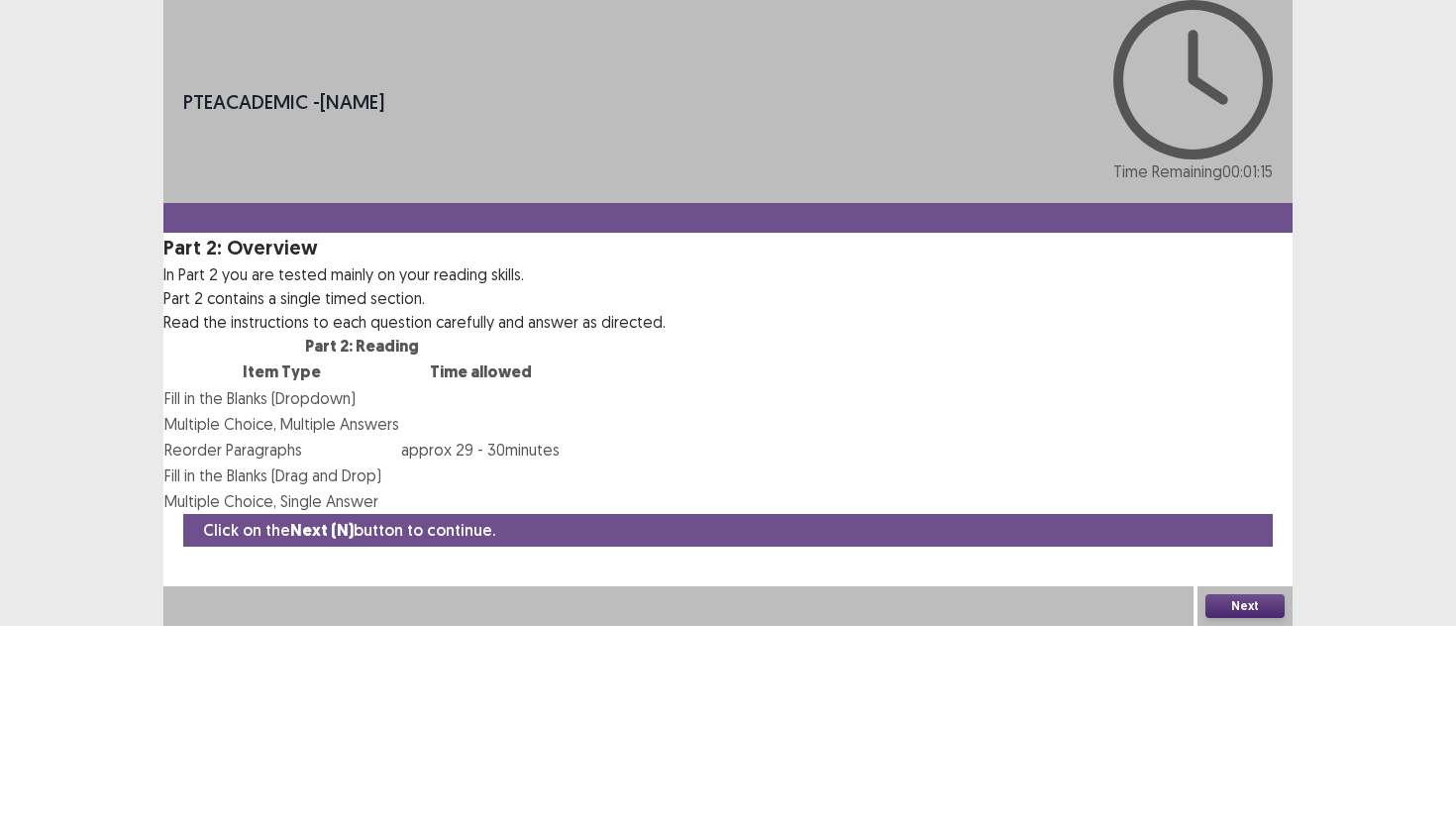 click on "Next" at bounding box center (1245, 606) 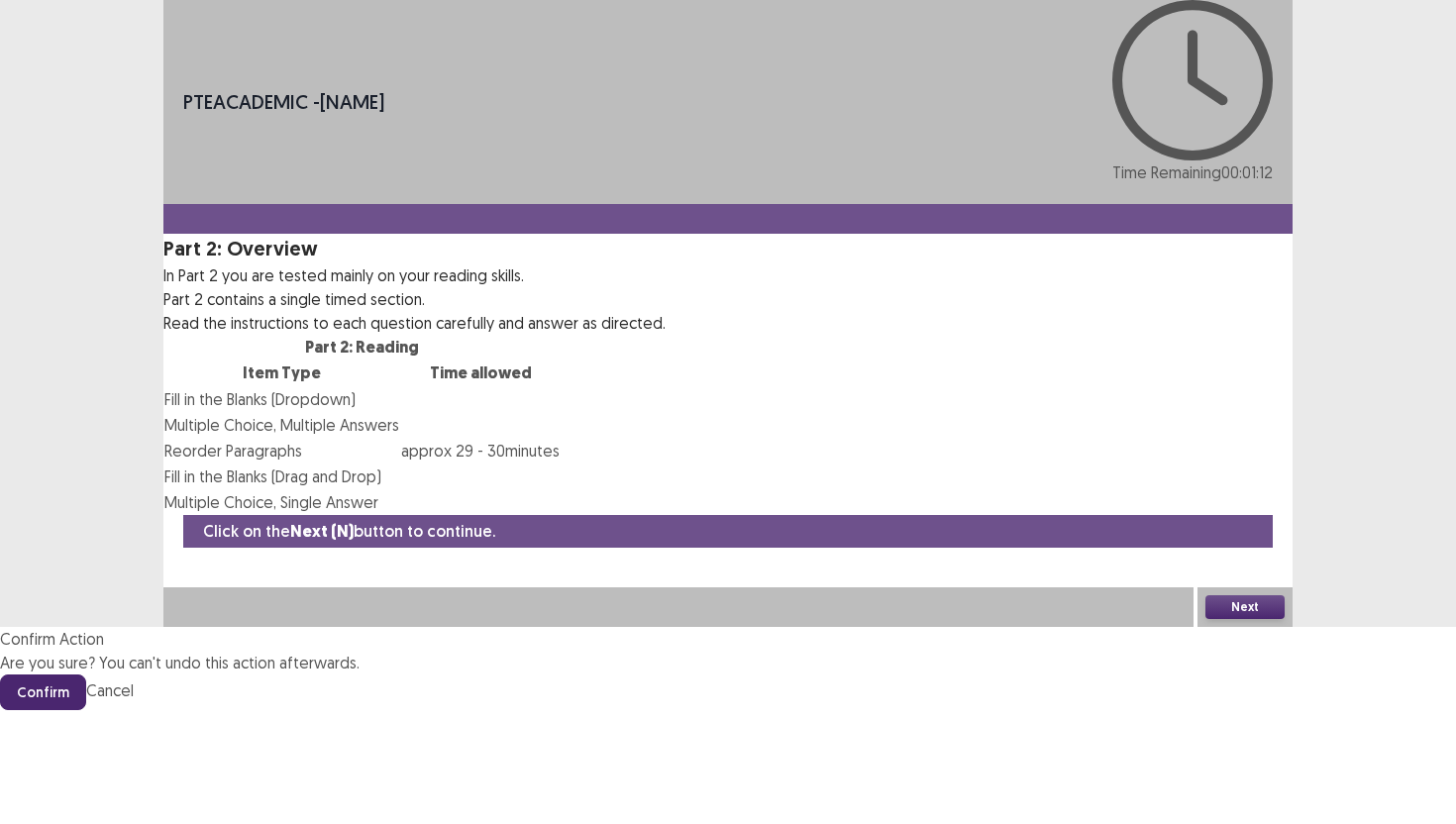 click on "Confirm" at bounding box center [43, 692] 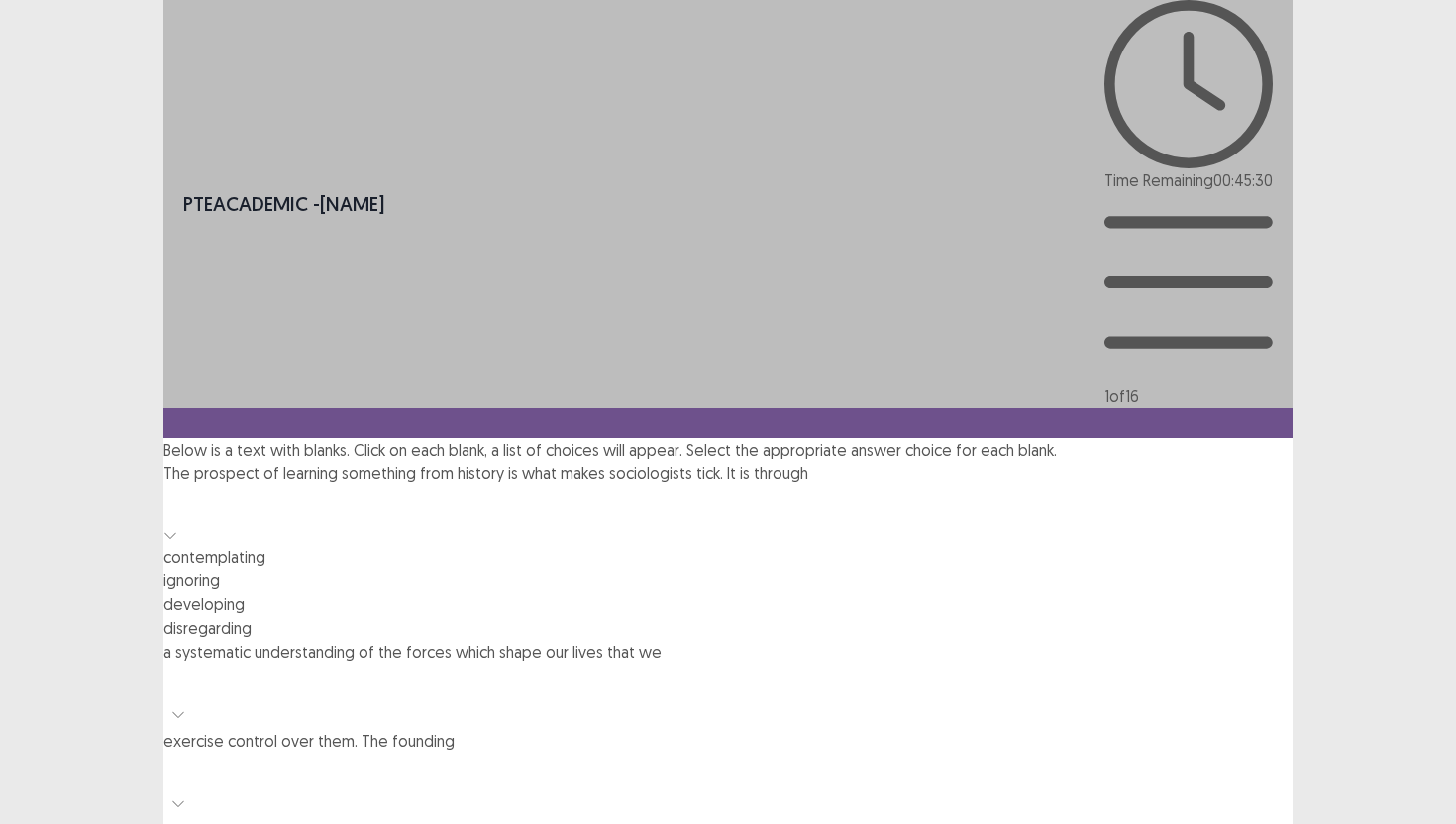 click 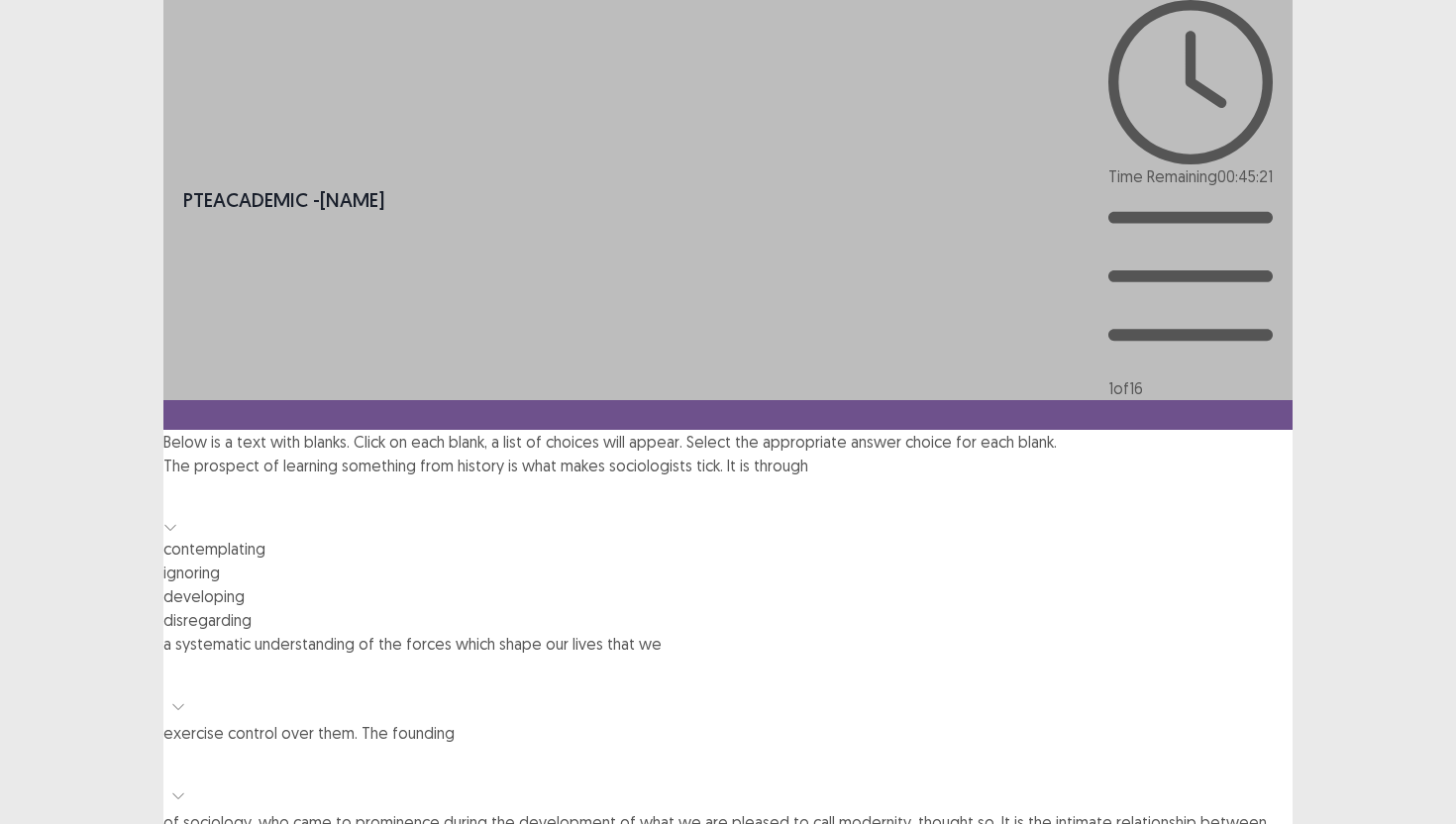 click on "developing" at bounding box center (728, 596) 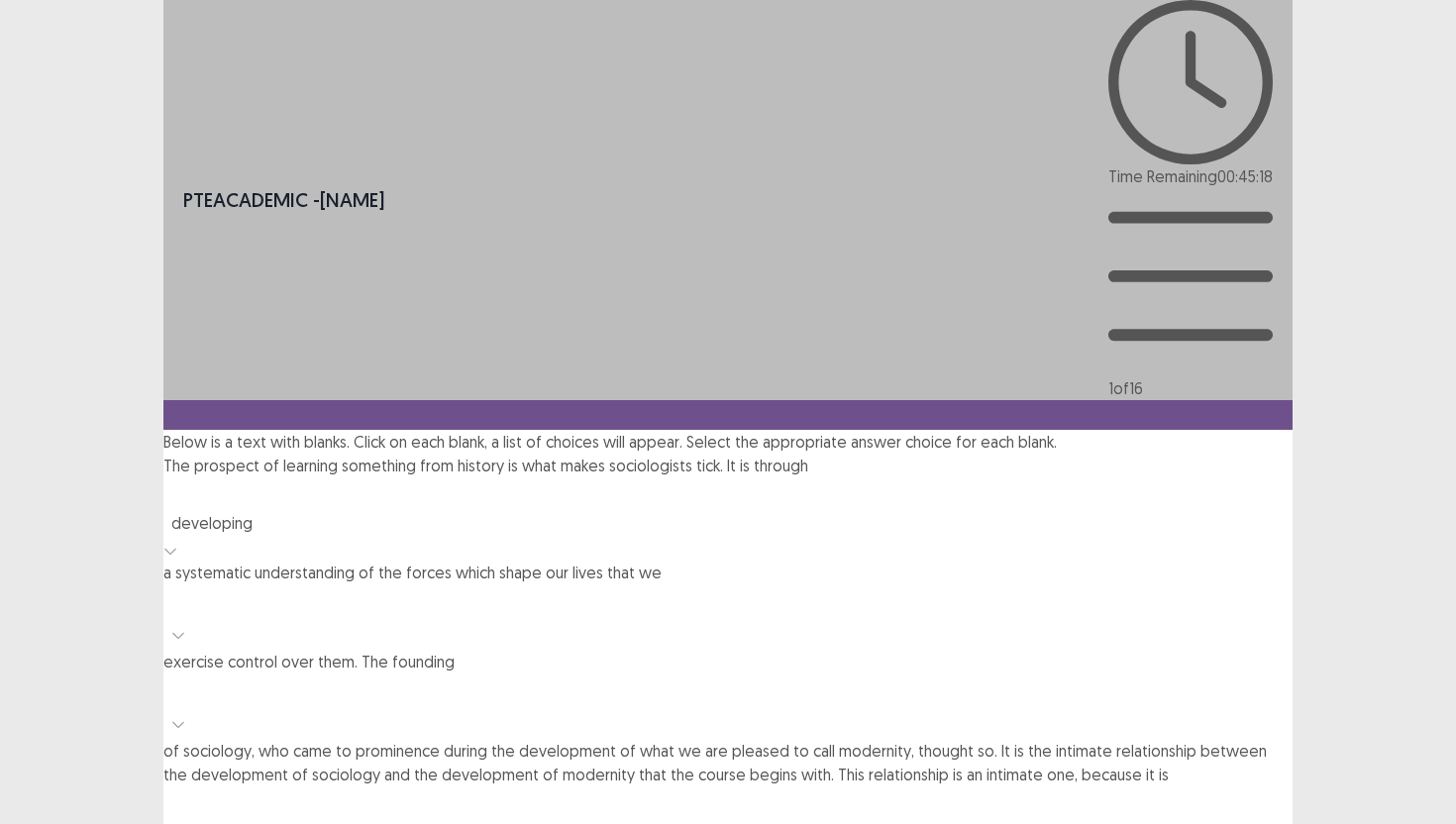 click at bounding box center [728, 602] 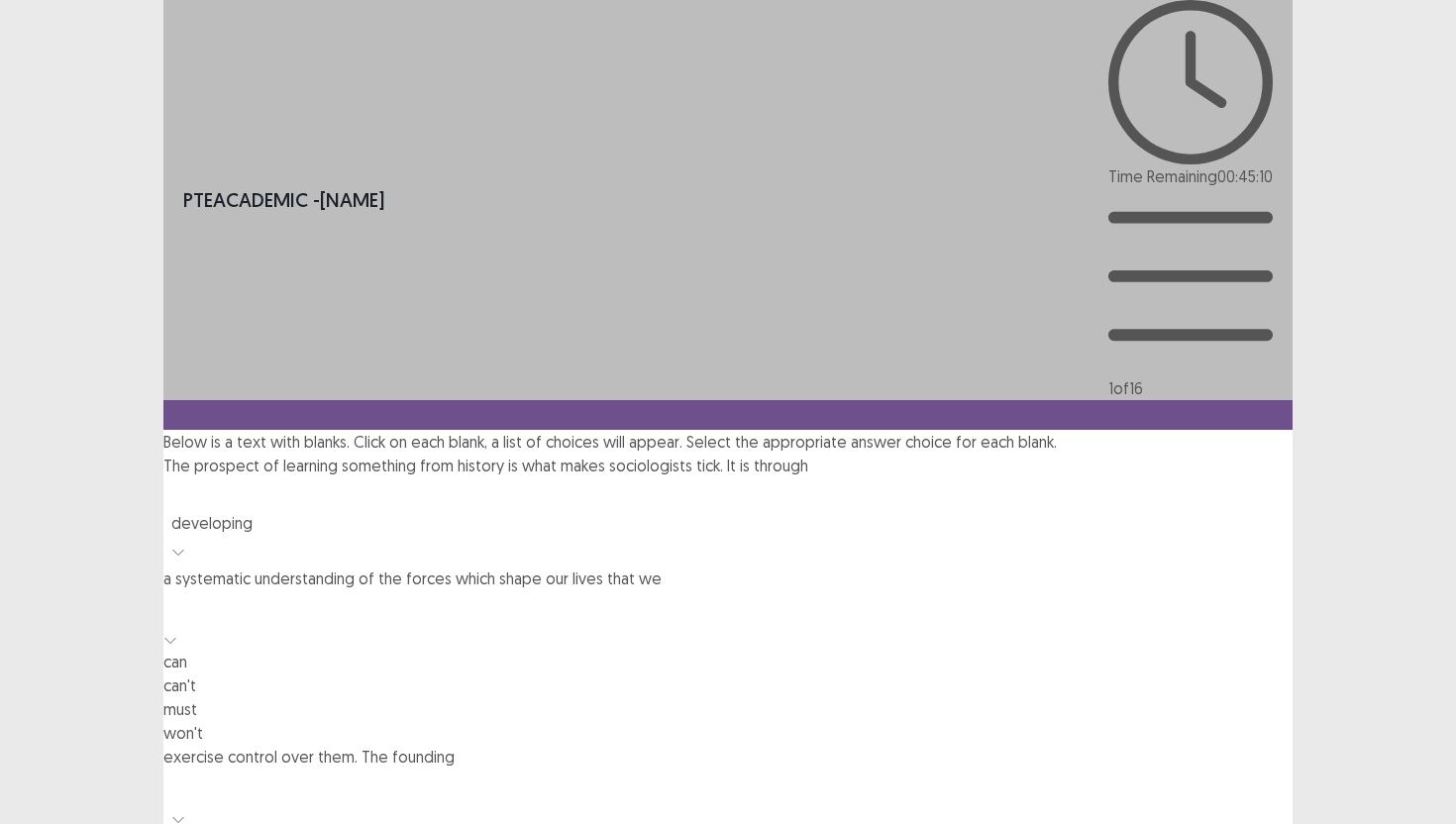 click on "must" at bounding box center [728, 709] 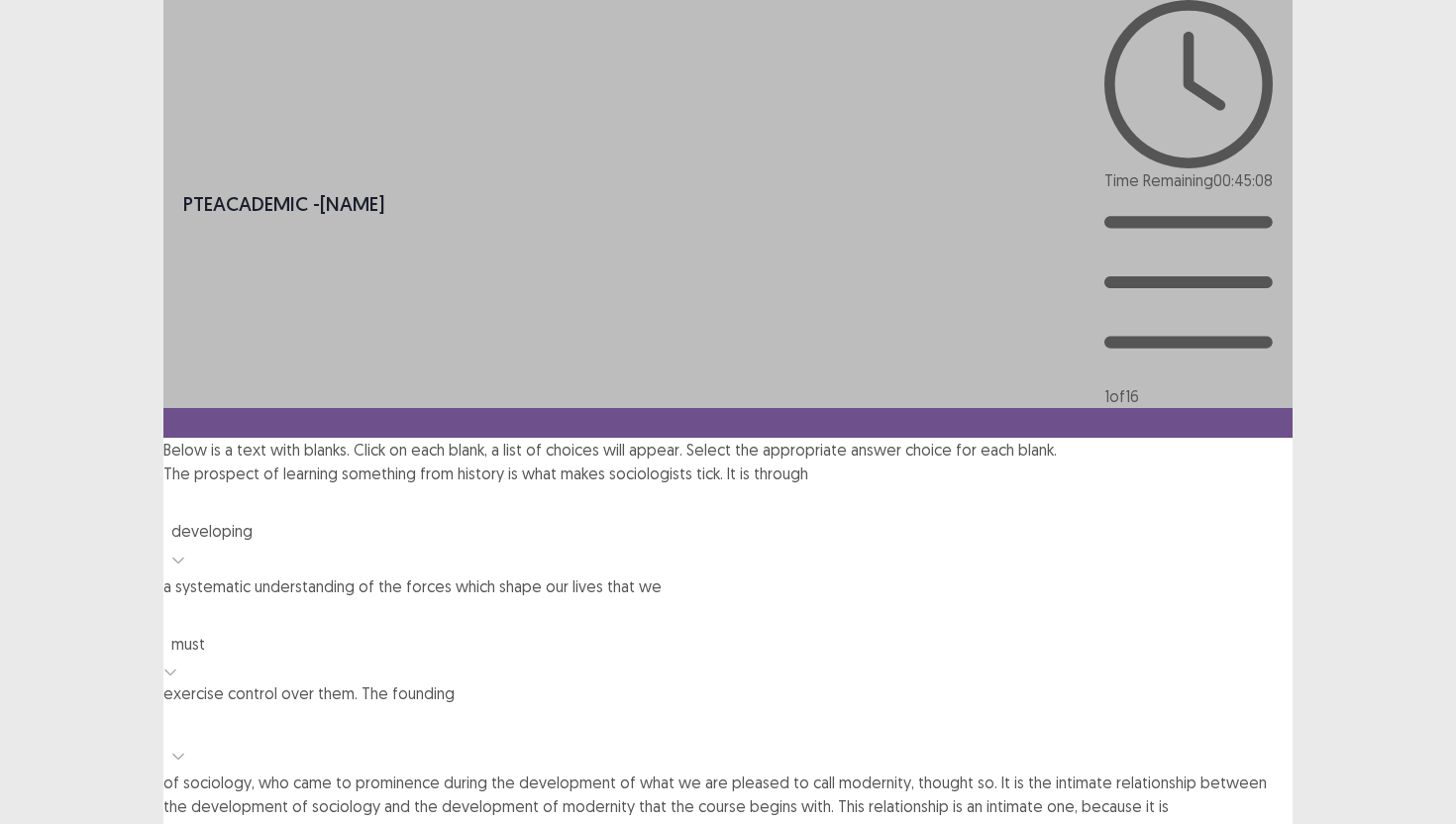 click at bounding box center (728, 723) 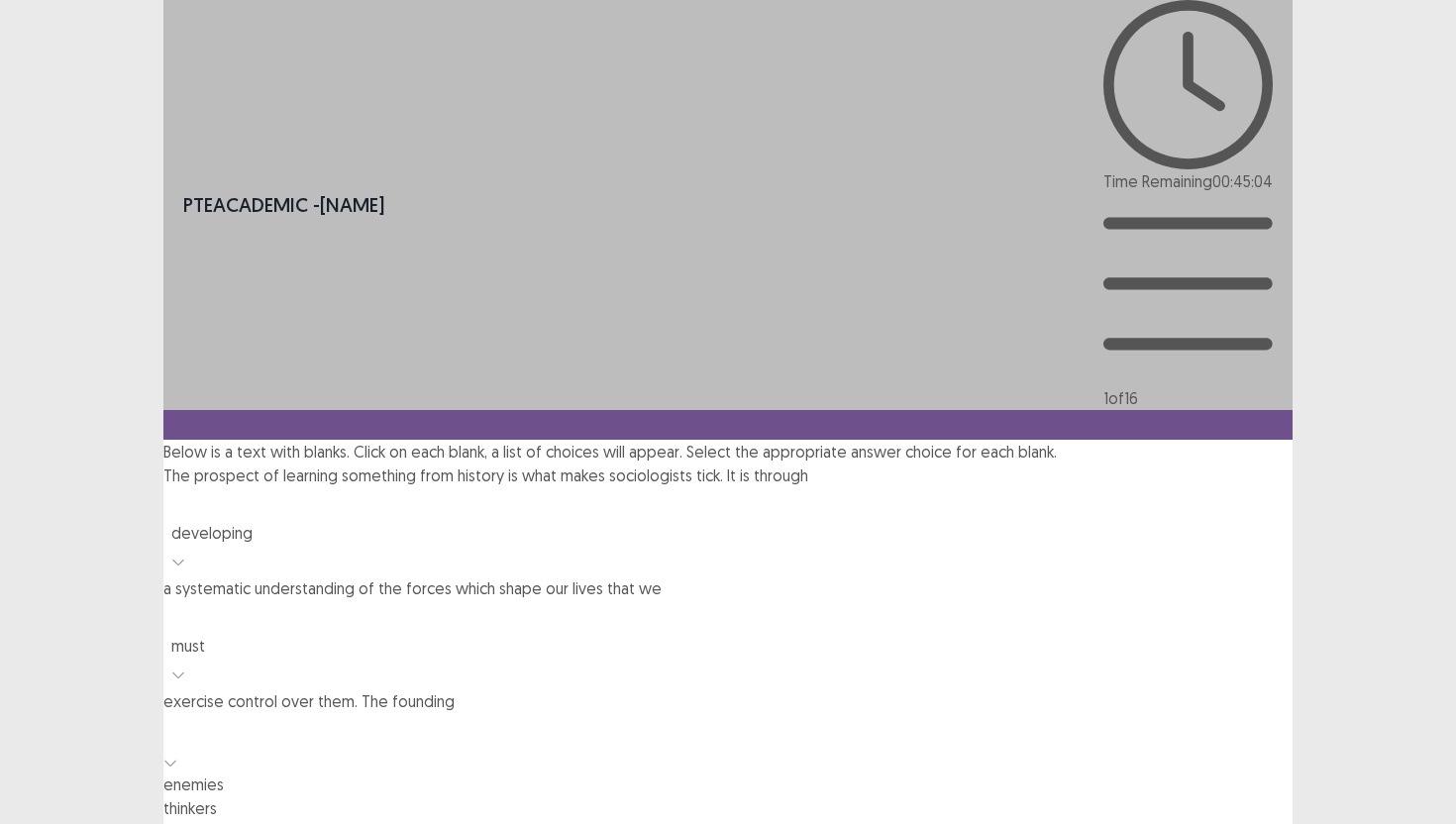 click on "thinkers" at bounding box center (728, 808) 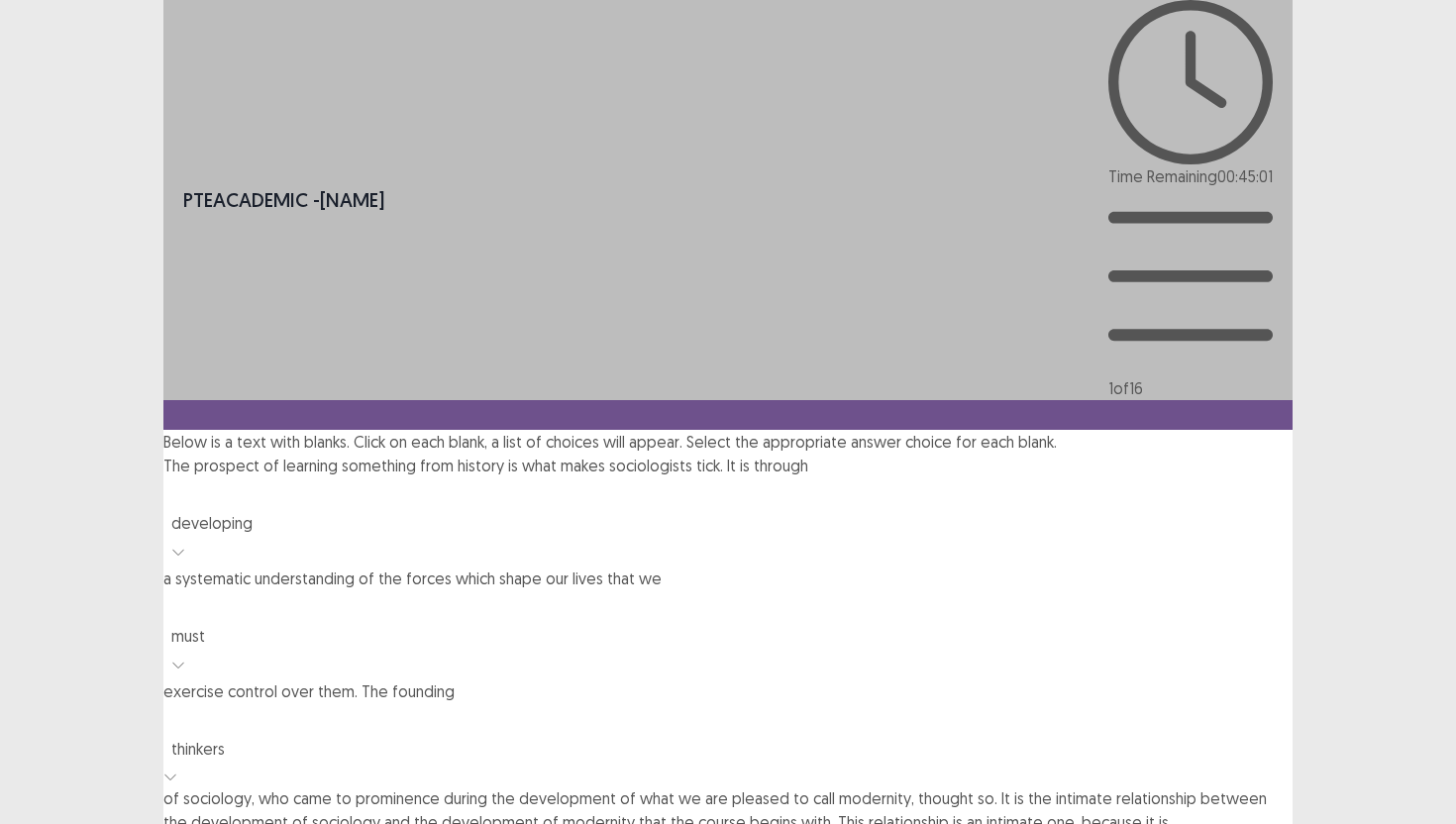 click at bounding box center (728, 852) 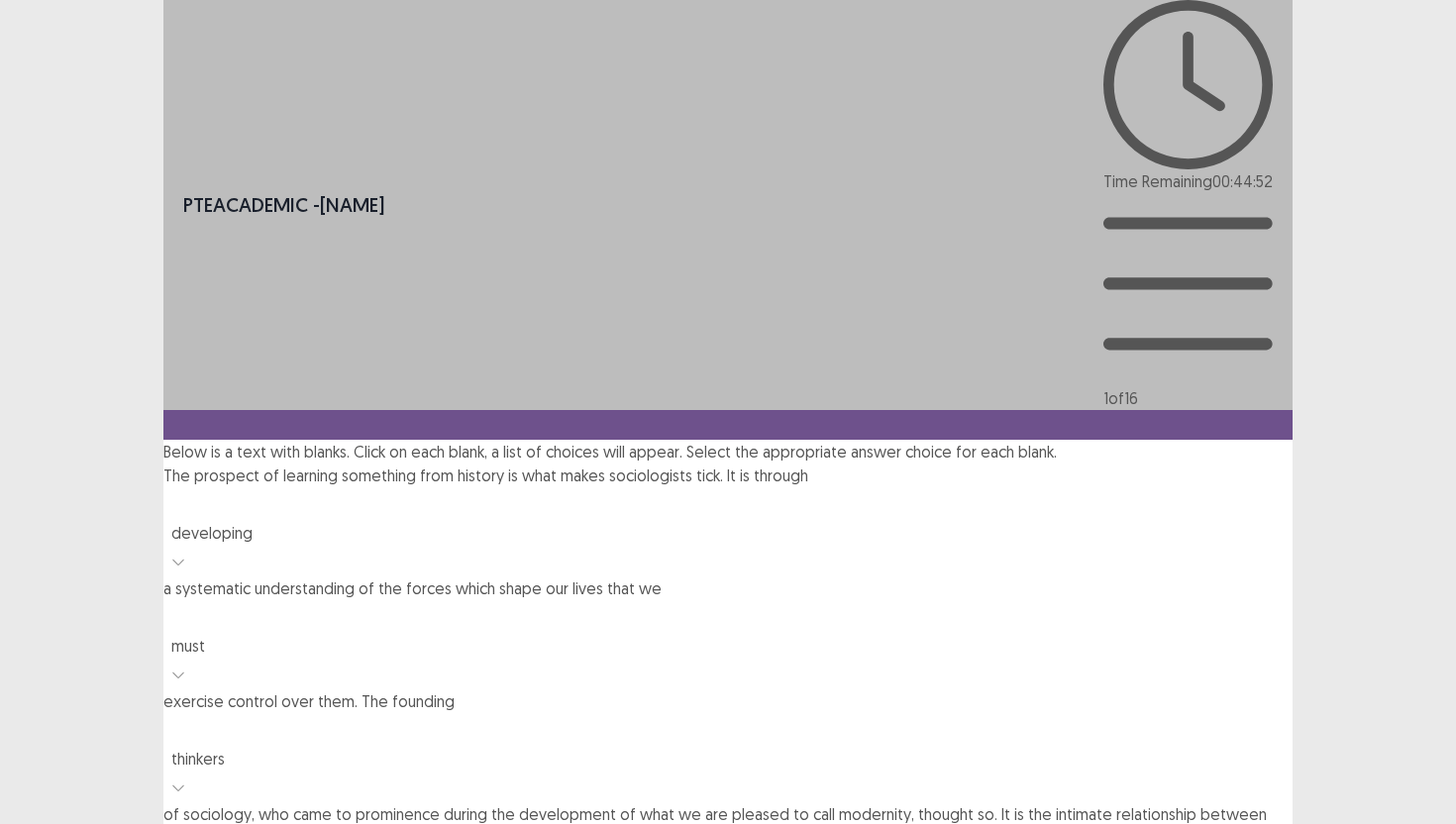click on "often" at bounding box center (728, 945) 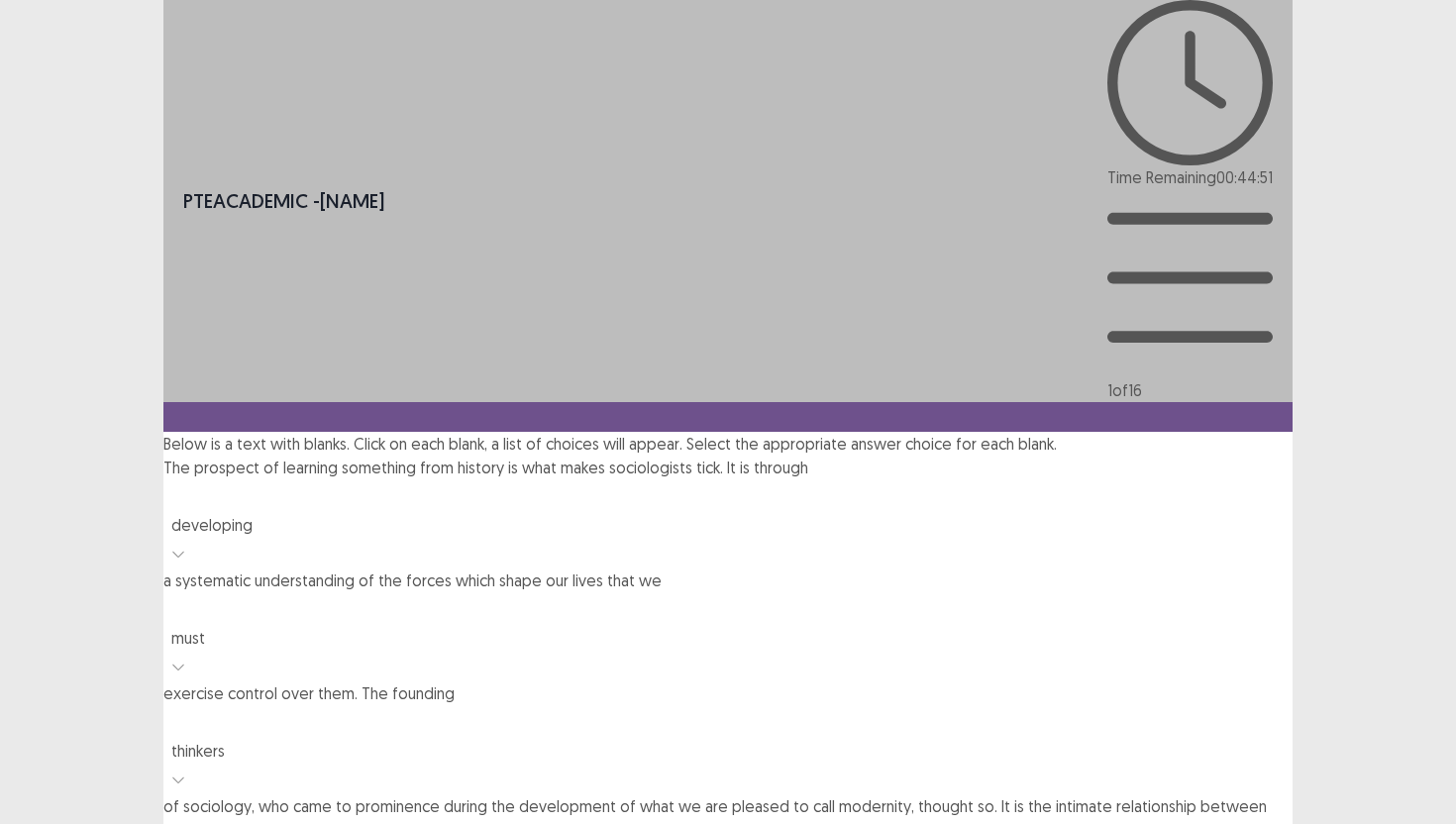 click on "Next" at bounding box center [1245, 998] 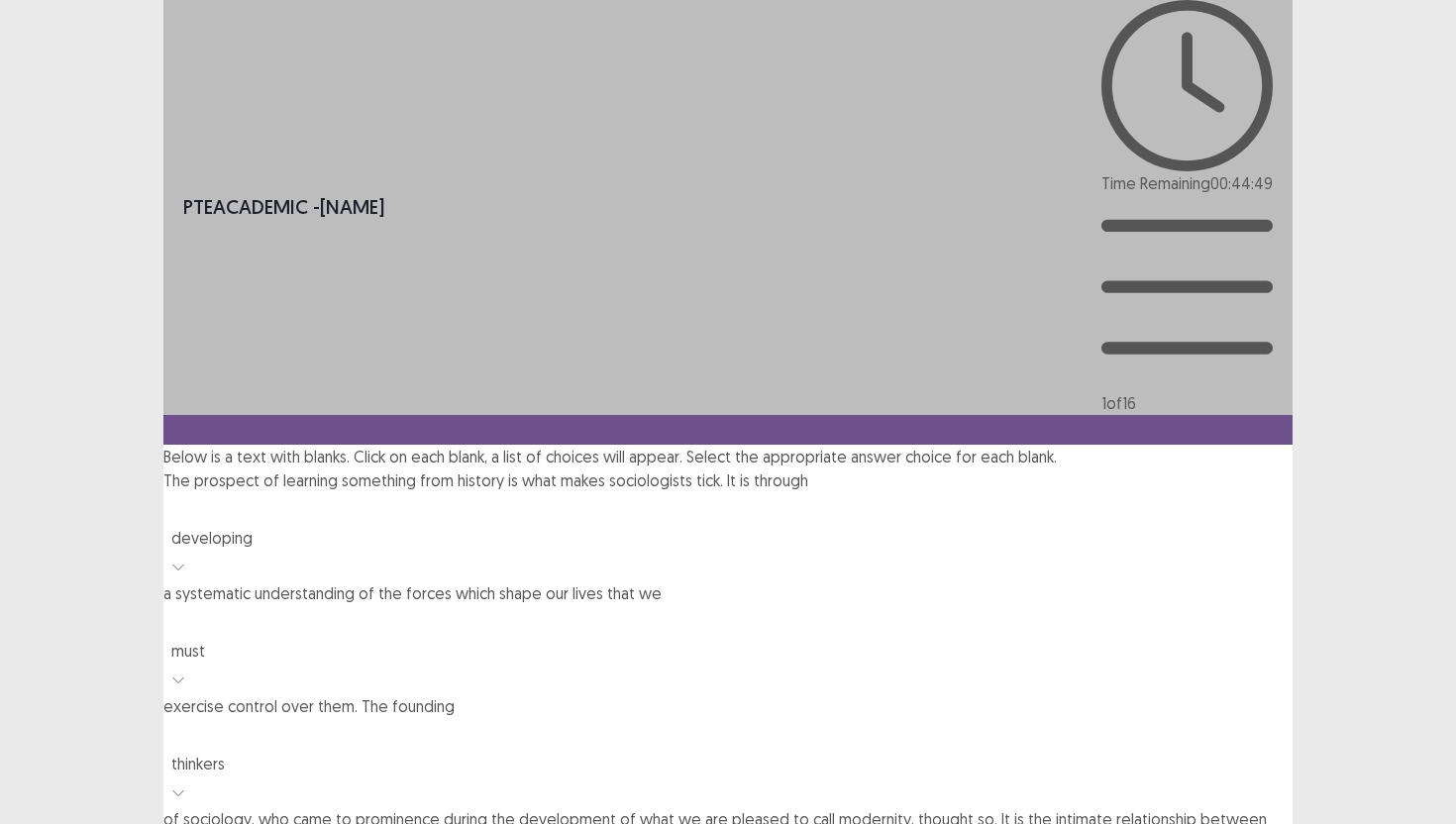 click on "Confirm" at bounding box center [43, 1096] 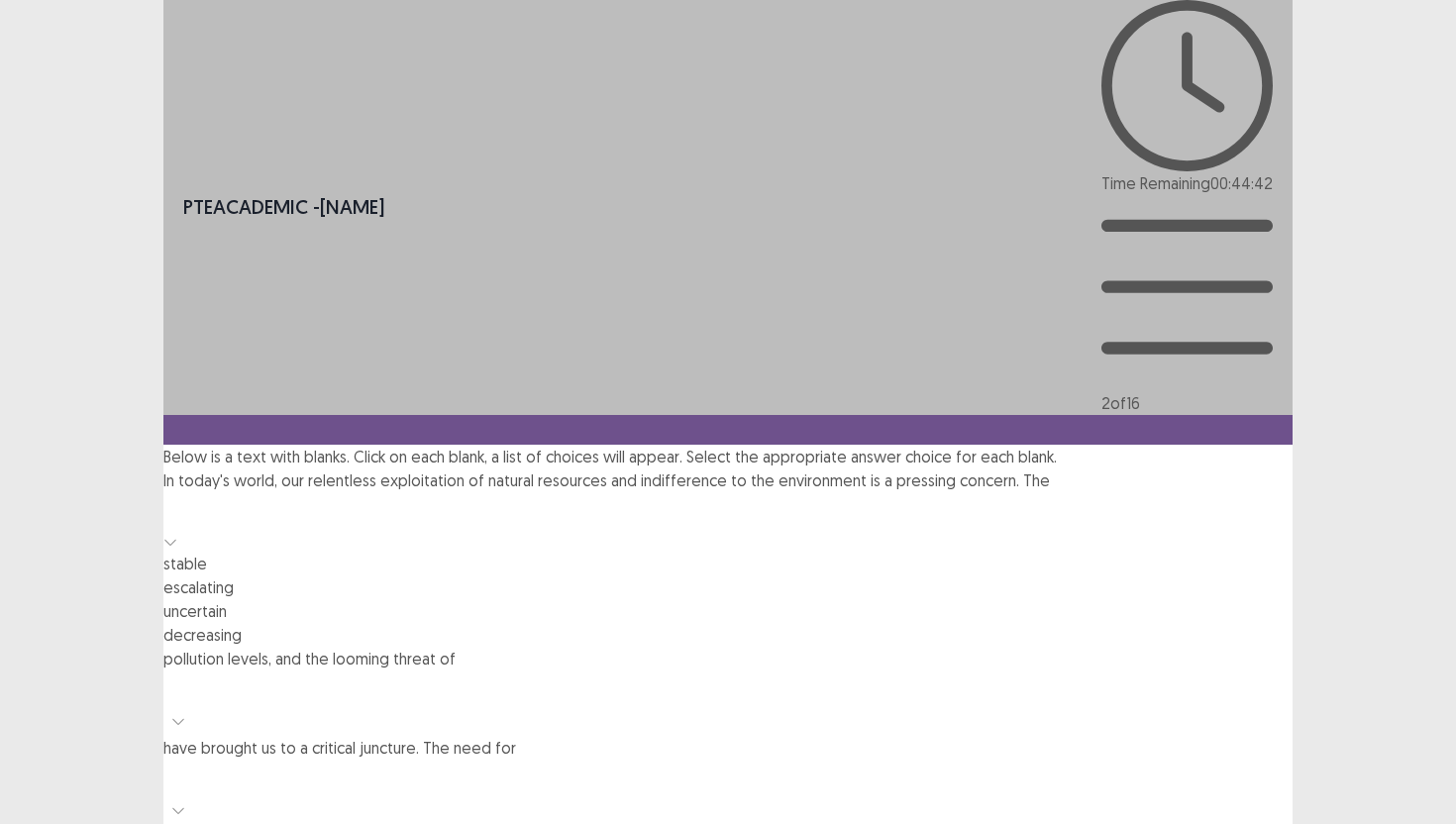 click at bounding box center (728, 510) 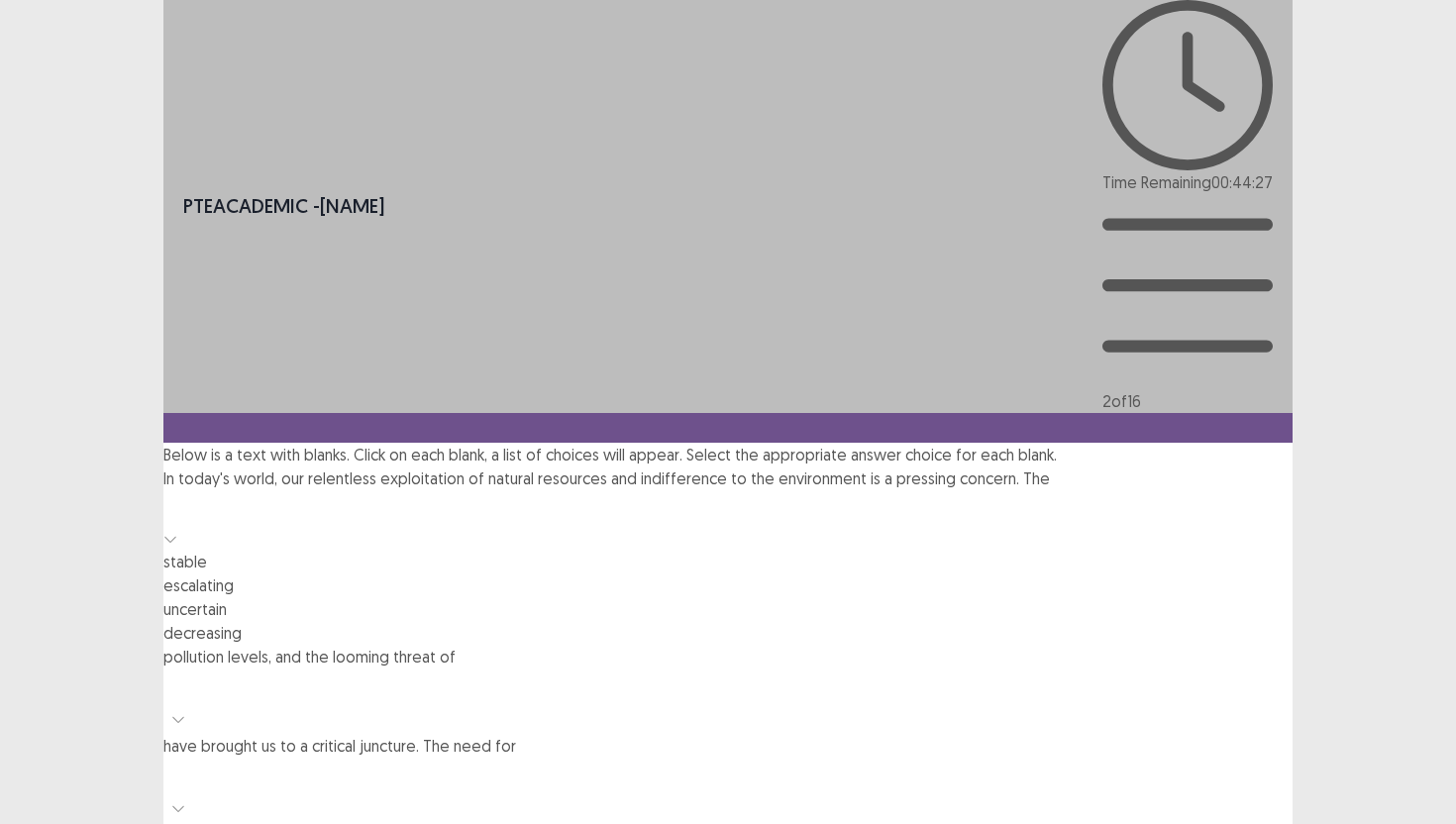 click on "escalating" at bounding box center [728, 585] 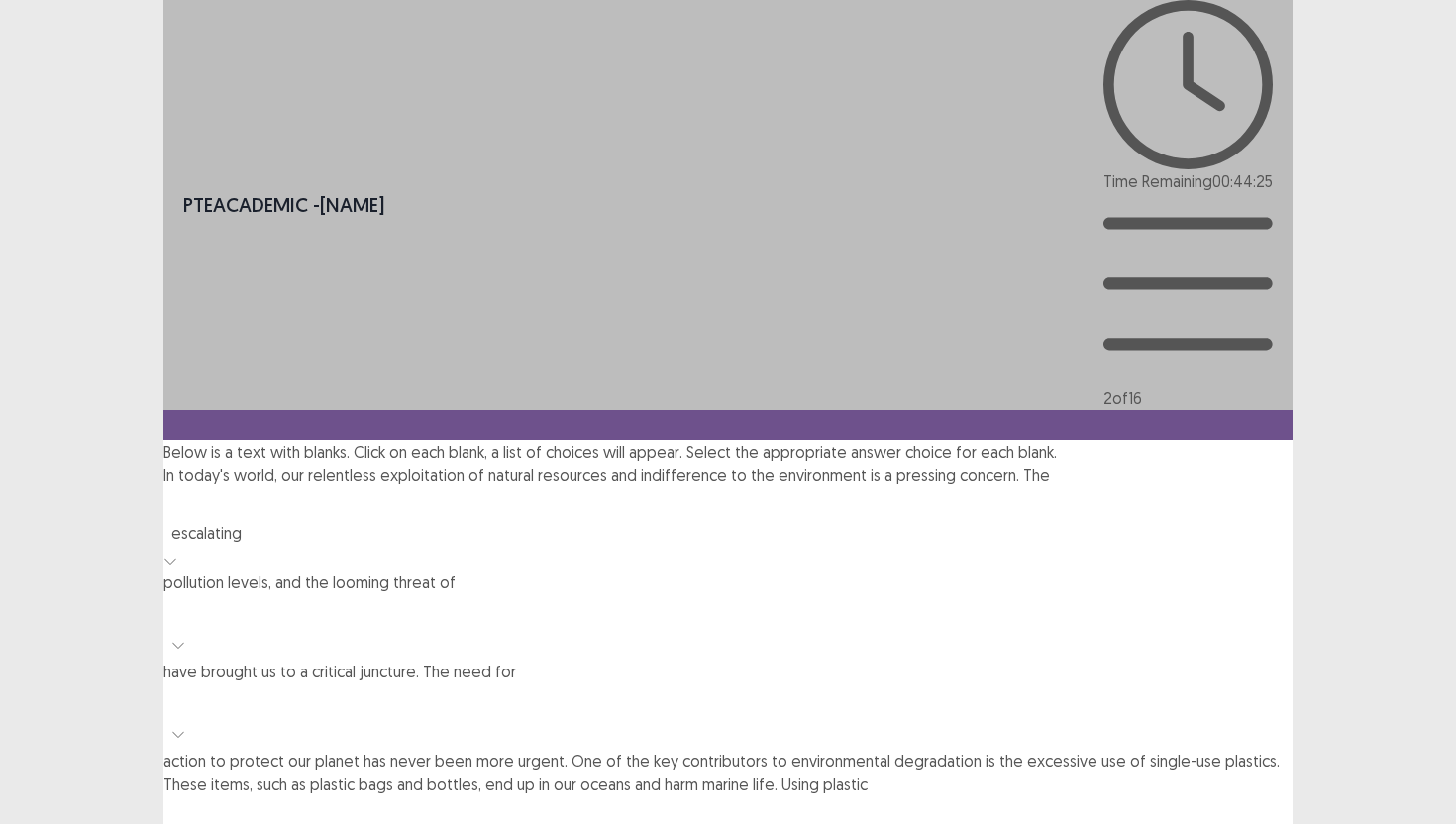 click at bounding box center (178, 645) 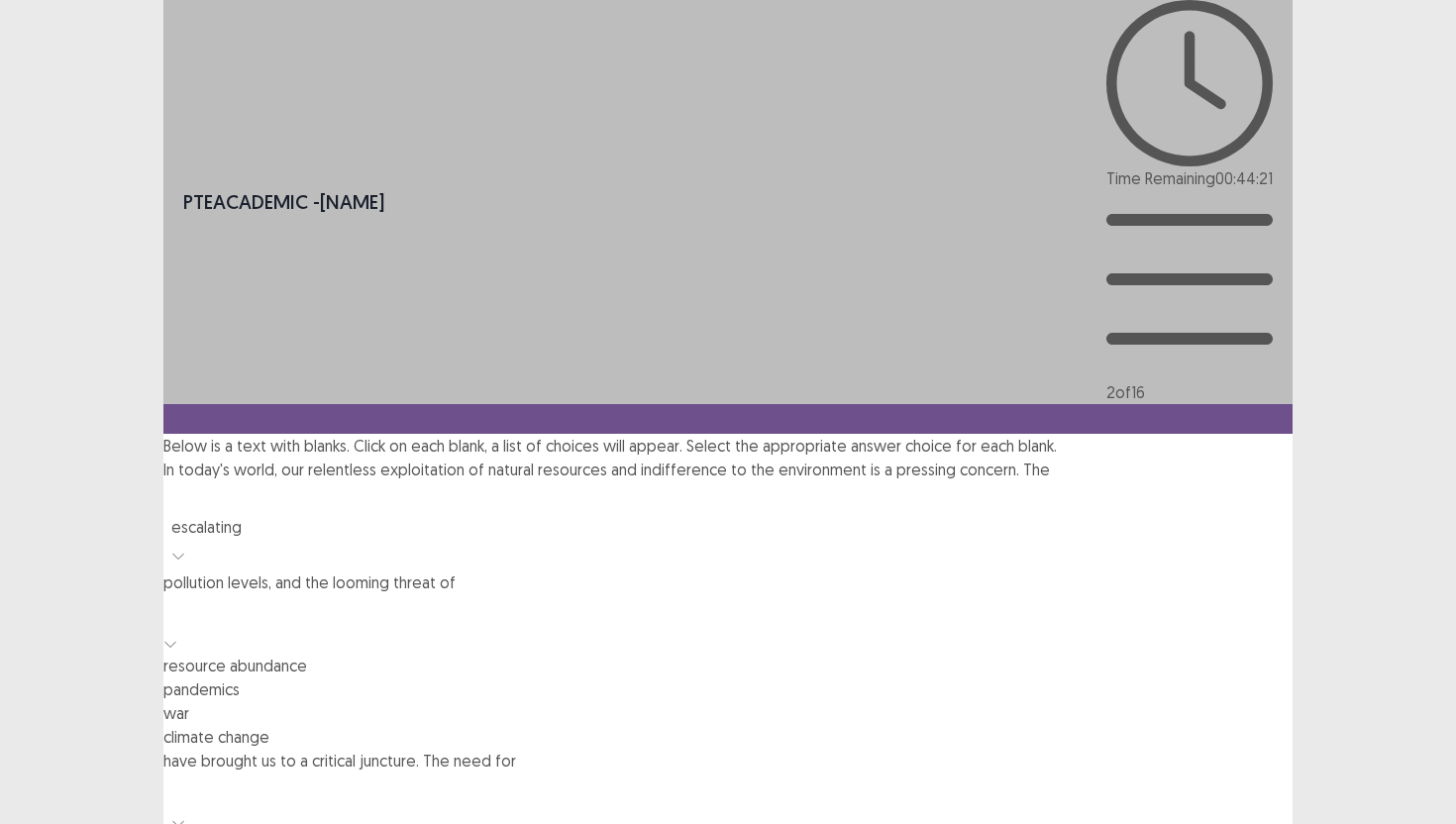 click on "climate change" at bounding box center (728, 737) 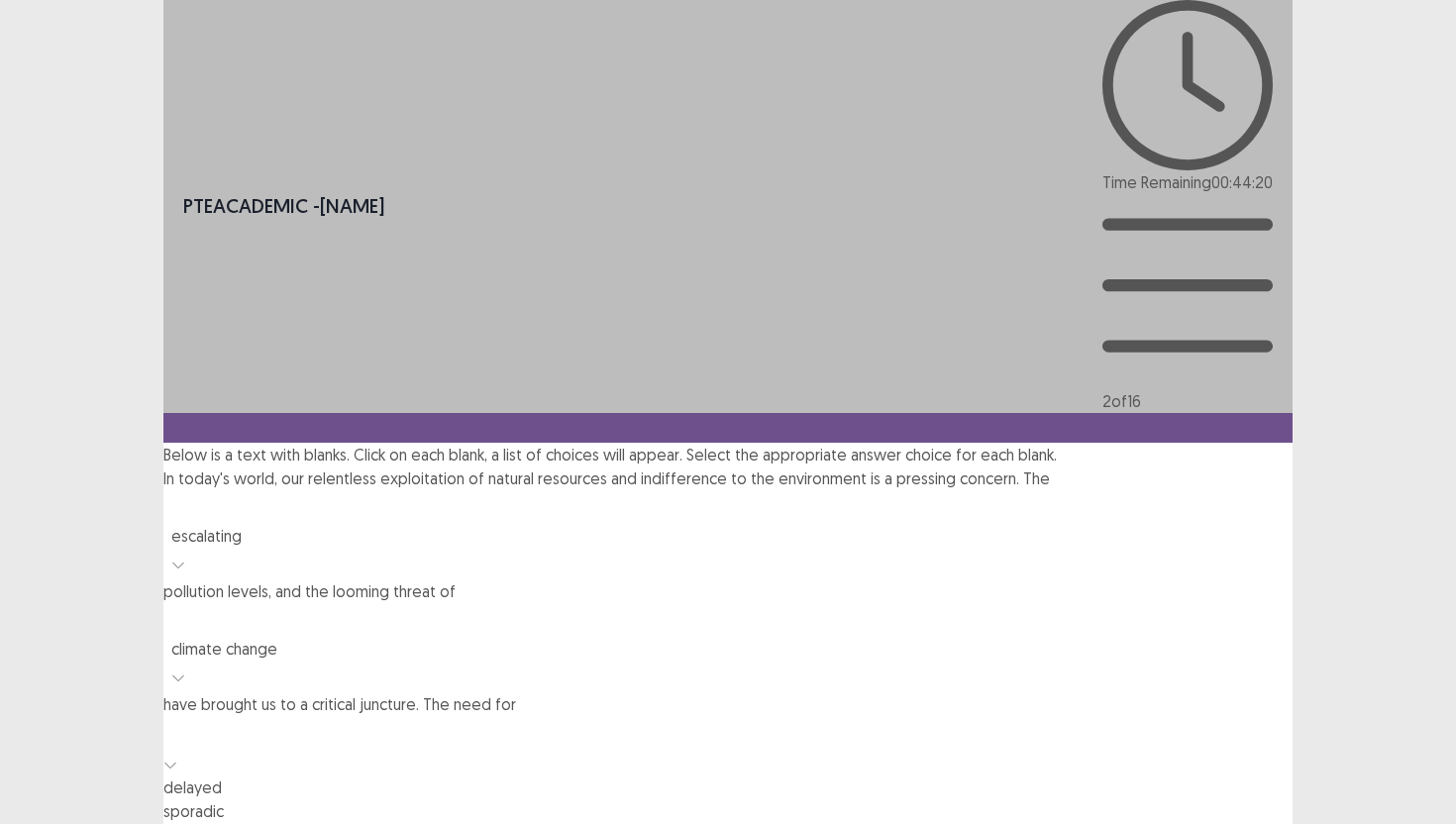 click at bounding box center [728, 734] 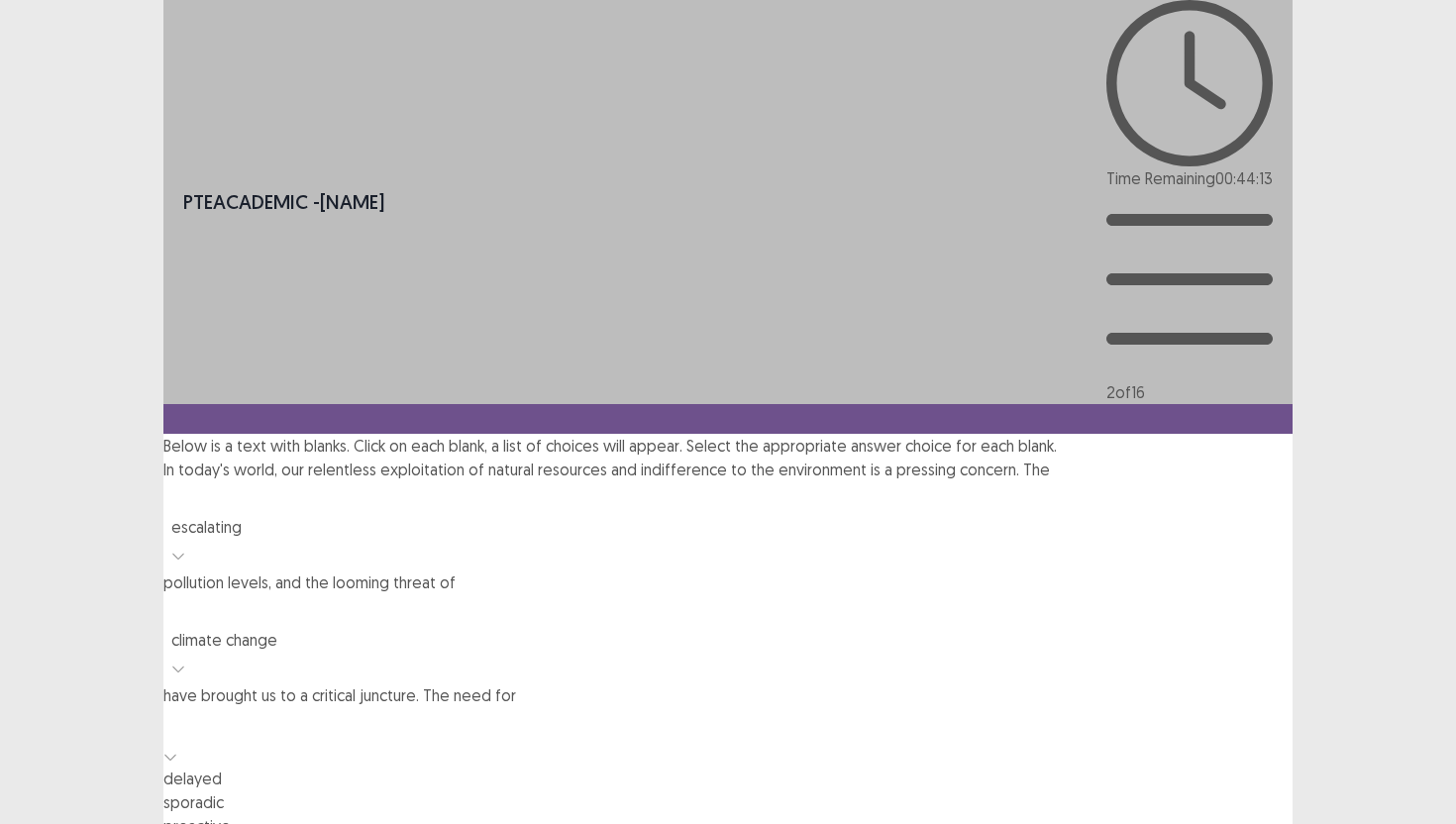 click on "proactive" at bounding box center [728, 826] 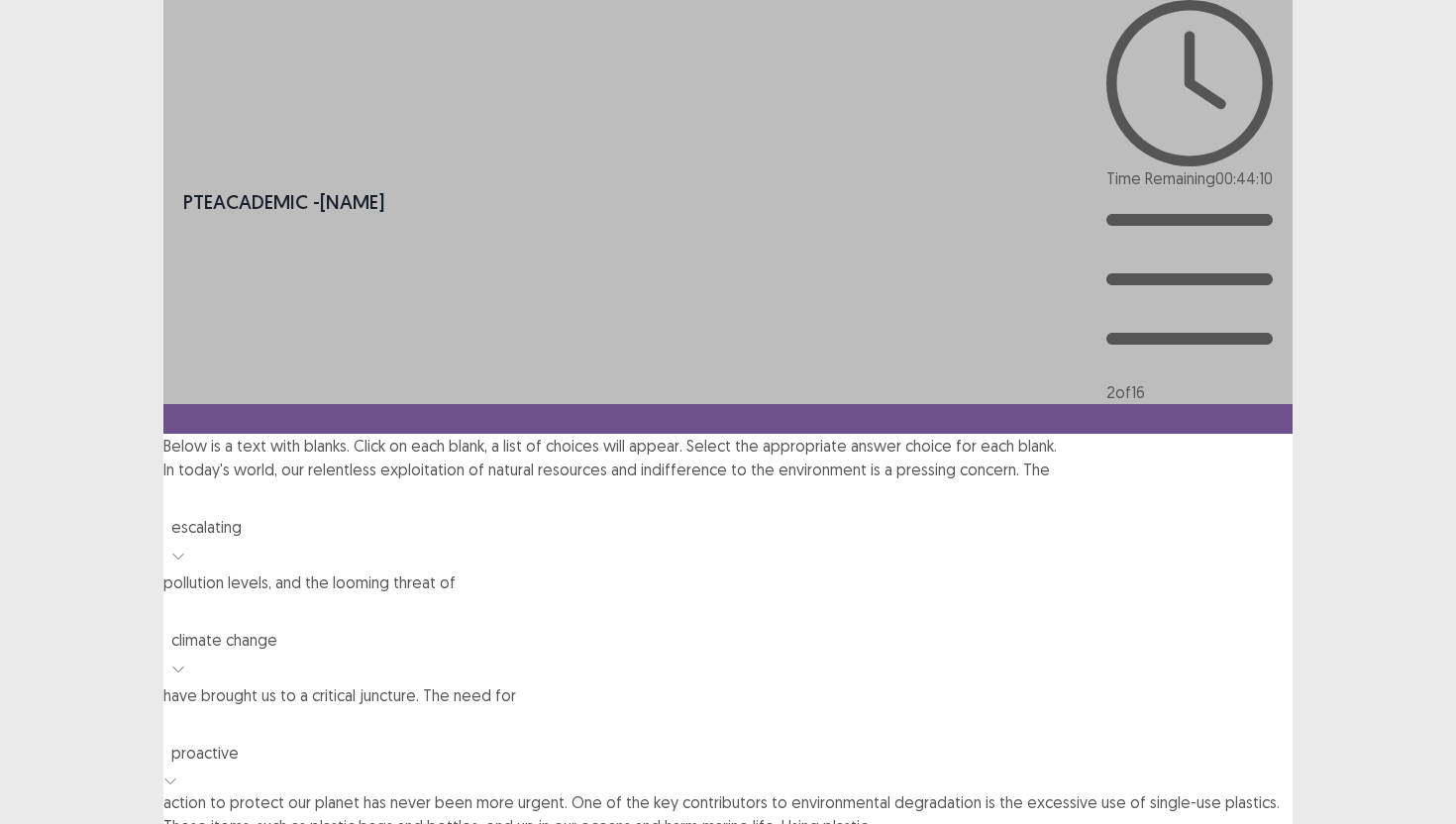 click at bounding box center (728, 856) 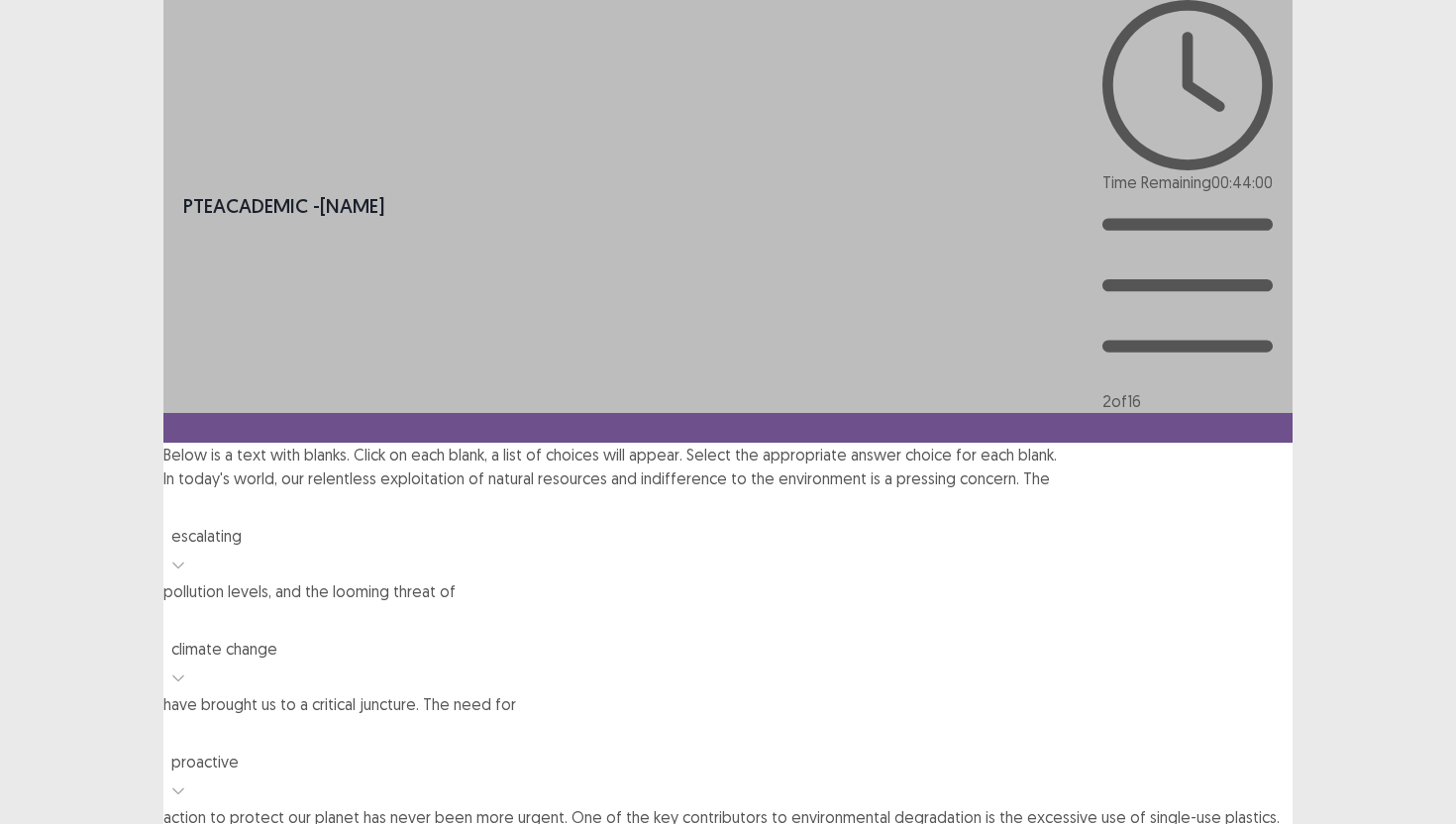 click on "alternatives" at bounding box center (728, 924) 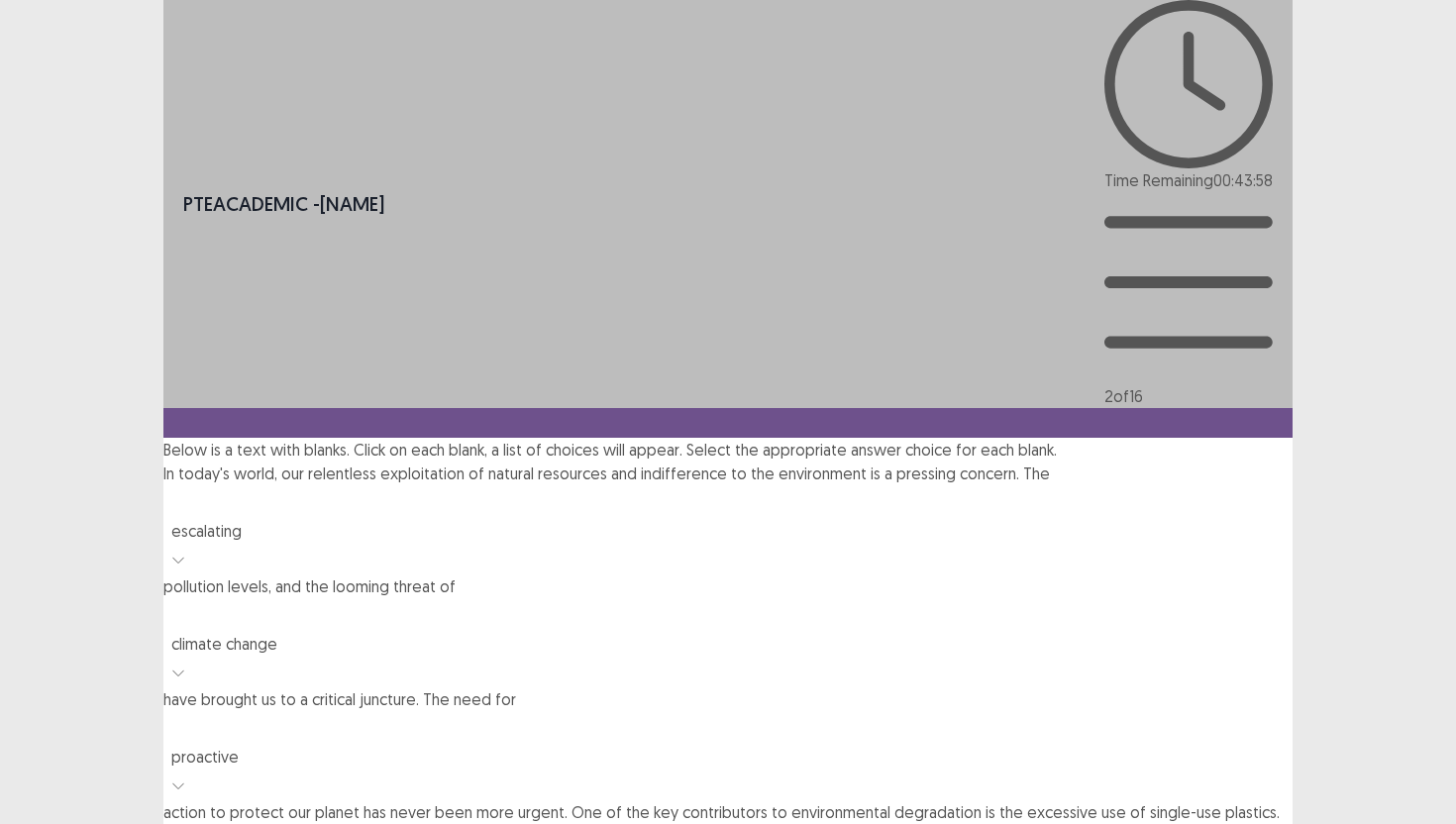 click at bounding box center [728, 996] 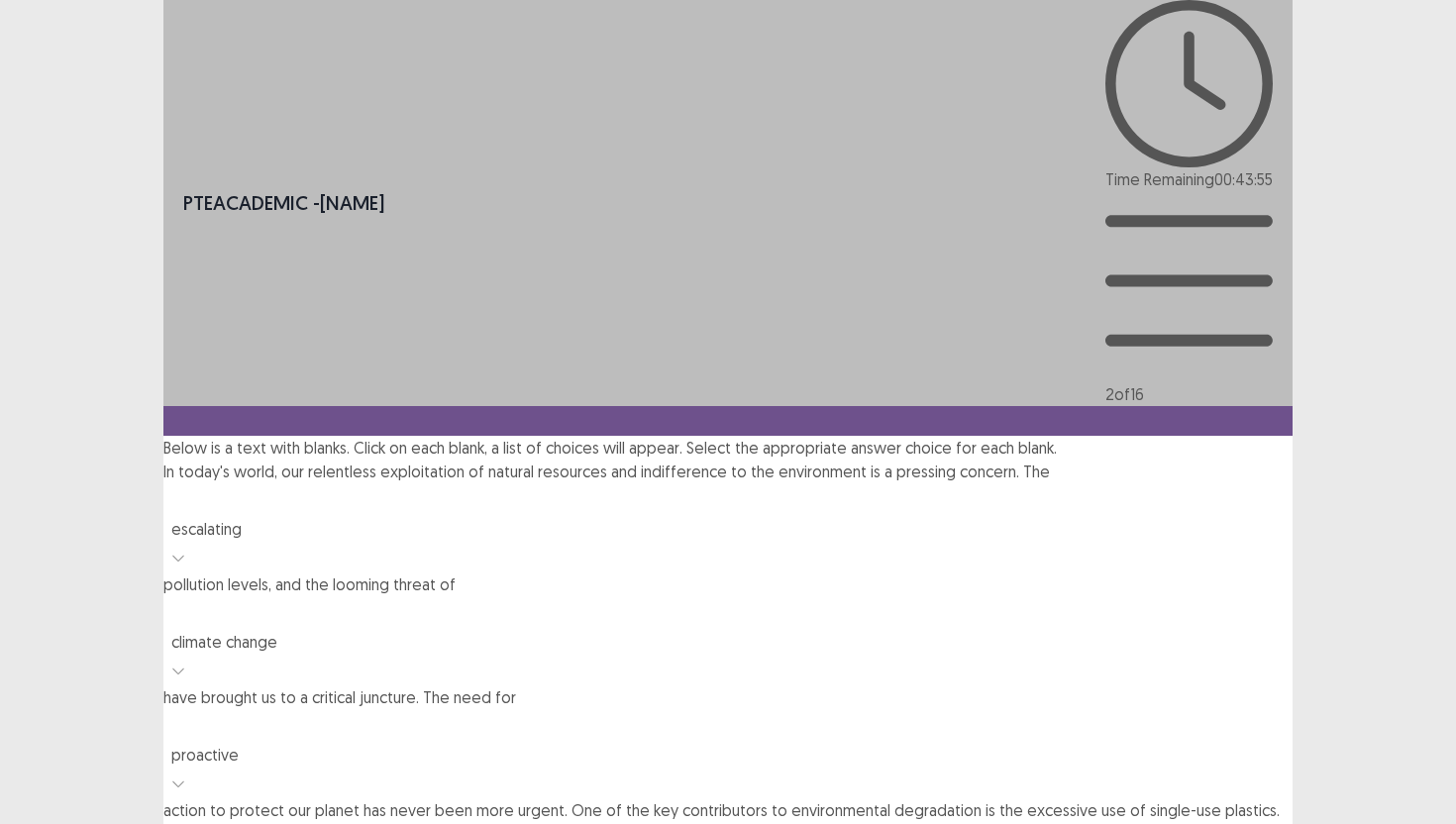 click on "individually" at bounding box center [728, 1054] 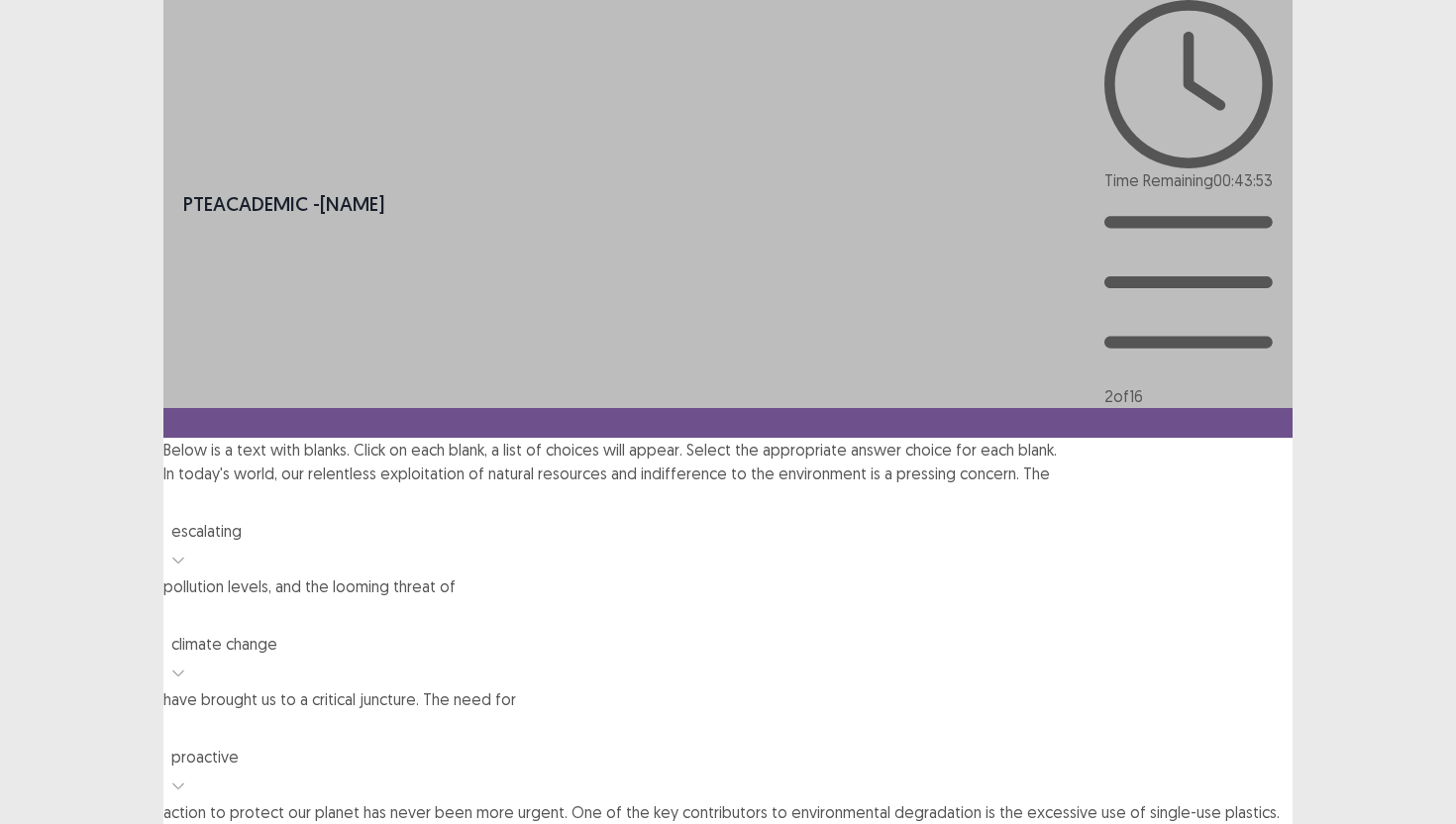 click at bounding box center [728, 1115] 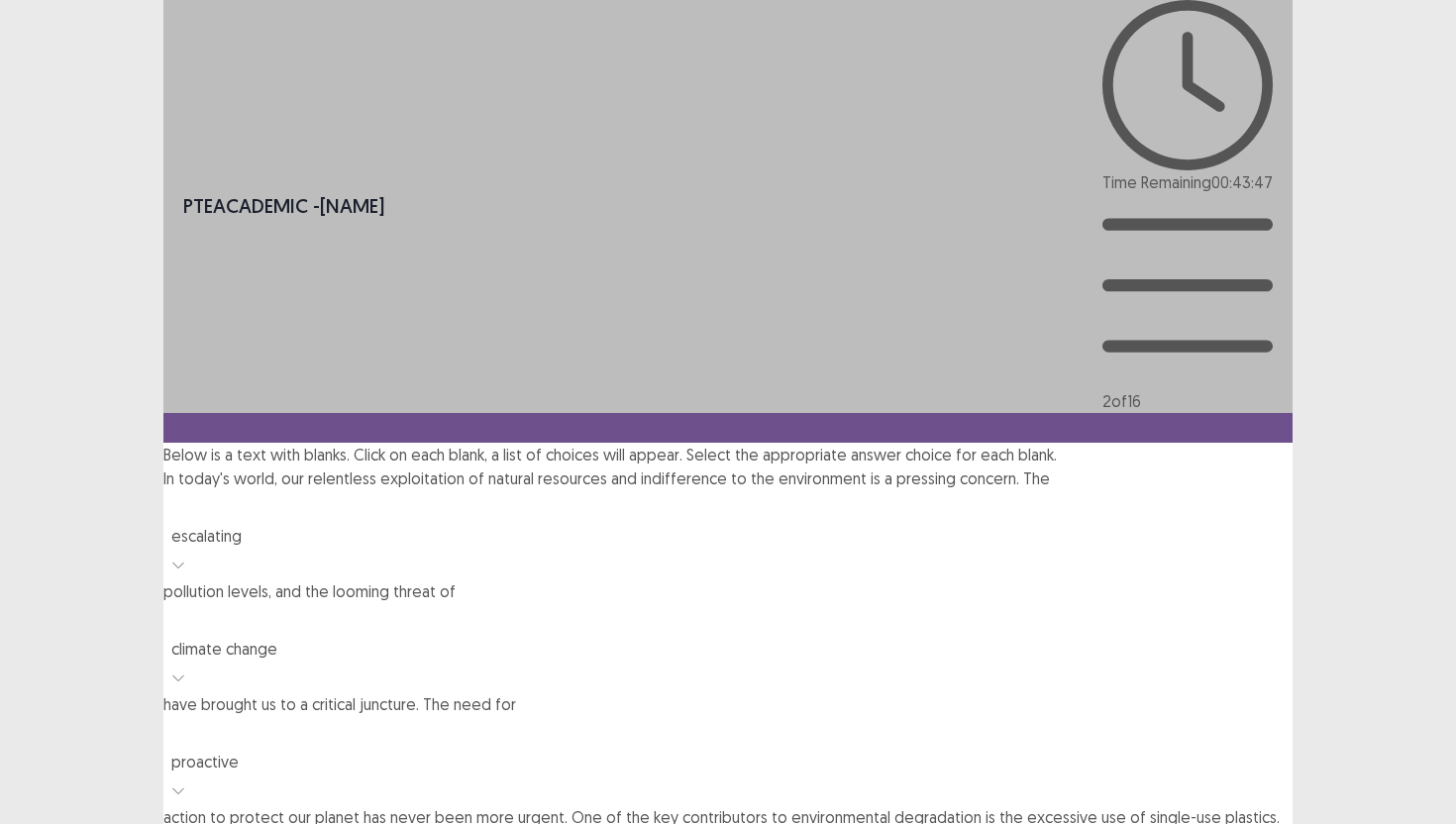click on "renewable" at bounding box center (728, 1197) 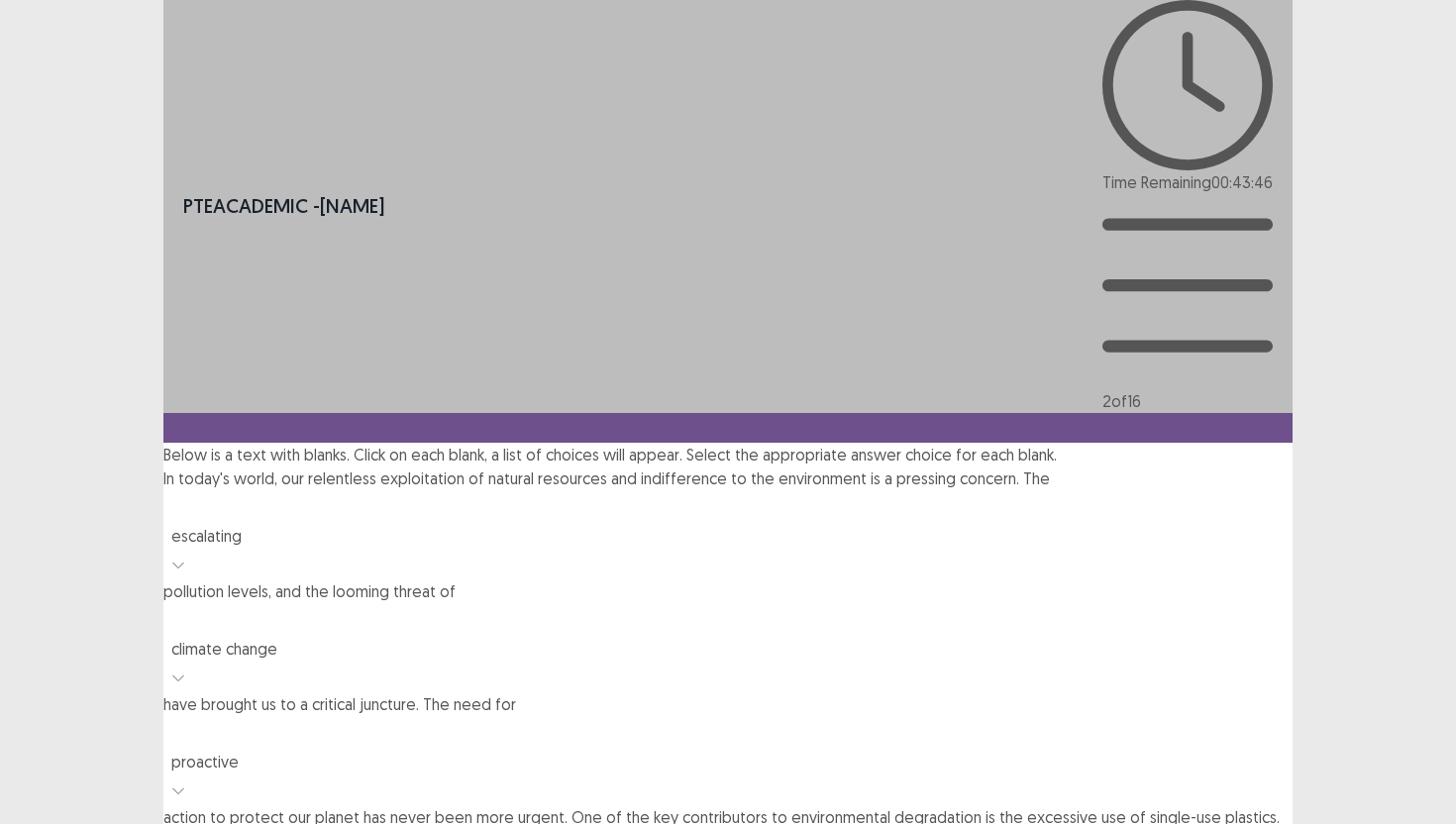 click on "Next" at bounding box center [1245, 1253] 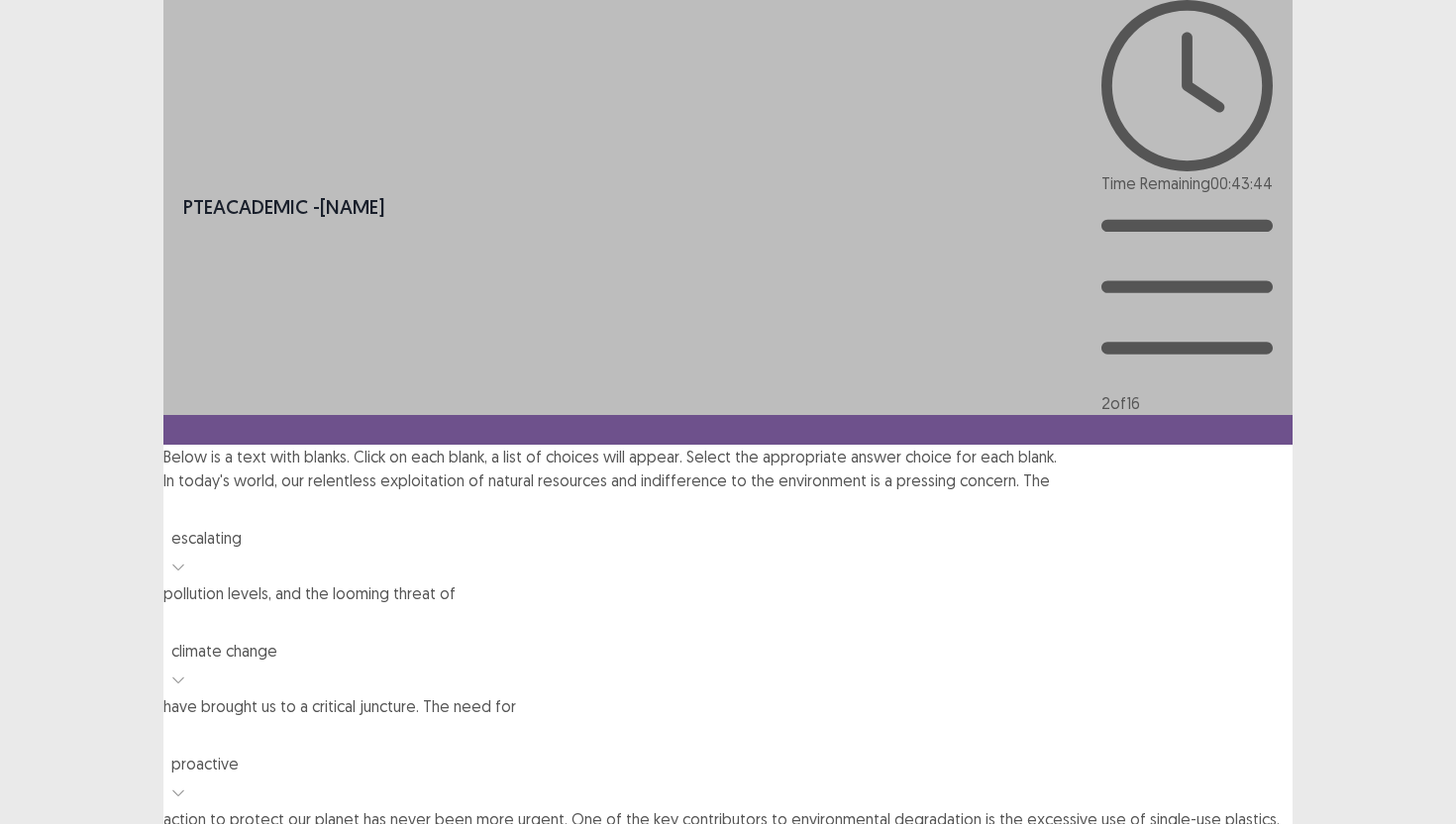 click on "Confirm" at bounding box center (43, 1346) 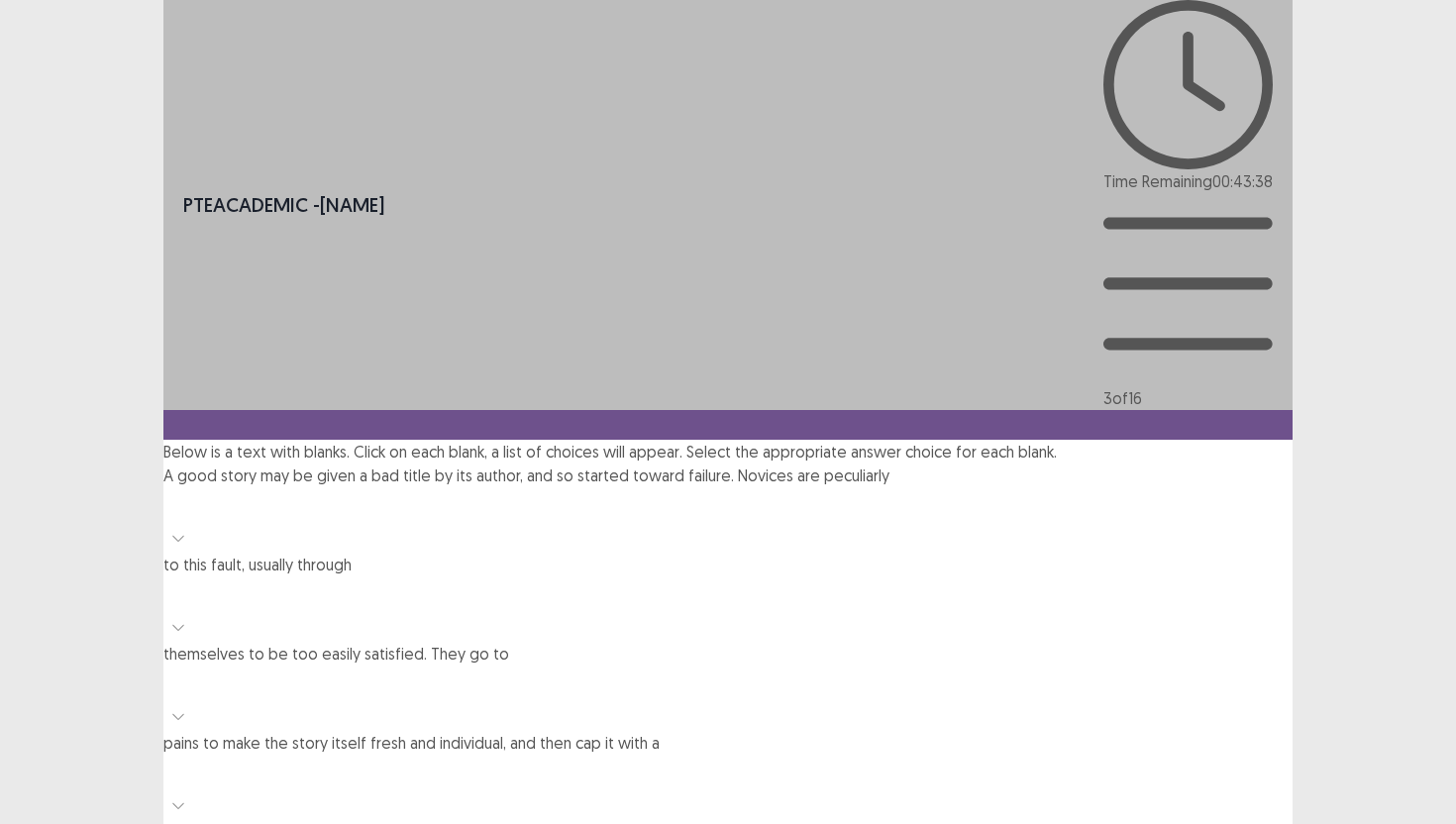 click at bounding box center [728, 505] 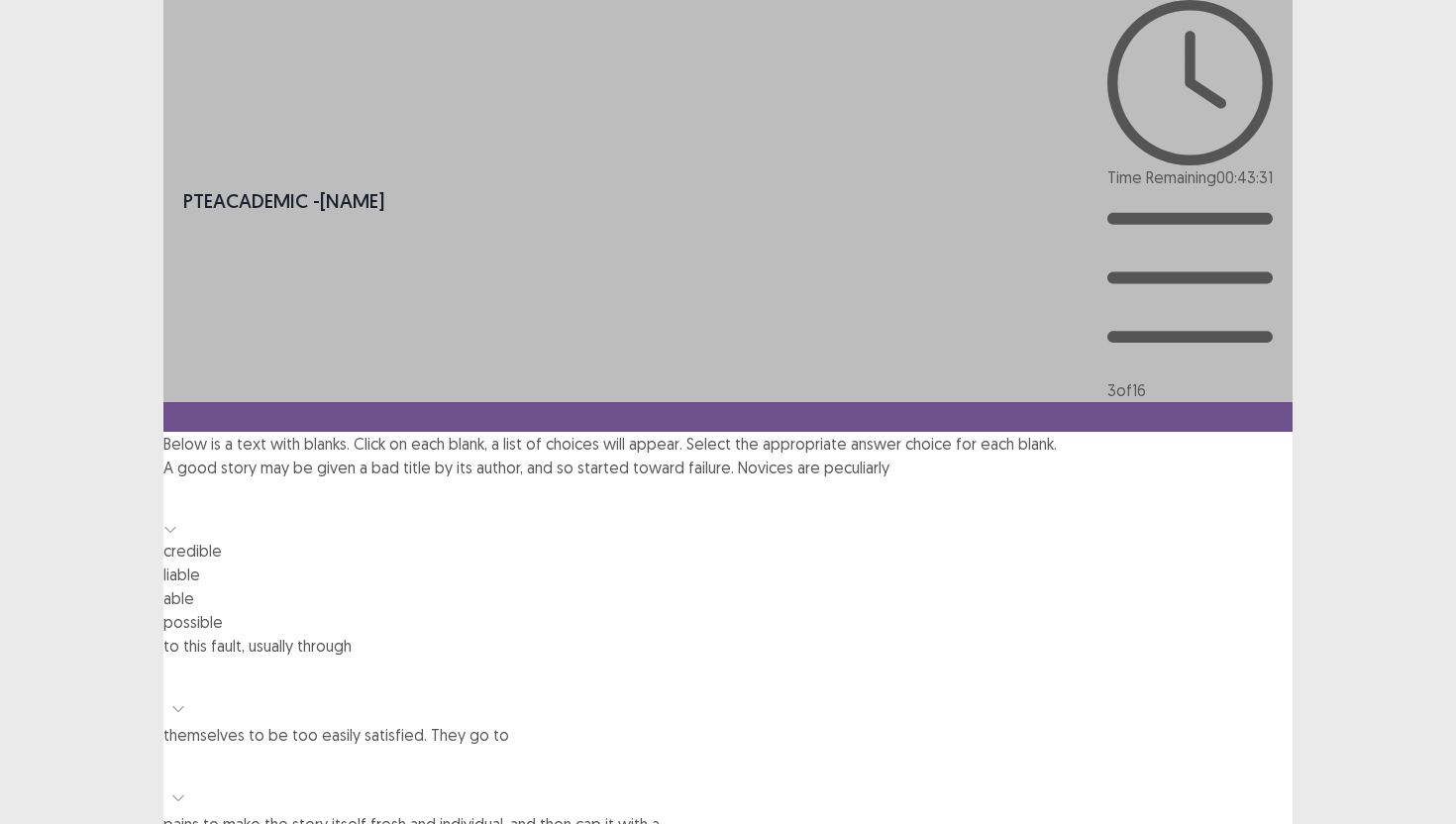 click on "able" at bounding box center [728, 598] 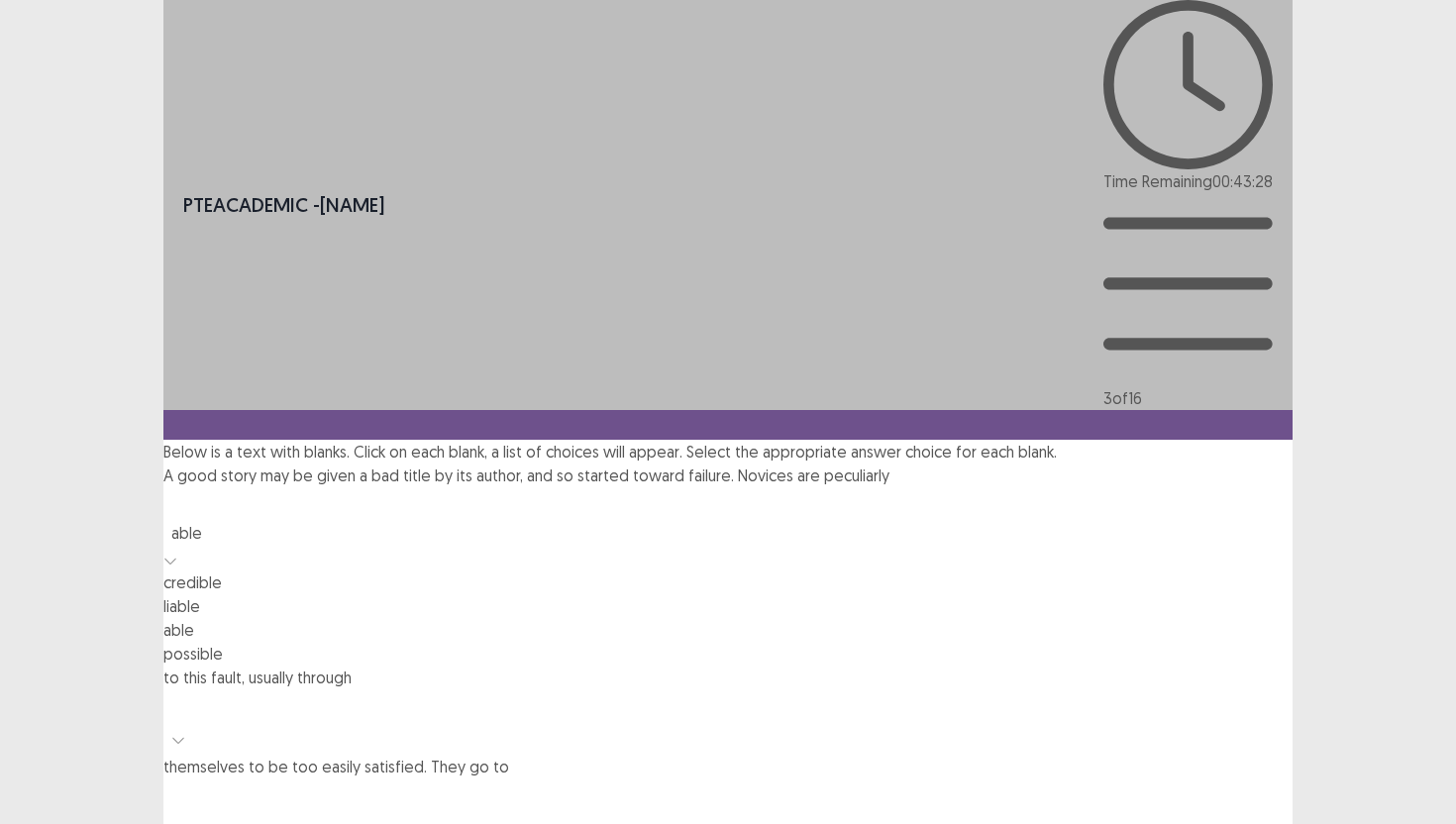 click at bounding box center (728, 505) 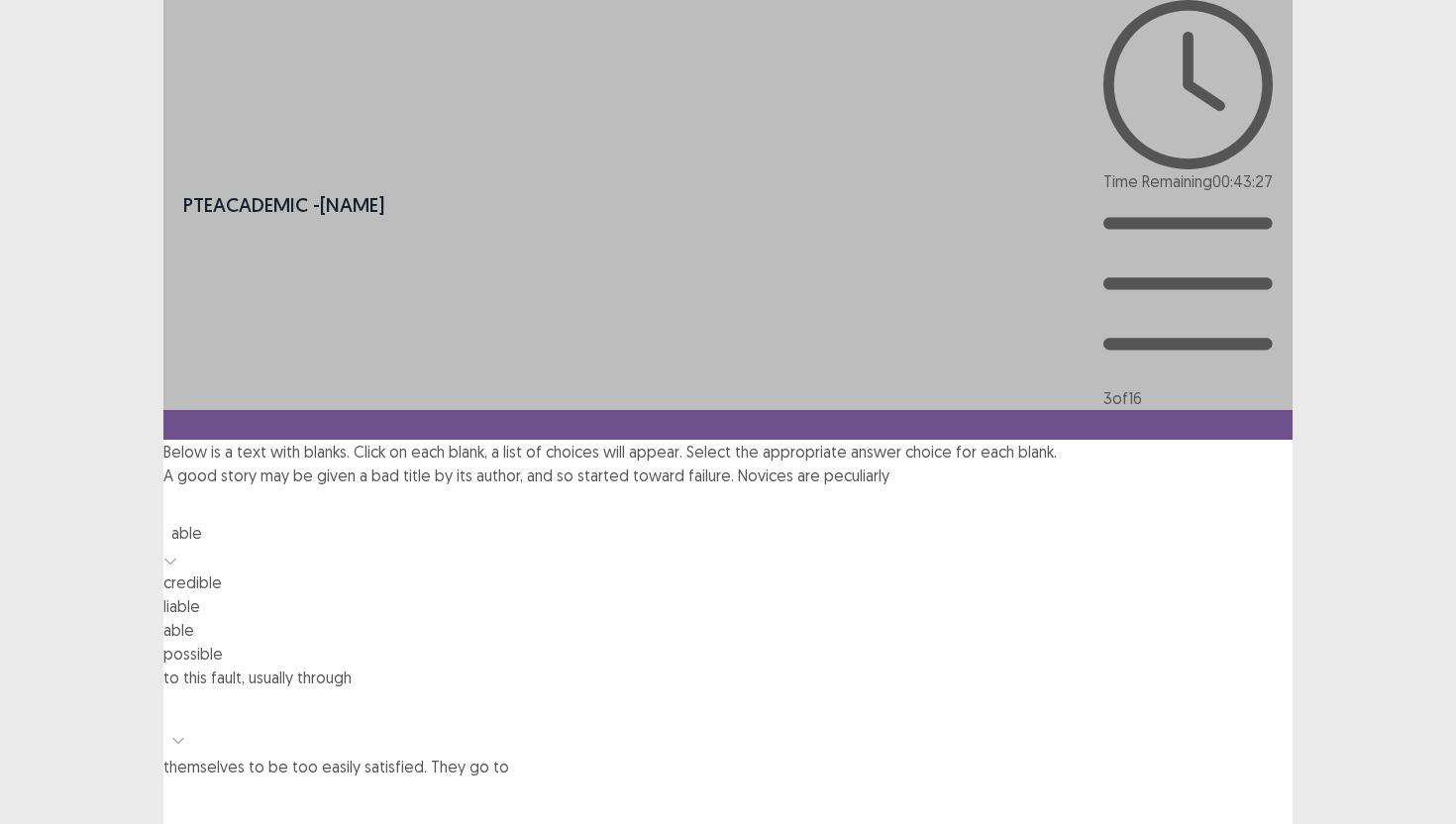 click on "liable" at bounding box center (728, 606) 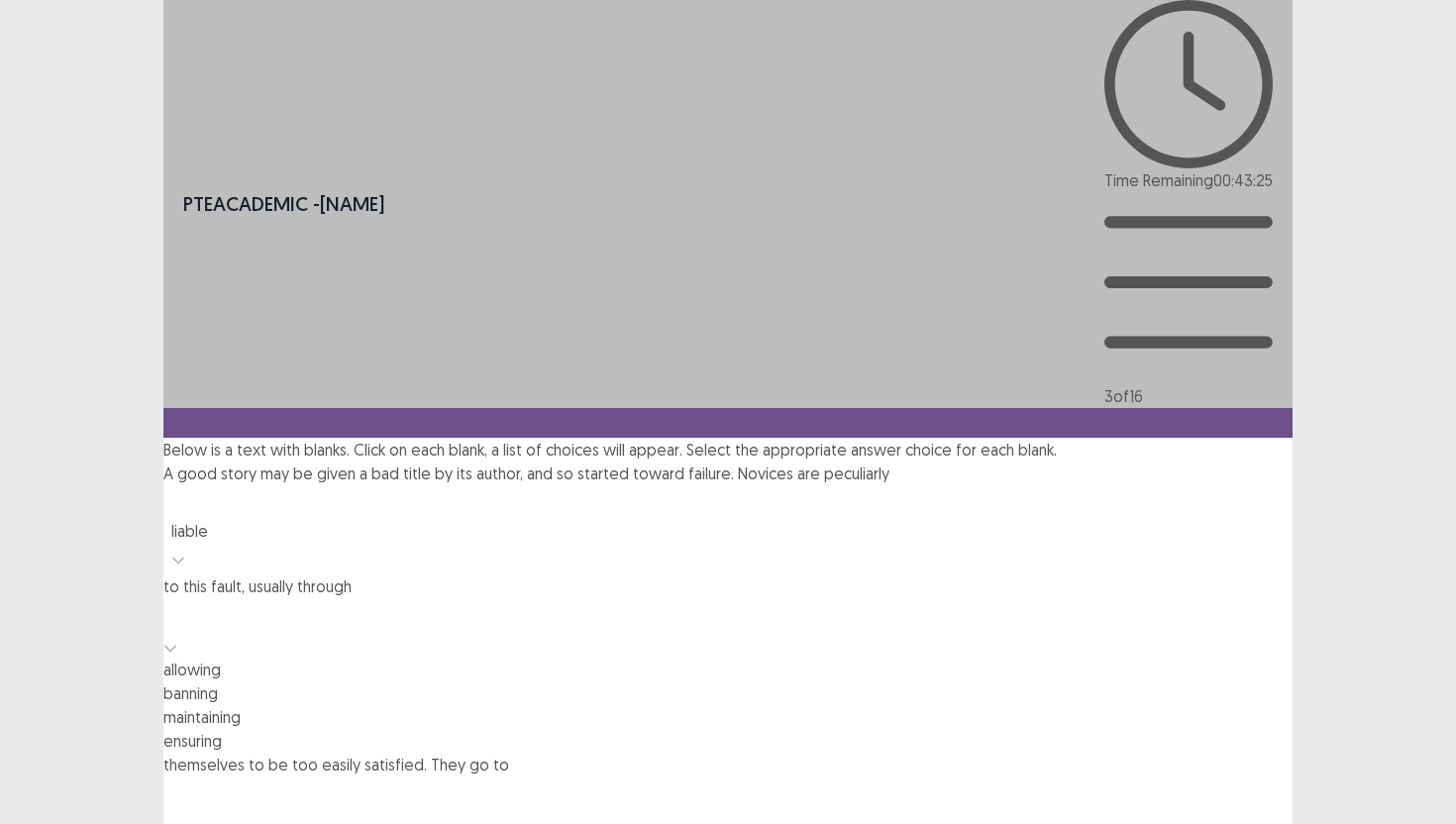 click at bounding box center [170, 646] 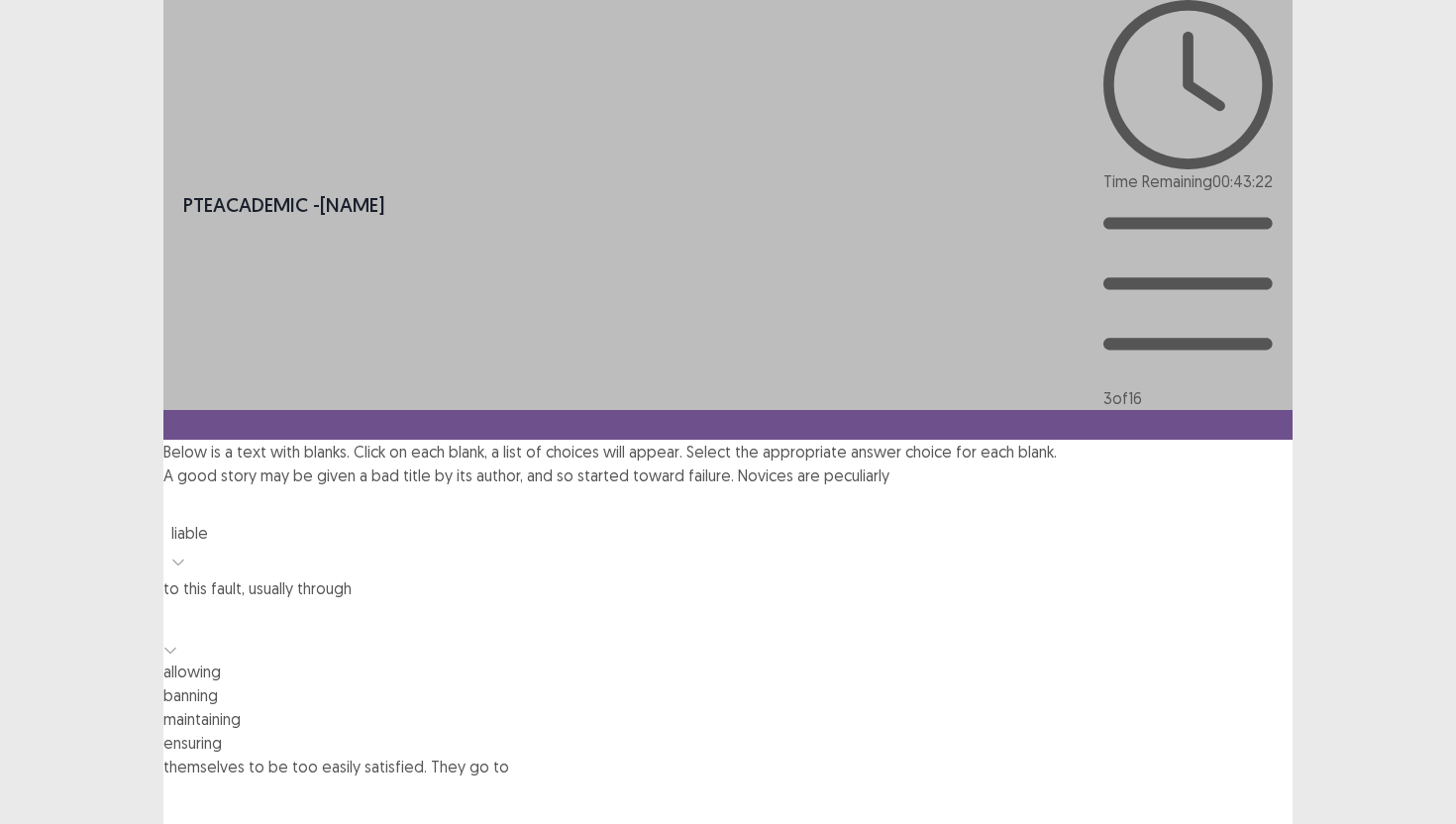 click on "allowing" at bounding box center (728, 671) 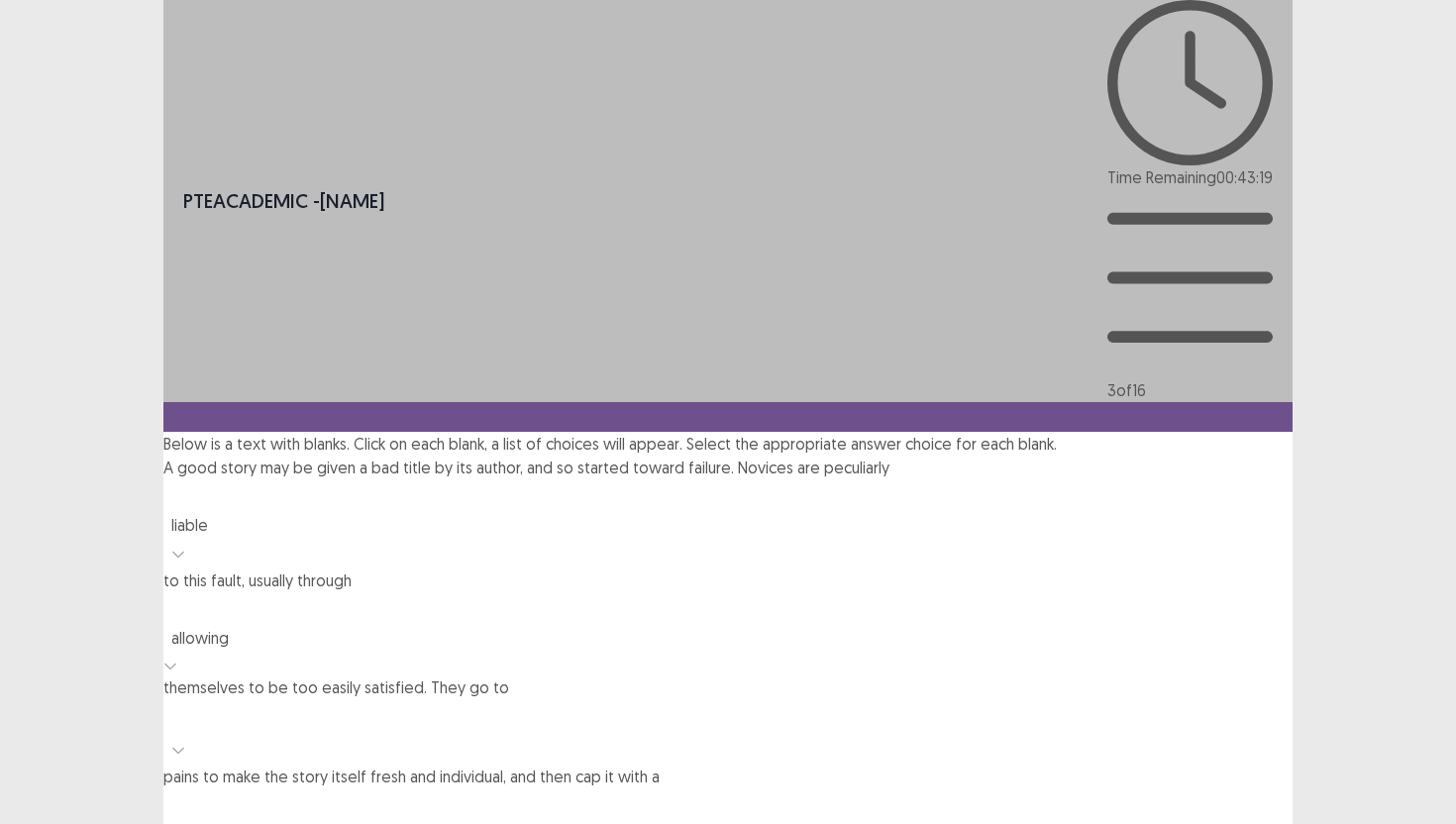 click at bounding box center (178, 750) 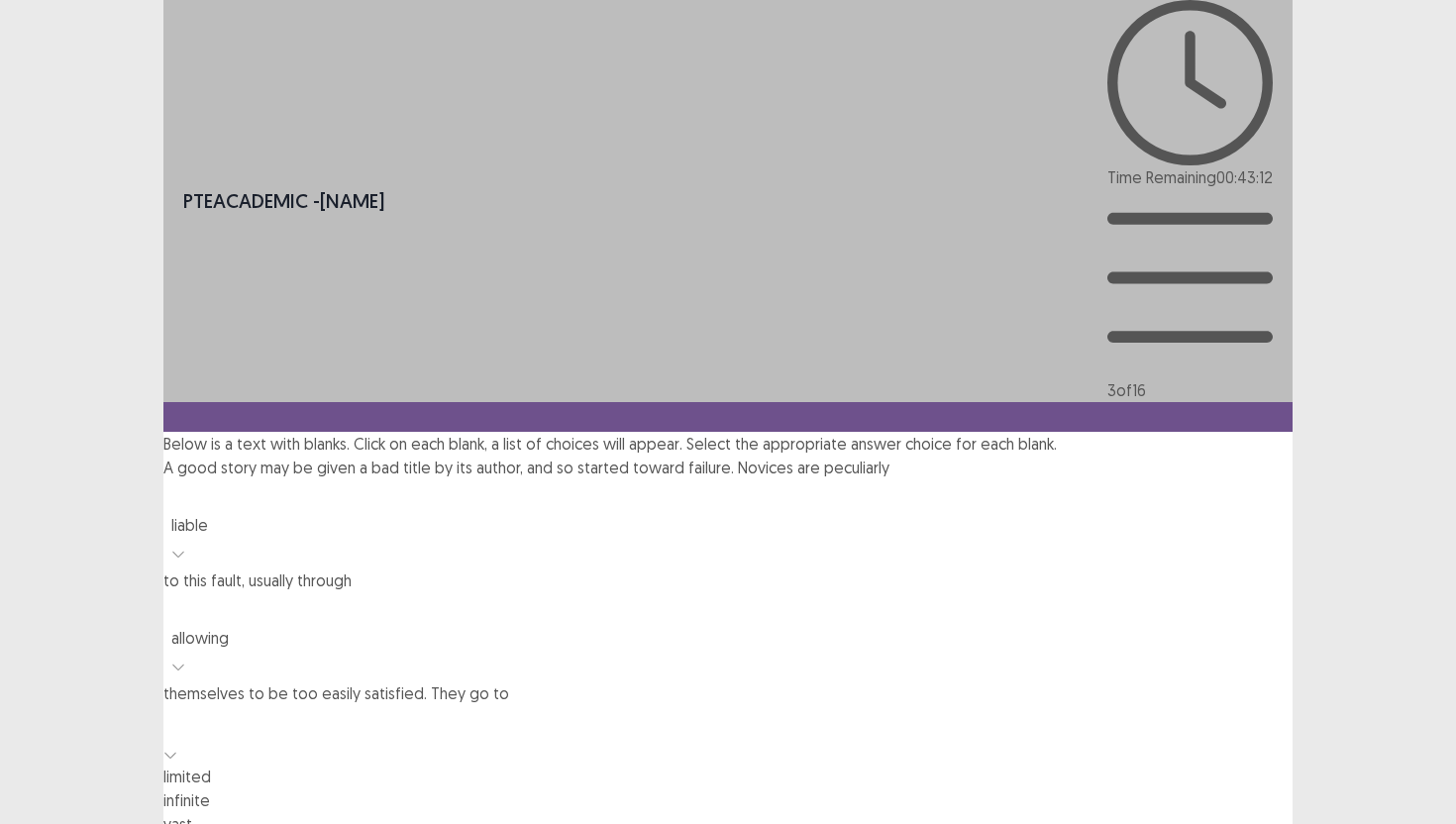 click on "infinite" at bounding box center (728, 800) 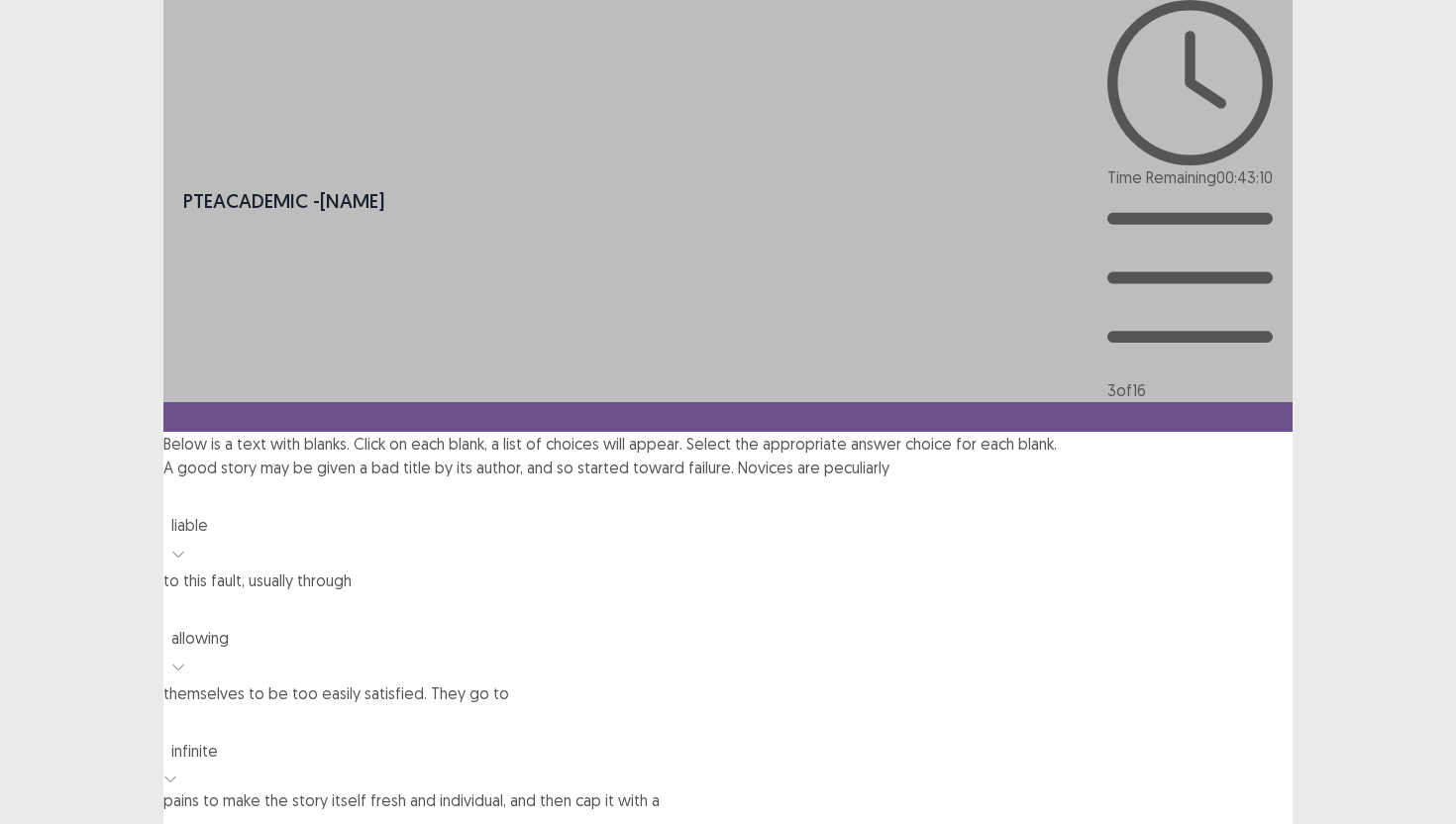 click 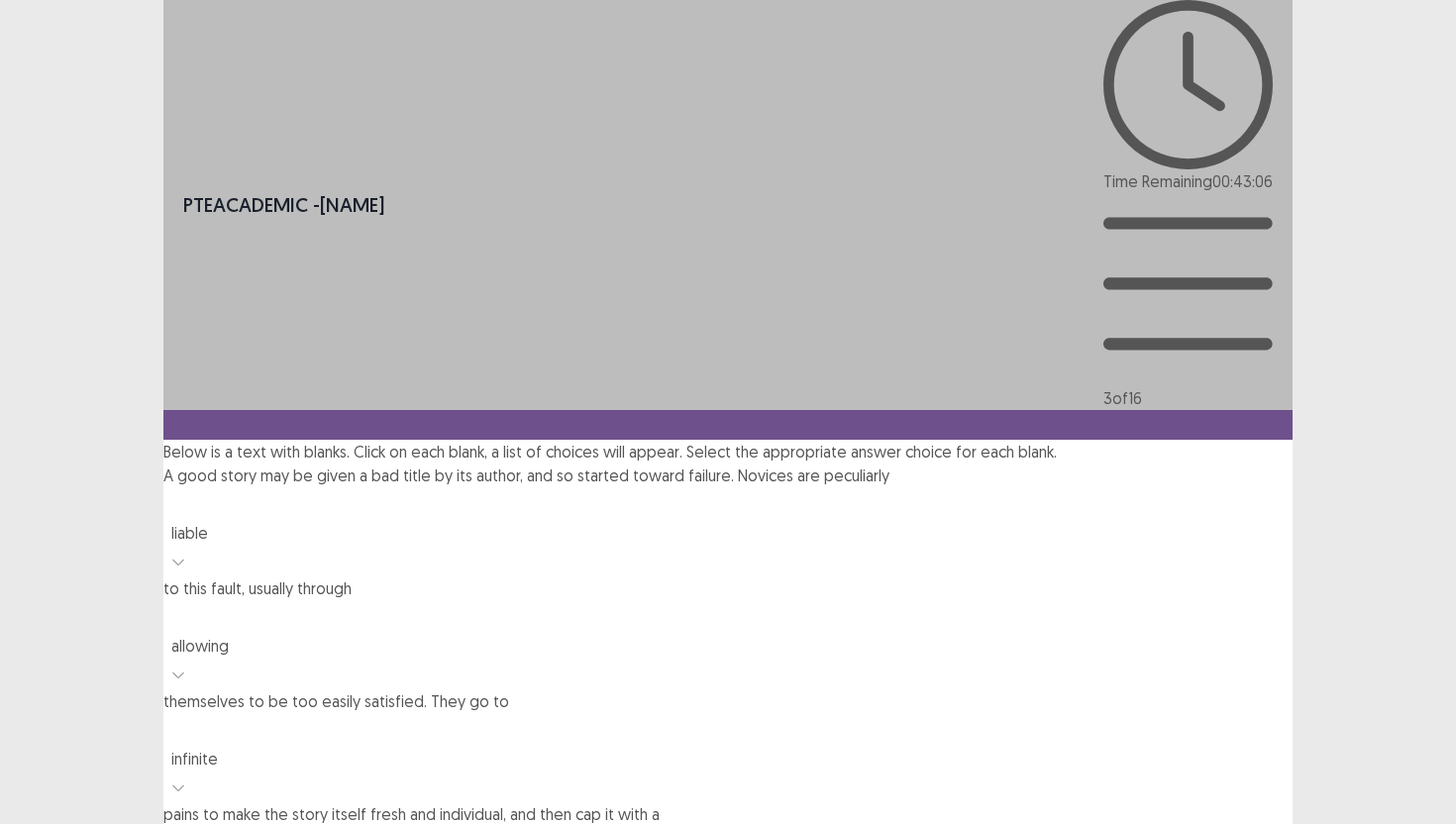 click on "commonplace" at bounding box center (728, 969) 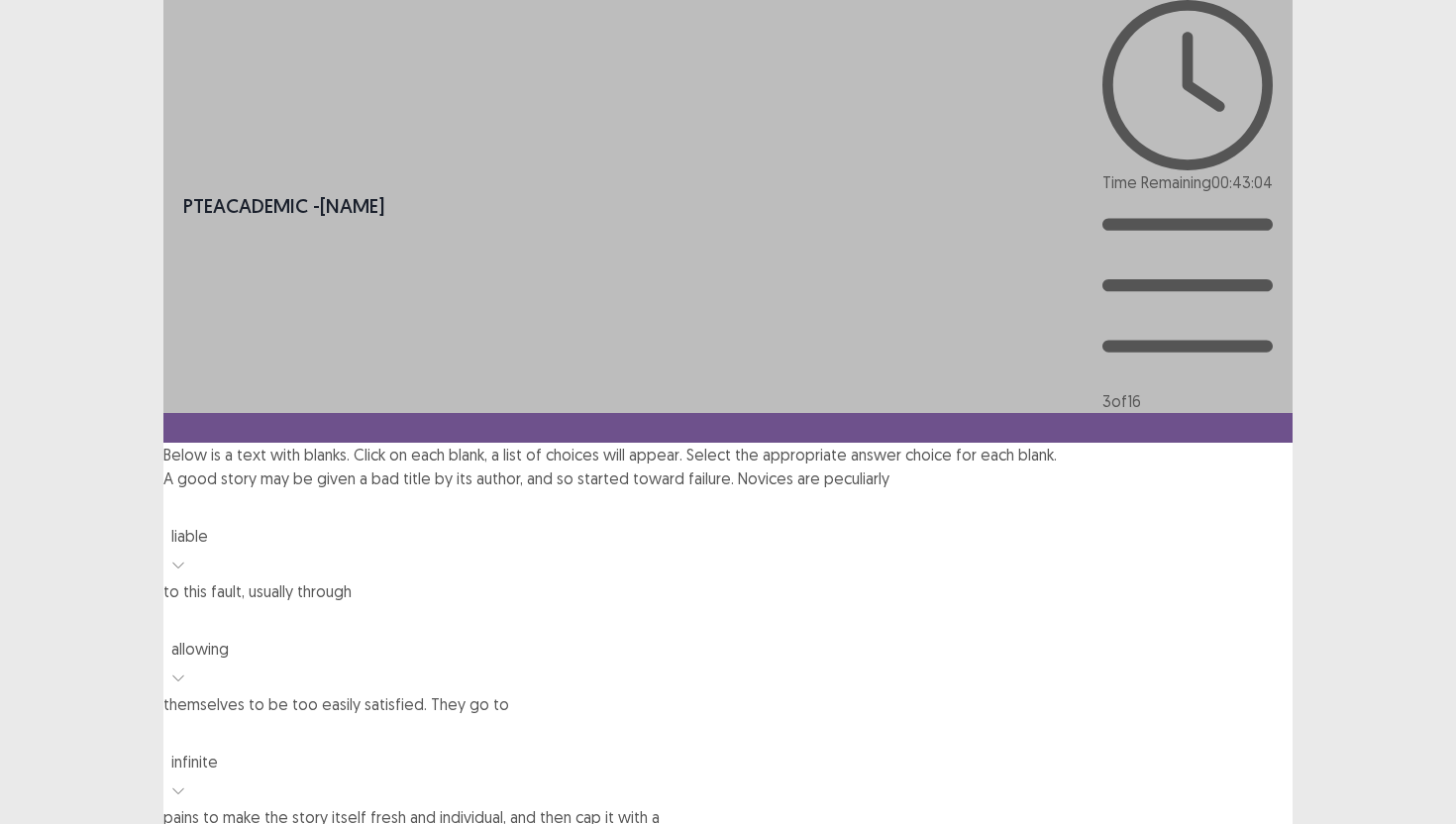 click at bounding box center (728, 847) 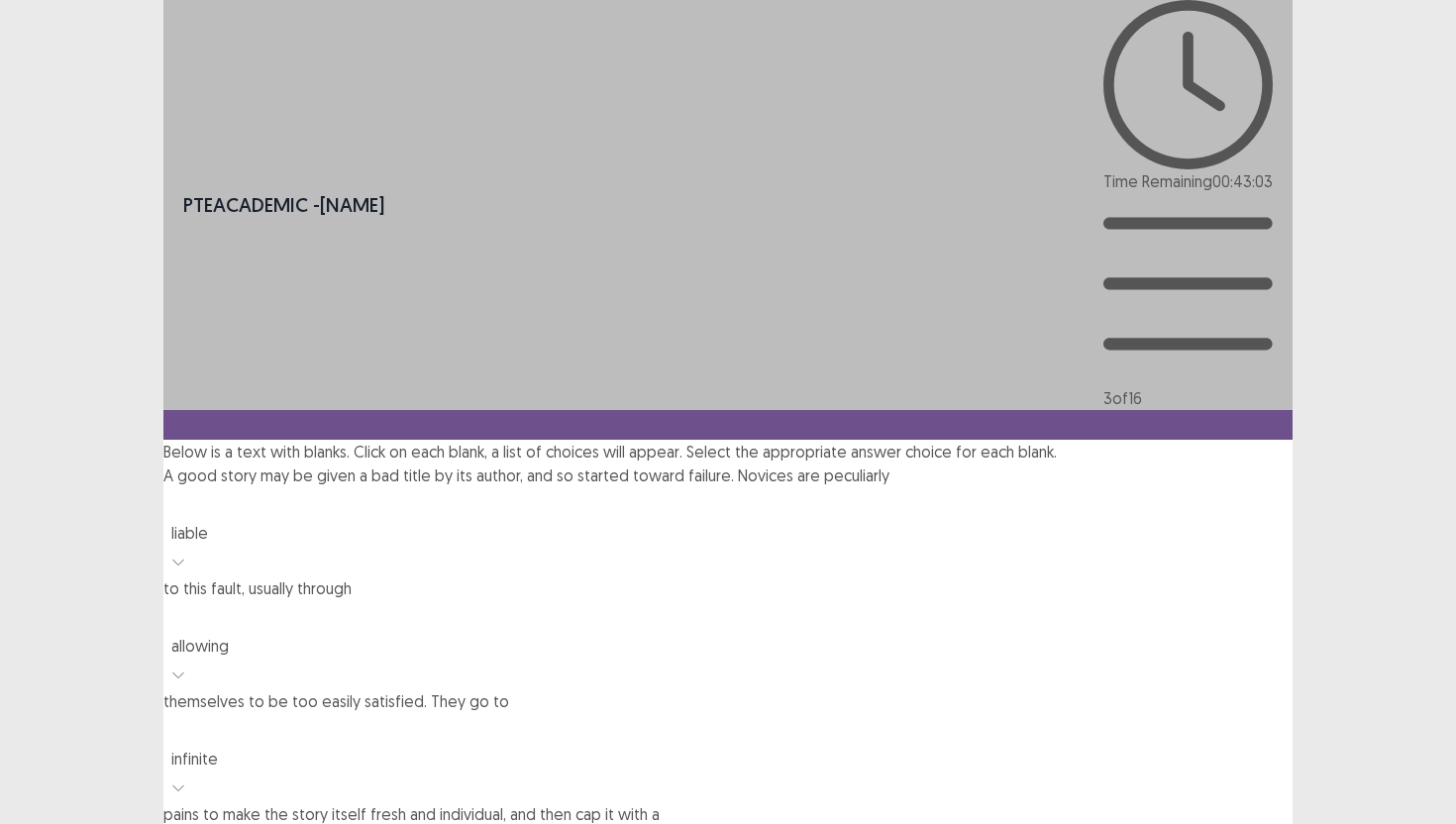click on "better" at bounding box center (728, 969) 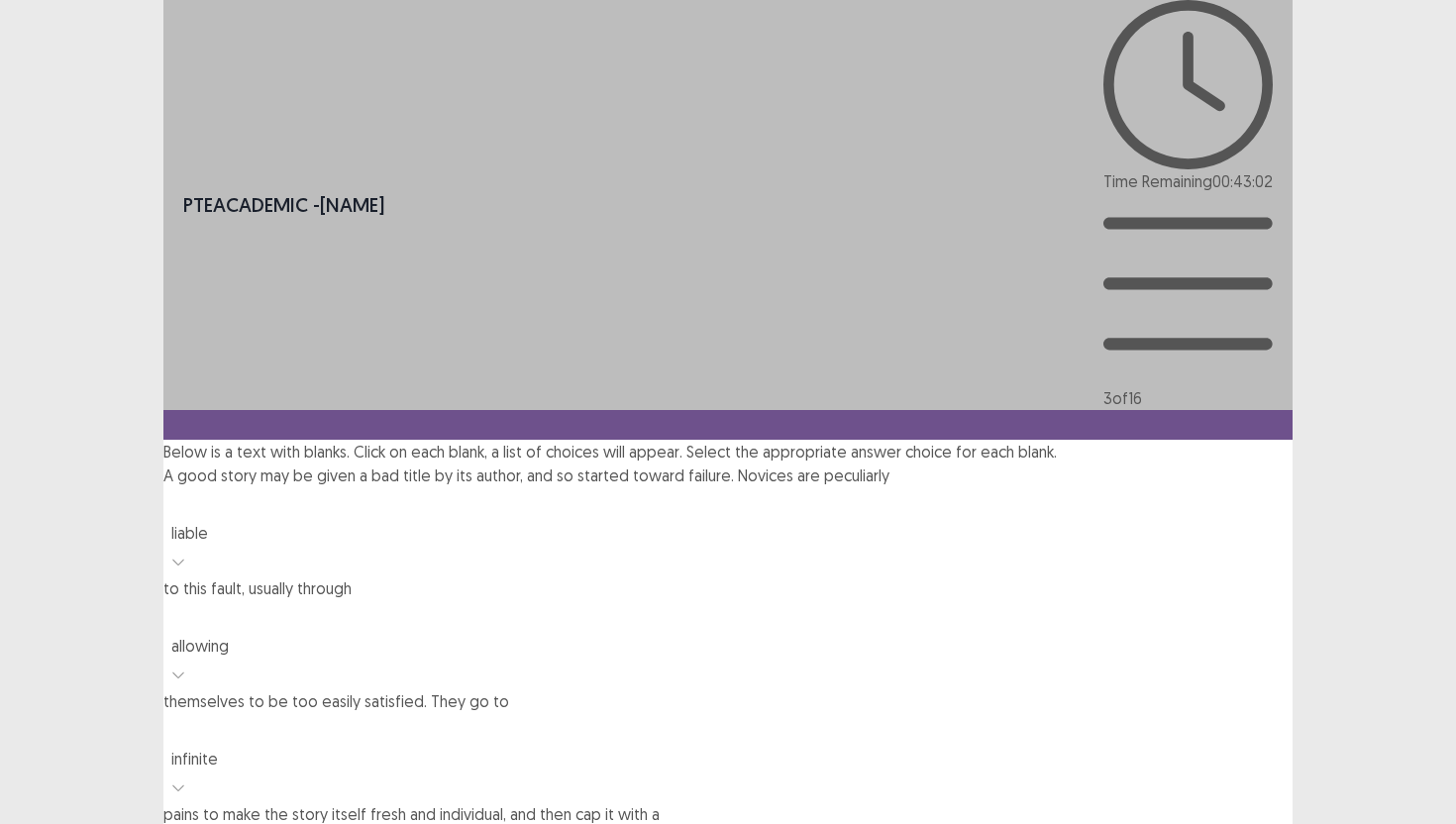 click at bounding box center (728, 980) 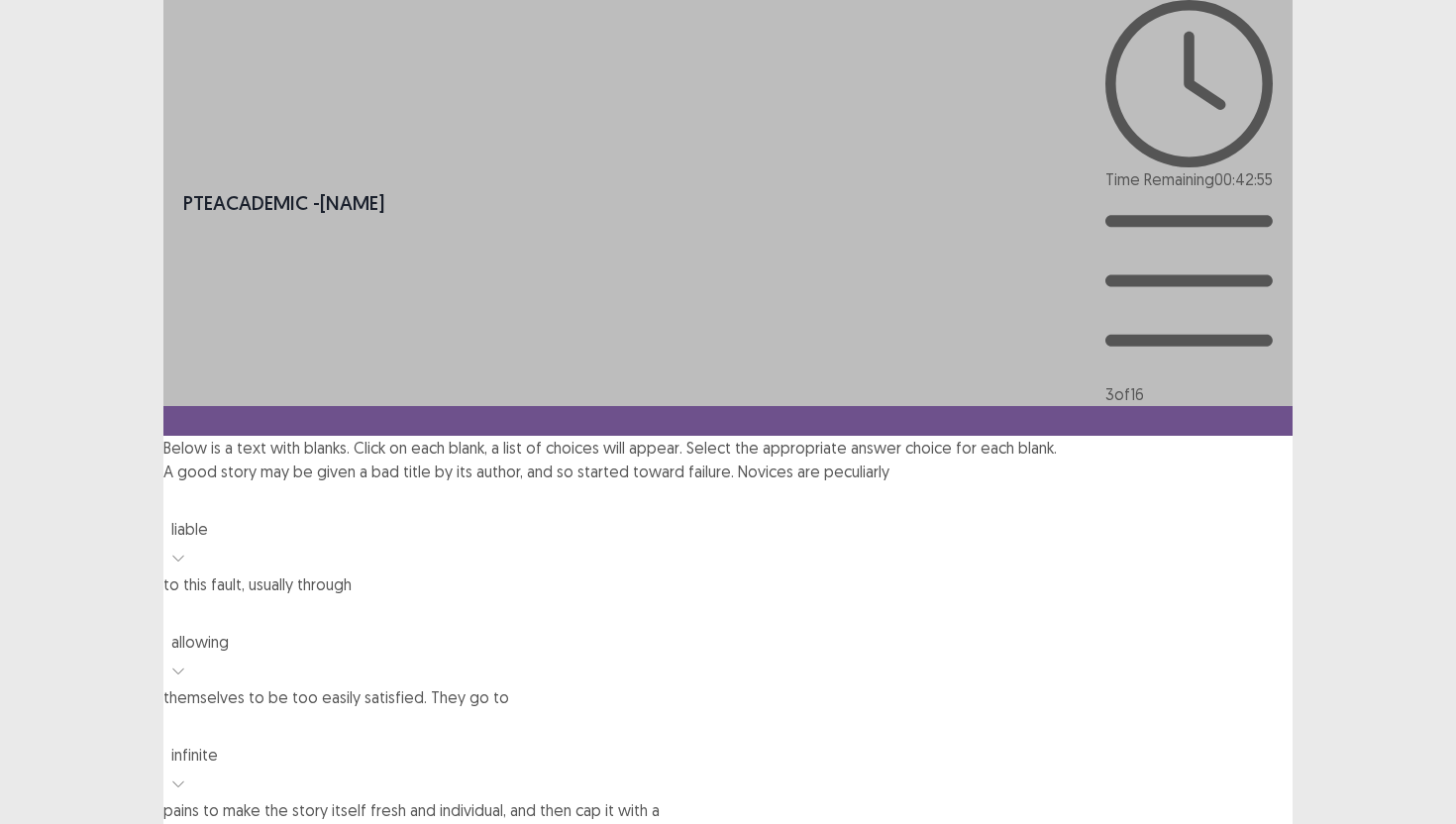 click on "satisfy" at bounding box center (728, 1078) 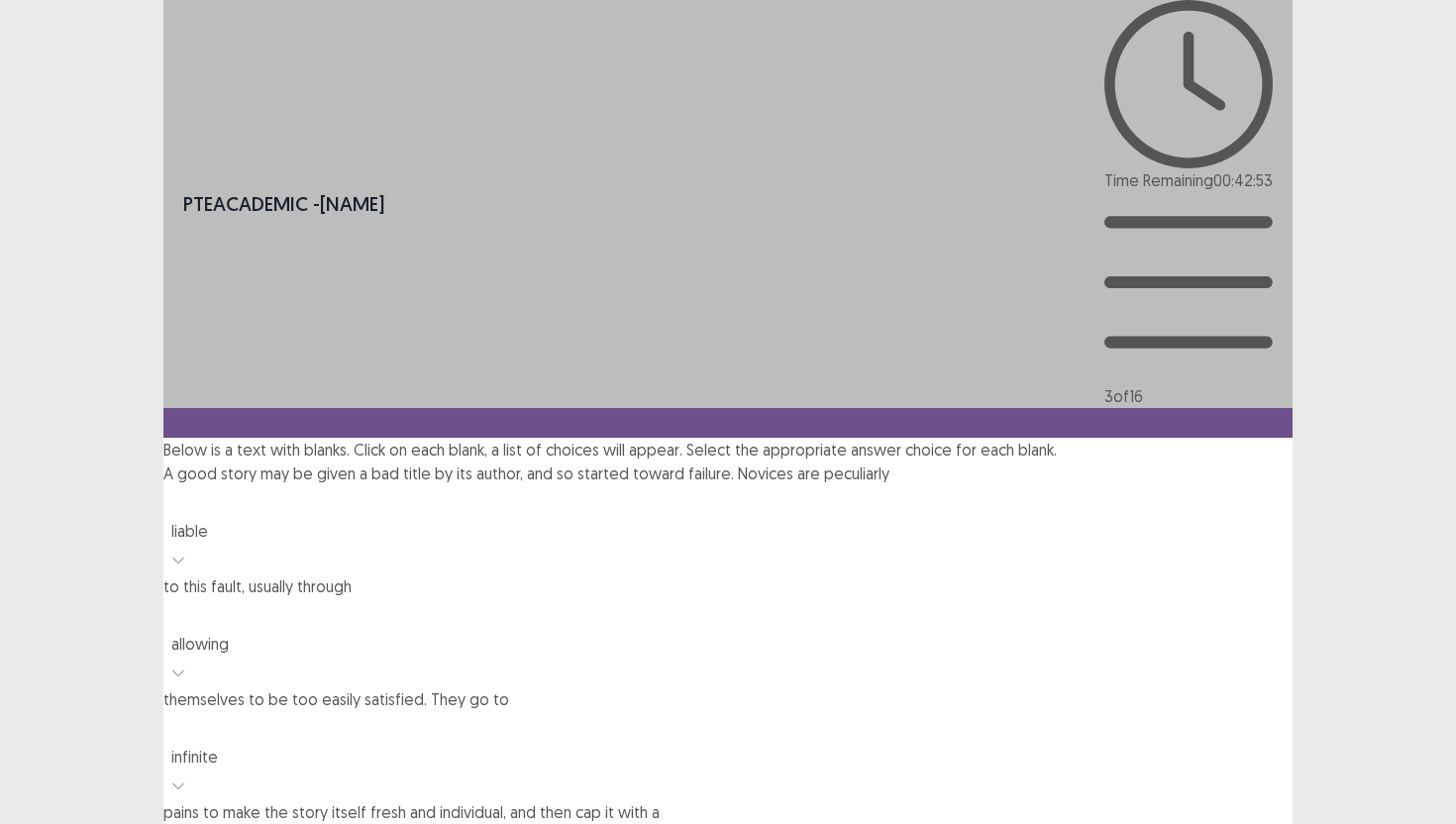 click on "Next" at bounding box center [1245, 1093] 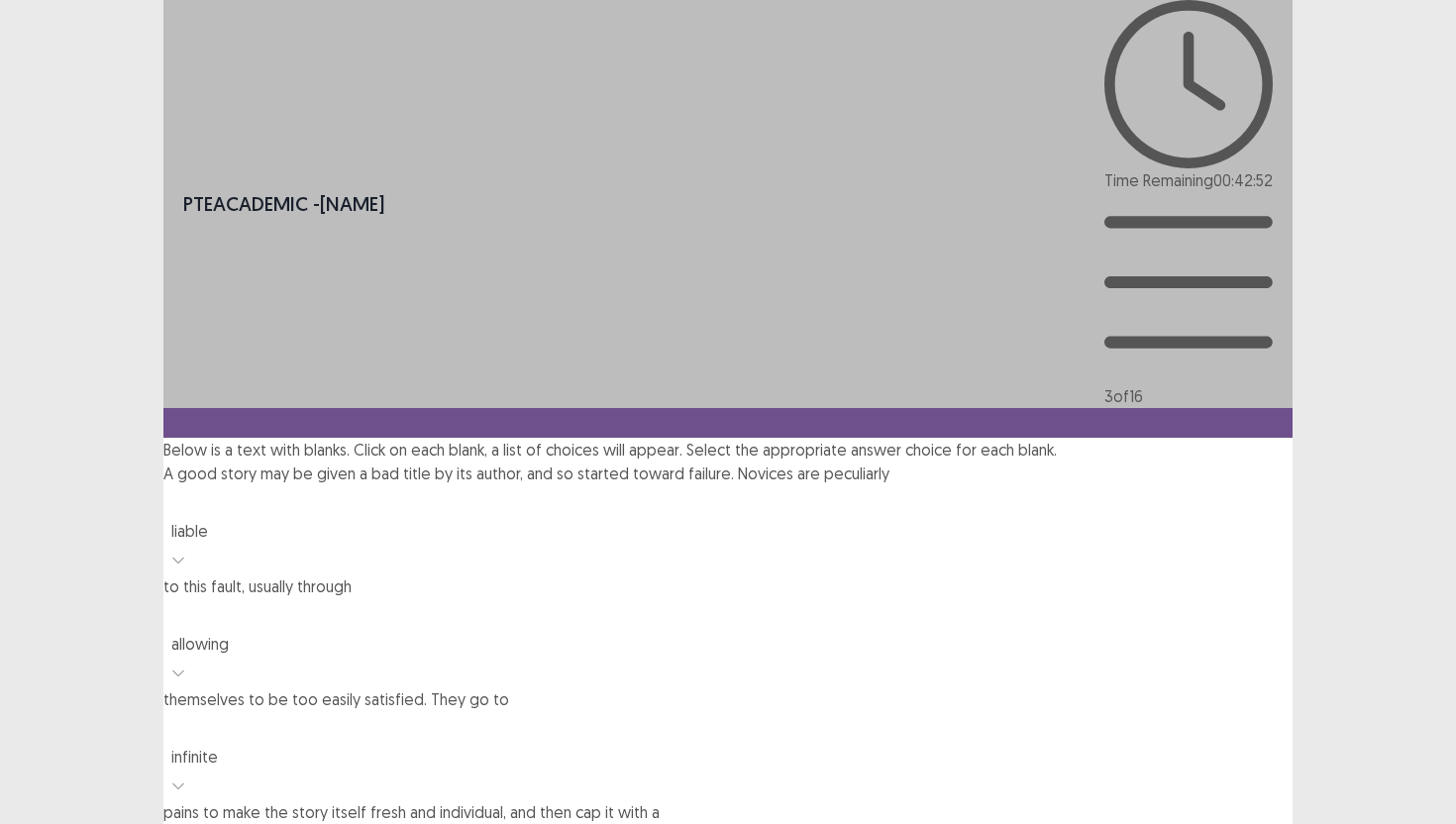 click on "Confirm" at bounding box center [43, 1179] 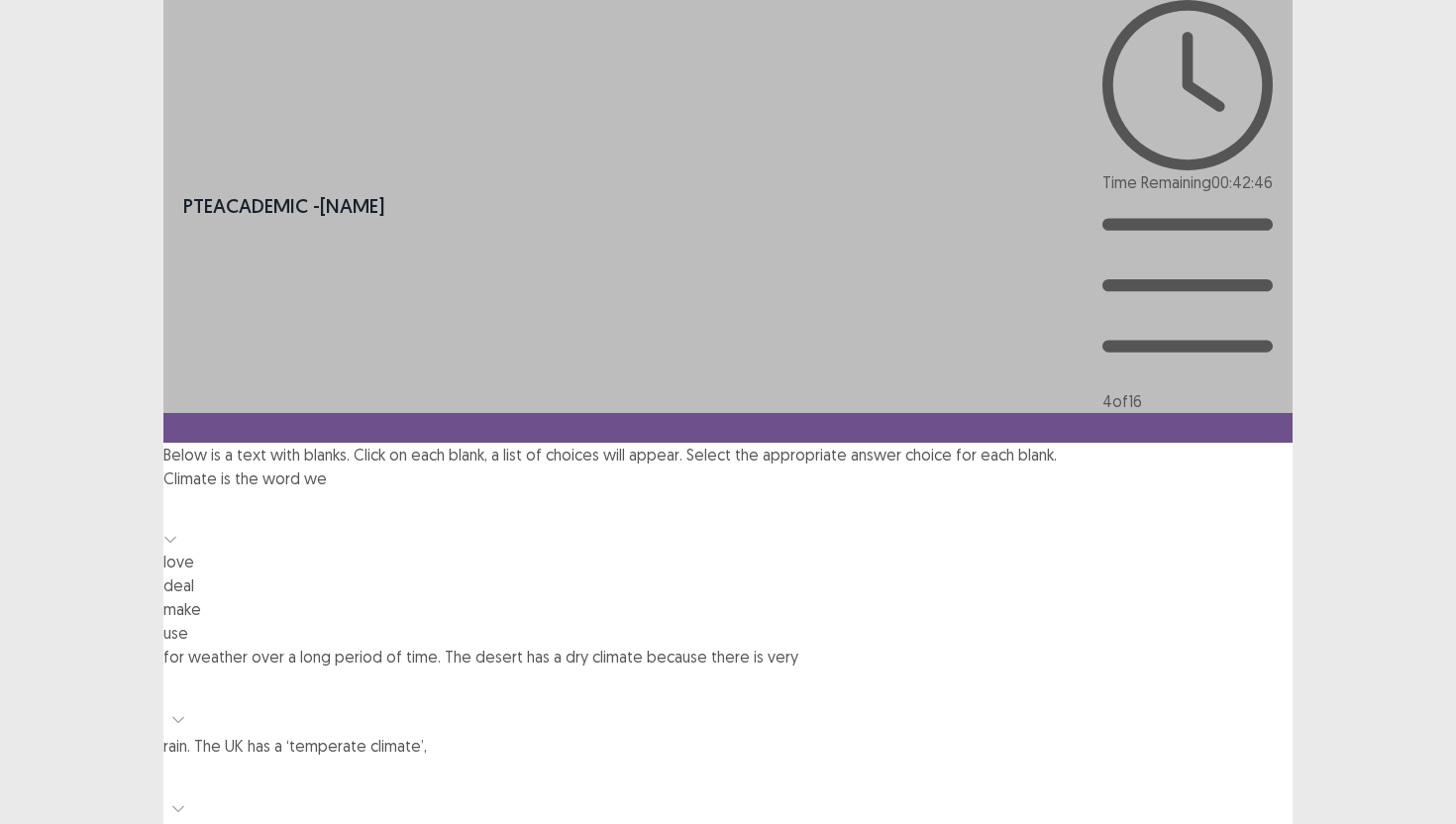 click at bounding box center (728, 508) 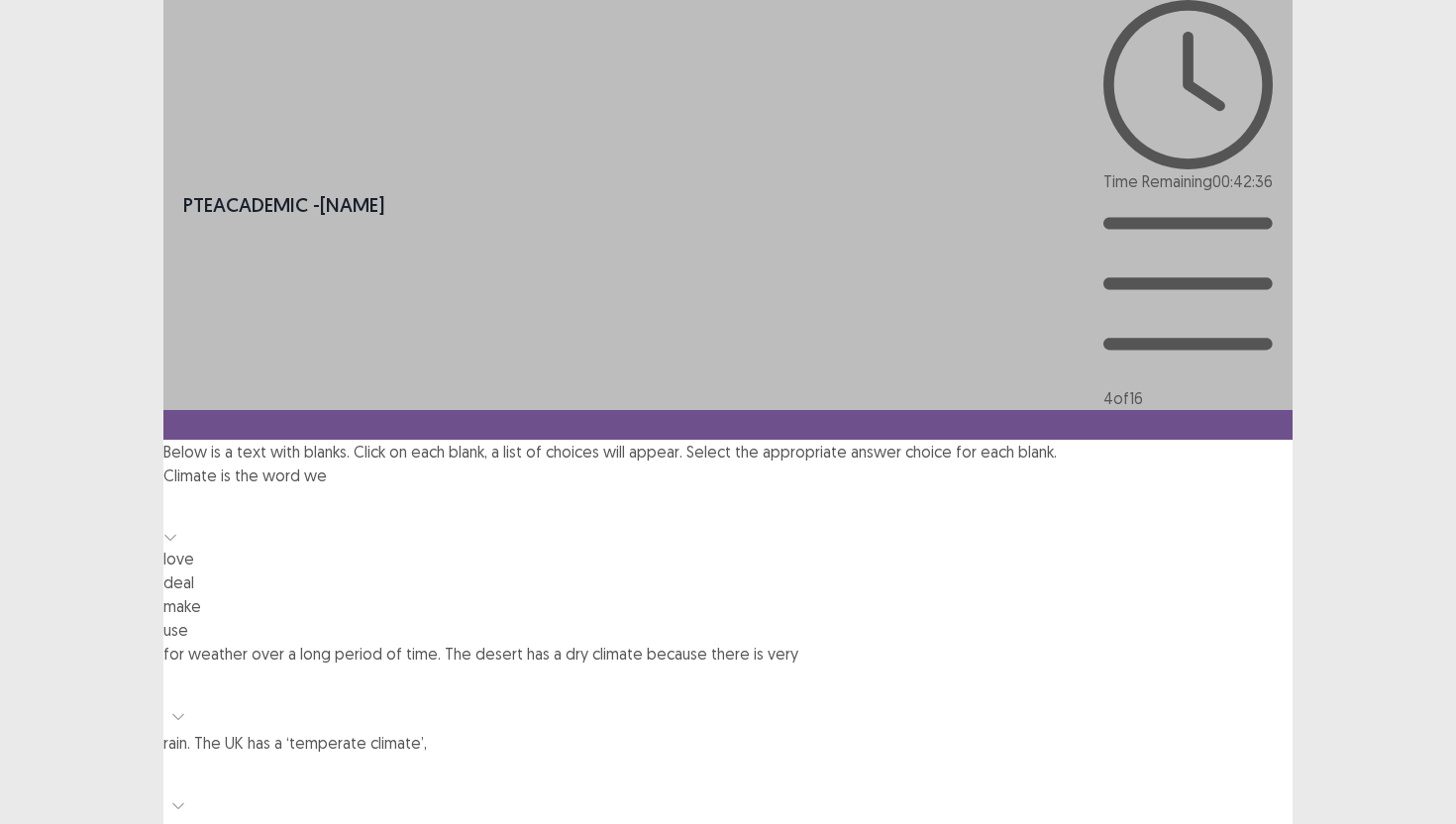 click on "make" at bounding box center [728, 606] 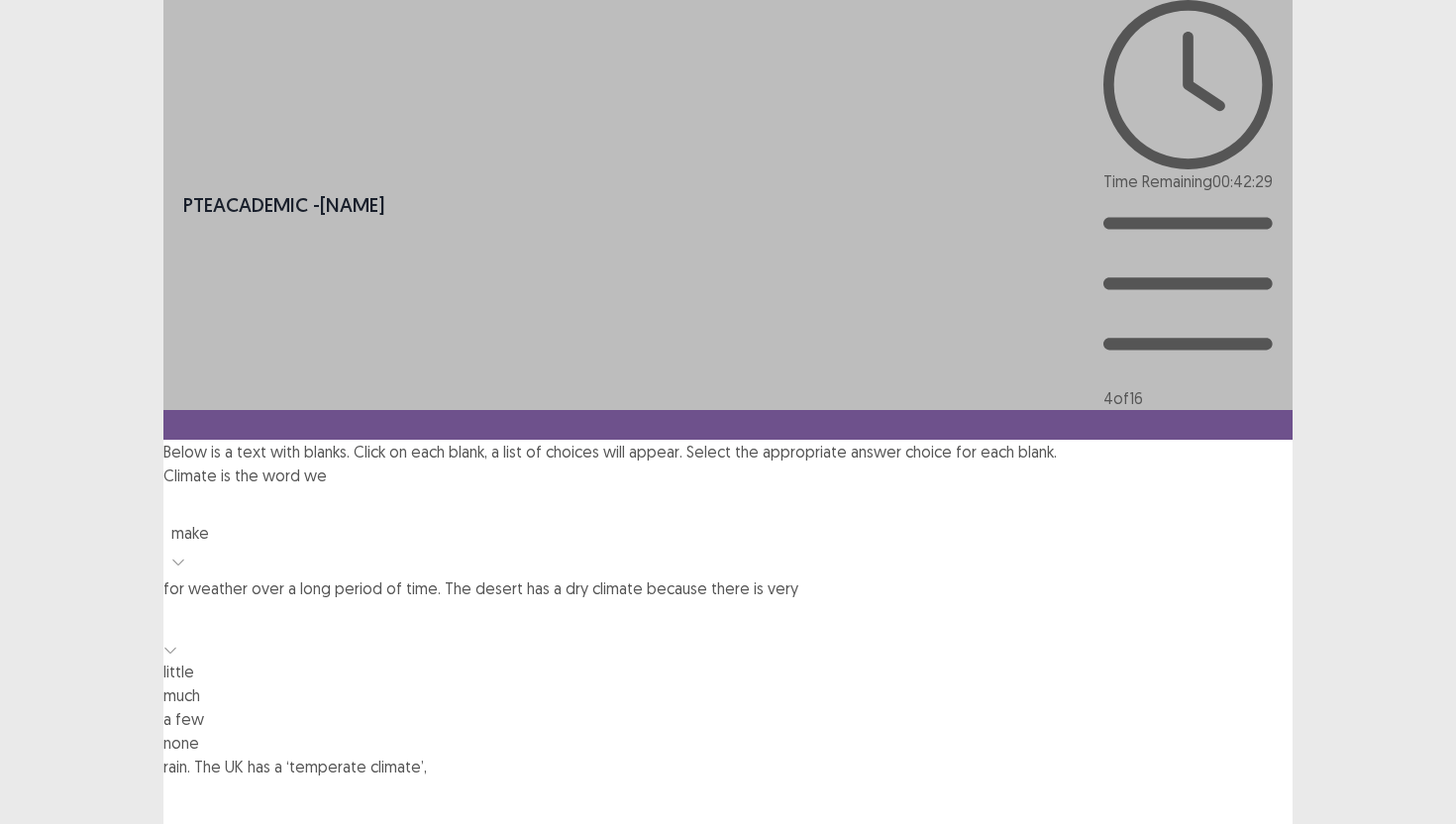 click 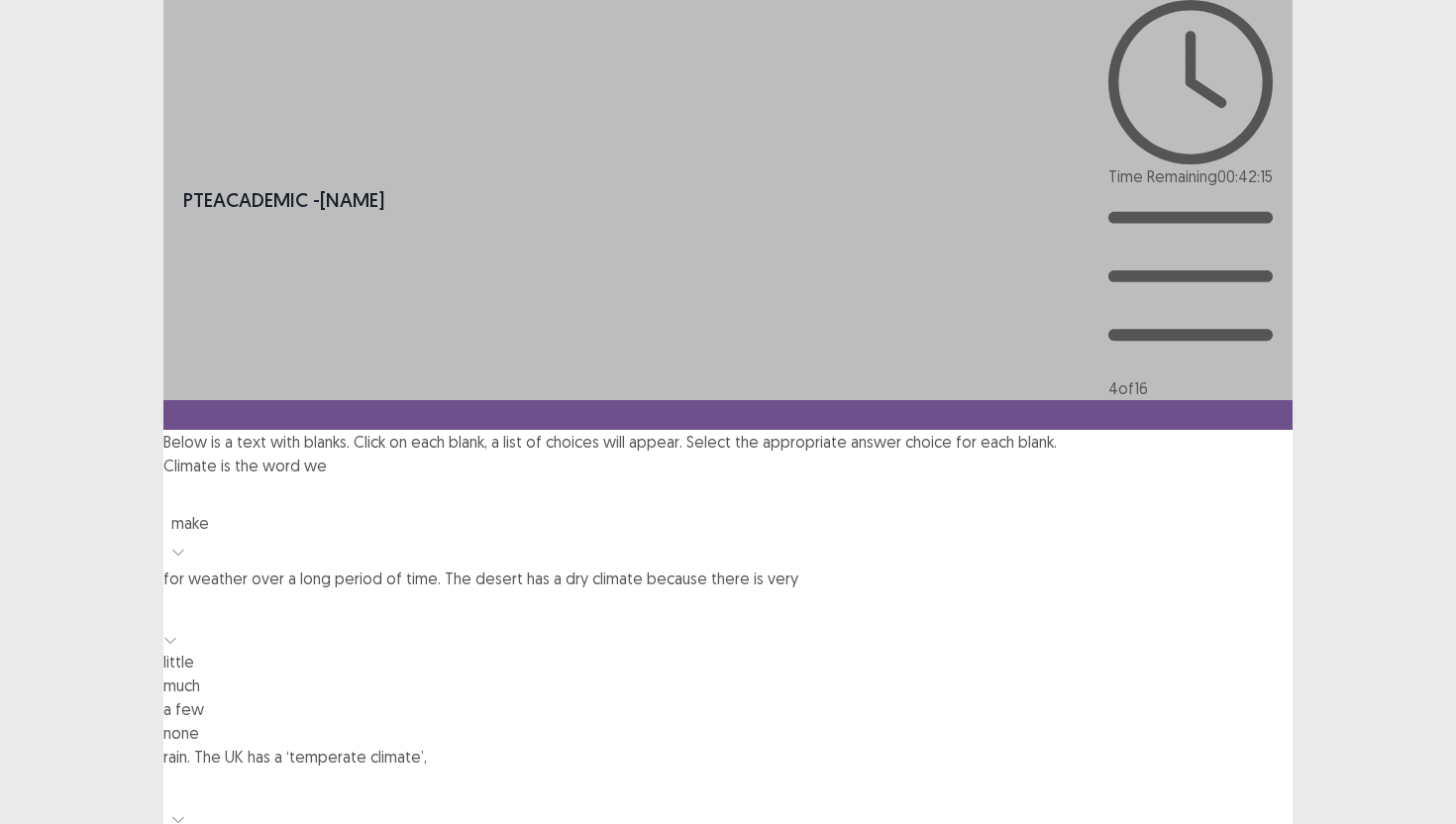 click on "little" at bounding box center (728, 662) 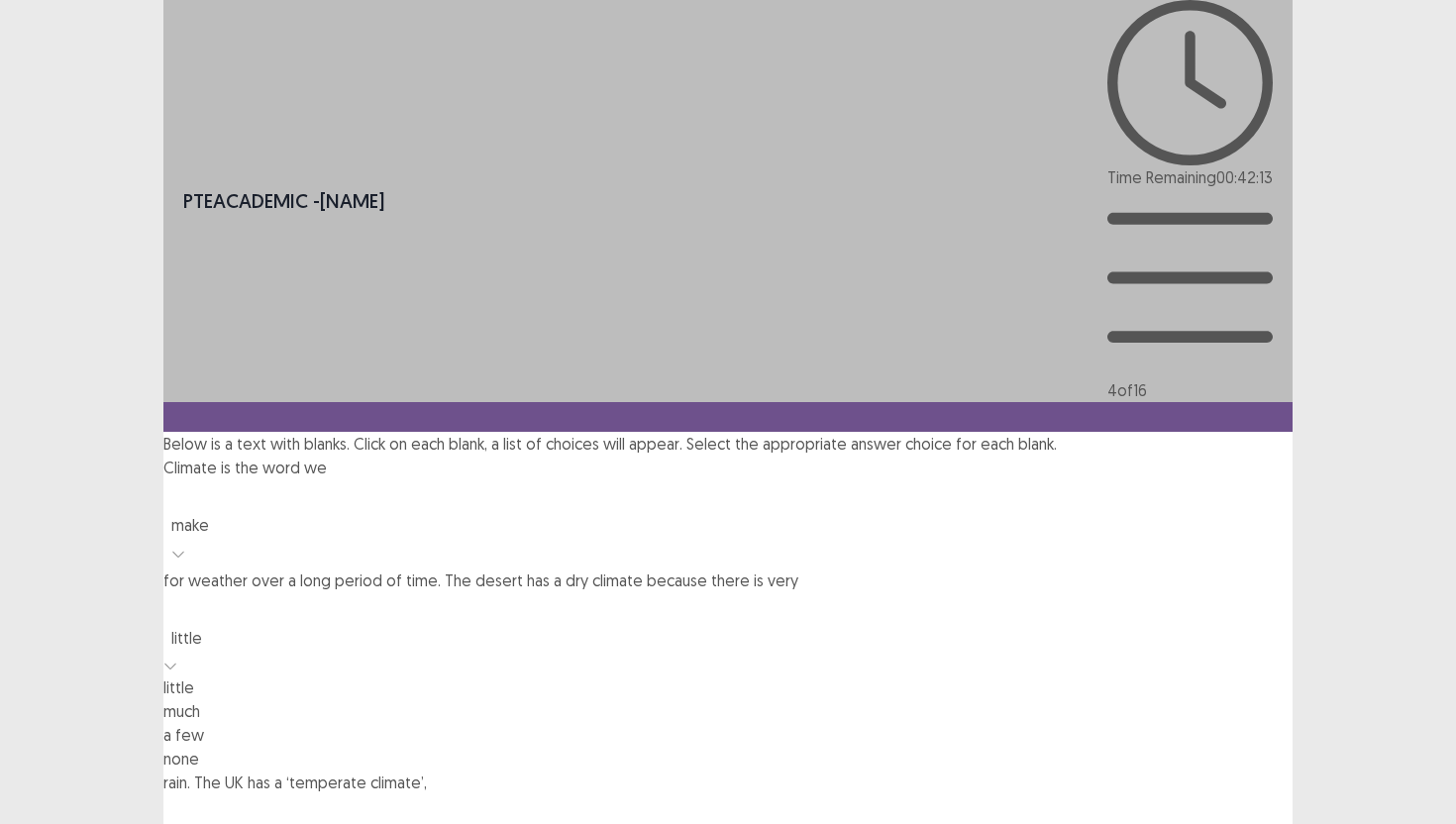 click 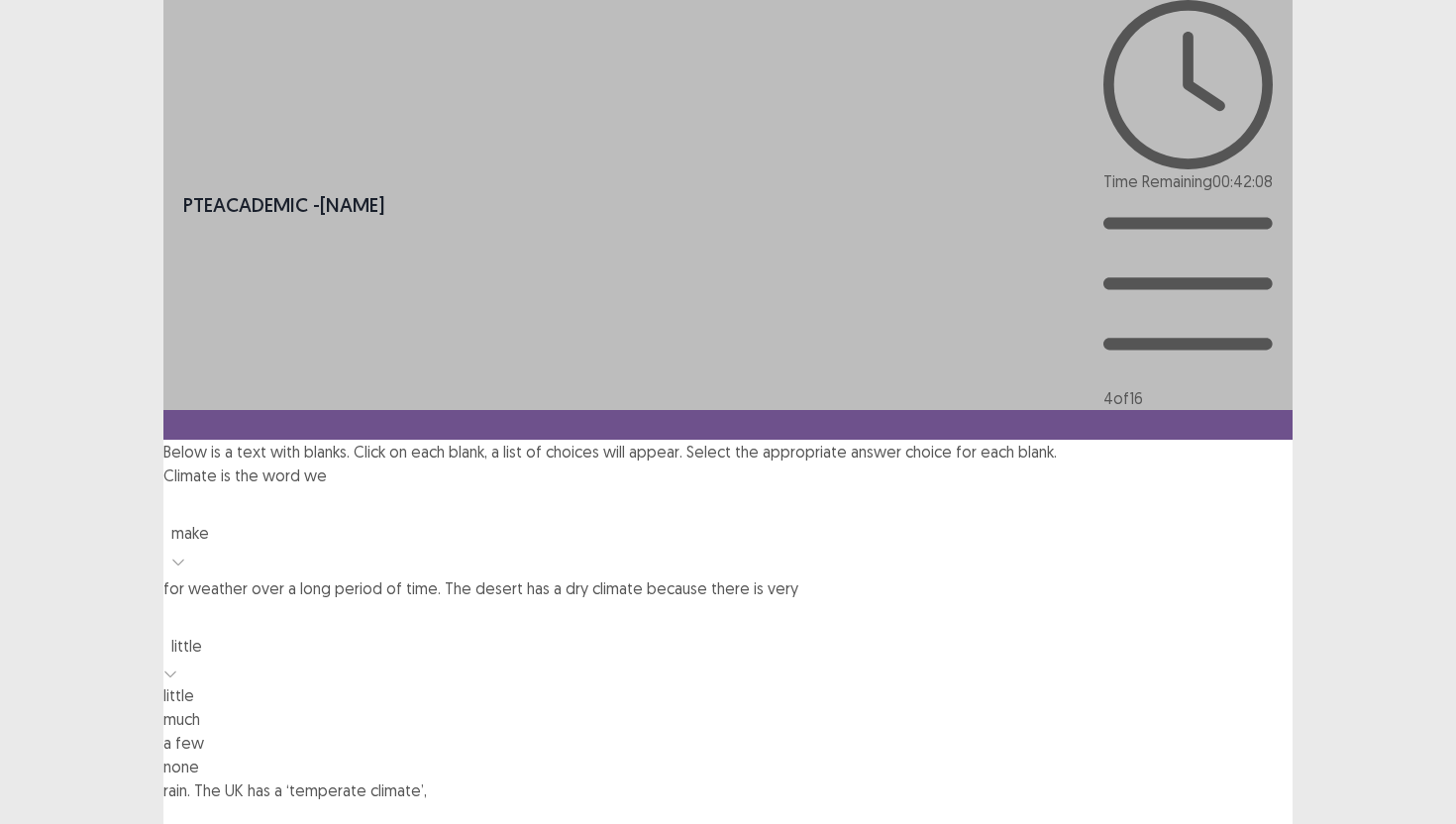 click on "a few" at bounding box center [728, 743] 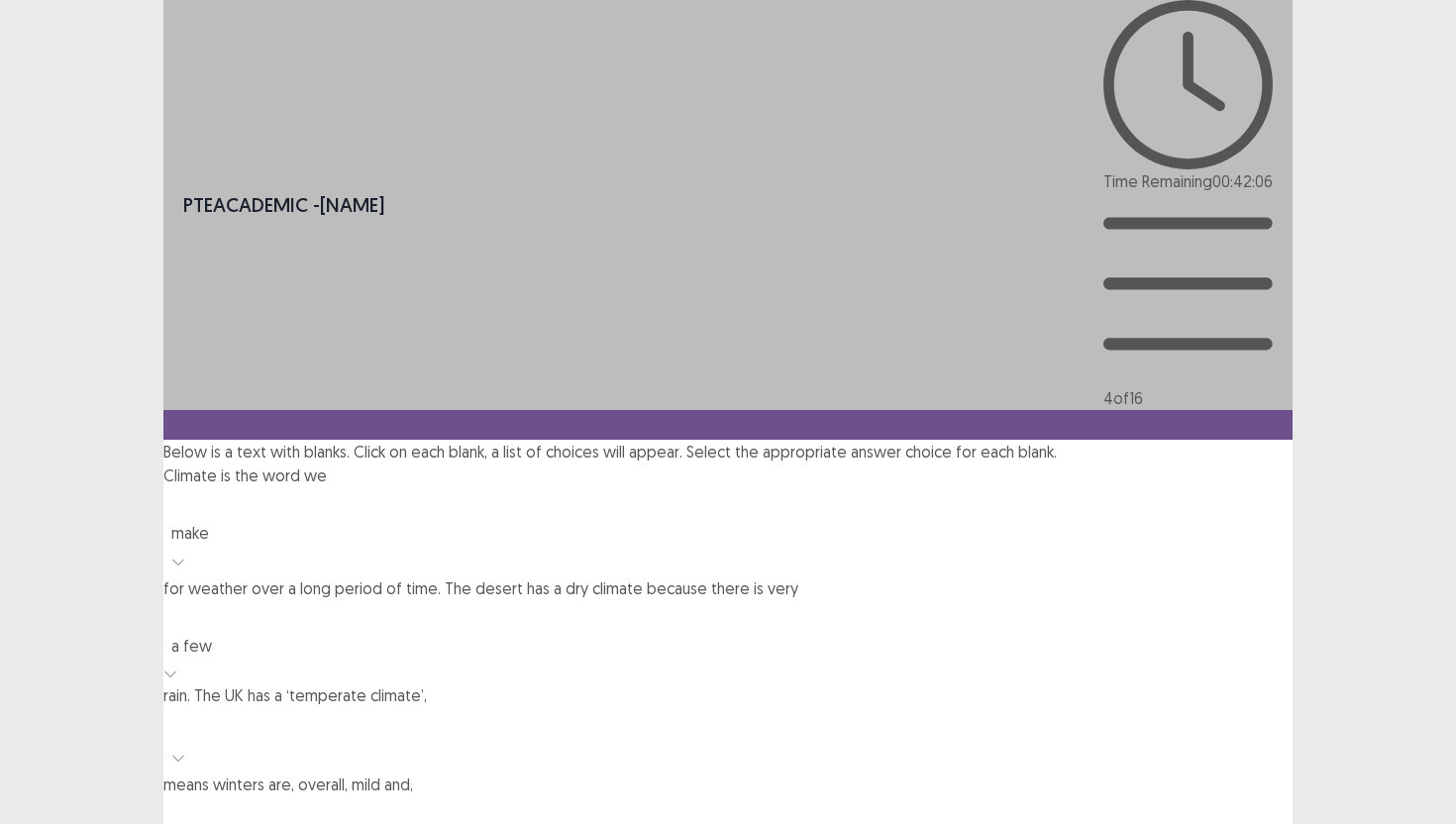 click at bounding box center [728, 725] 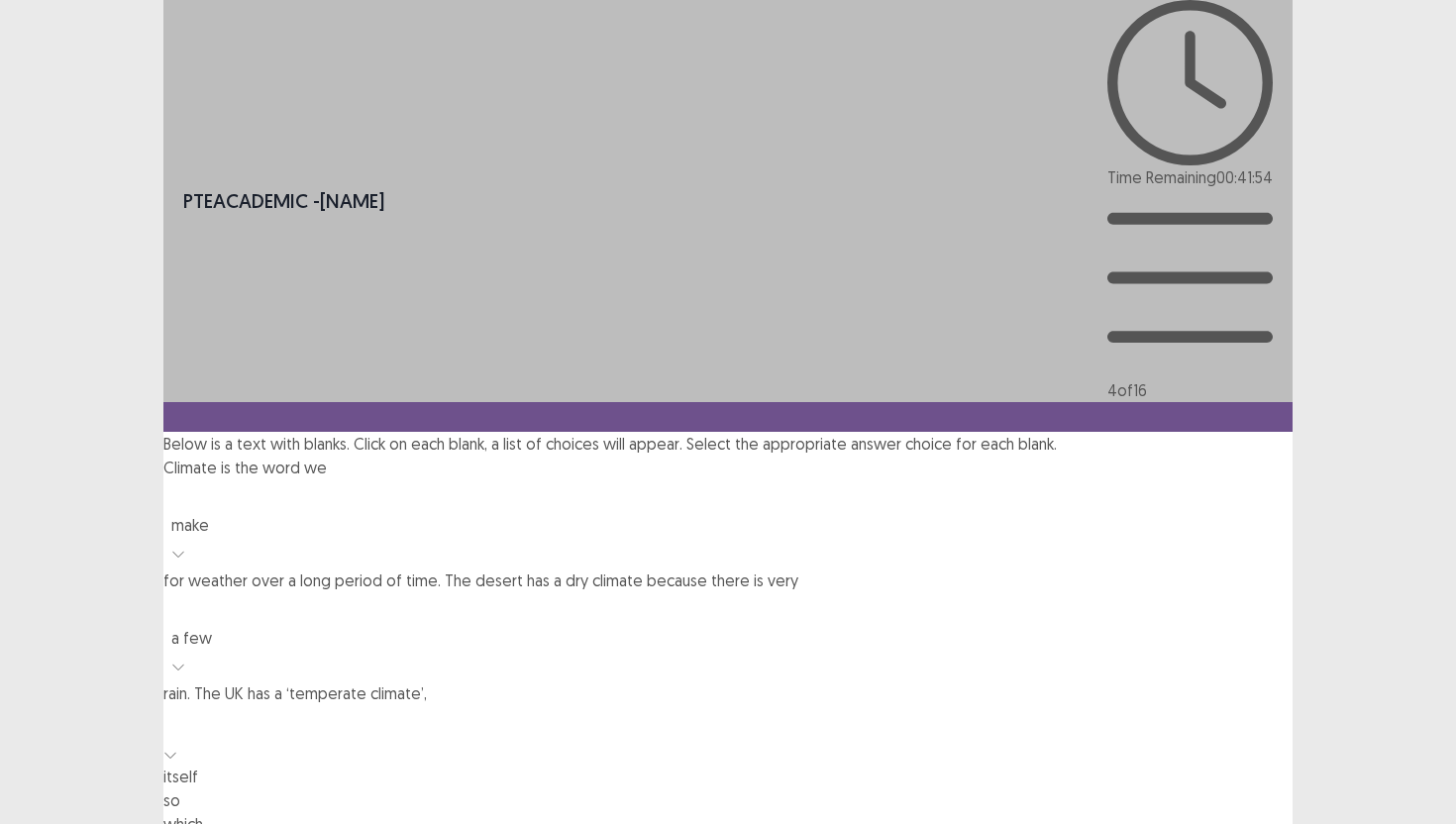 click on "which" at bounding box center [728, 824] 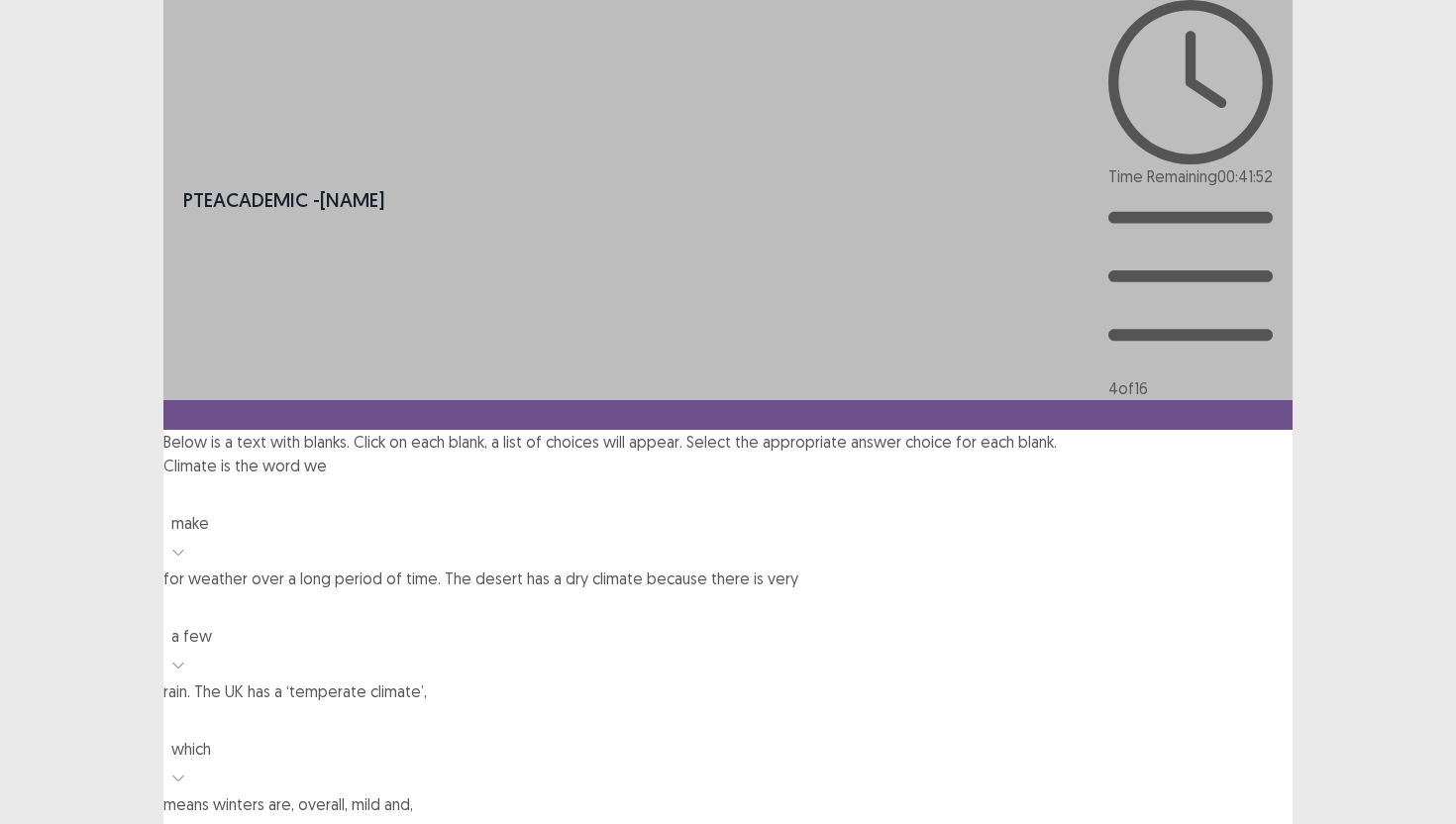 click at bounding box center (728, 834) 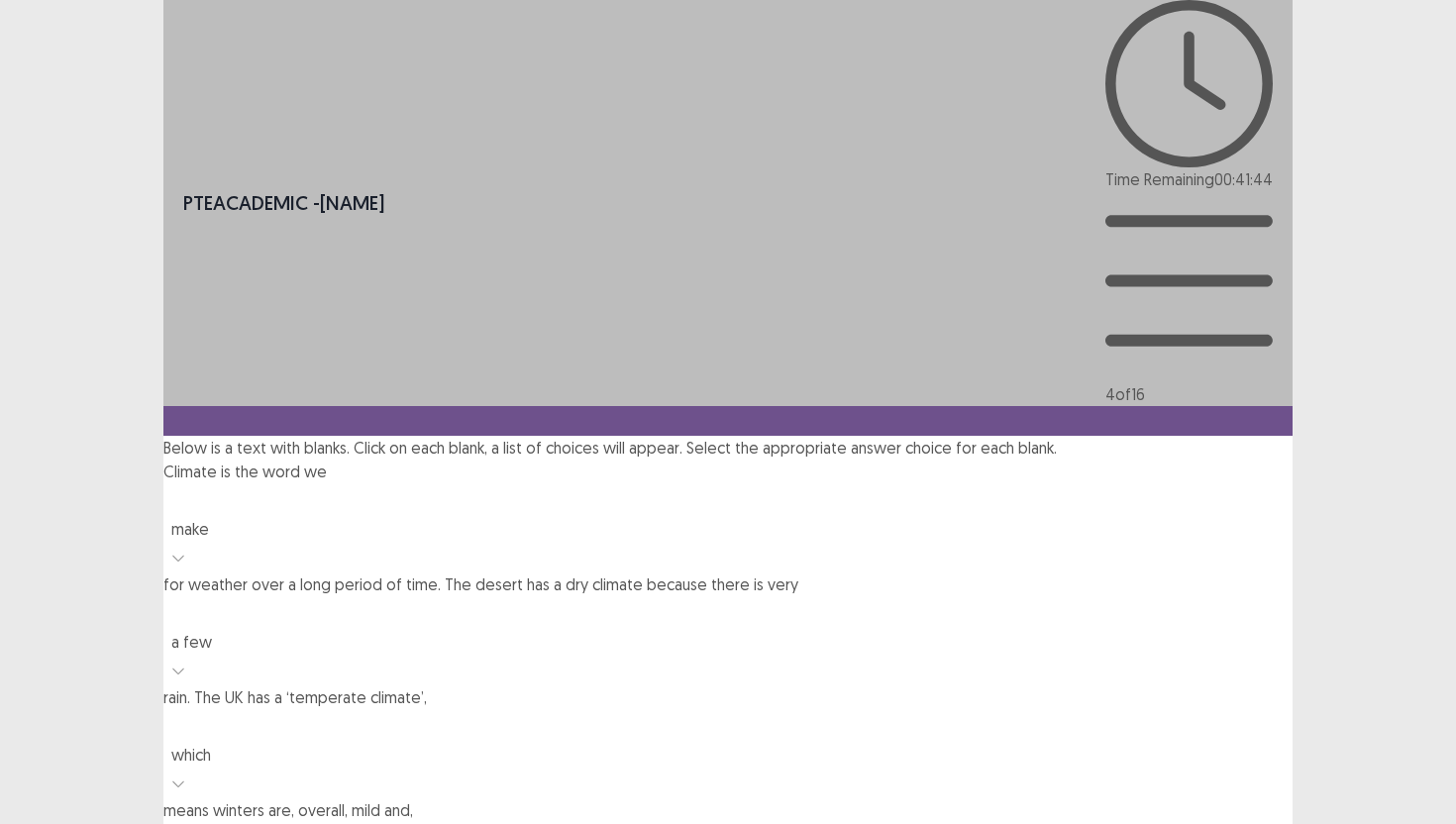 click on "summers" at bounding box center (728, 941) 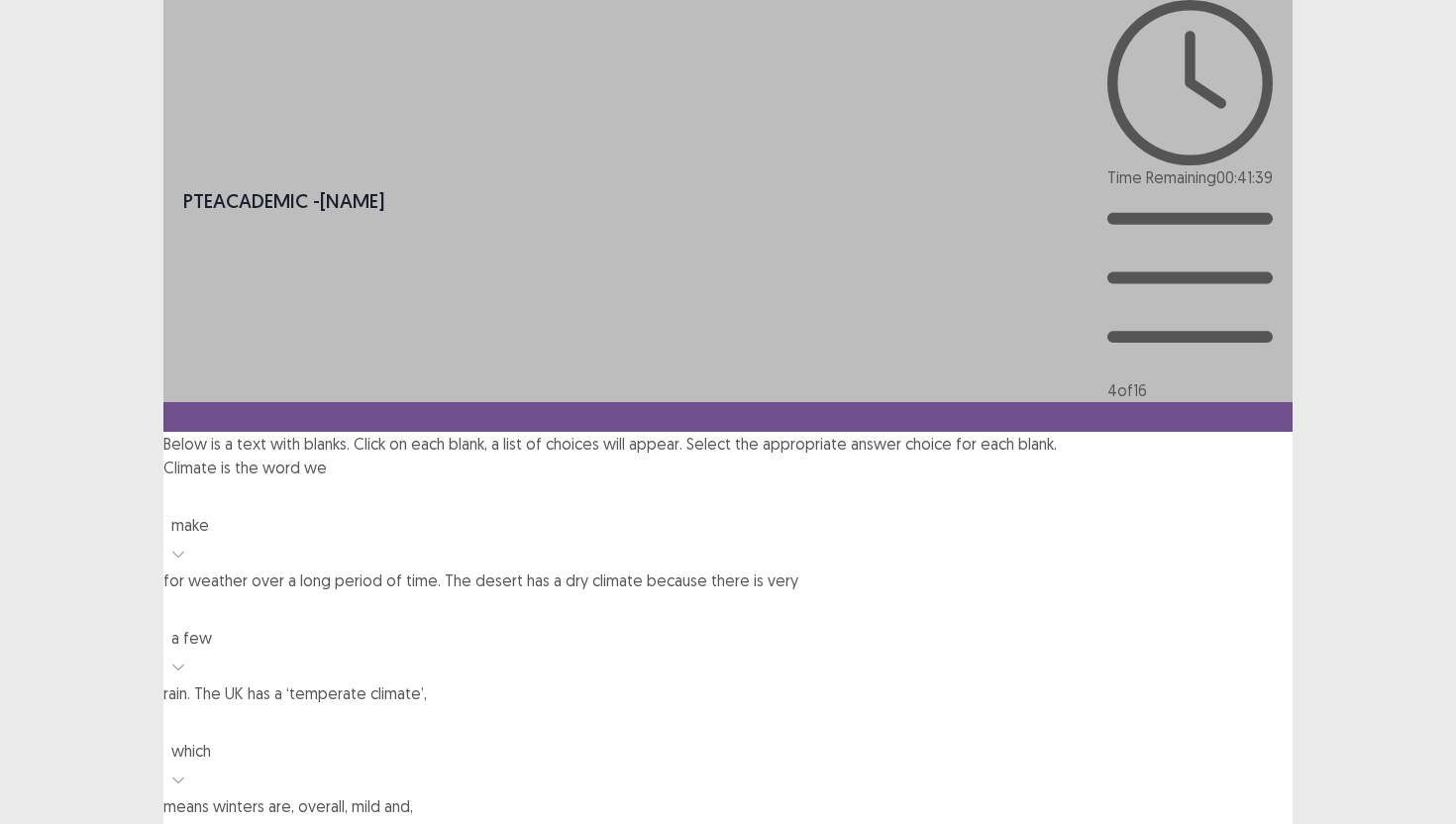click on "Next" at bounding box center (1245, 951) 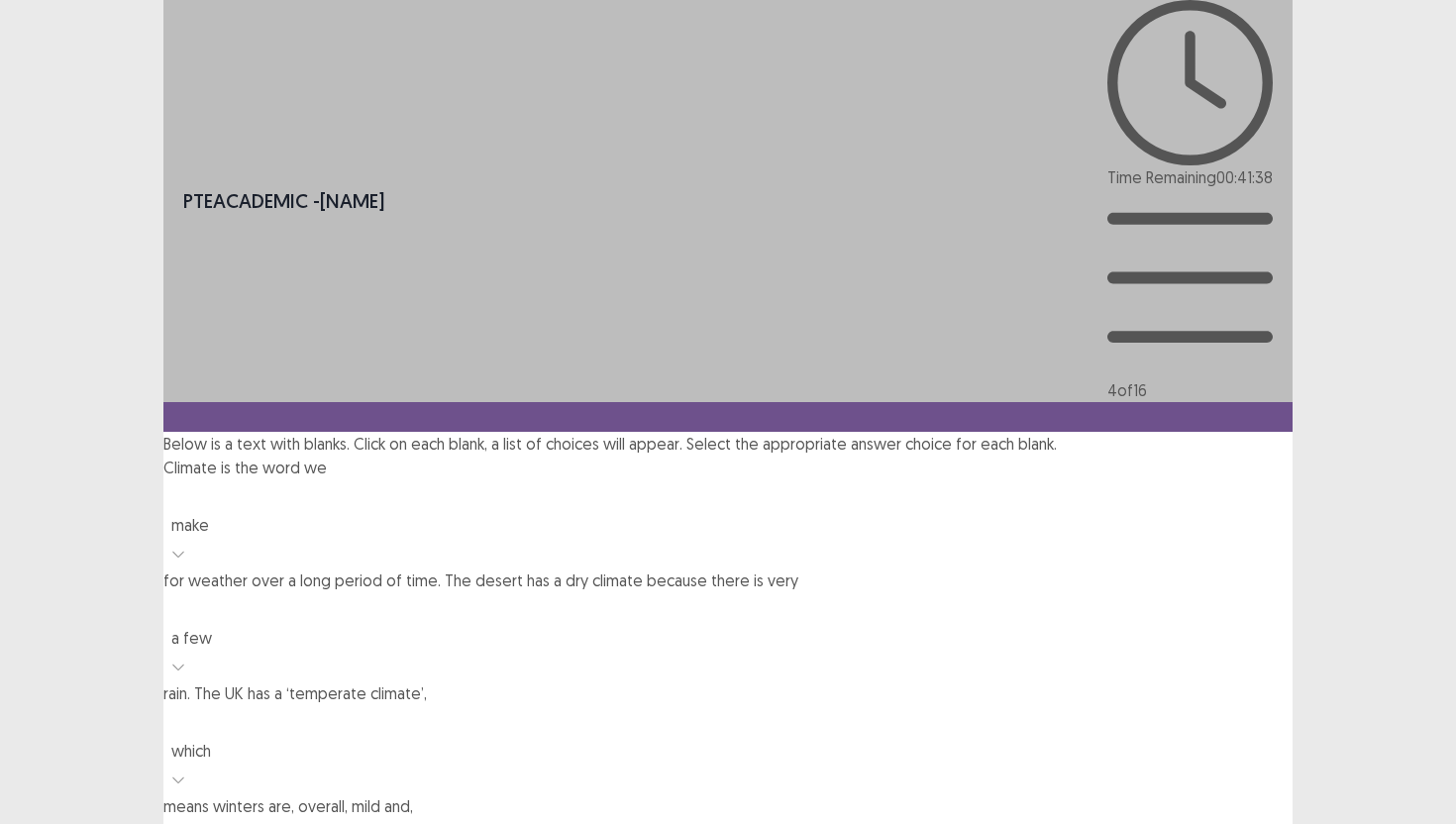 click on "Confirm" at bounding box center (43, 1036) 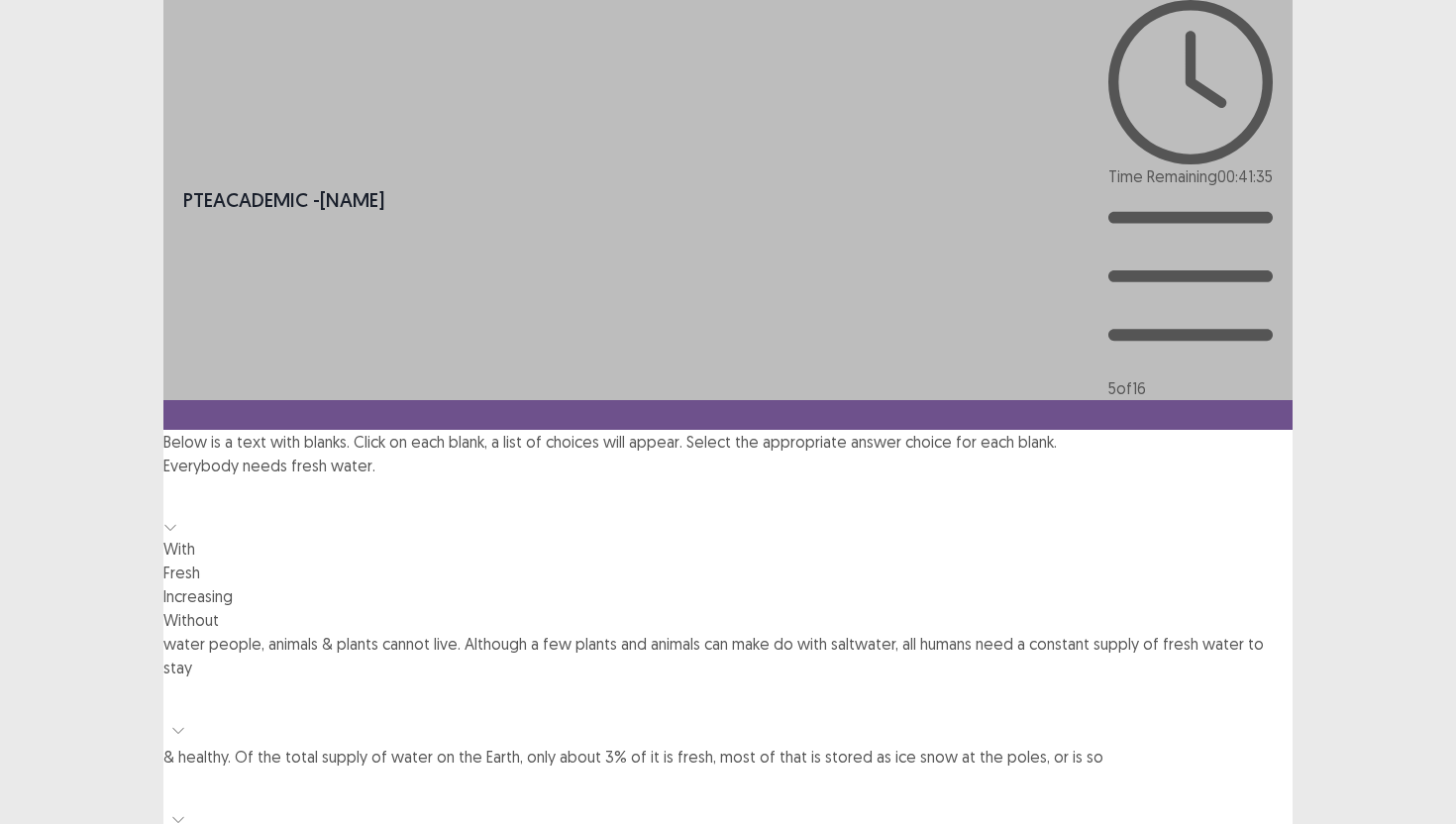 click at bounding box center (728, 495) 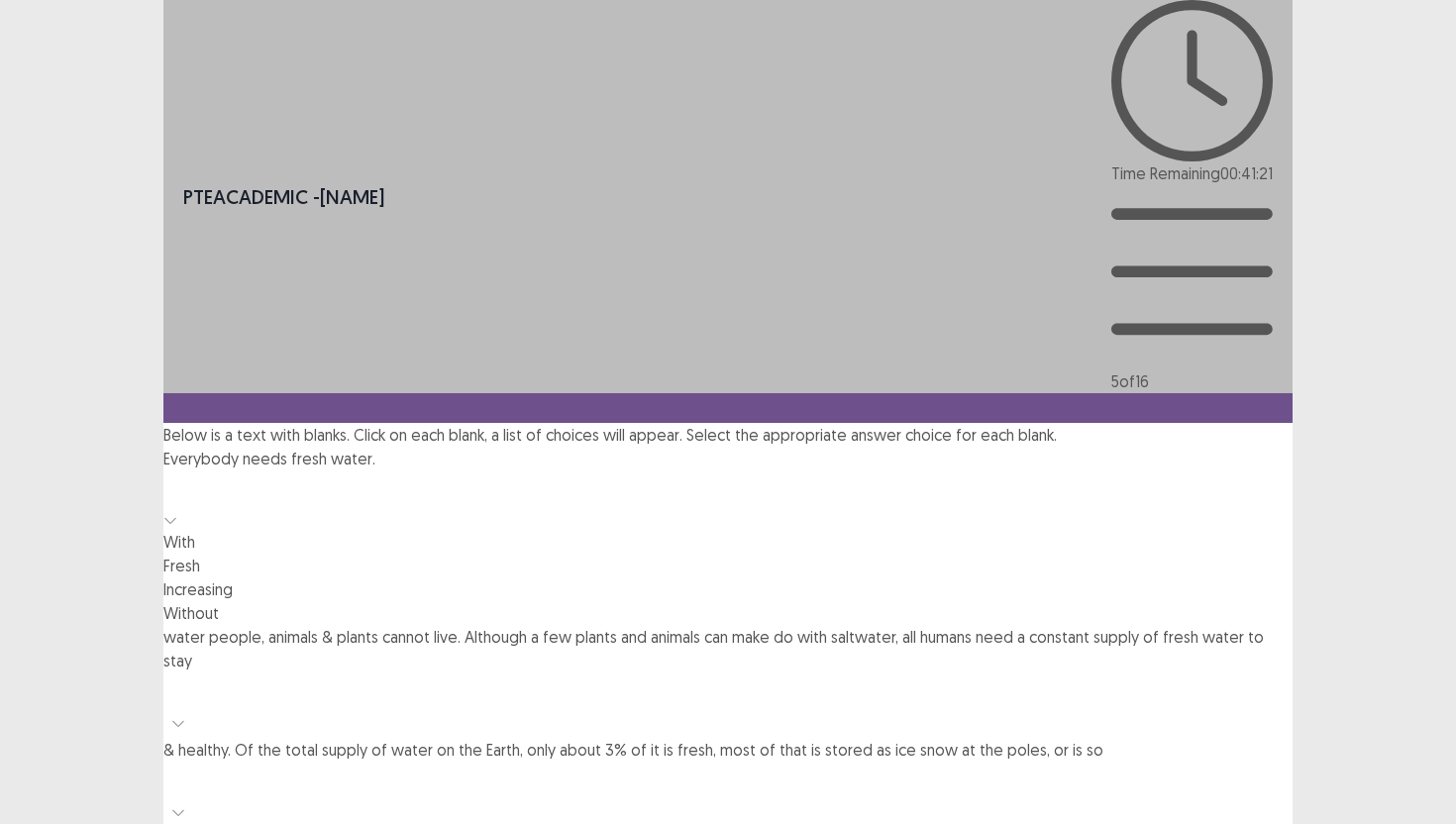 click on "Fresh" at bounding box center (728, 566) 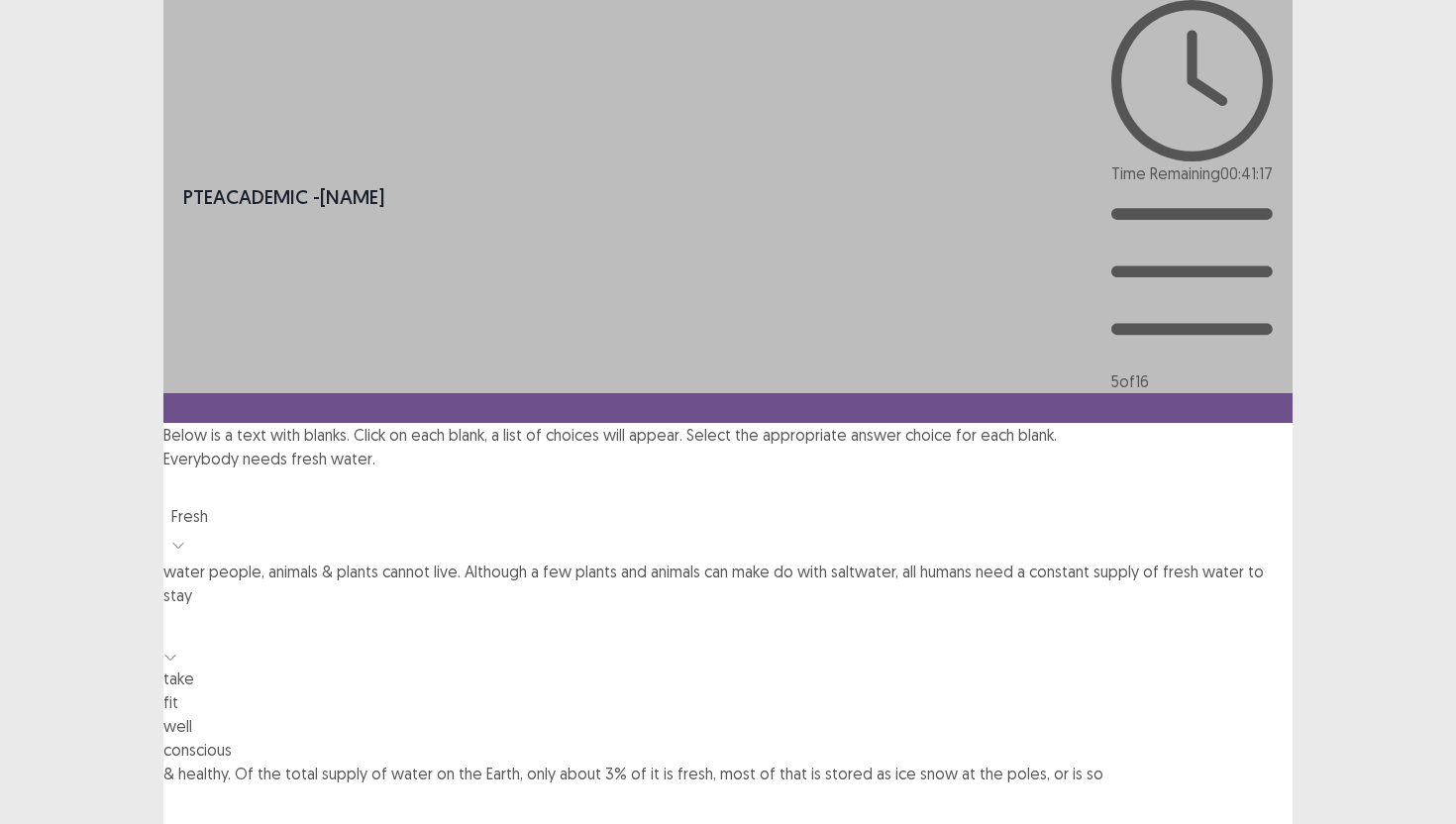 click at bounding box center [728, 625] 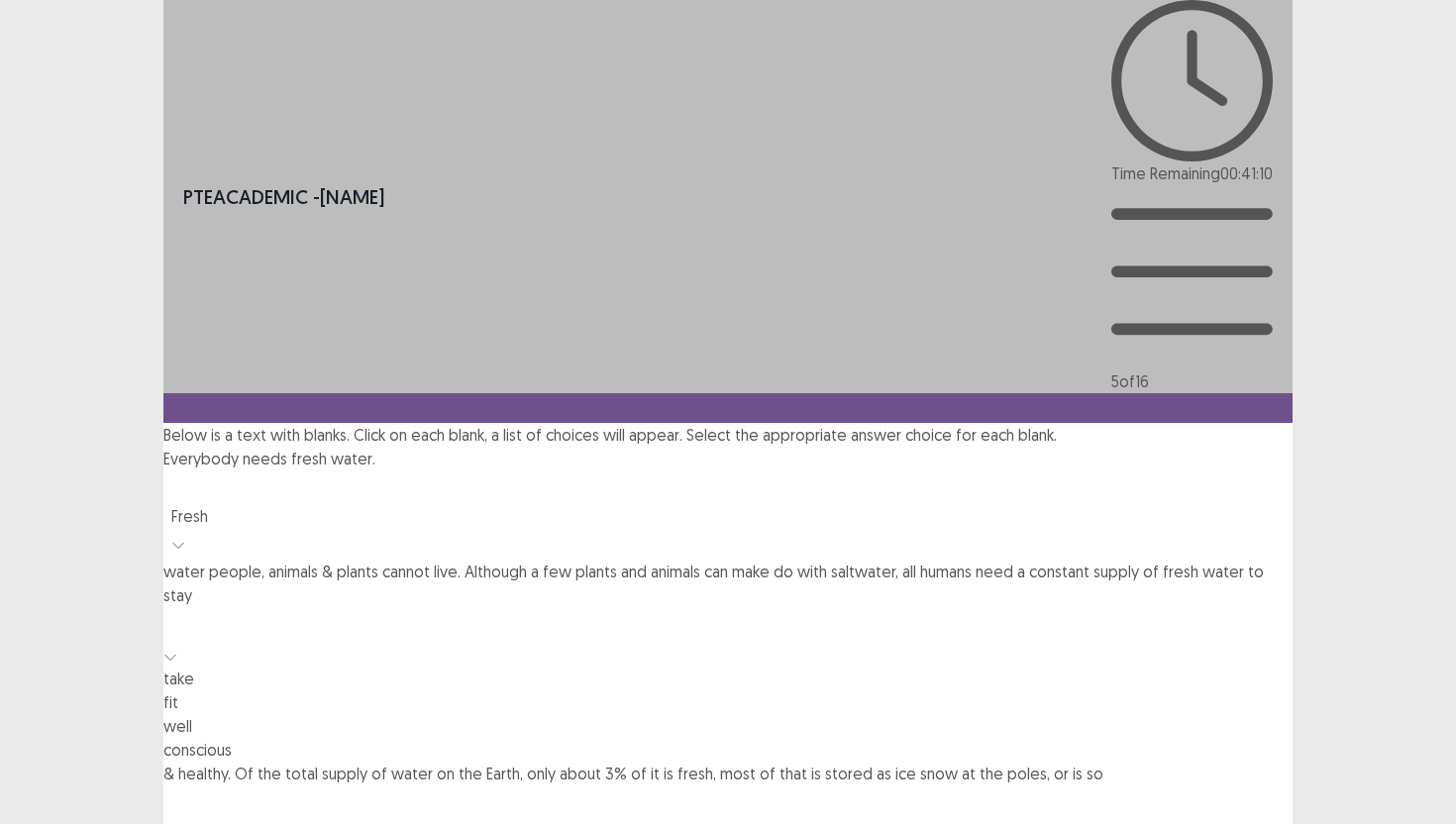 click on "fit" at bounding box center (728, 702) 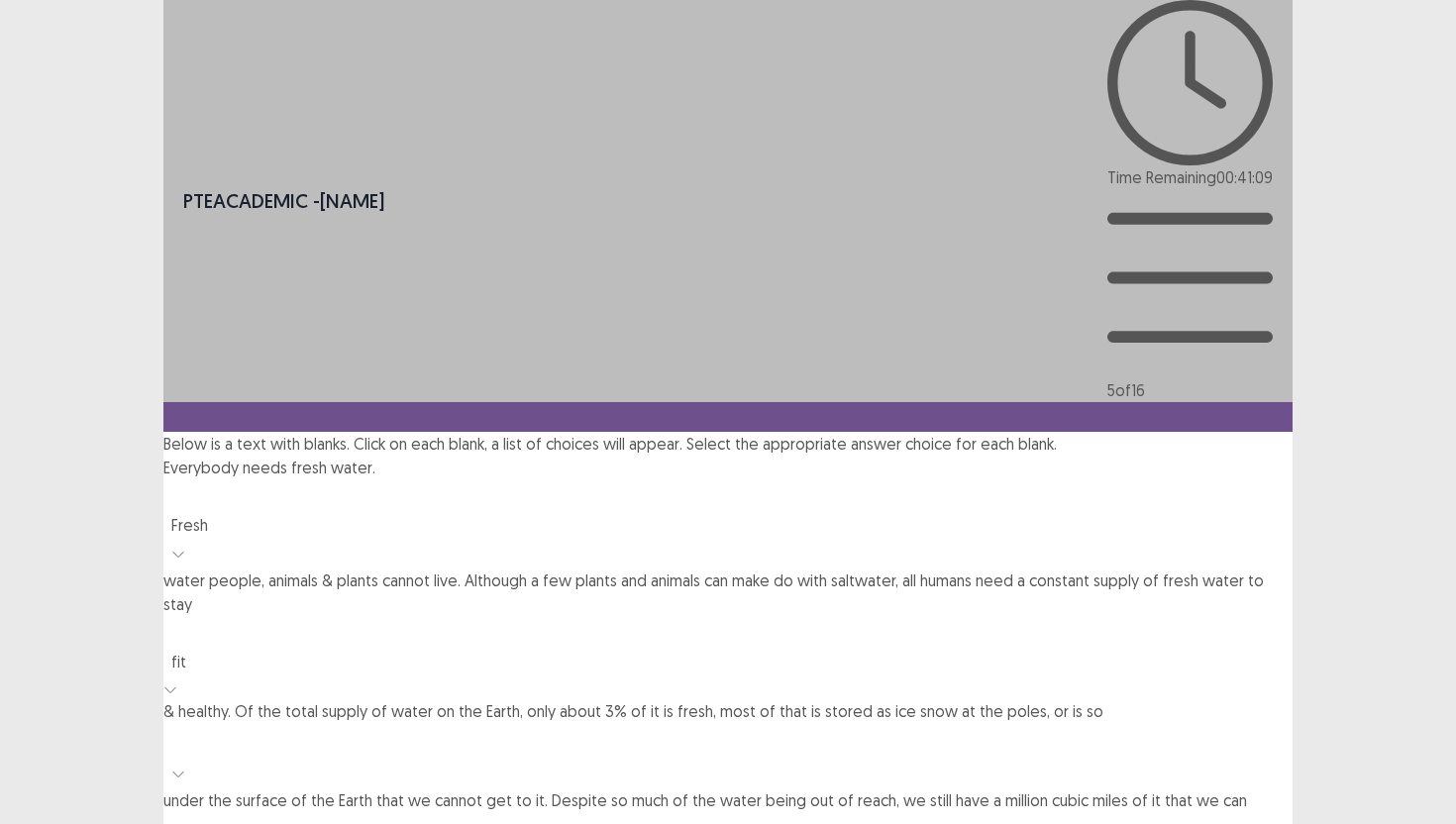 click at bounding box center (728, 741) 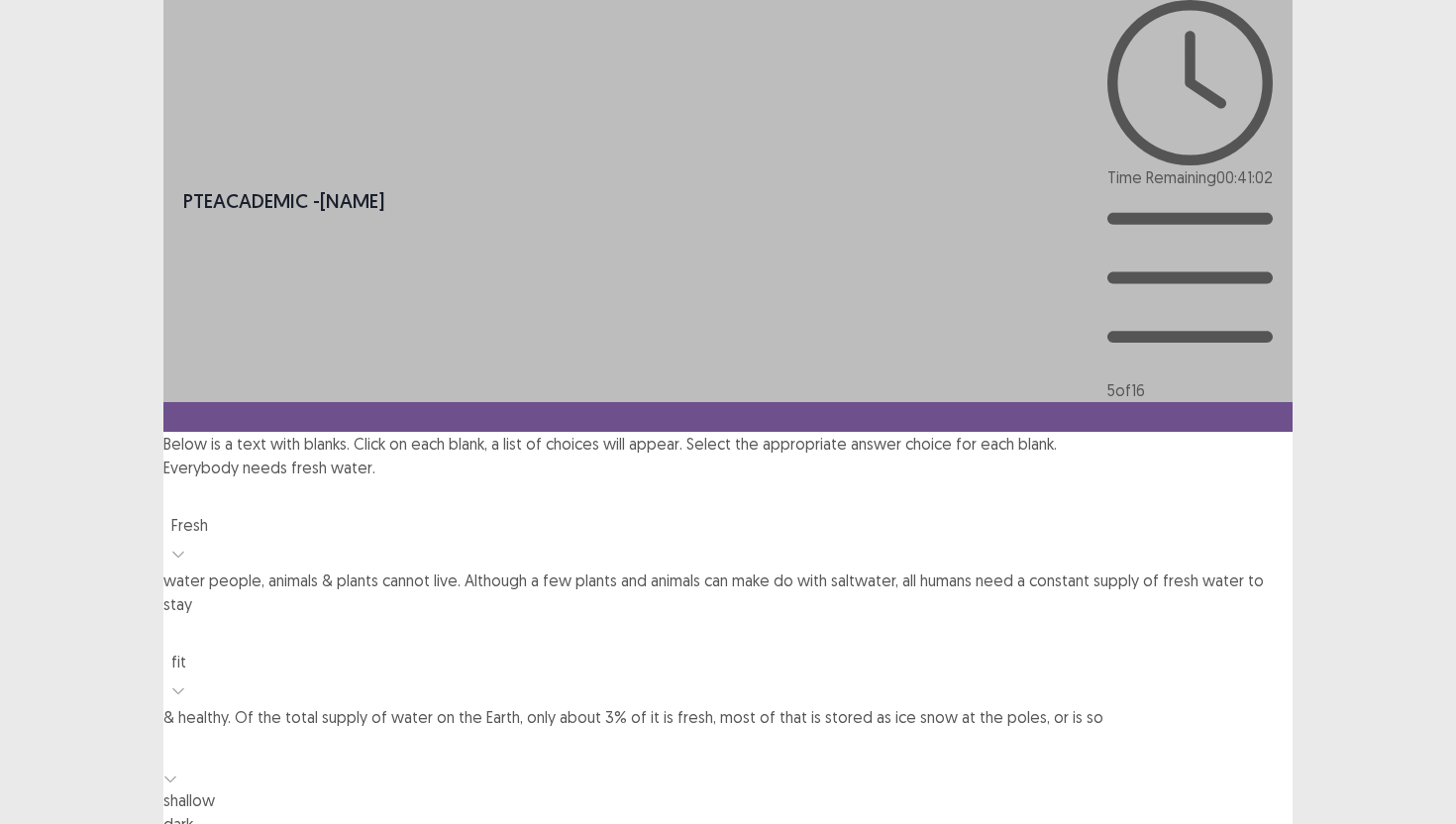 click on "deep" at bounding box center [728, 872] 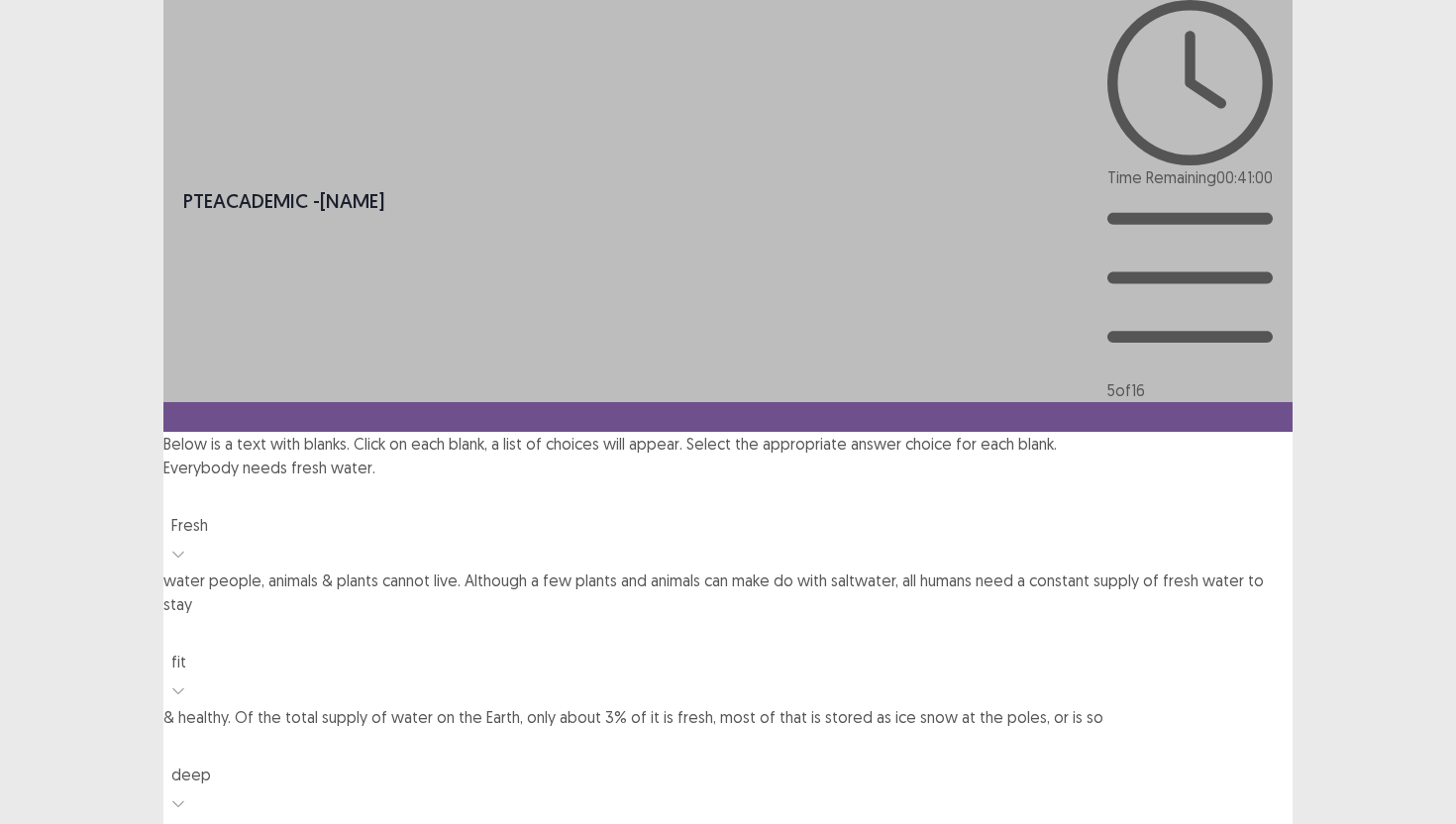 click at bounding box center (728, 860) 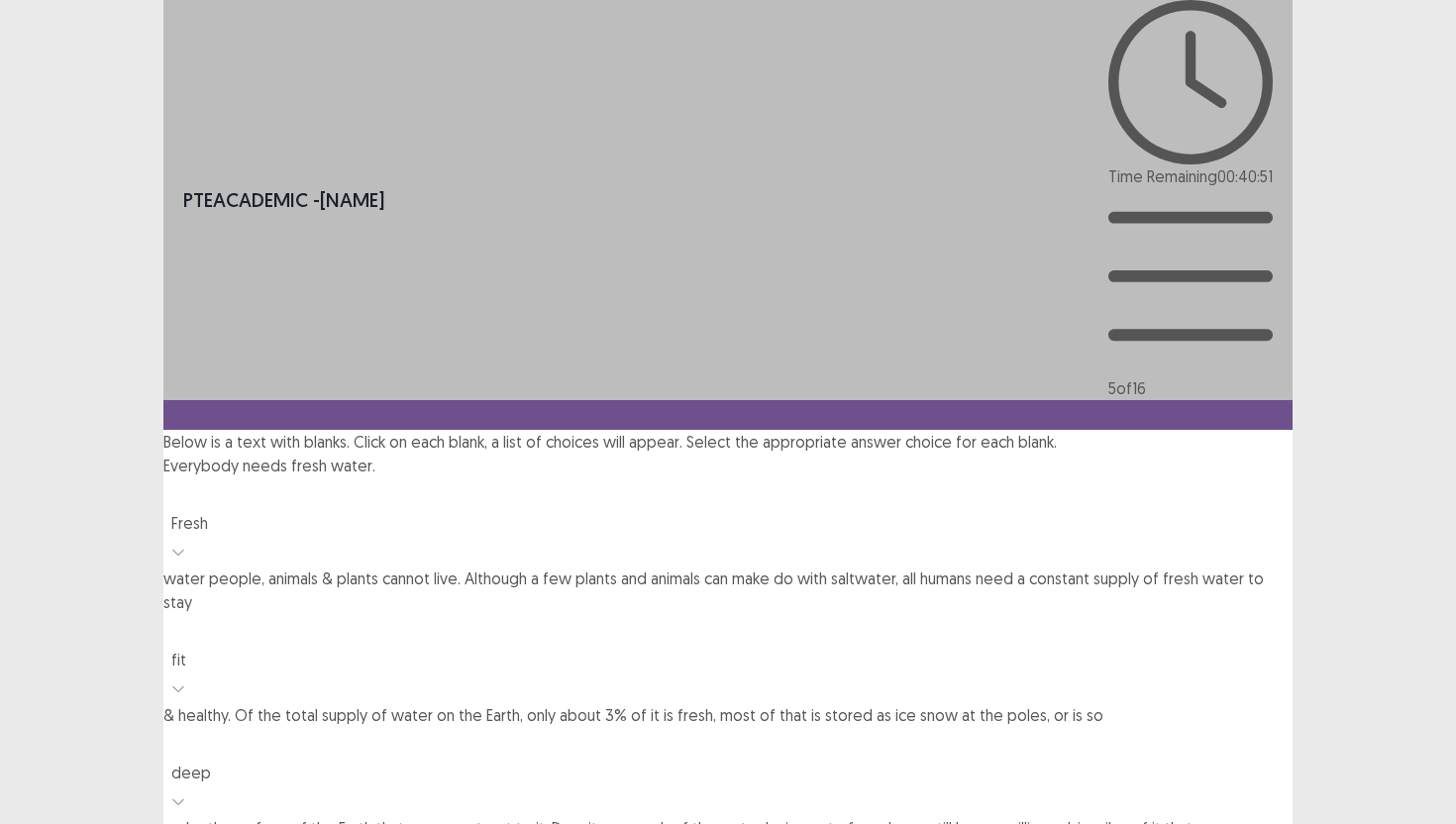 click on "manage" at bounding box center [728, 982] 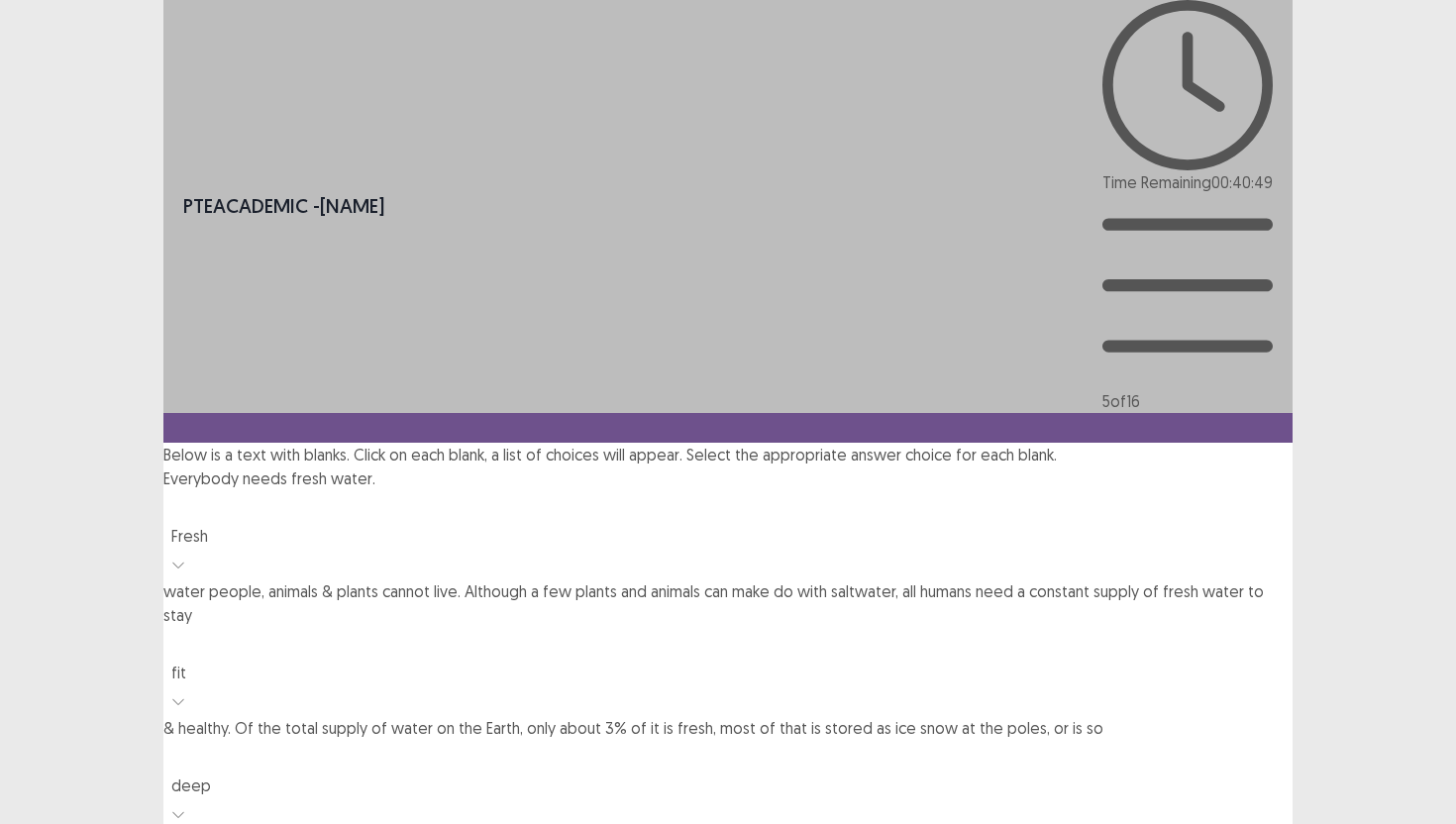 click on "Next" at bounding box center (1245, 985) 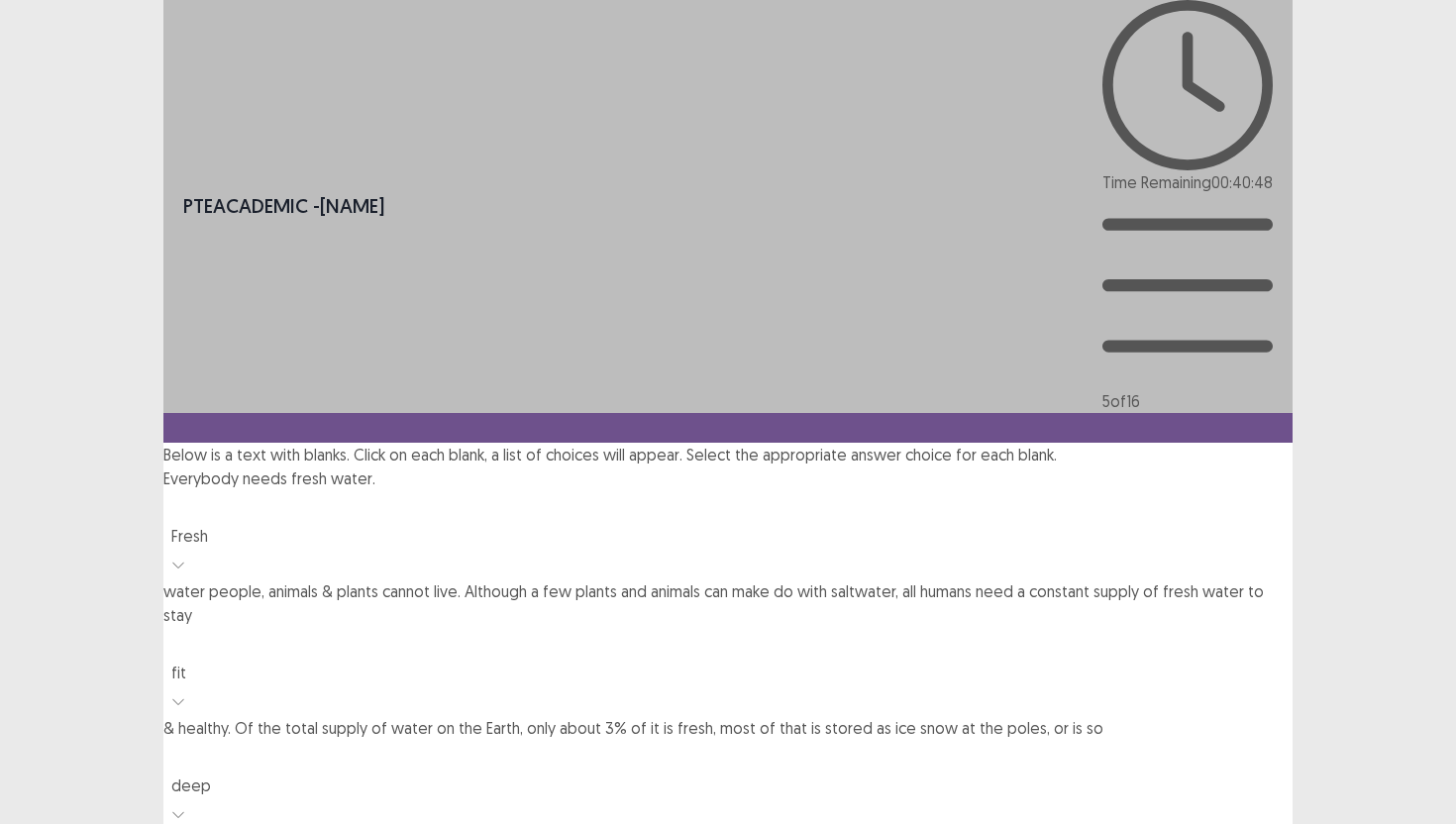 click on "Confirm" at bounding box center [43, 1071] 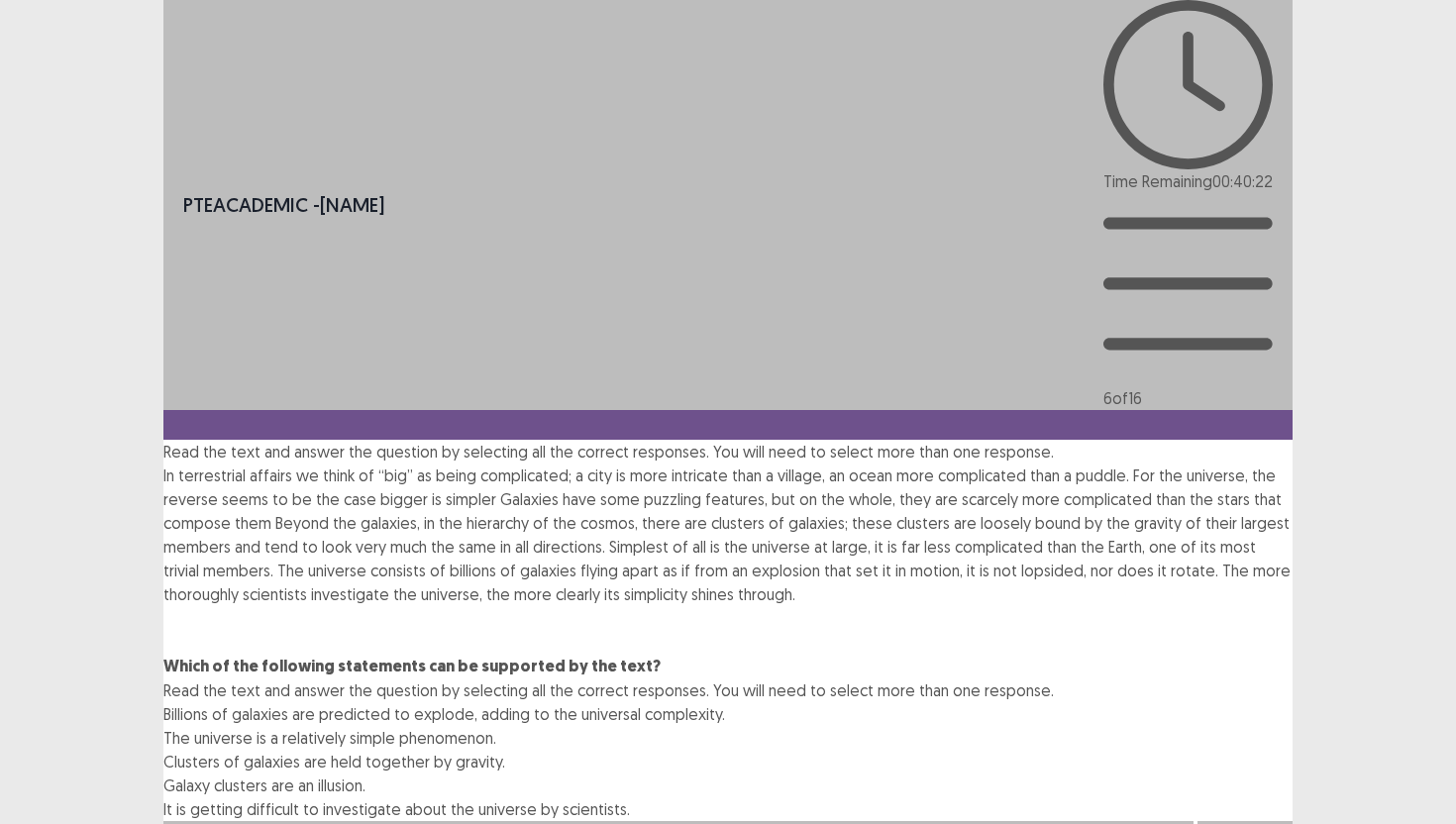 click at bounding box center (163, 809) 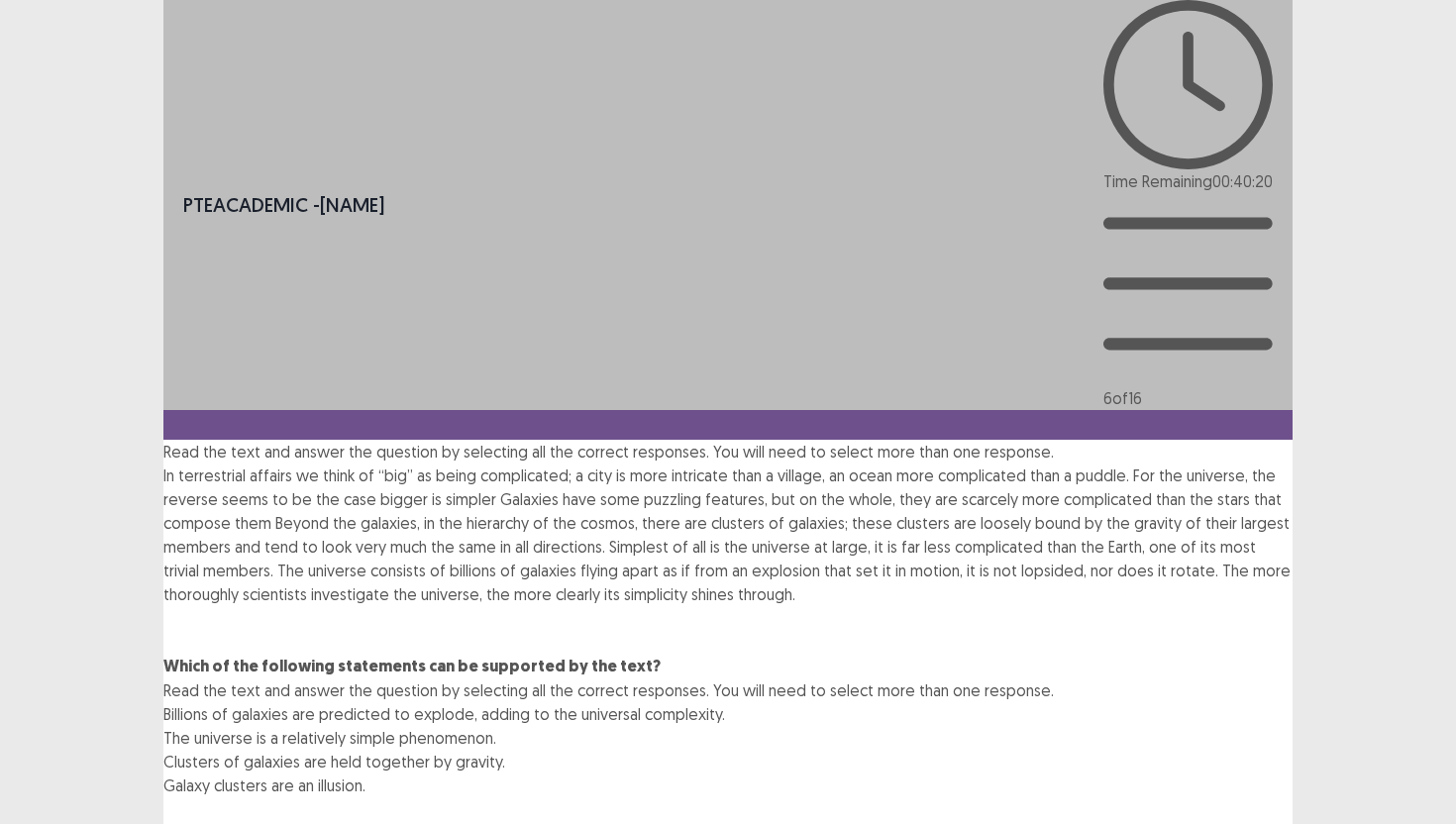 click on "Next" at bounding box center [1245, 1782] 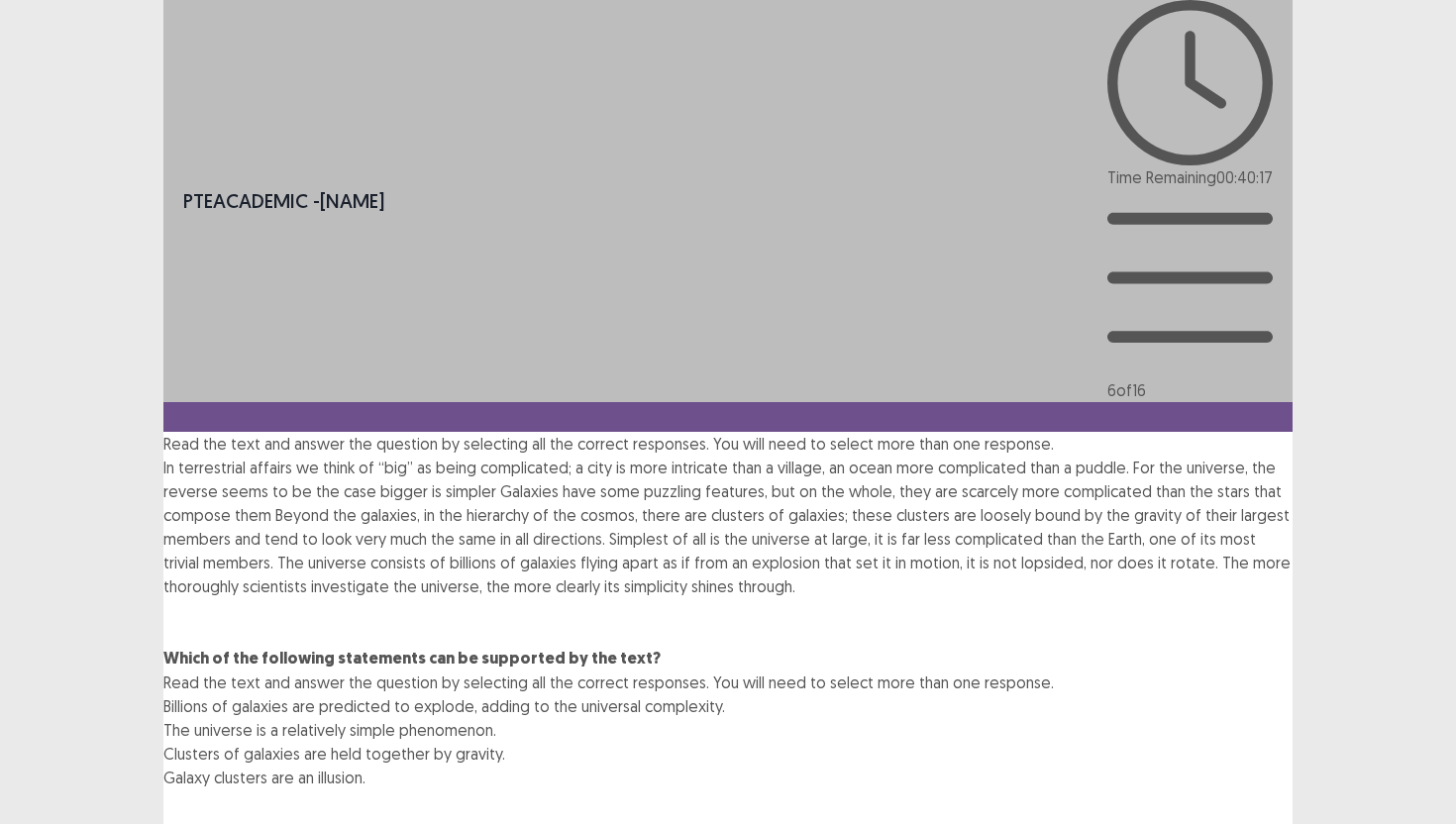 click on "Confirm" at bounding box center [43, 1859] 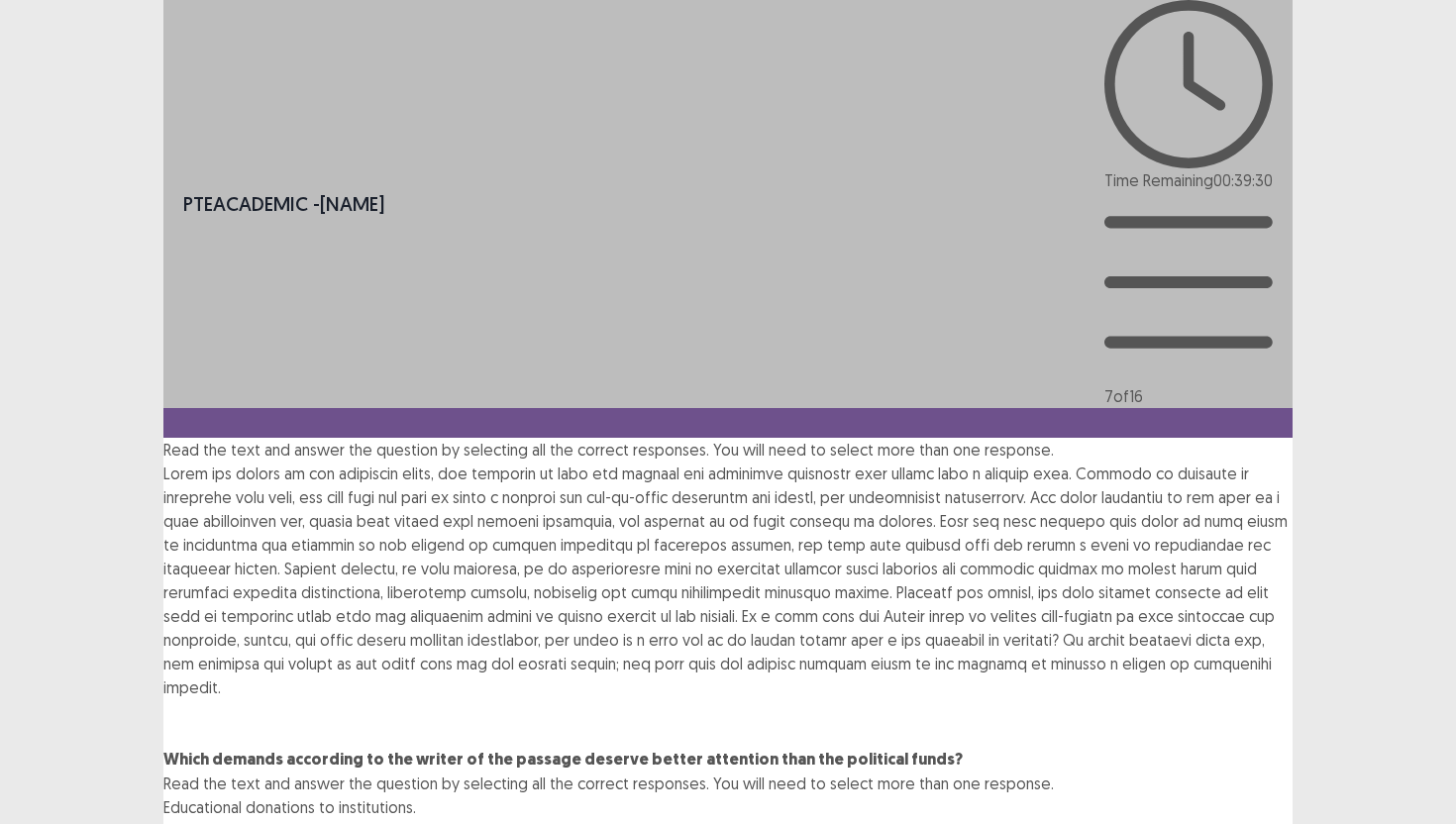 click at bounding box center [163, 855] 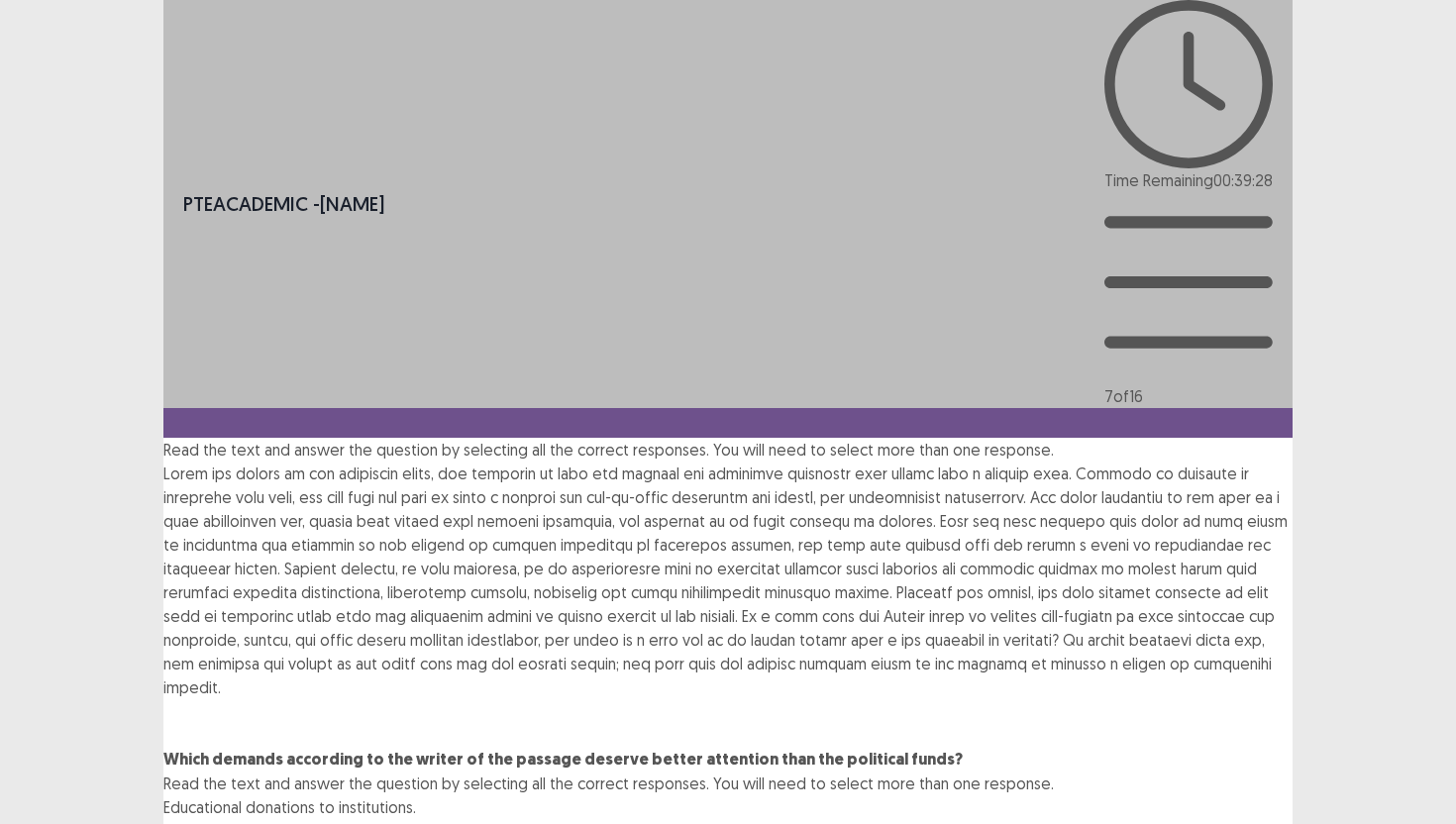 click on "Next" at bounding box center (1245, 1875) 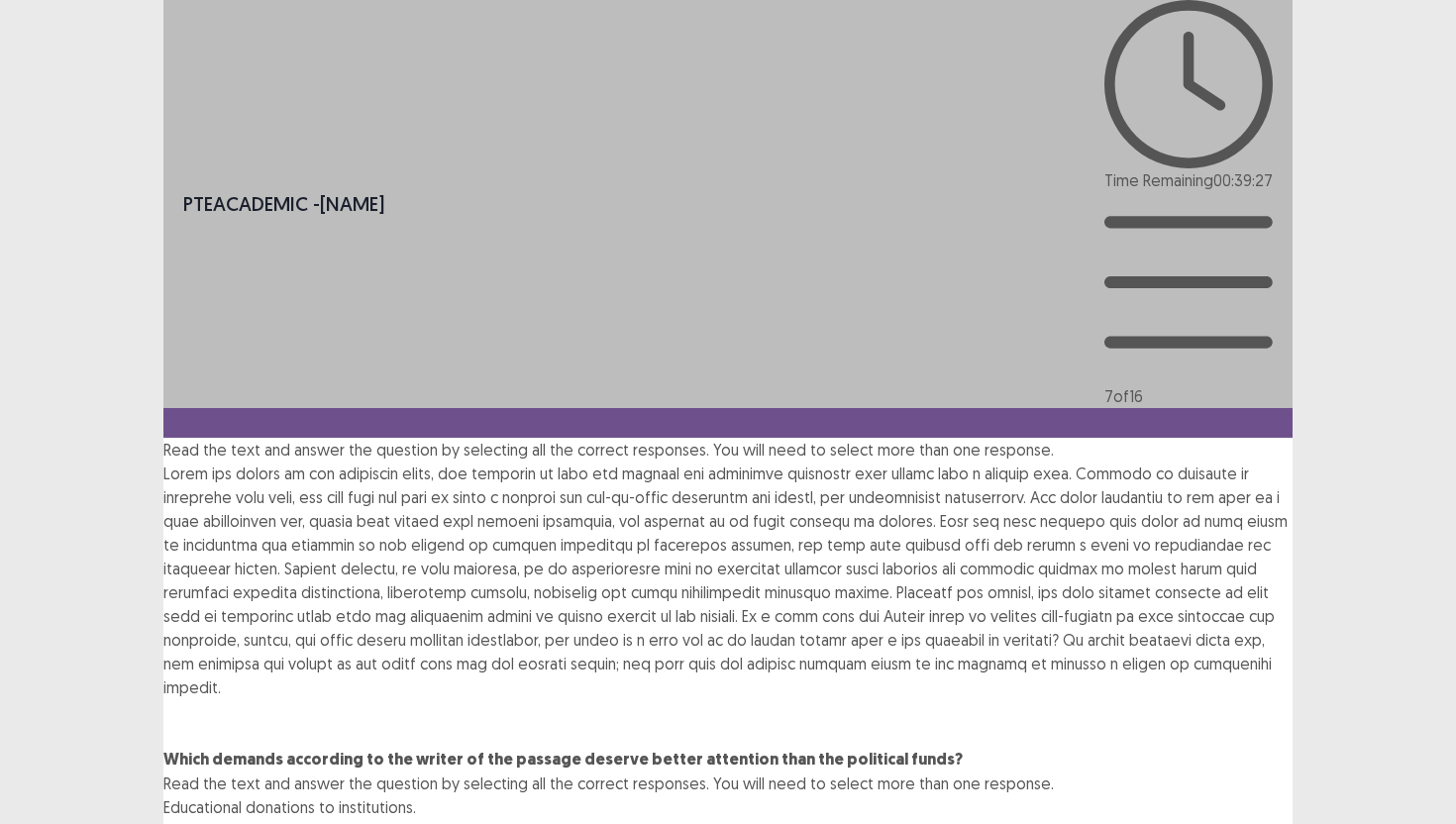 click on "Confirm" at bounding box center (43, 1960) 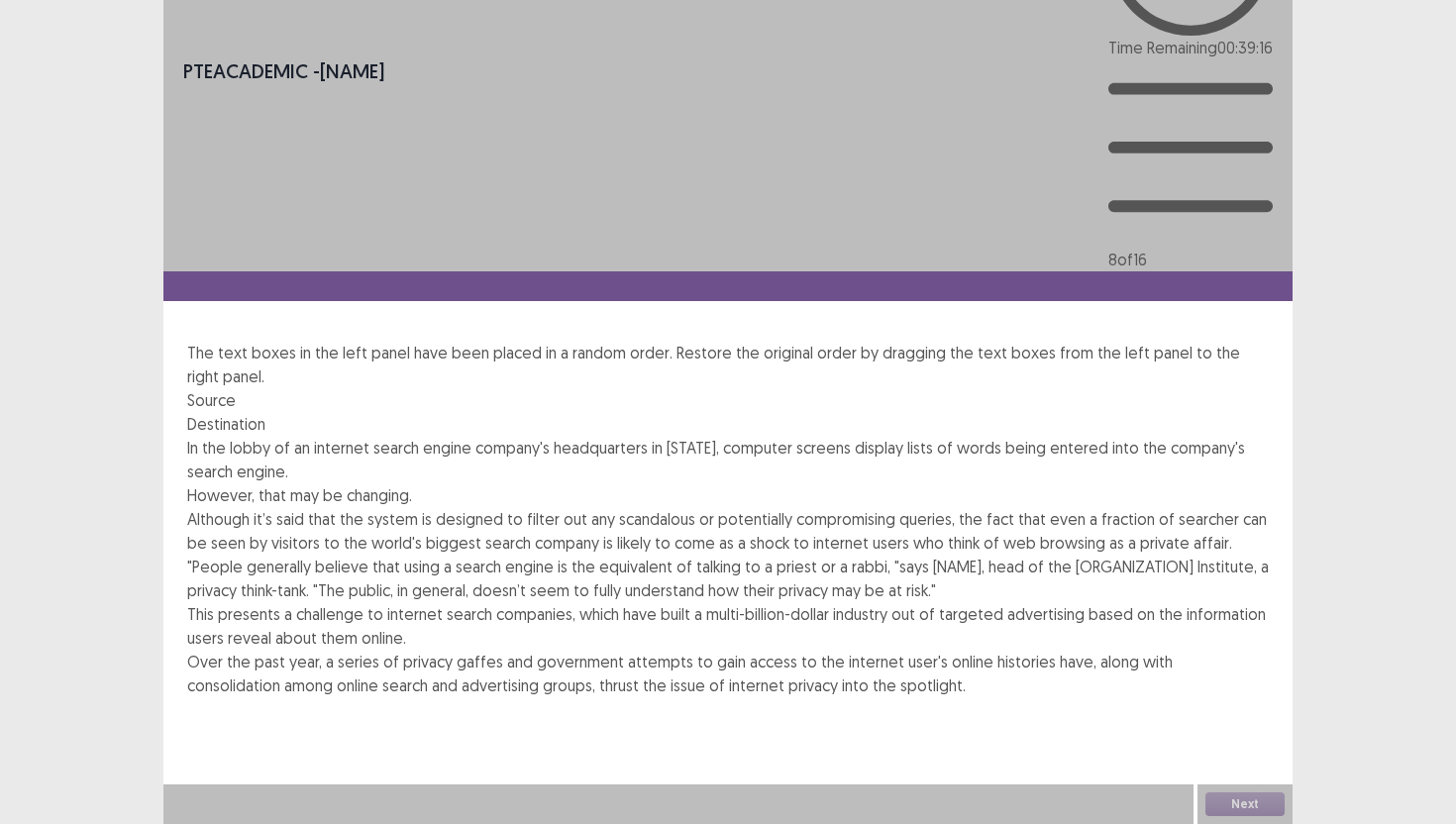 scroll, scrollTop: 225, scrollLeft: 0, axis: vertical 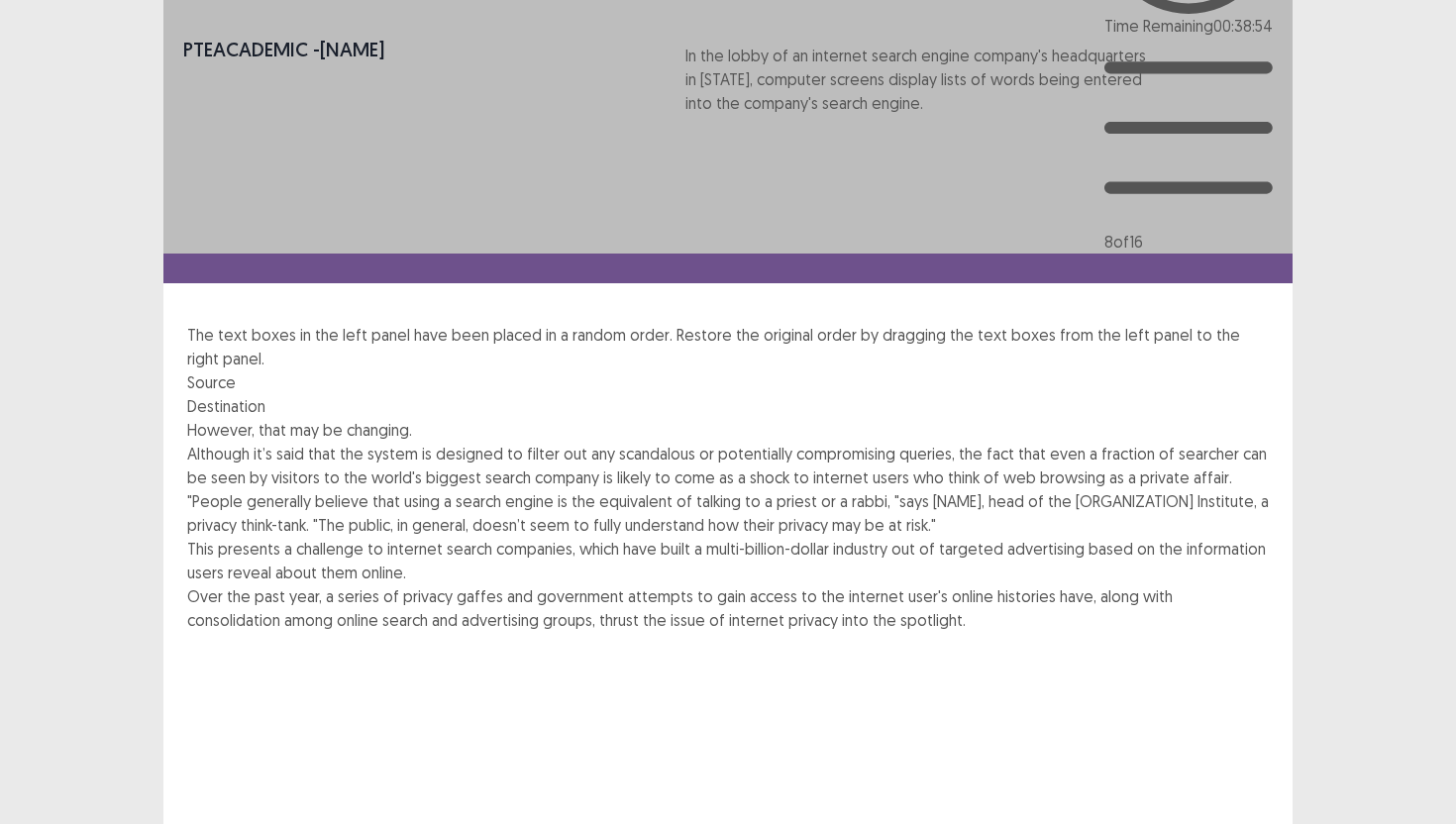 drag, startPoint x: 276, startPoint y: 83, endPoint x: 759, endPoint y: 106, distance: 483.54731 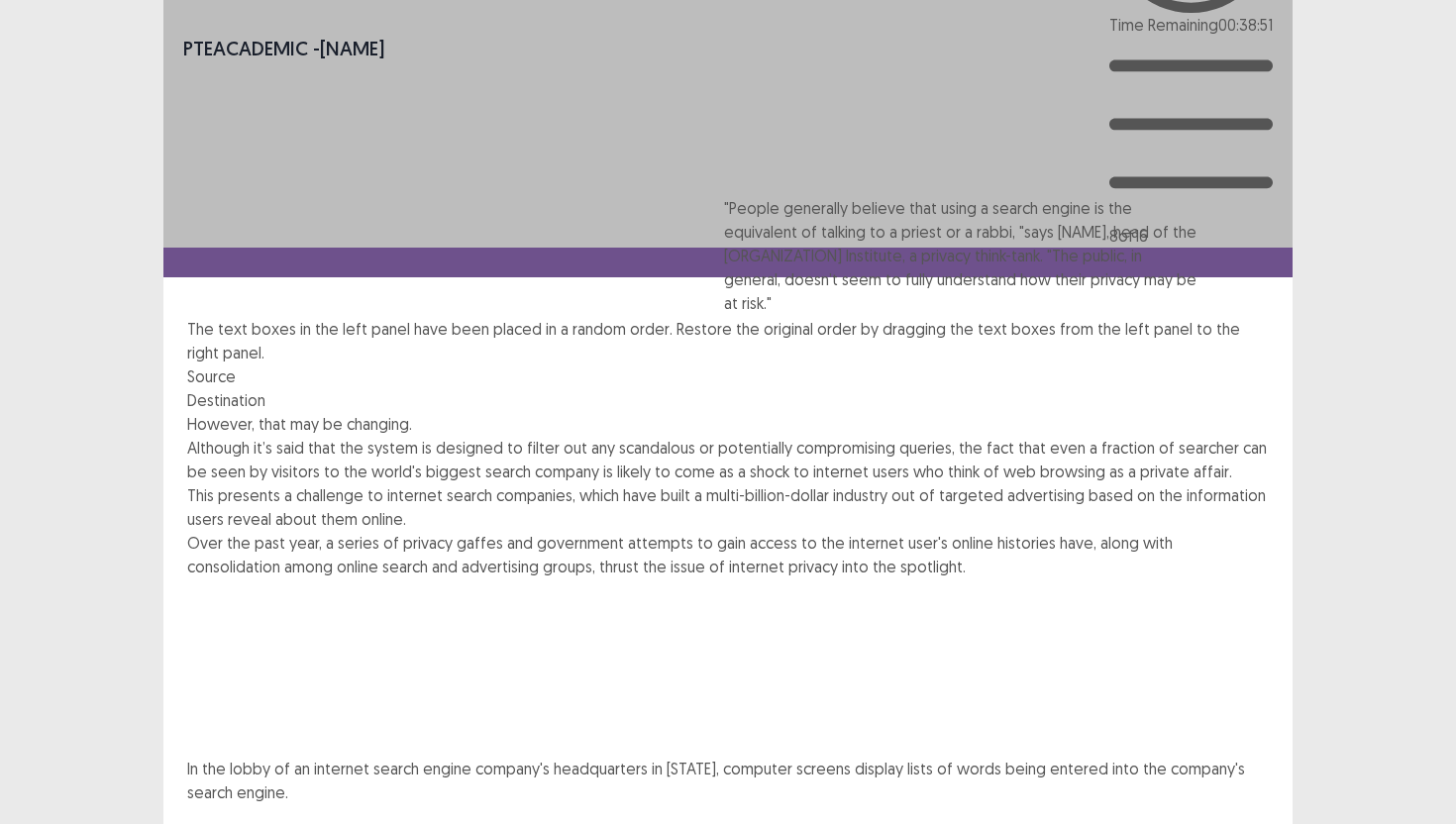 drag, startPoint x: 370, startPoint y: 390, endPoint x: 912, endPoint y: 280, distance: 553.04973 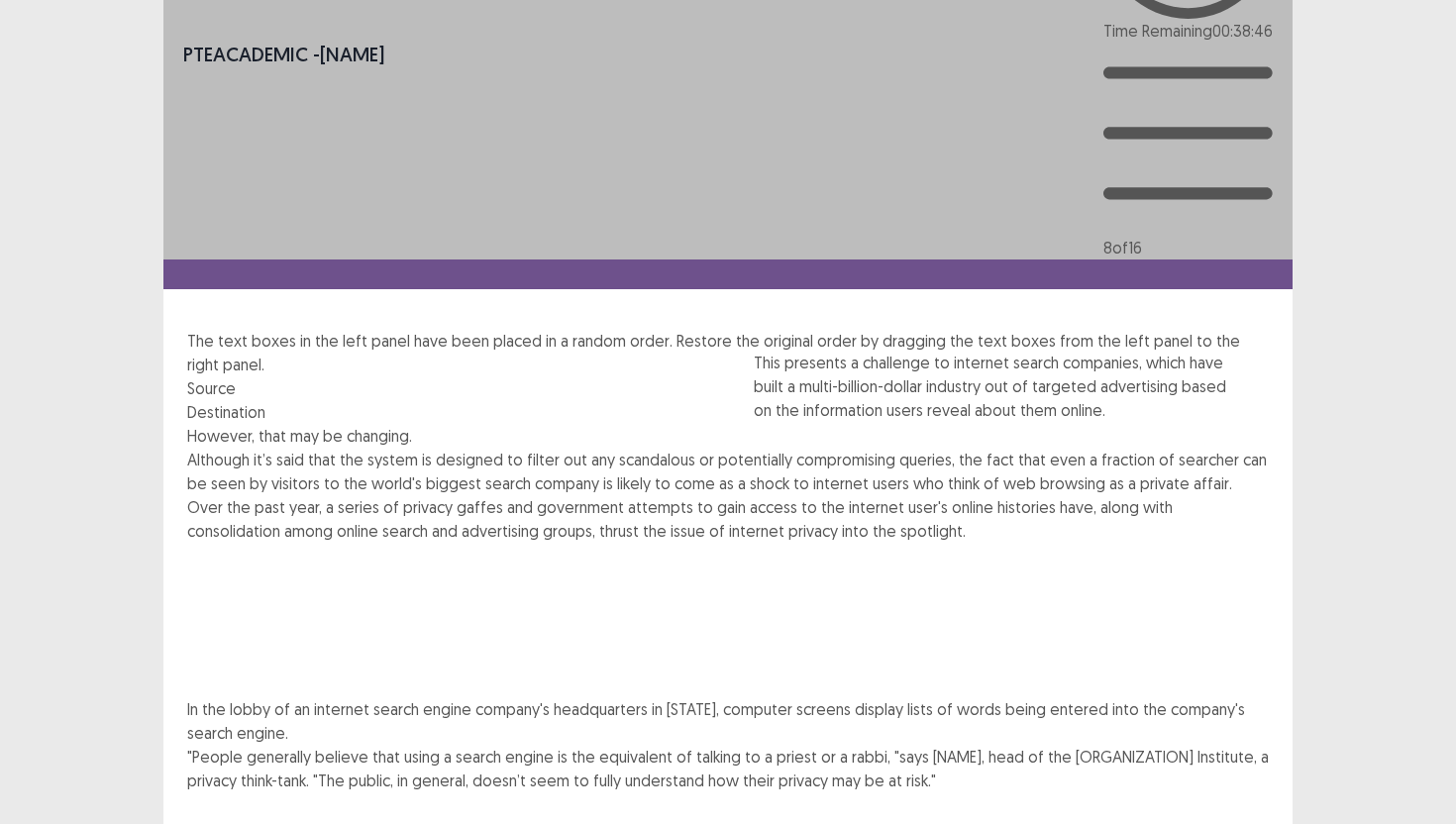 drag, startPoint x: 291, startPoint y: 385, endPoint x: 864, endPoint y: 431, distance: 574.8435 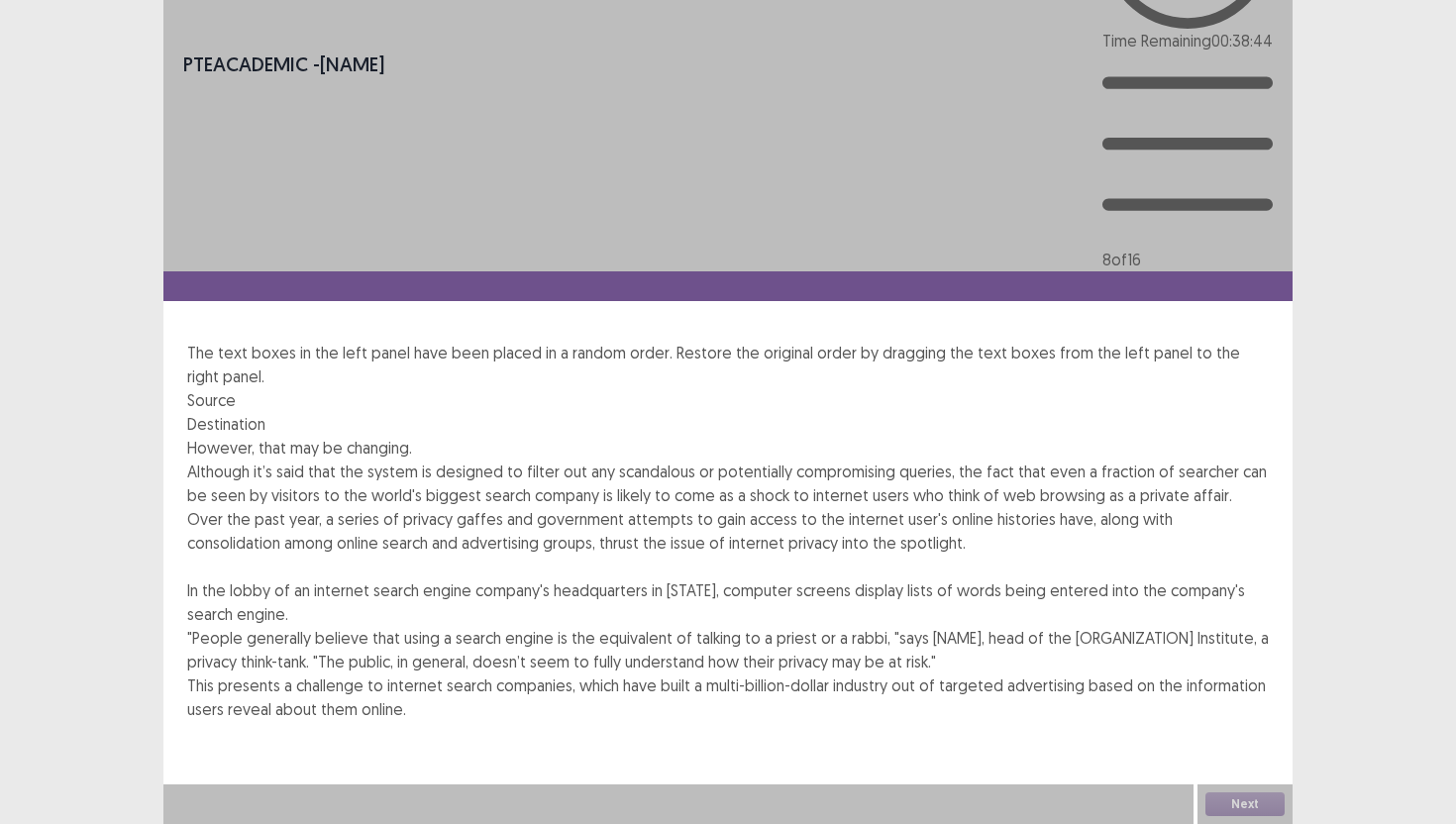 scroll, scrollTop: 150, scrollLeft: 0, axis: vertical 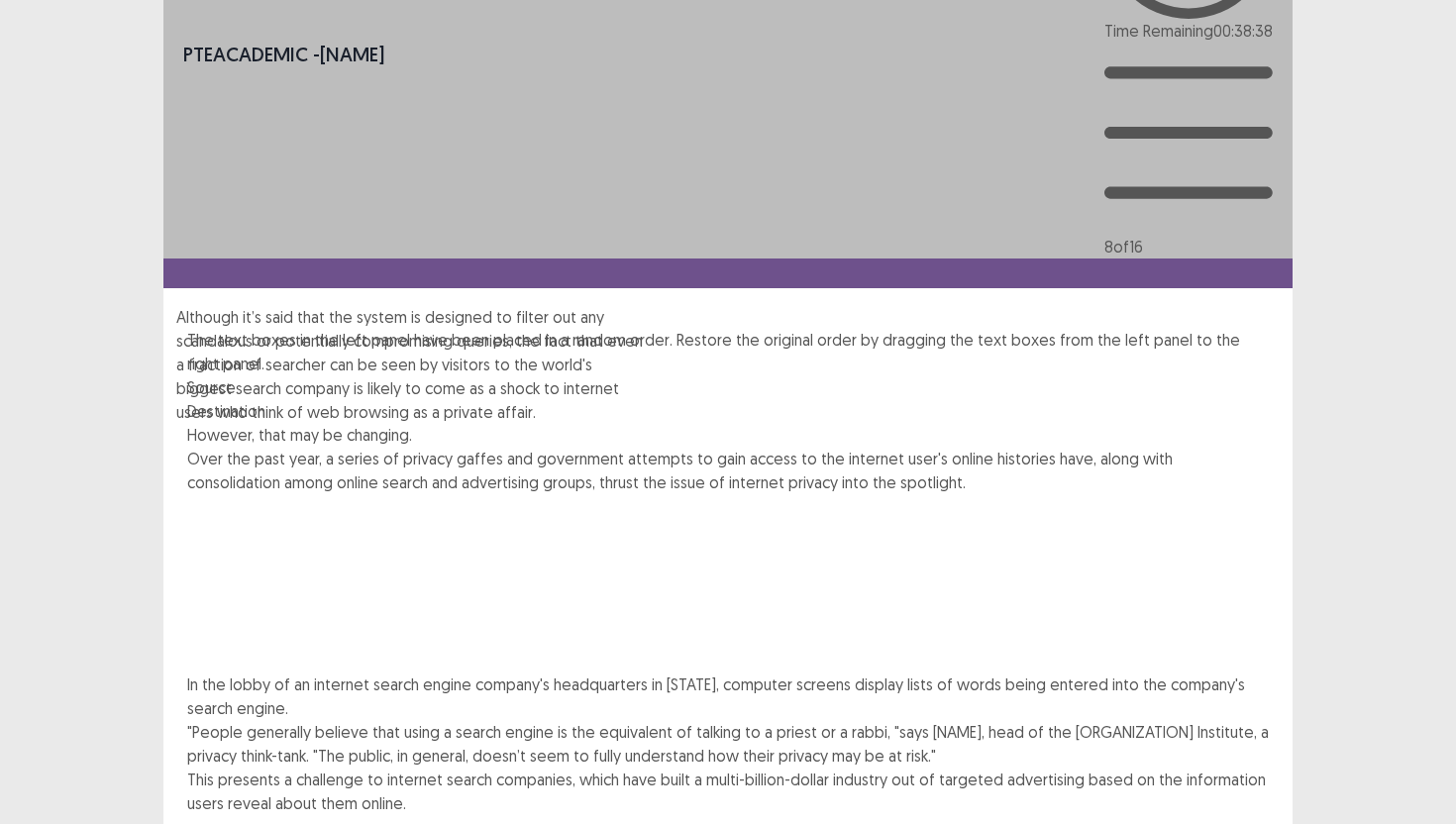 drag, startPoint x: 352, startPoint y: 202, endPoint x: 339, endPoint y: 357, distance: 155.54421 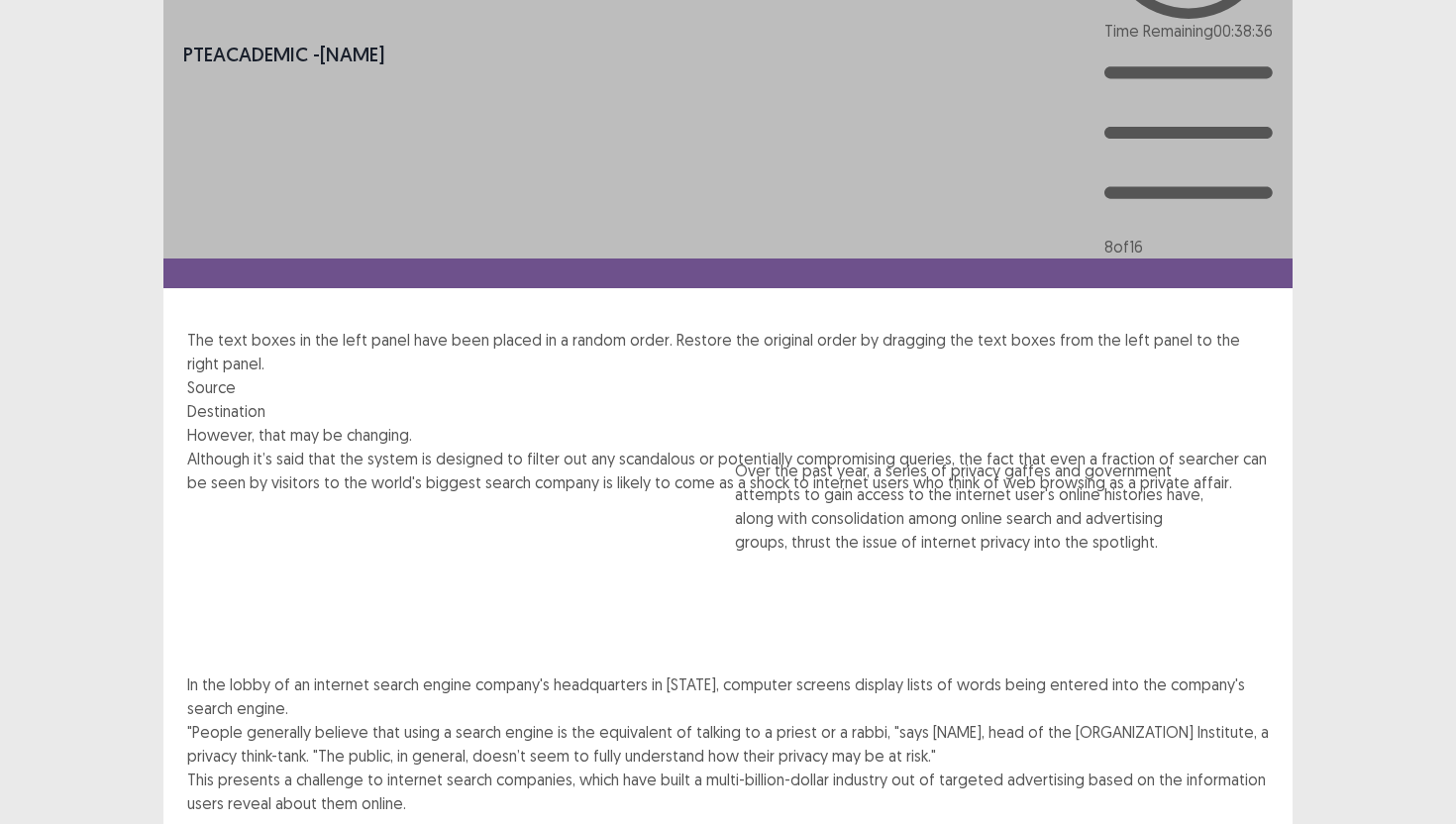 drag, startPoint x: 333, startPoint y: 208, endPoint x: 889, endPoint y: 520, distance: 637.5578 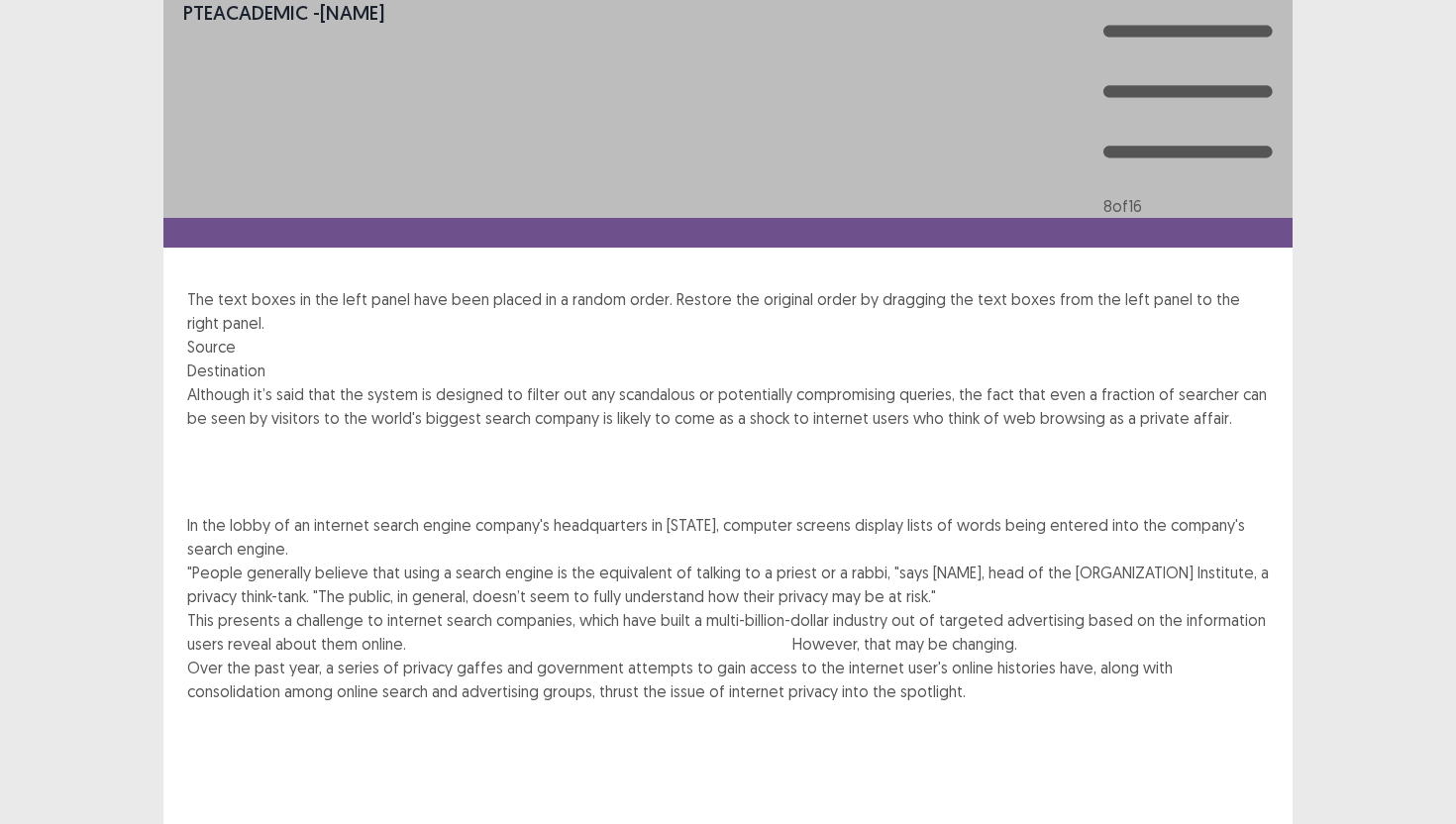 drag, startPoint x: 479, startPoint y: 126, endPoint x: 1052, endPoint y: 646, distance: 773.7758 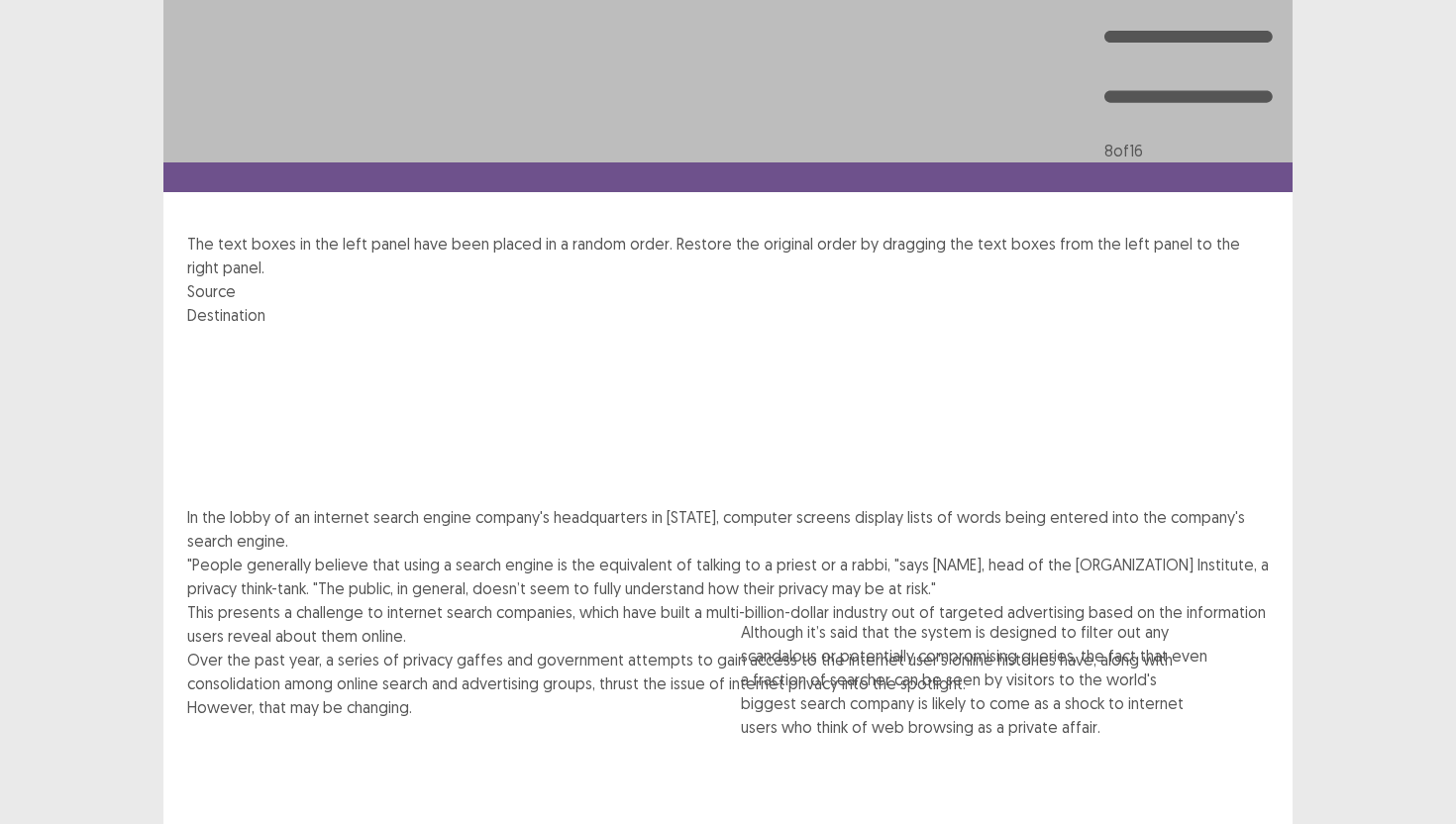 scroll, scrollTop: 269, scrollLeft: 0, axis: vertical 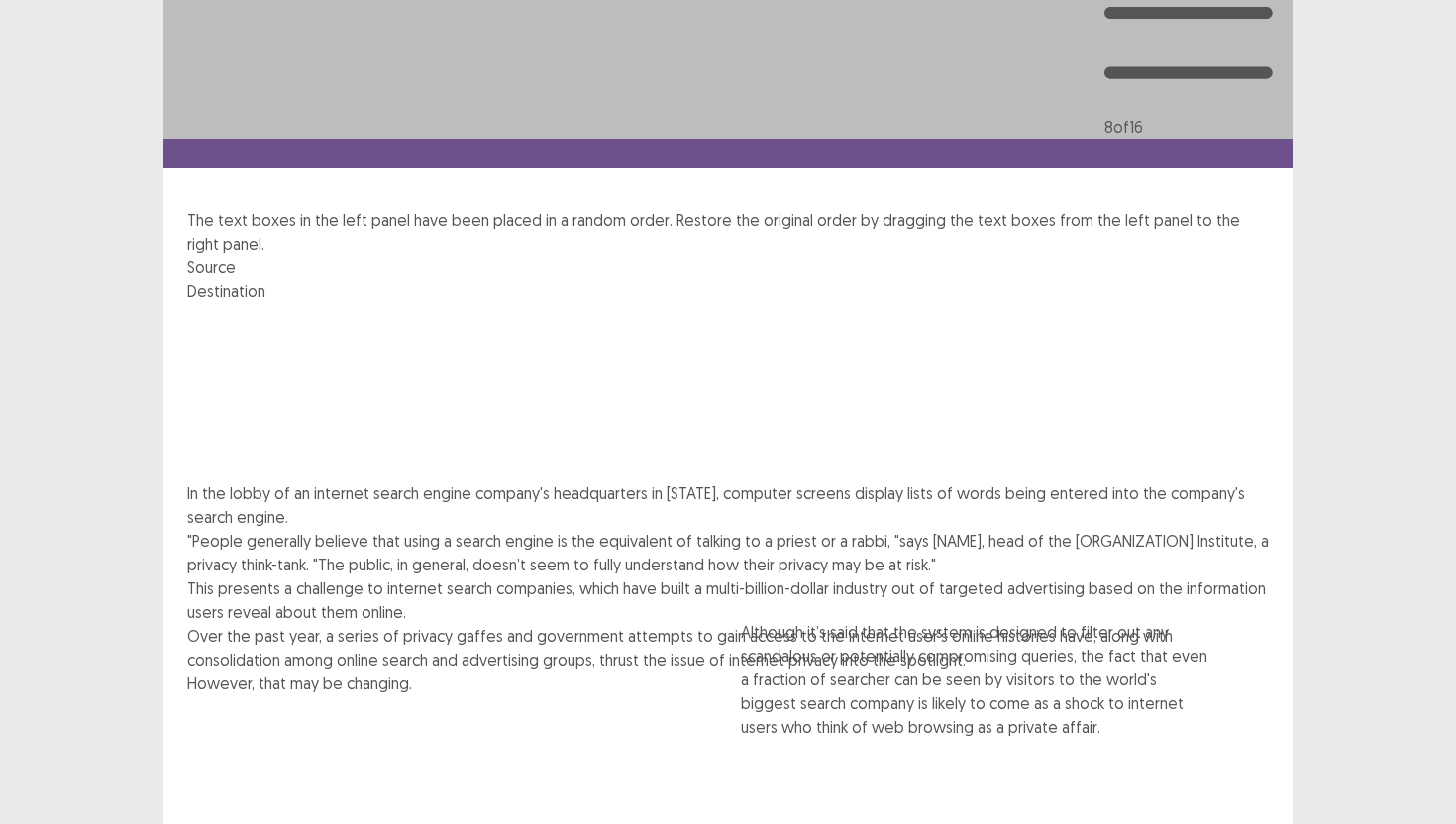 drag, startPoint x: 425, startPoint y: 155, endPoint x: 997, endPoint y: 718, distance: 802.59143 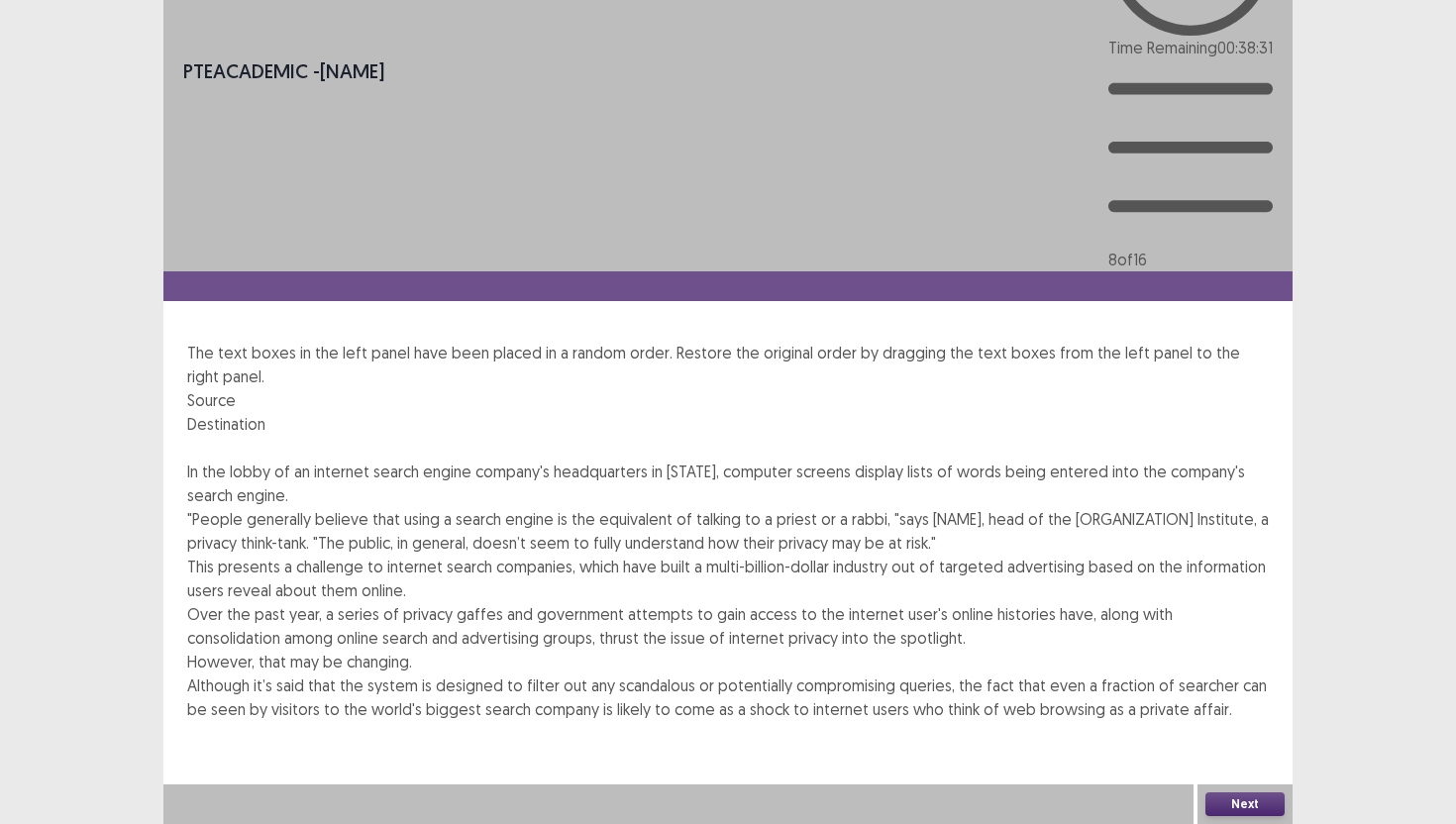 click on "Next" at bounding box center (1245, 804) 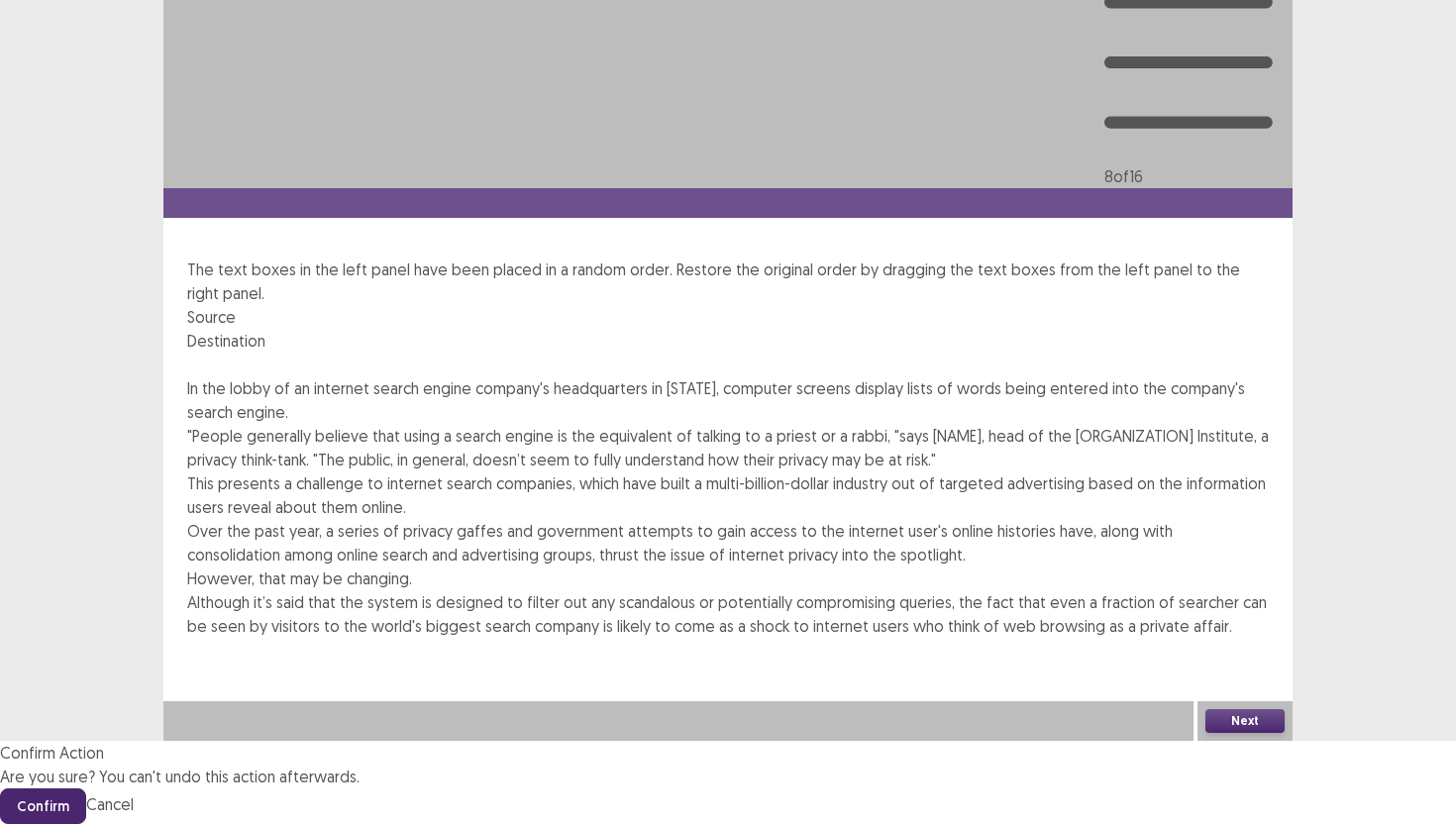 click on "Confirm" at bounding box center [43, 806] 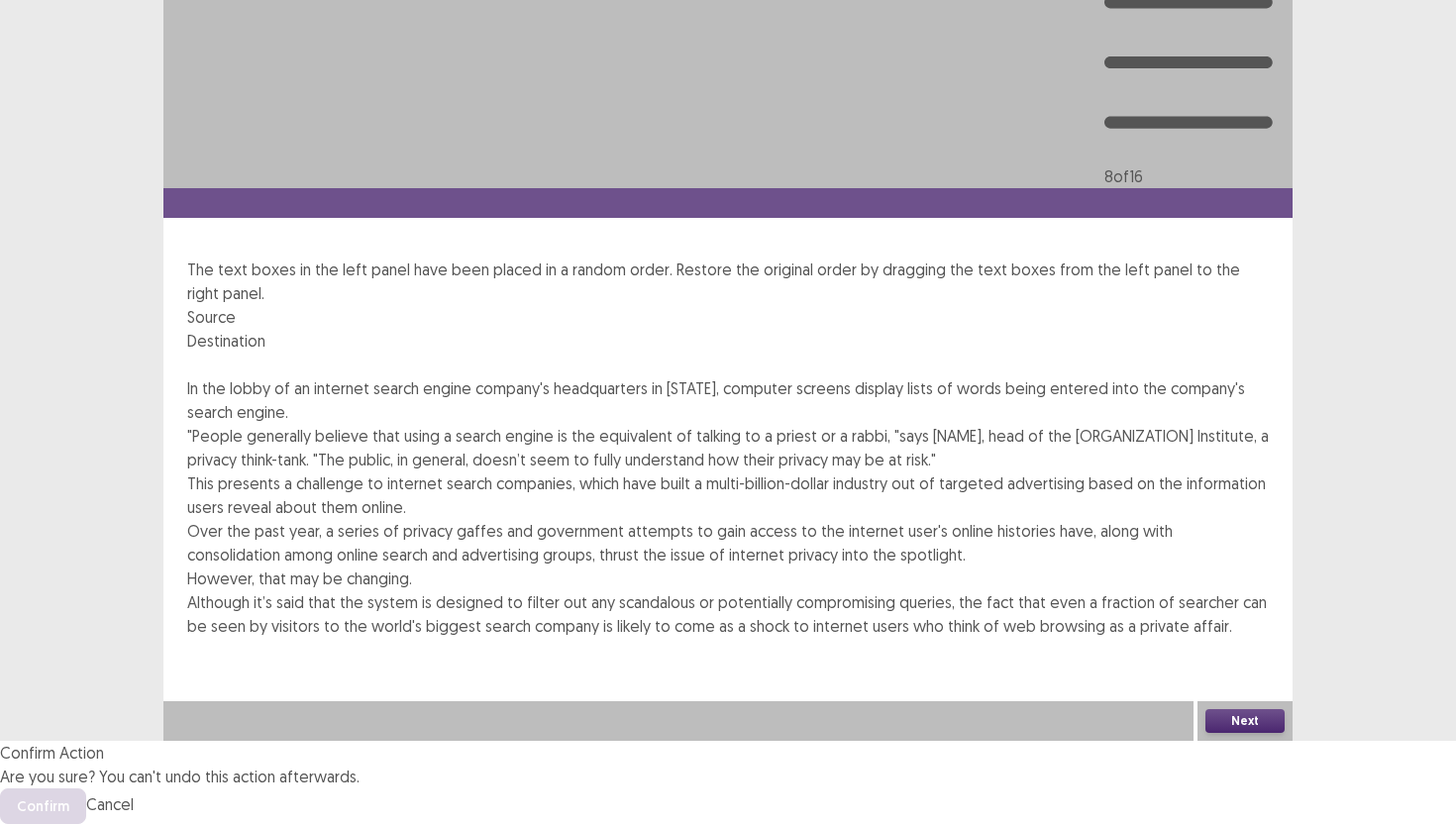 scroll, scrollTop: 0, scrollLeft: 0, axis: both 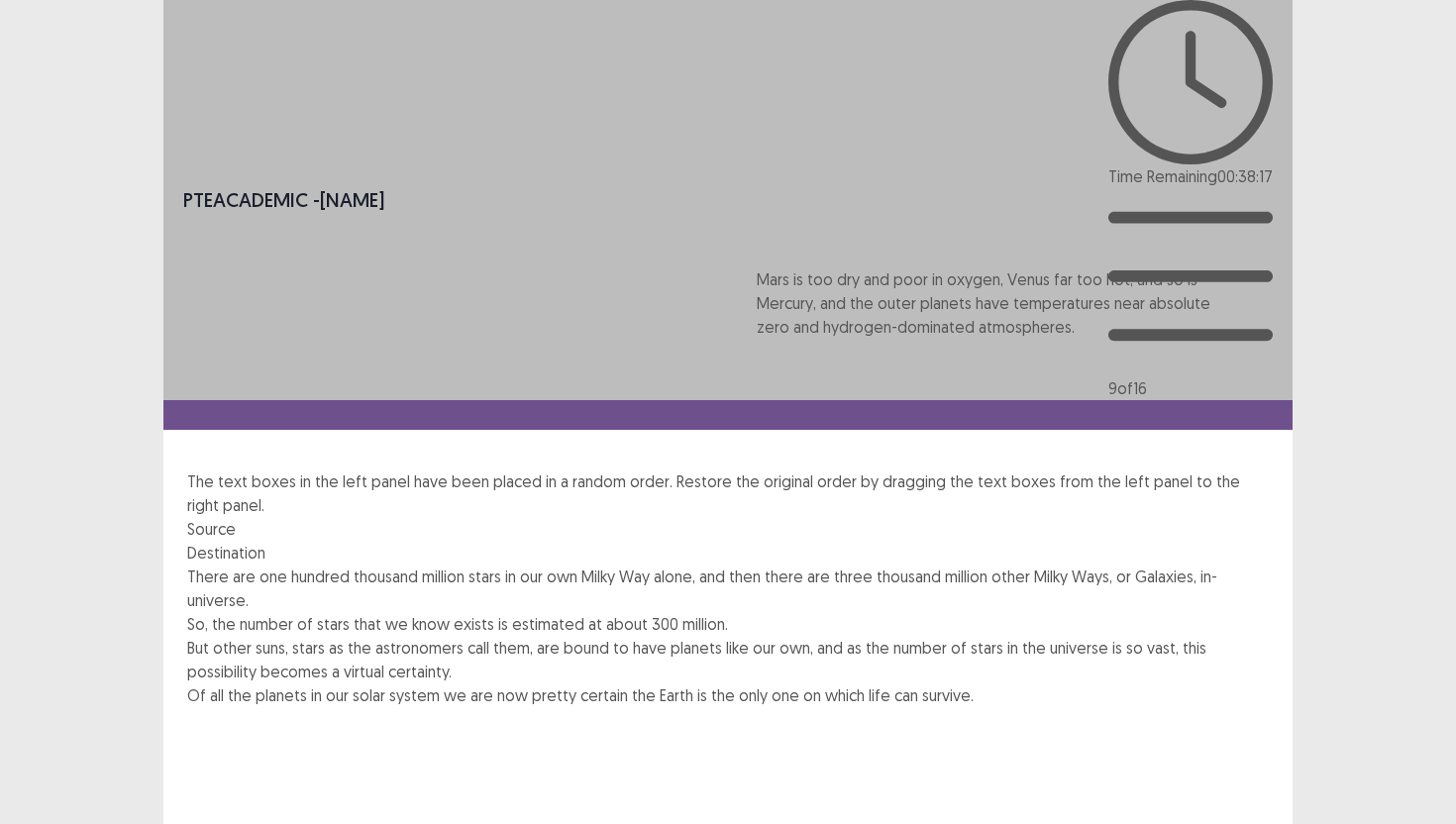 drag, startPoint x: 387, startPoint y: 601, endPoint x: 962, endPoint y: 326, distance: 637.37744 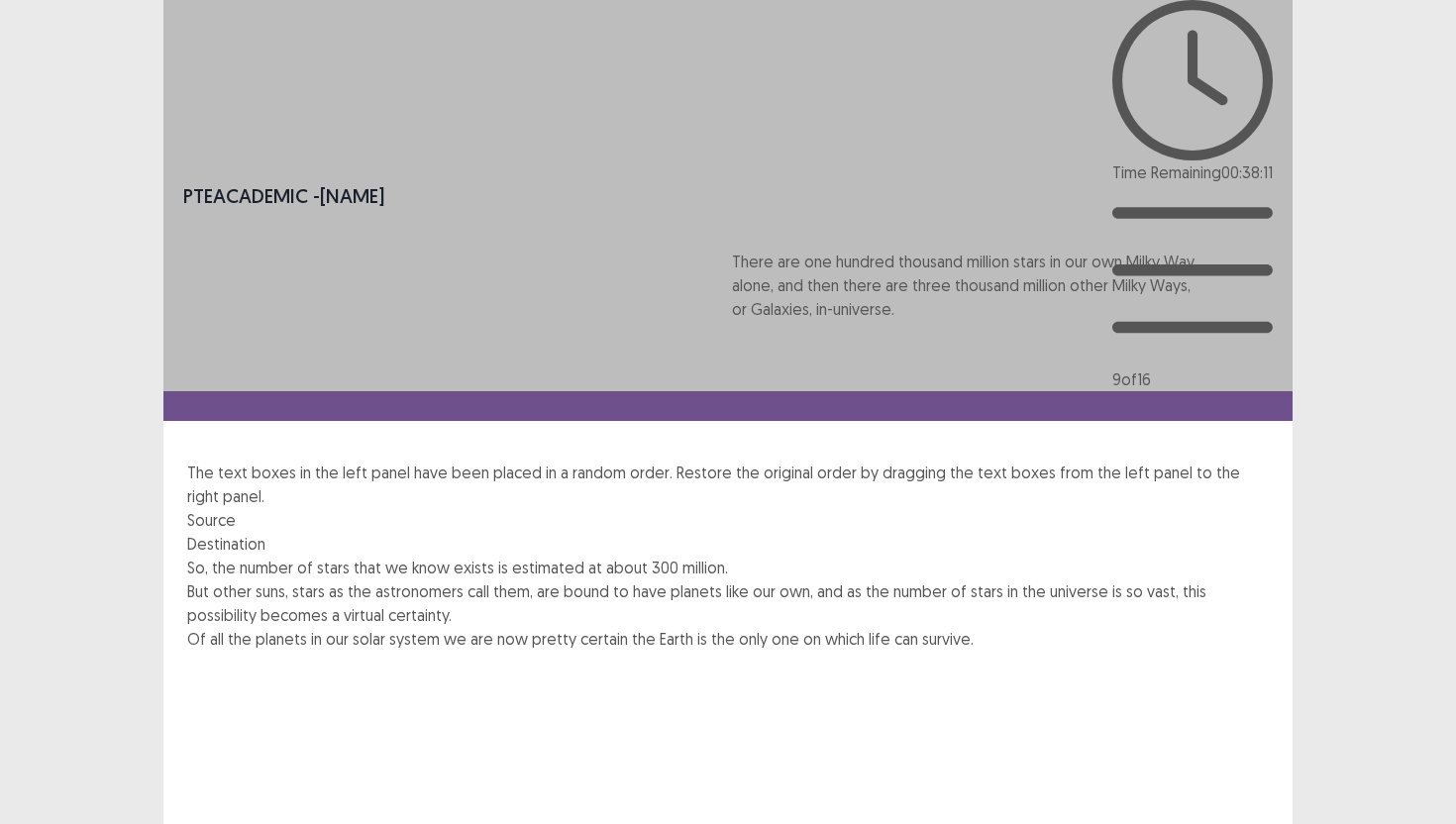 drag, startPoint x: 382, startPoint y: 314, endPoint x: 899, endPoint y: 306, distance: 517.0619 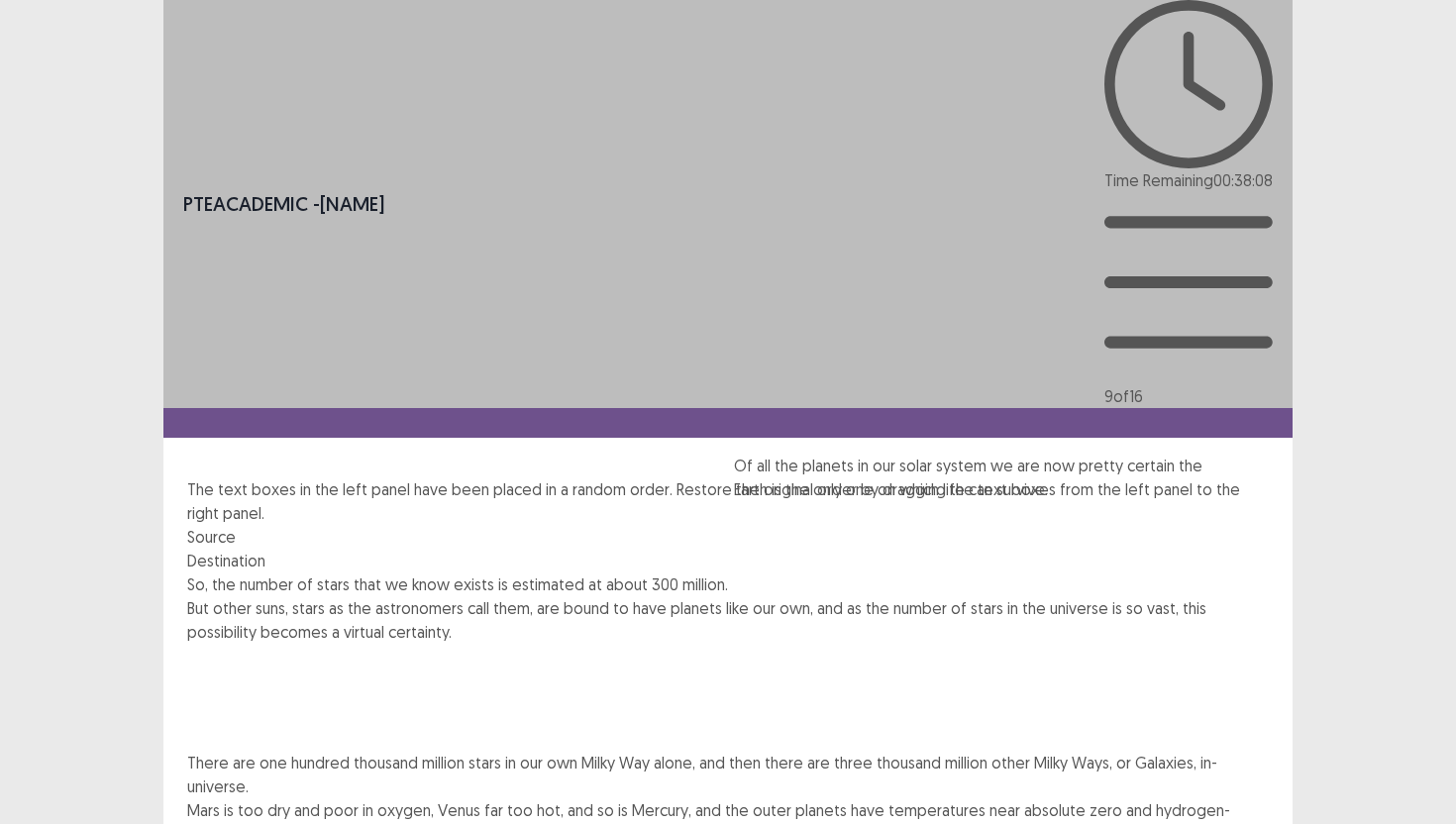 drag, startPoint x: 461, startPoint y: 497, endPoint x: 1018, endPoint y: 515, distance: 557.29077 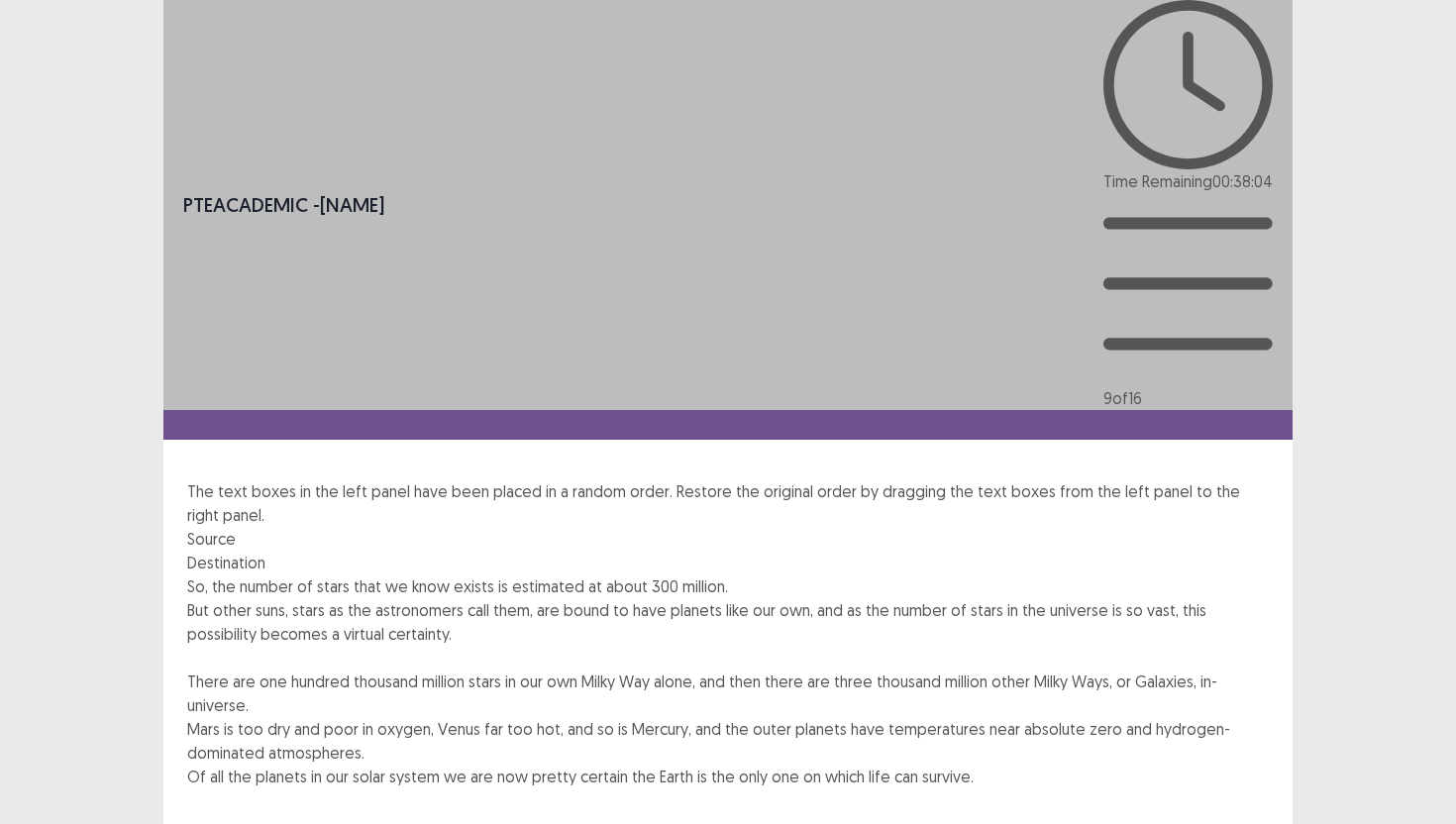 click on "So, the number of stars that we know exists is estimated at about 300 million." at bounding box center [728, 586] 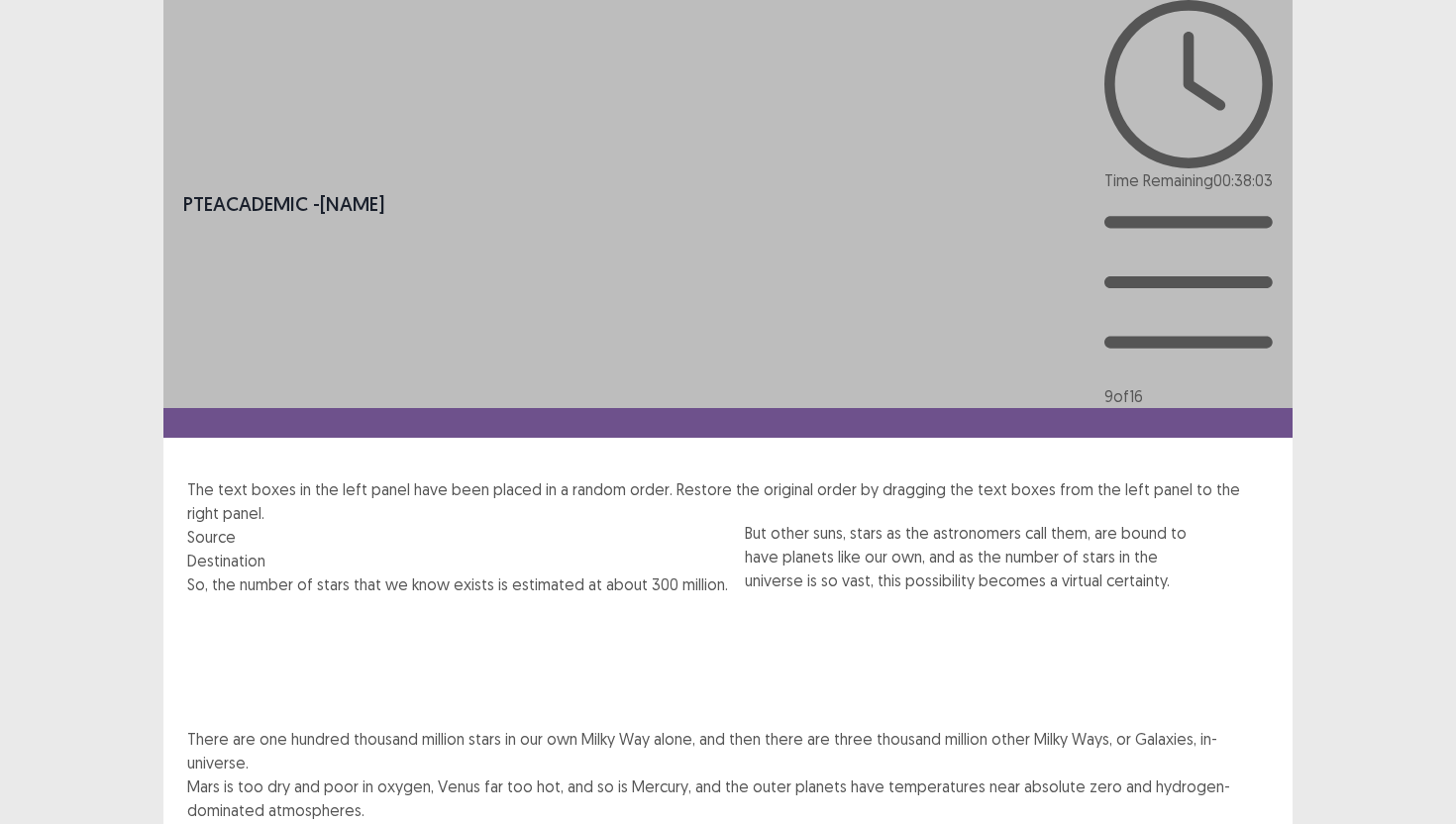 drag, startPoint x: 355, startPoint y: 403, endPoint x: 921, endPoint y: 602, distance: 599.9642 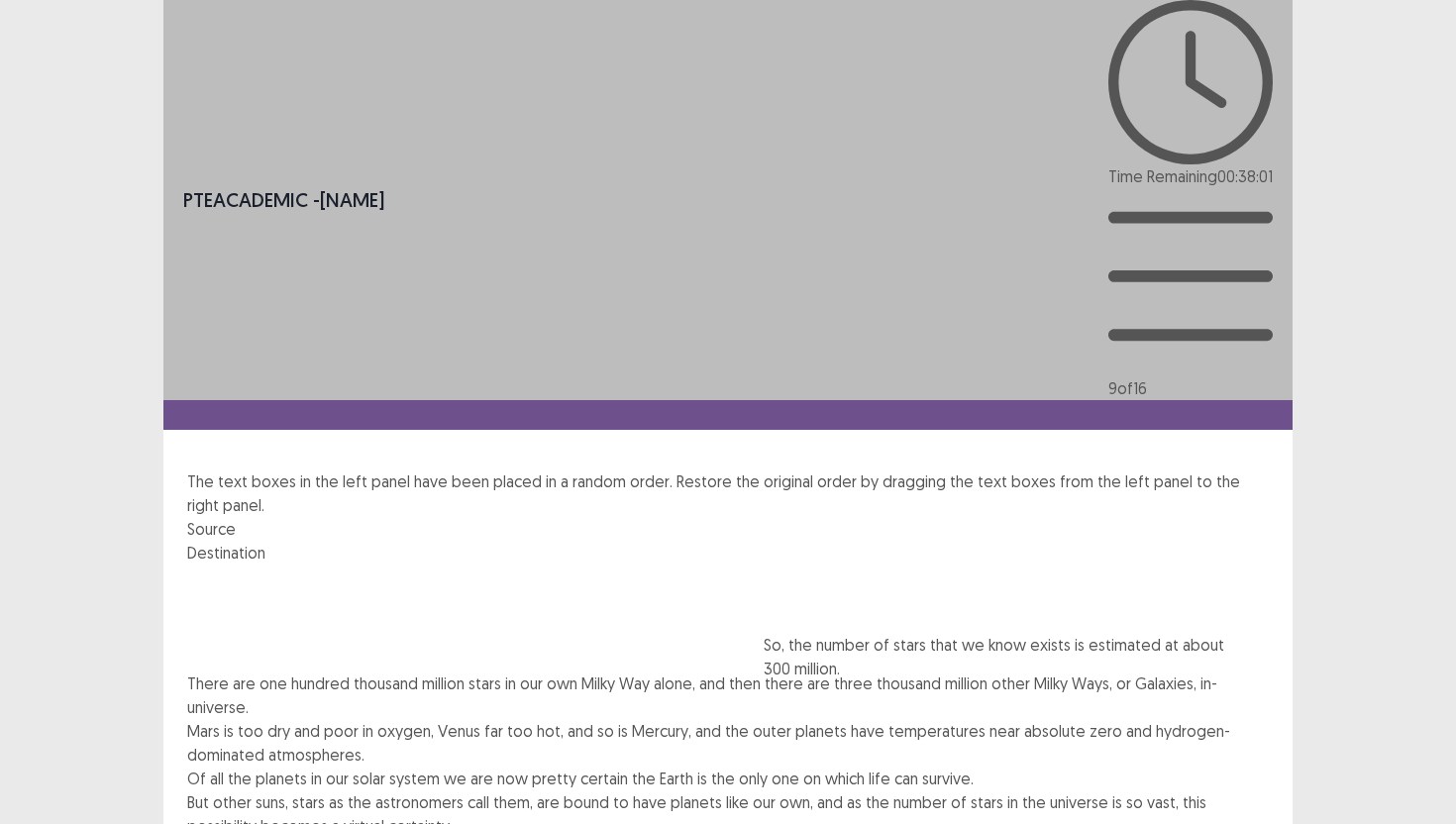 drag, startPoint x: 359, startPoint y: 286, endPoint x: 939, endPoint y: 678, distance: 700.04571 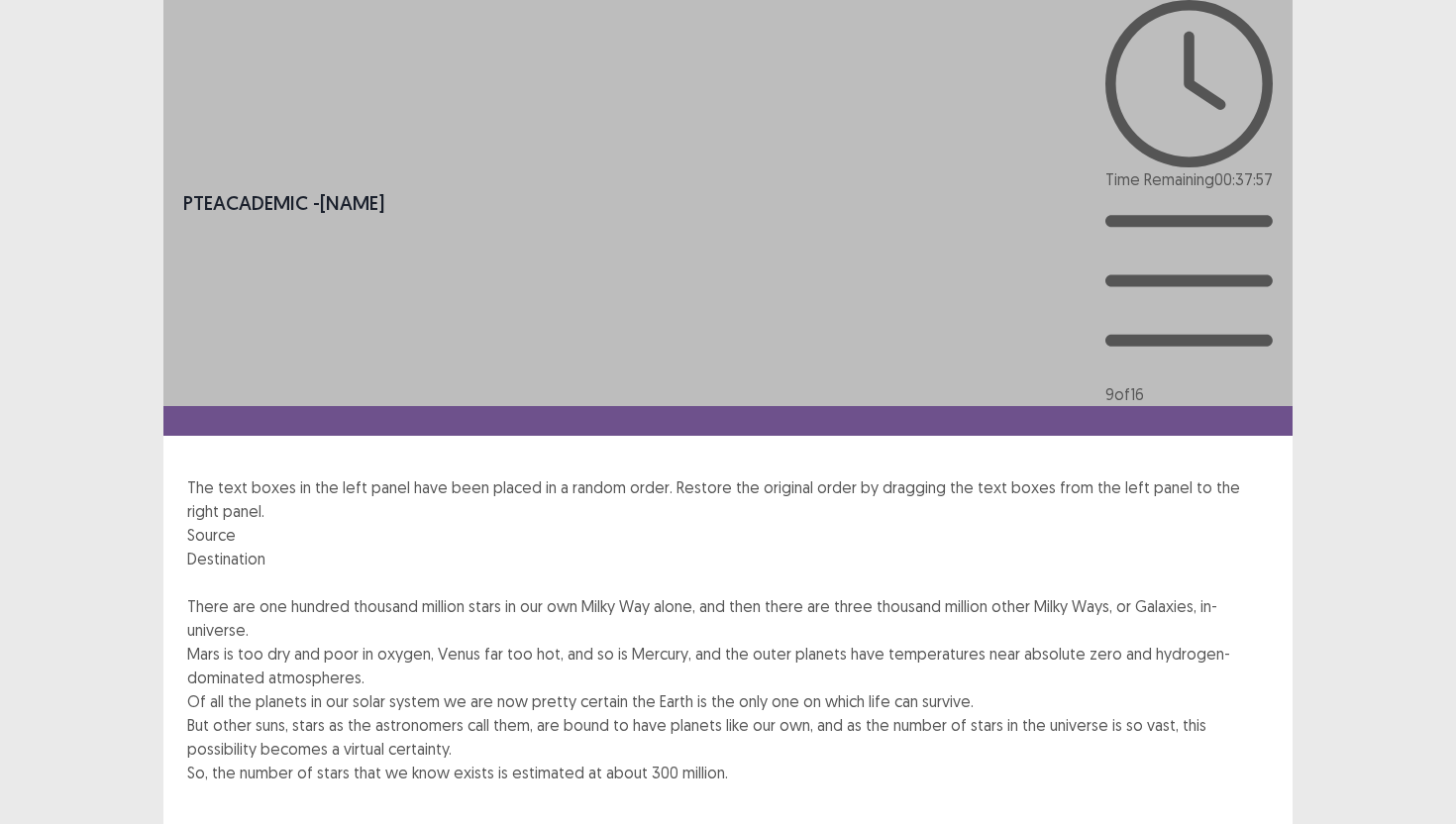 click on "Next" at bounding box center [1245, 868] 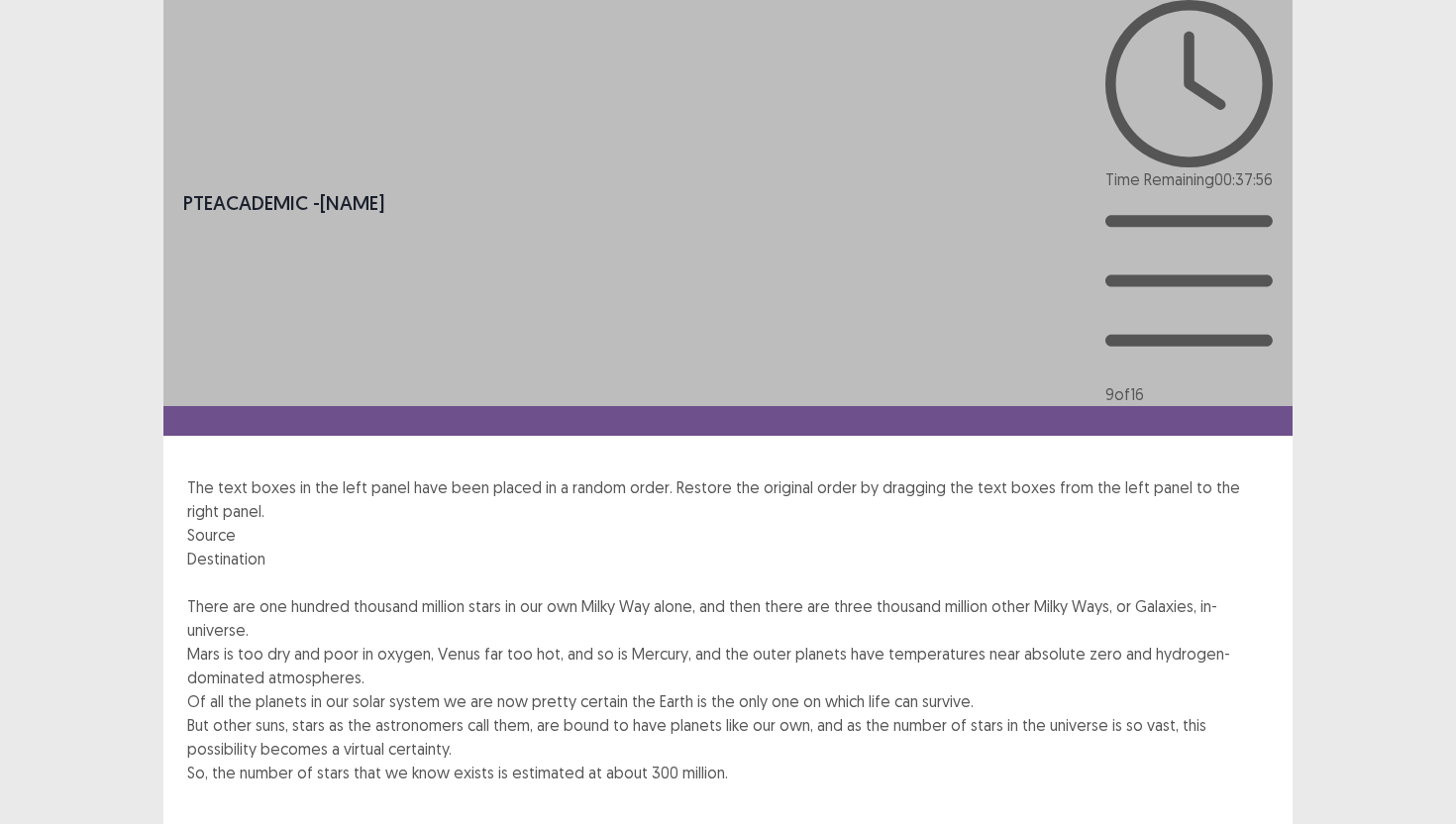 click on "Confirm" at bounding box center (43, 953) 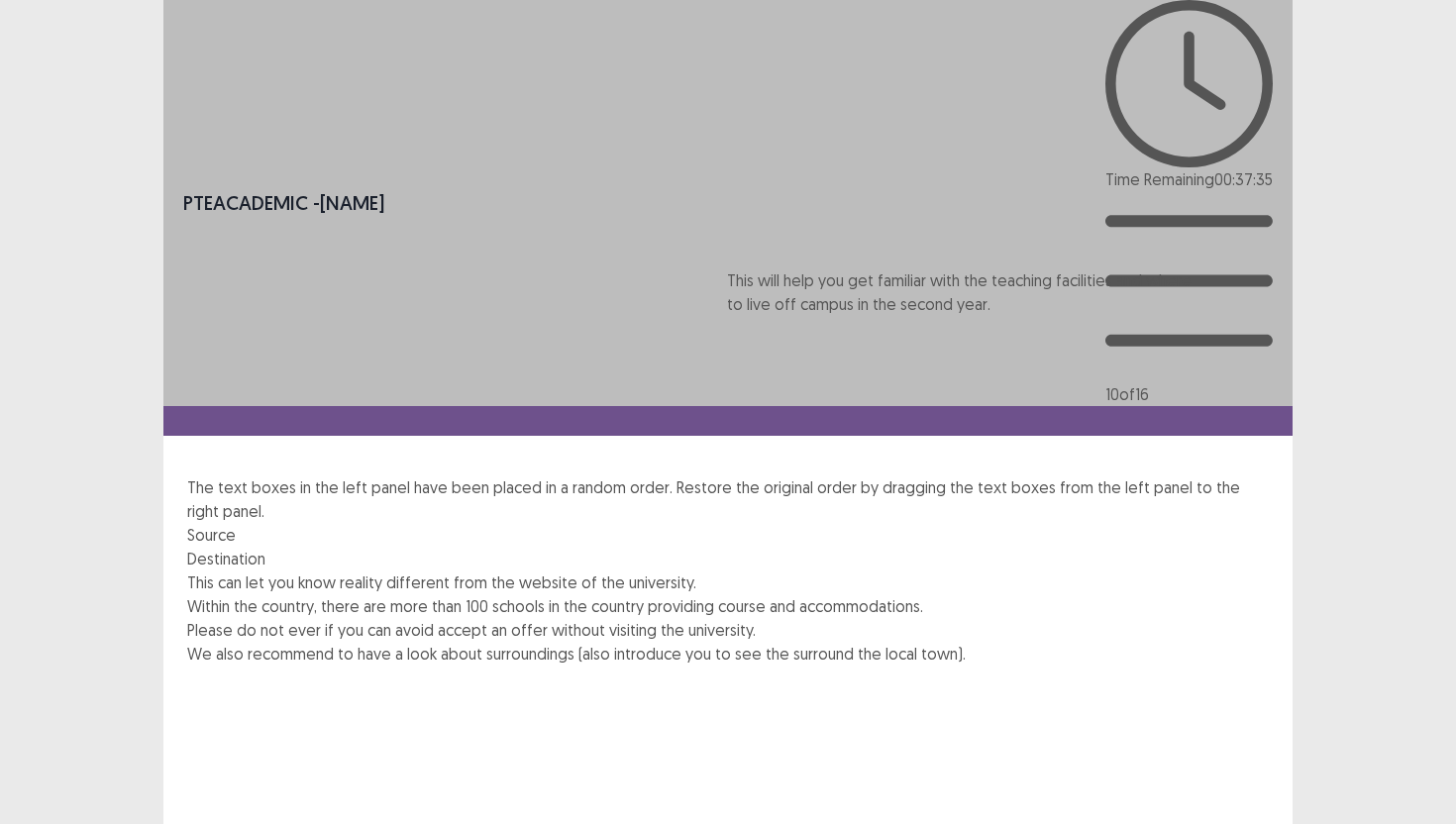drag, startPoint x: 325, startPoint y: 463, endPoint x: 868, endPoint y: 318, distance: 562.0267 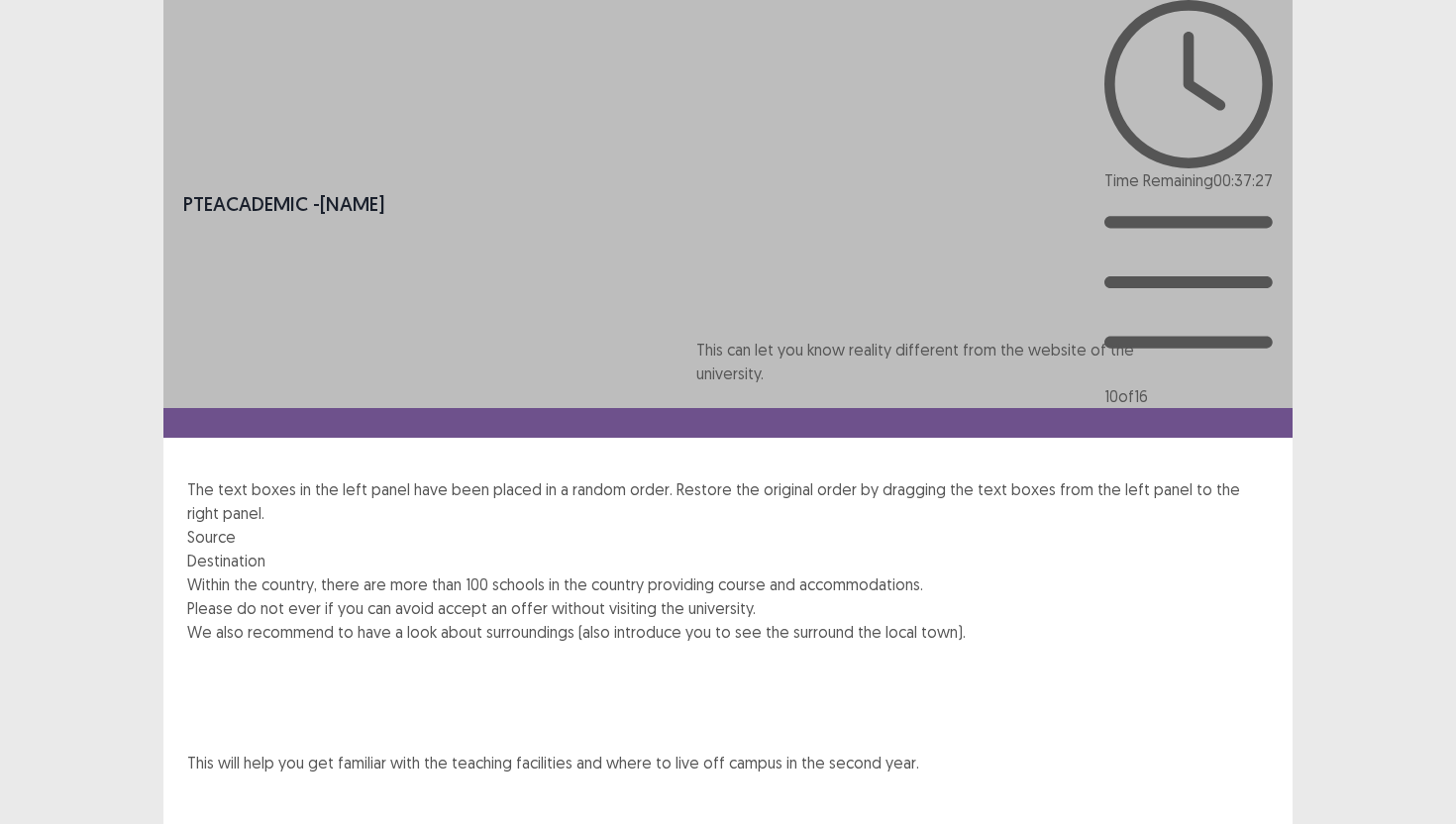 drag, startPoint x: 332, startPoint y: 275, endPoint x: 850, endPoint y: 370, distance: 526.63935 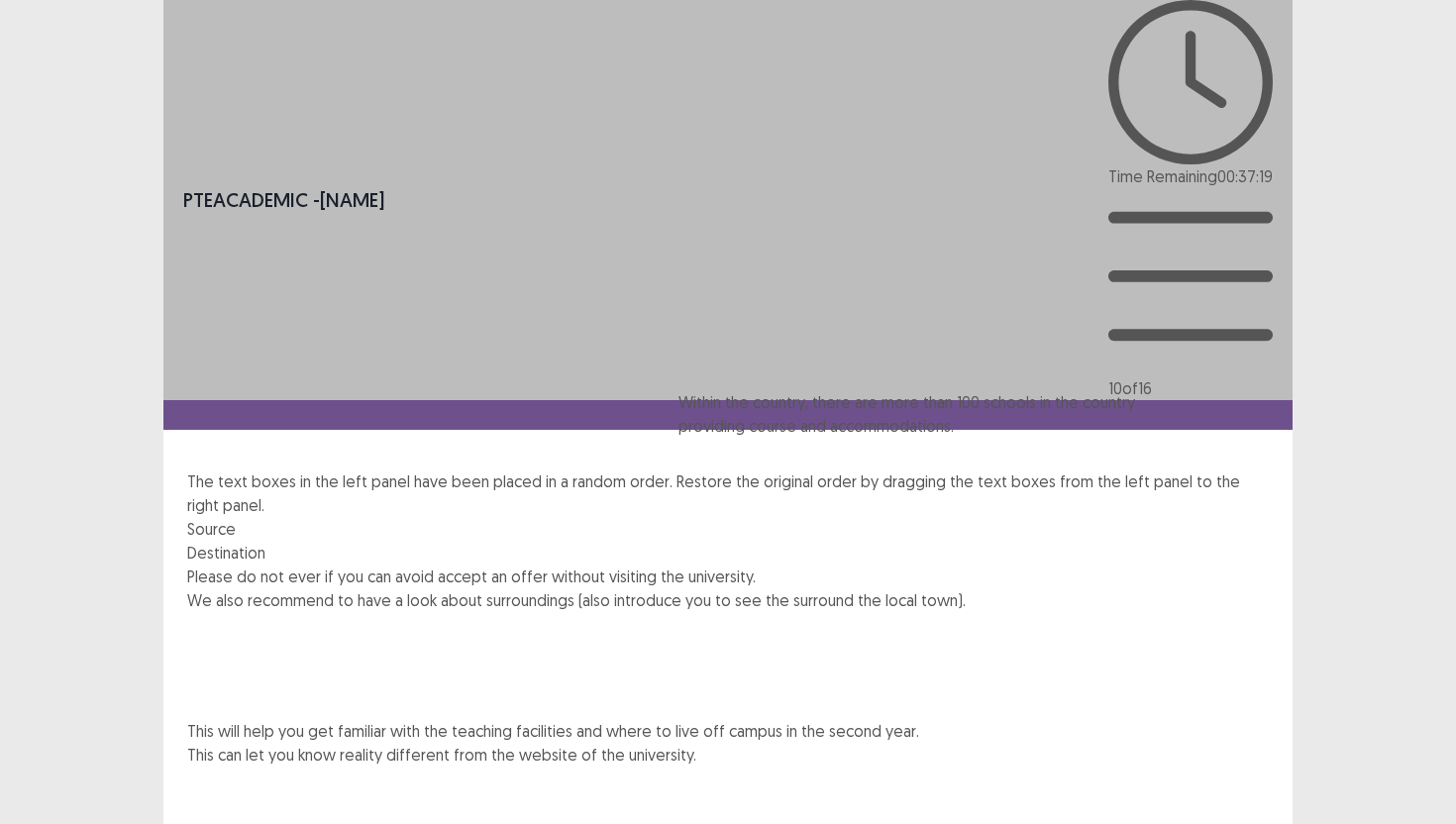 drag, startPoint x: 431, startPoint y: 349, endPoint x: 842, endPoint y: 443, distance: 421.61238 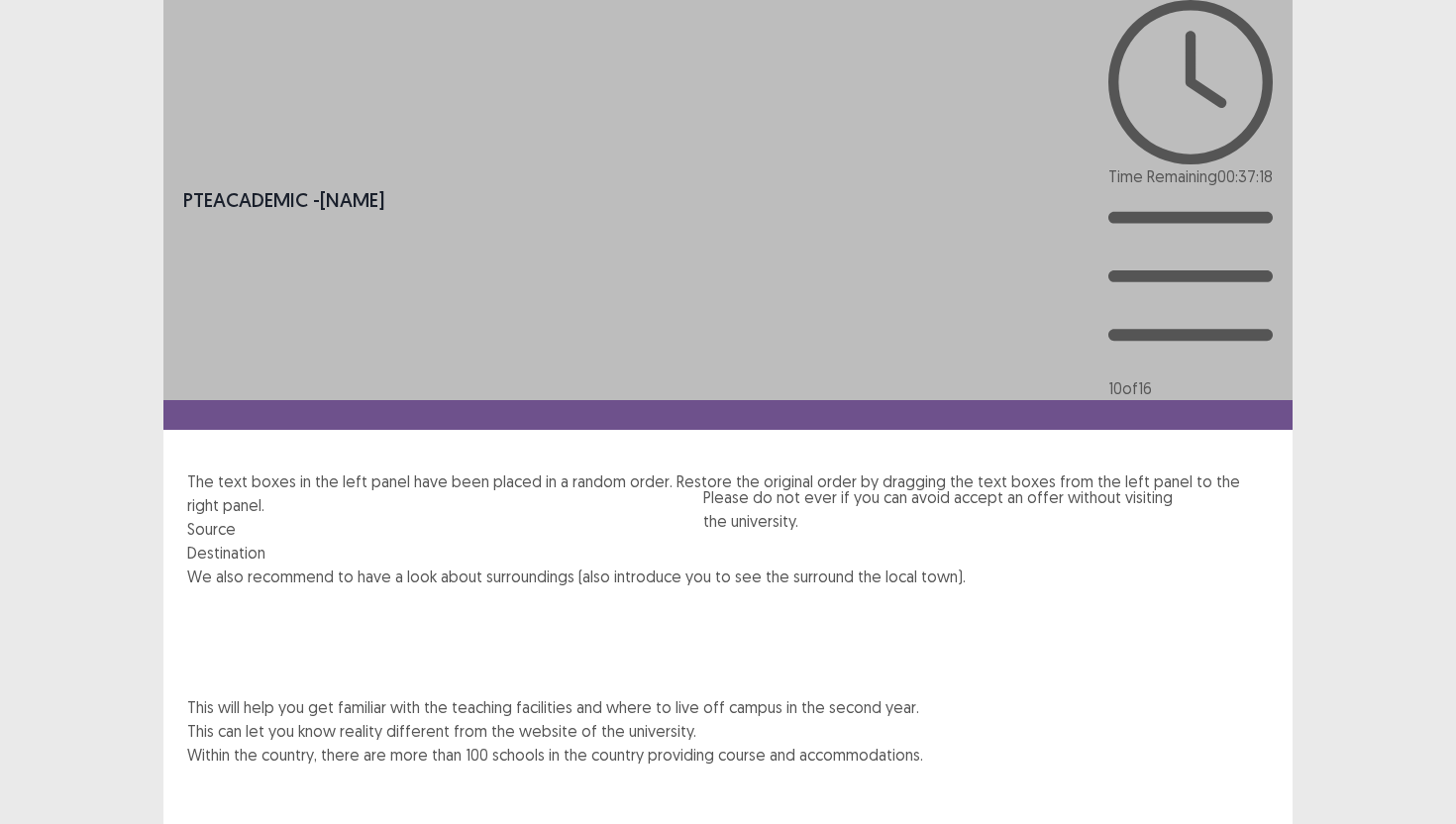 drag, startPoint x: 452, startPoint y: 303, endPoint x: 902, endPoint y: 498, distance: 490.4335 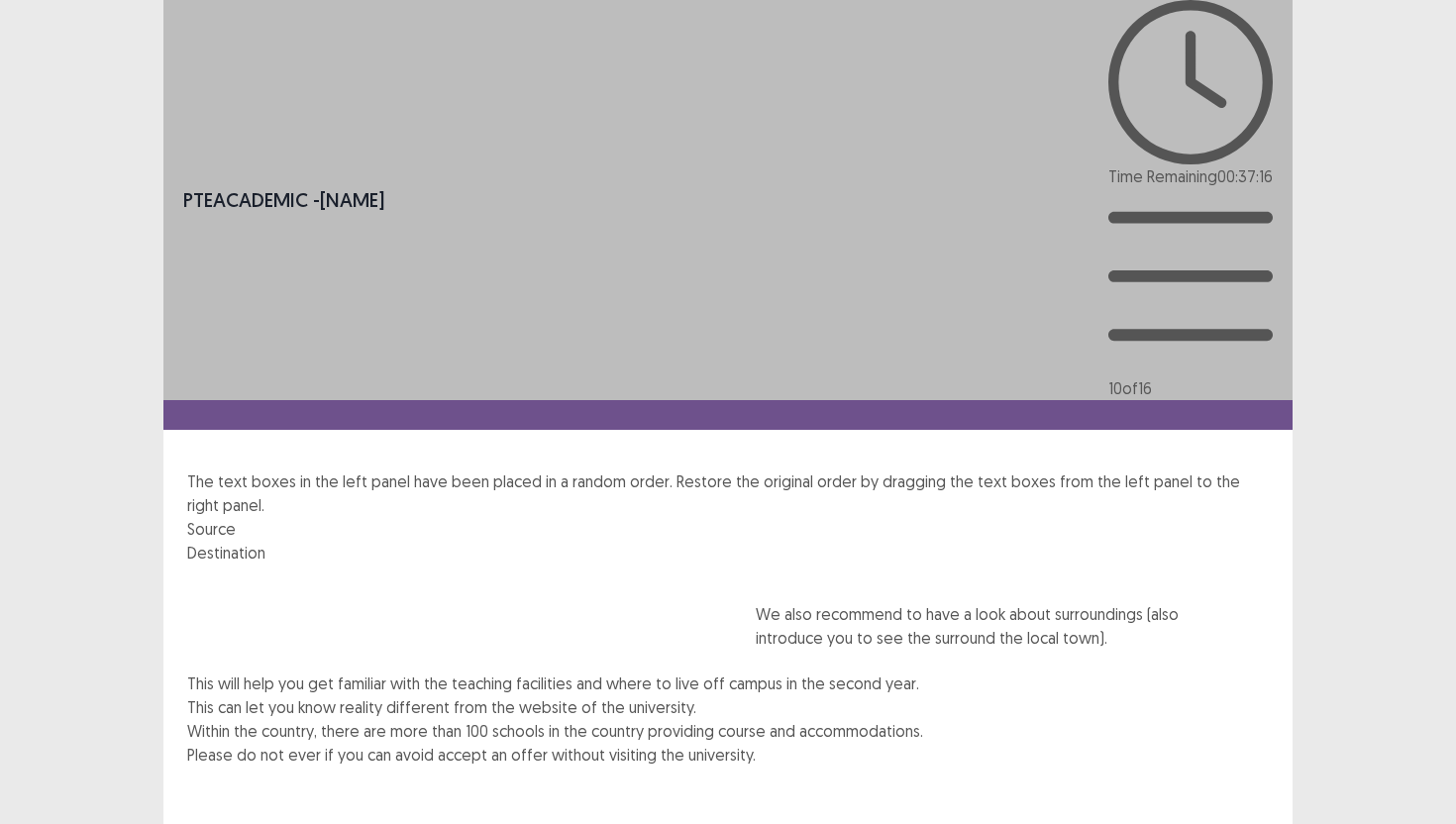 drag, startPoint x: 390, startPoint y: 297, endPoint x: 966, endPoint y: 647, distance: 674 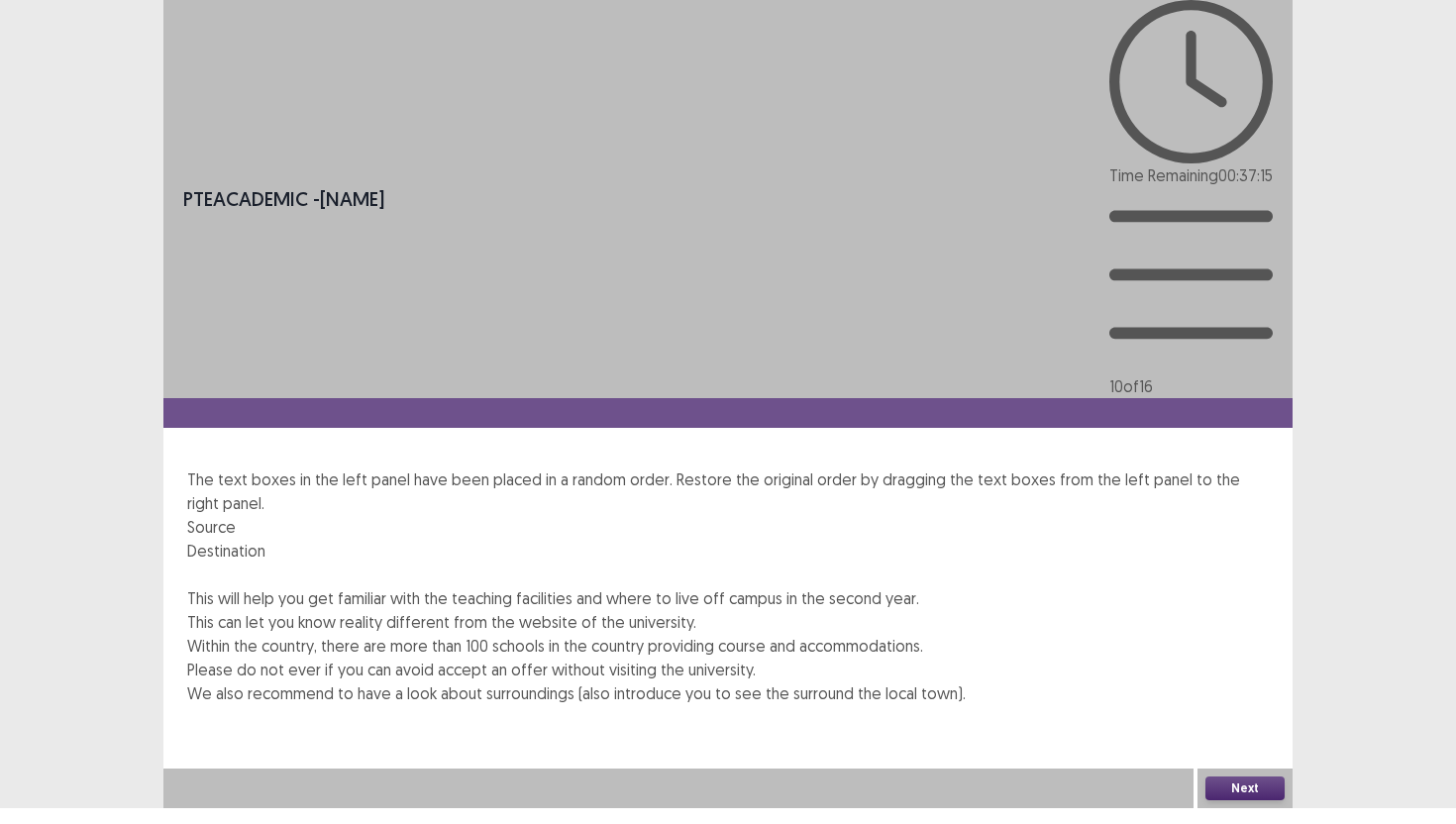 click on "Next" at bounding box center (1245, 788) 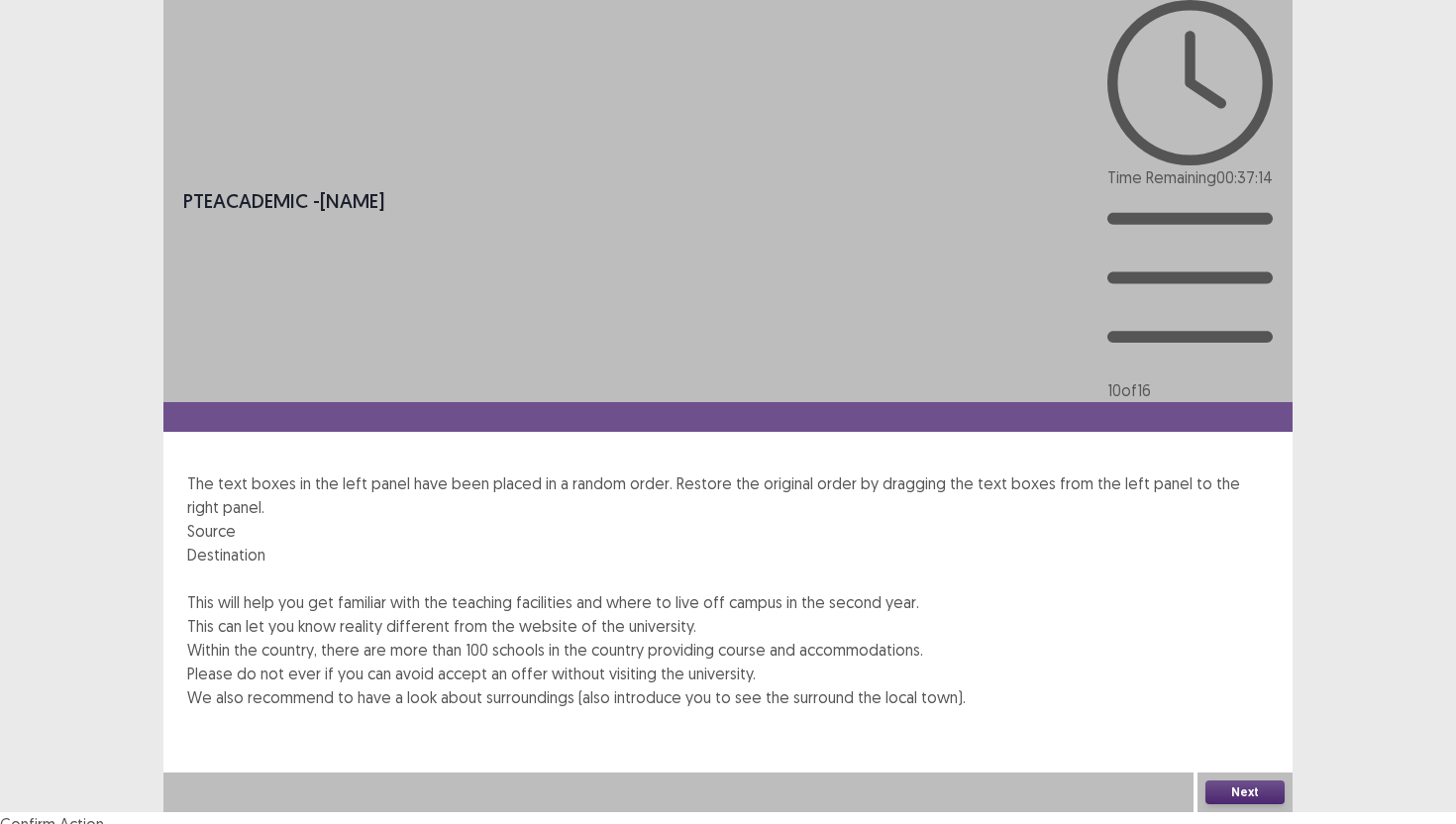 click on "Confirm" at bounding box center [43, 877] 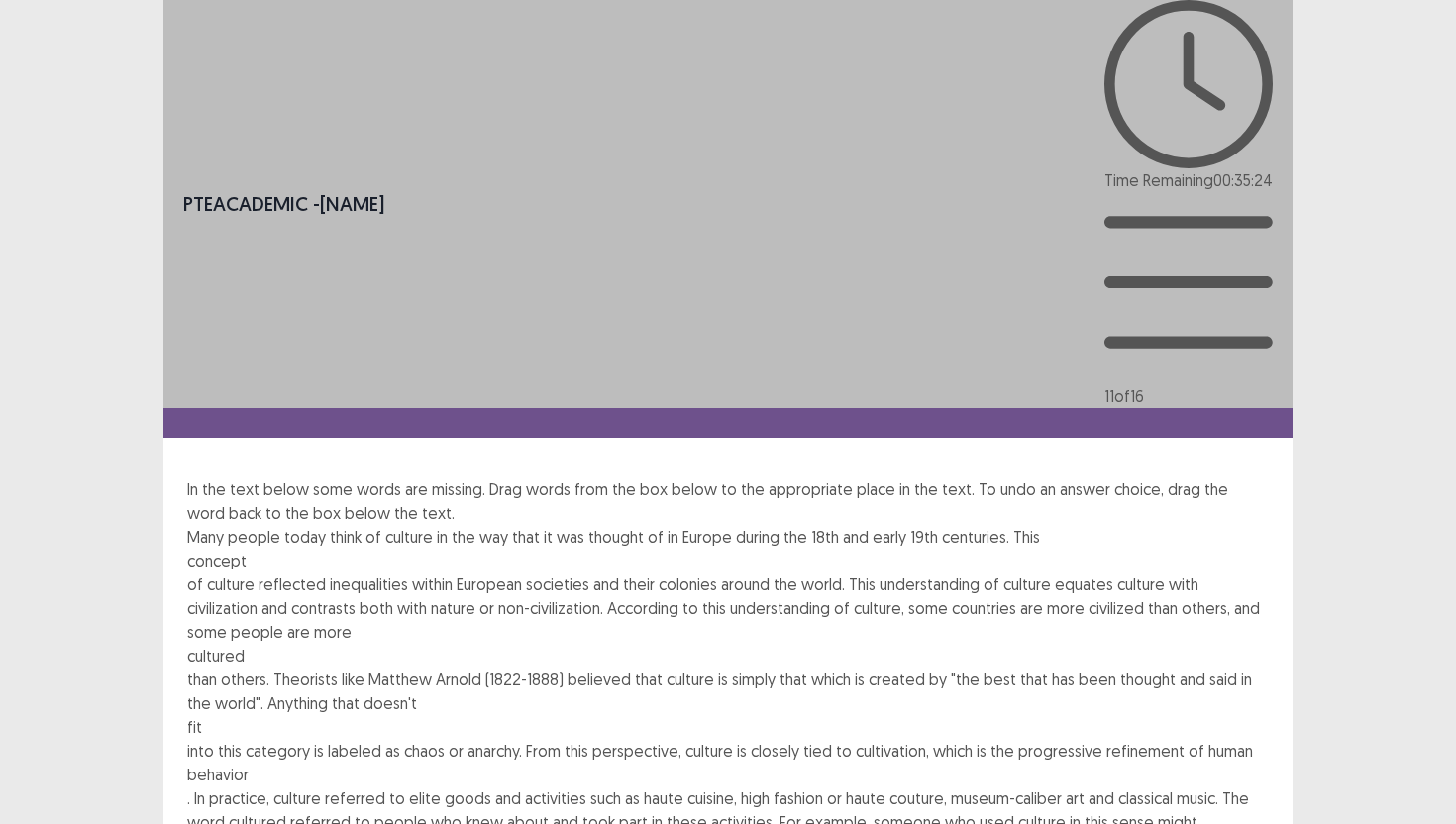 click on "Next" at bounding box center (1245, 1012) 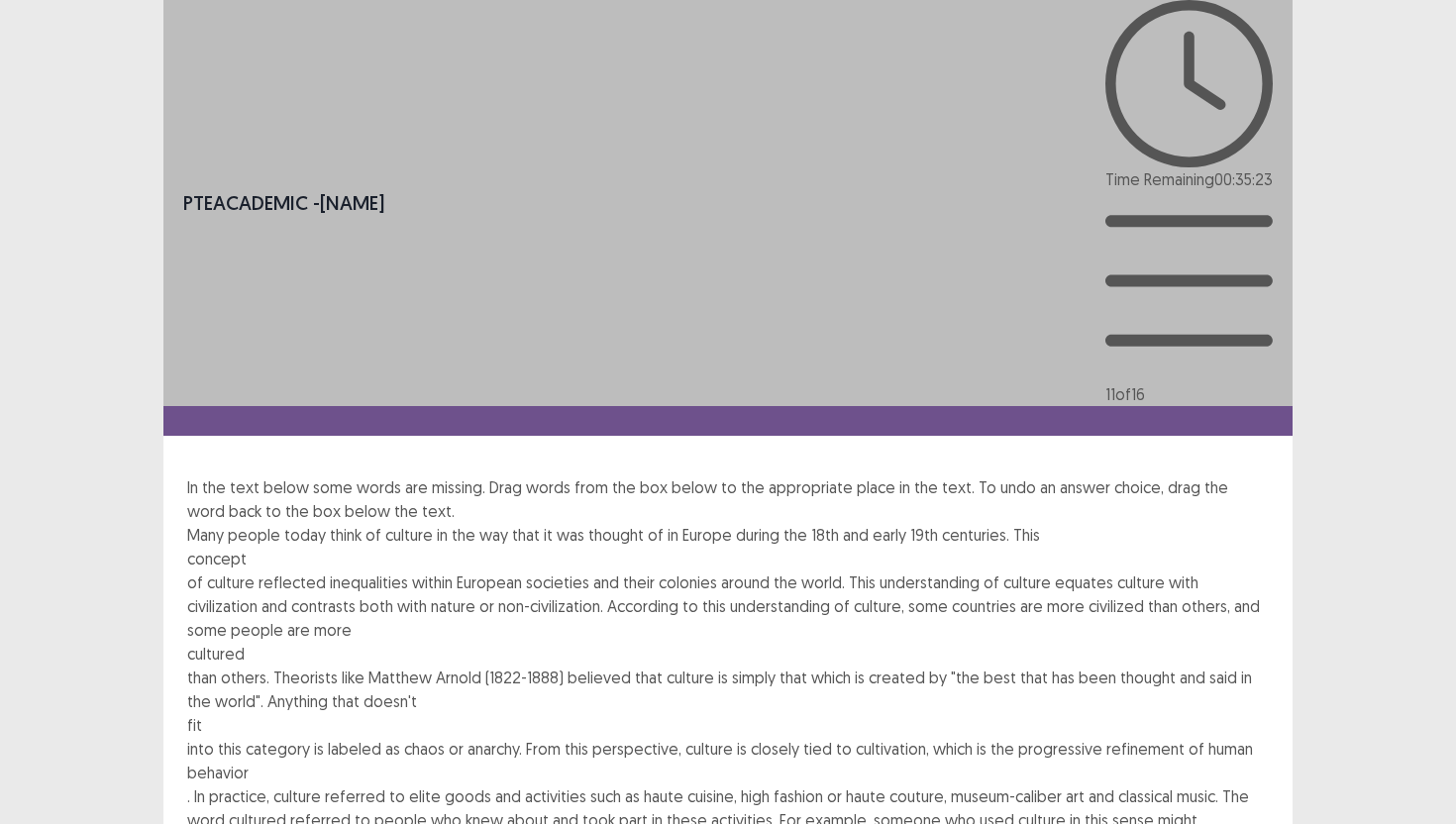 click on "Confirm" at bounding box center [43, 1095] 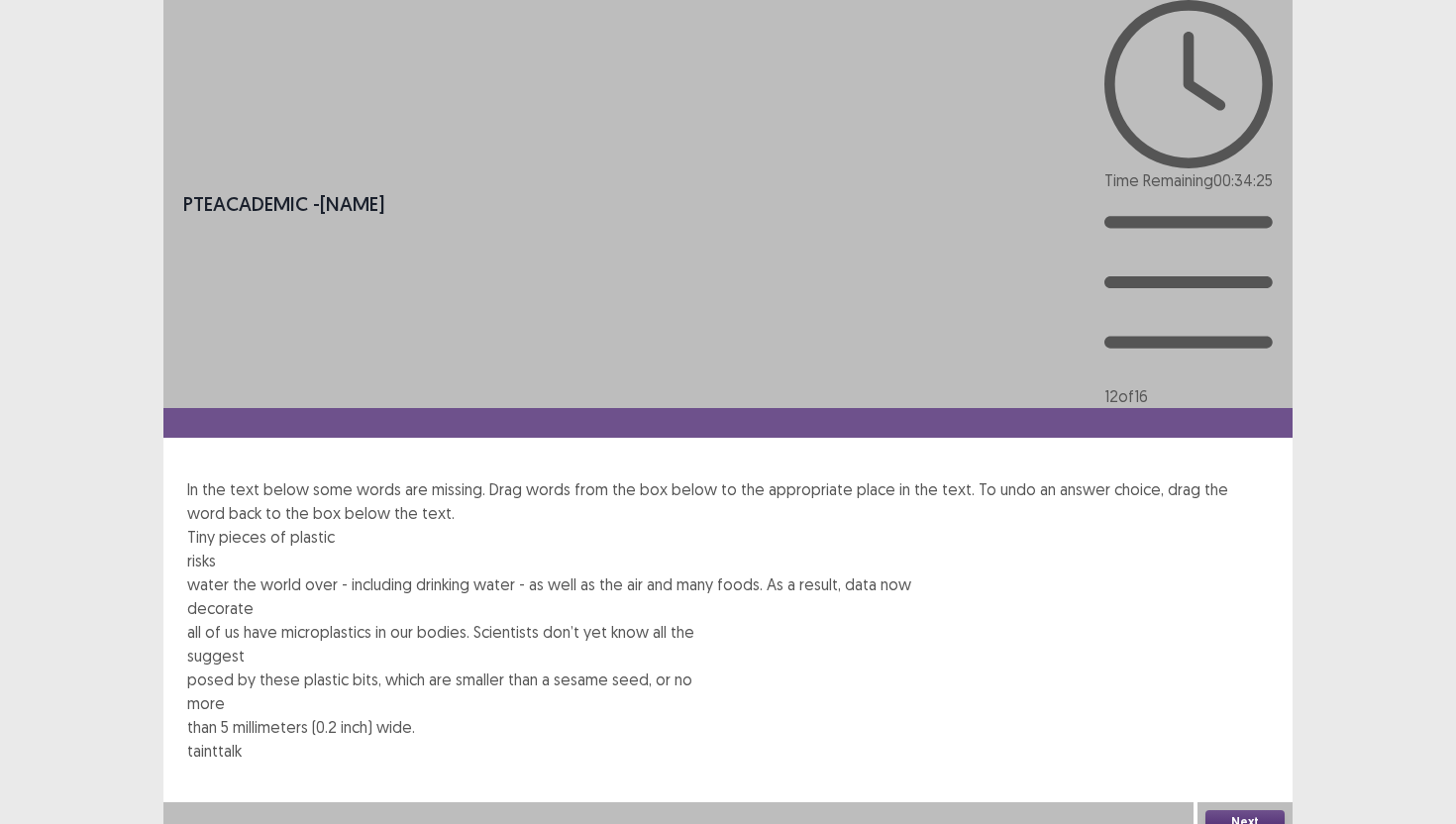 click on "Next" at bounding box center (1245, 822) 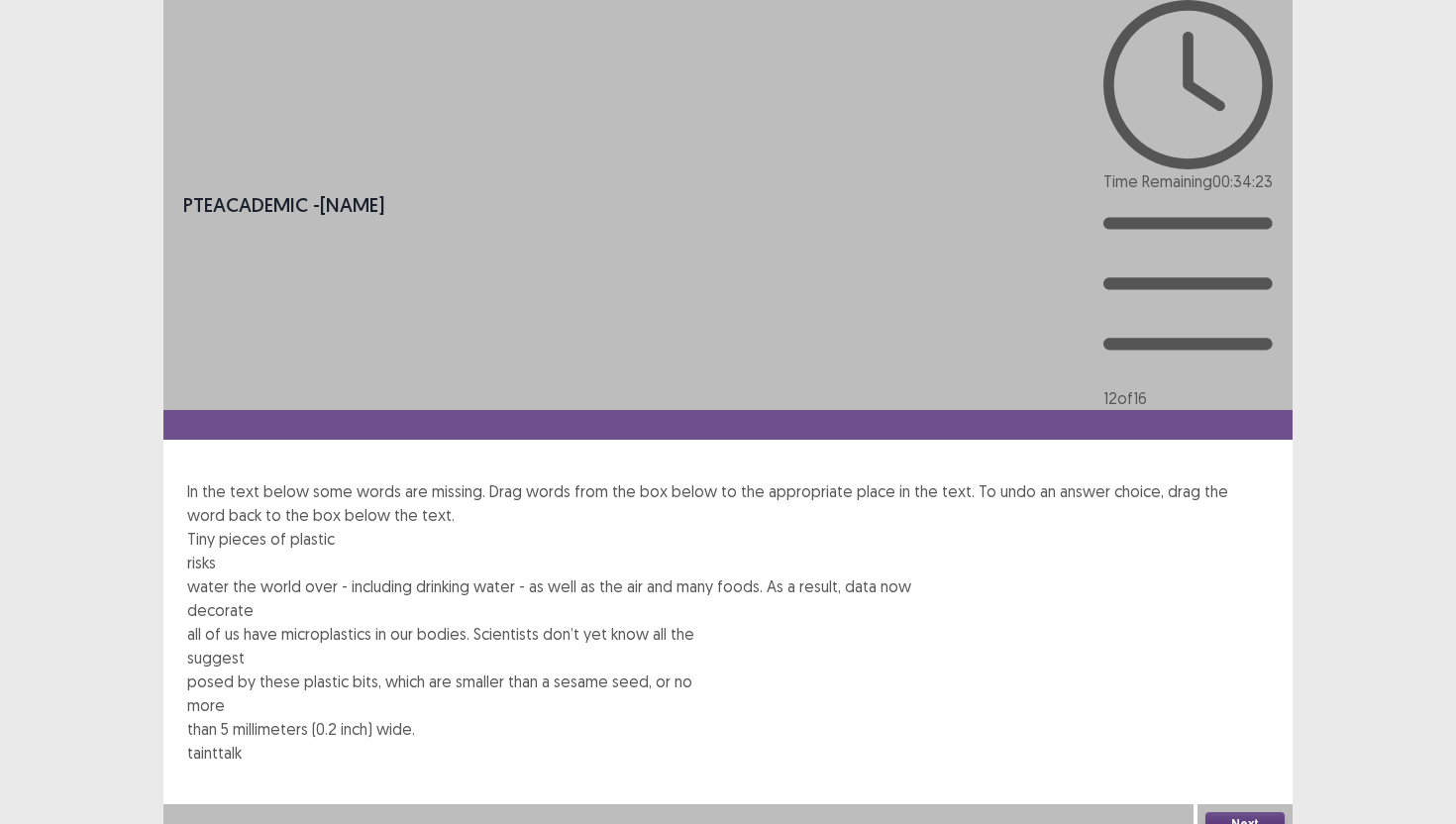 click on "Confirm" at bounding box center (43, 909) 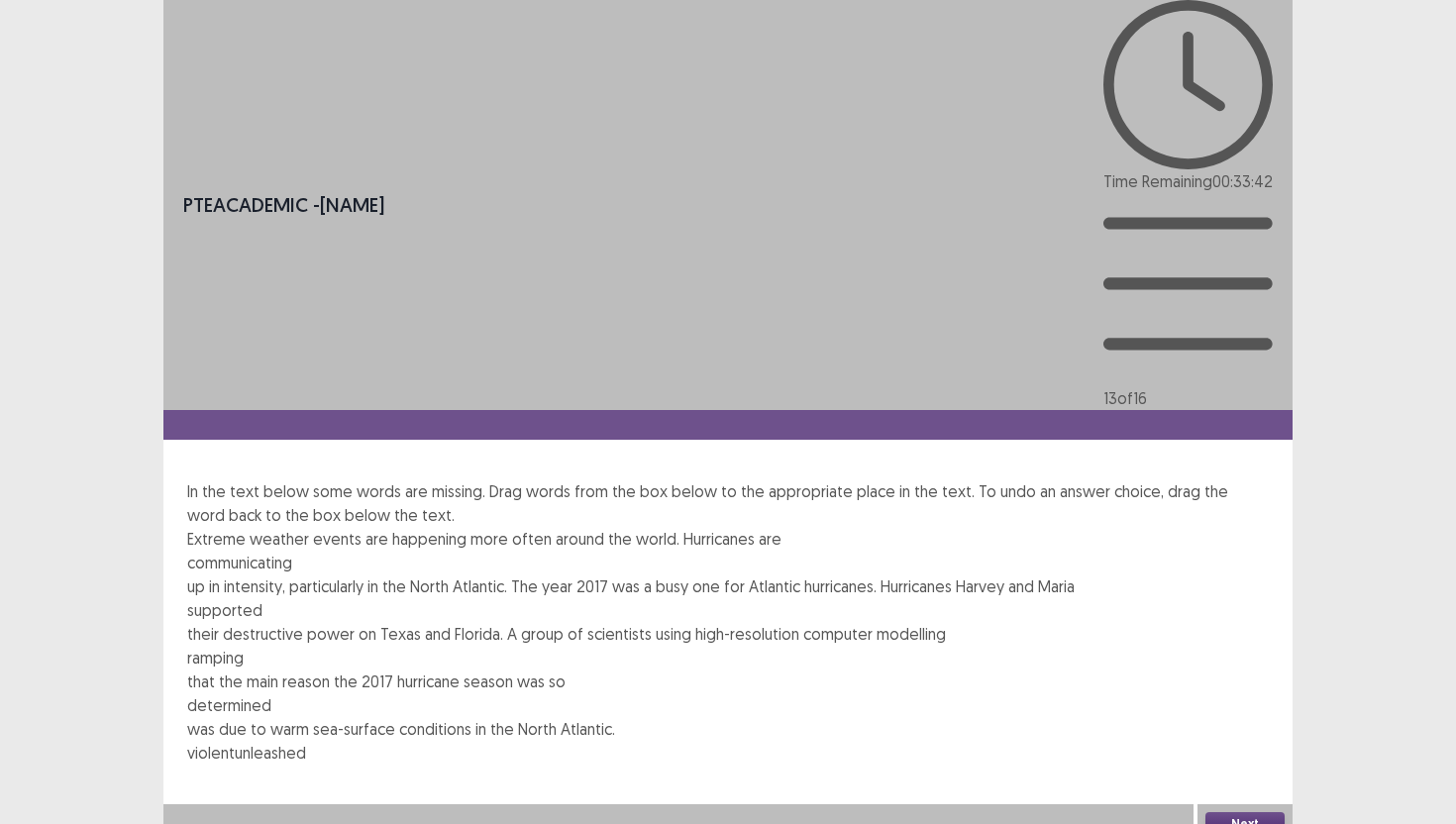 click on "Next" at bounding box center [1245, 824] 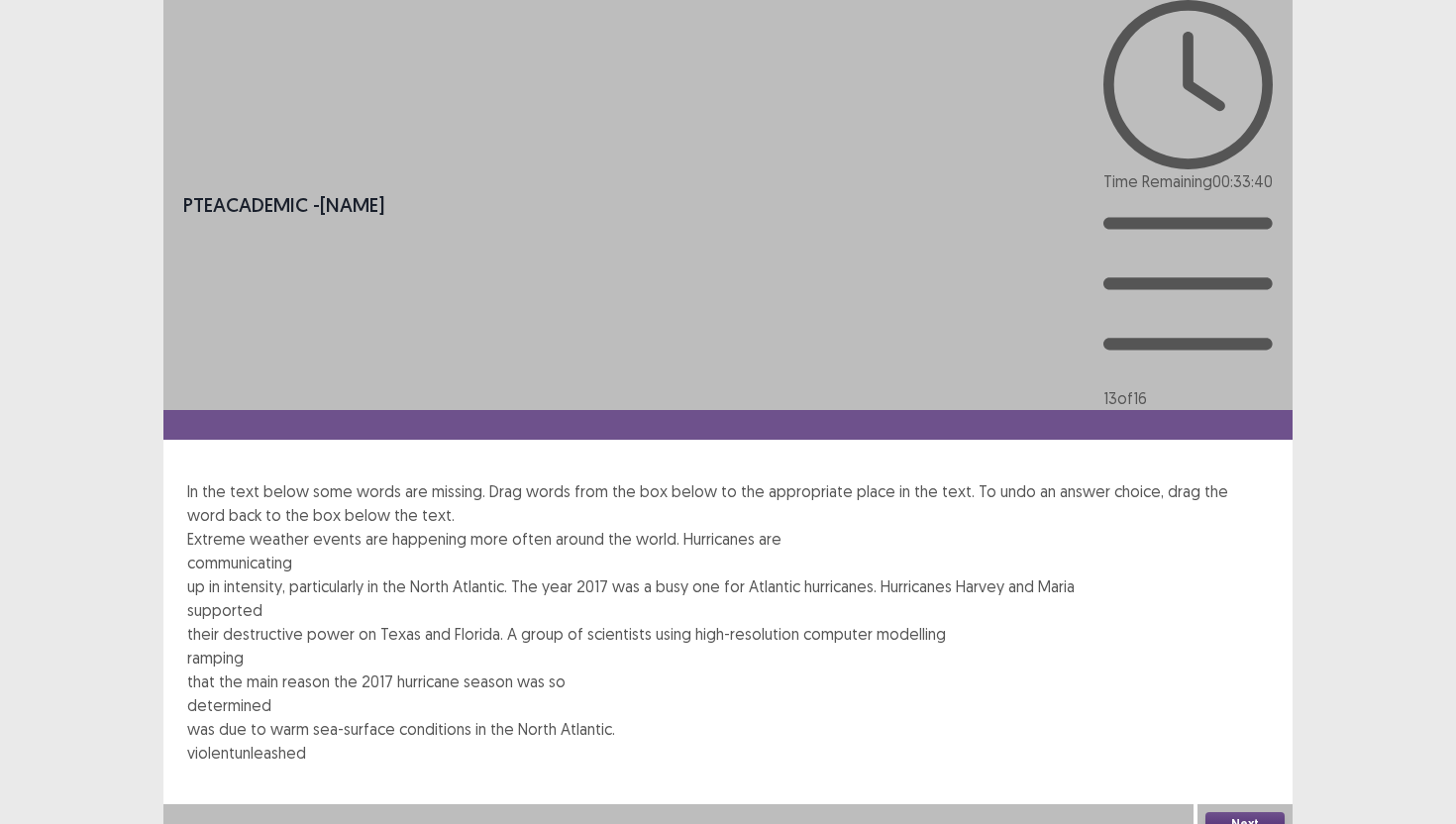 click on "Confirm" at bounding box center [43, 909] 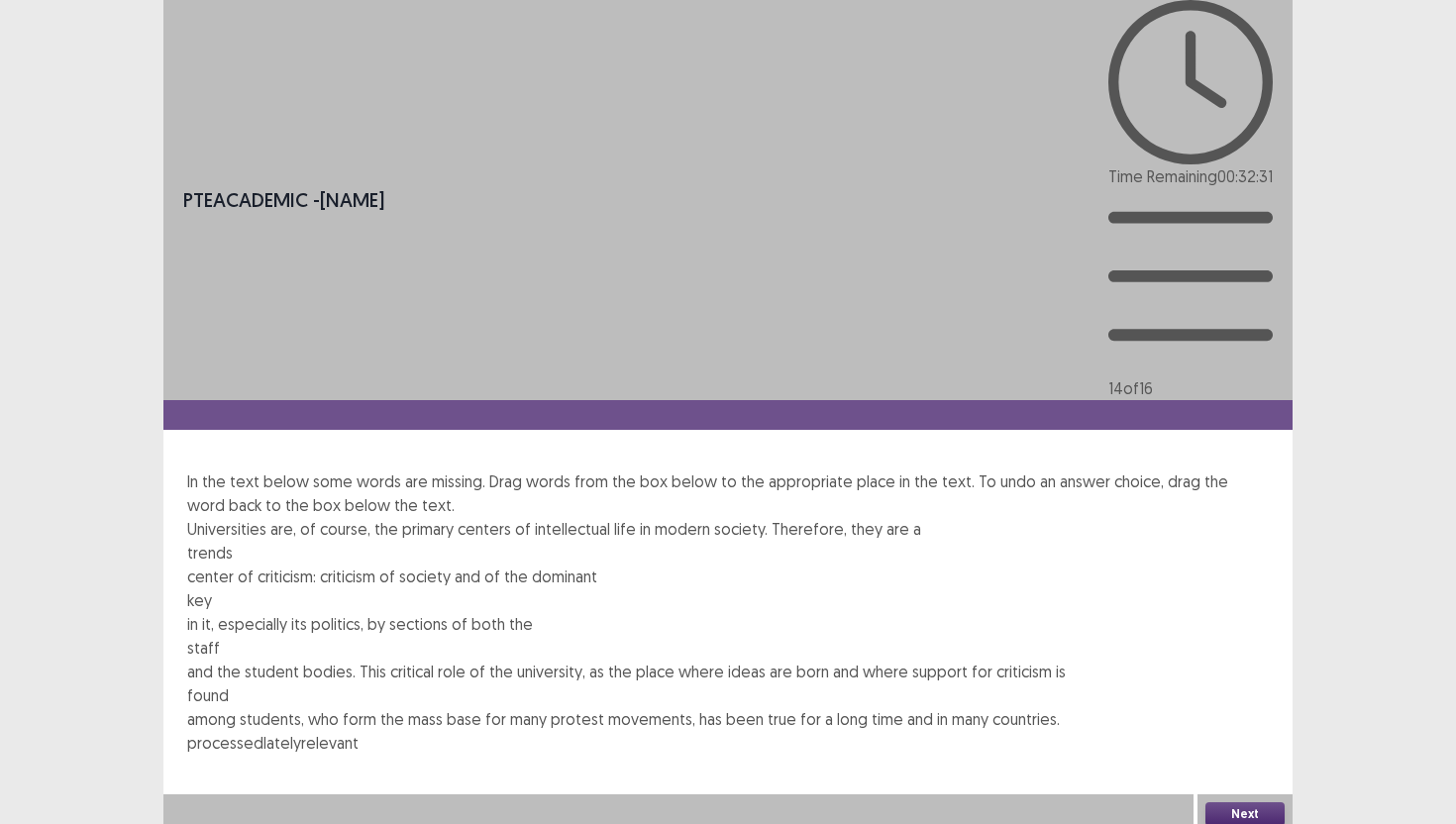 click on "Next" at bounding box center [1245, 814] 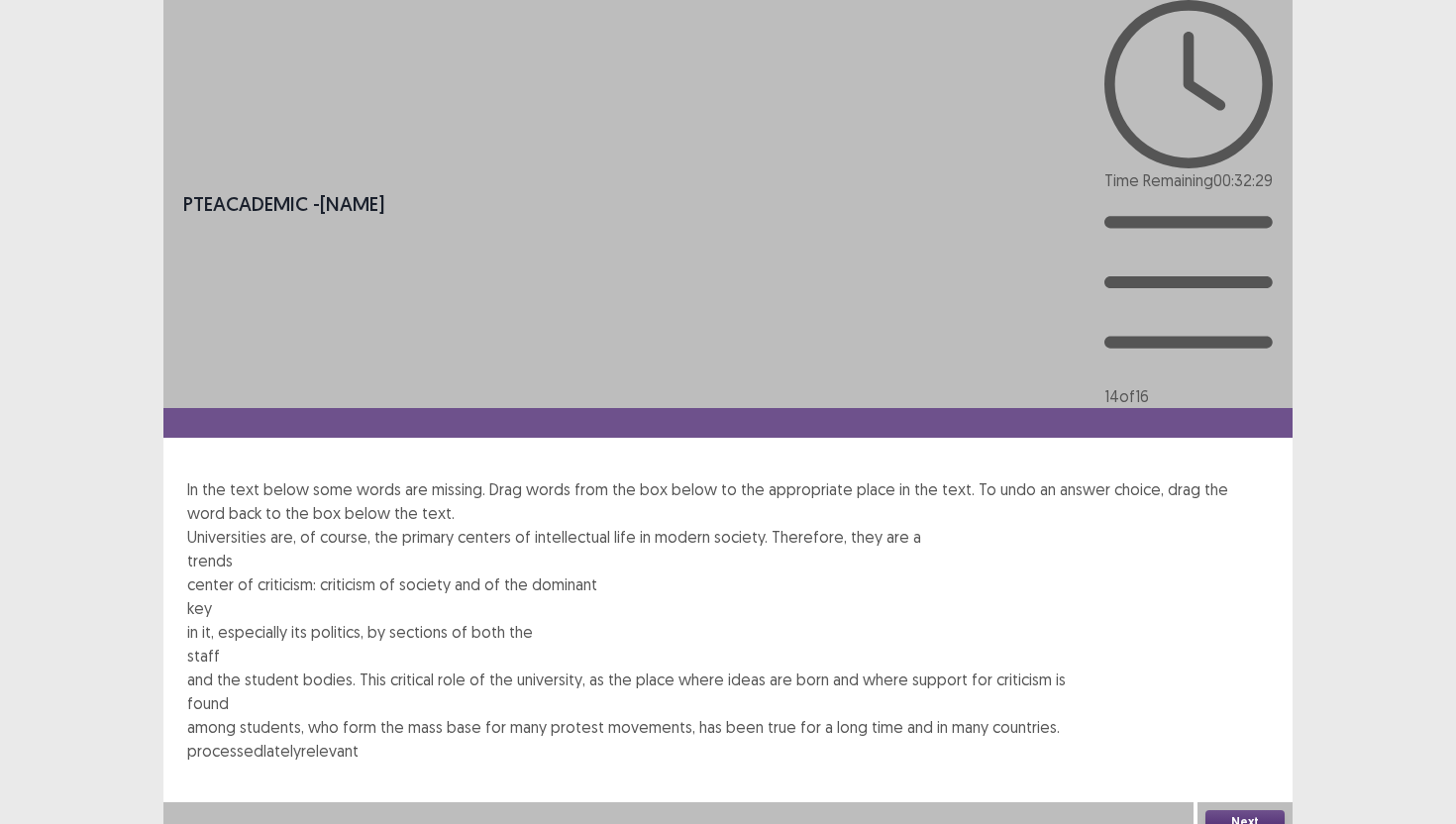 click on "Confirm" at bounding box center [43, 907] 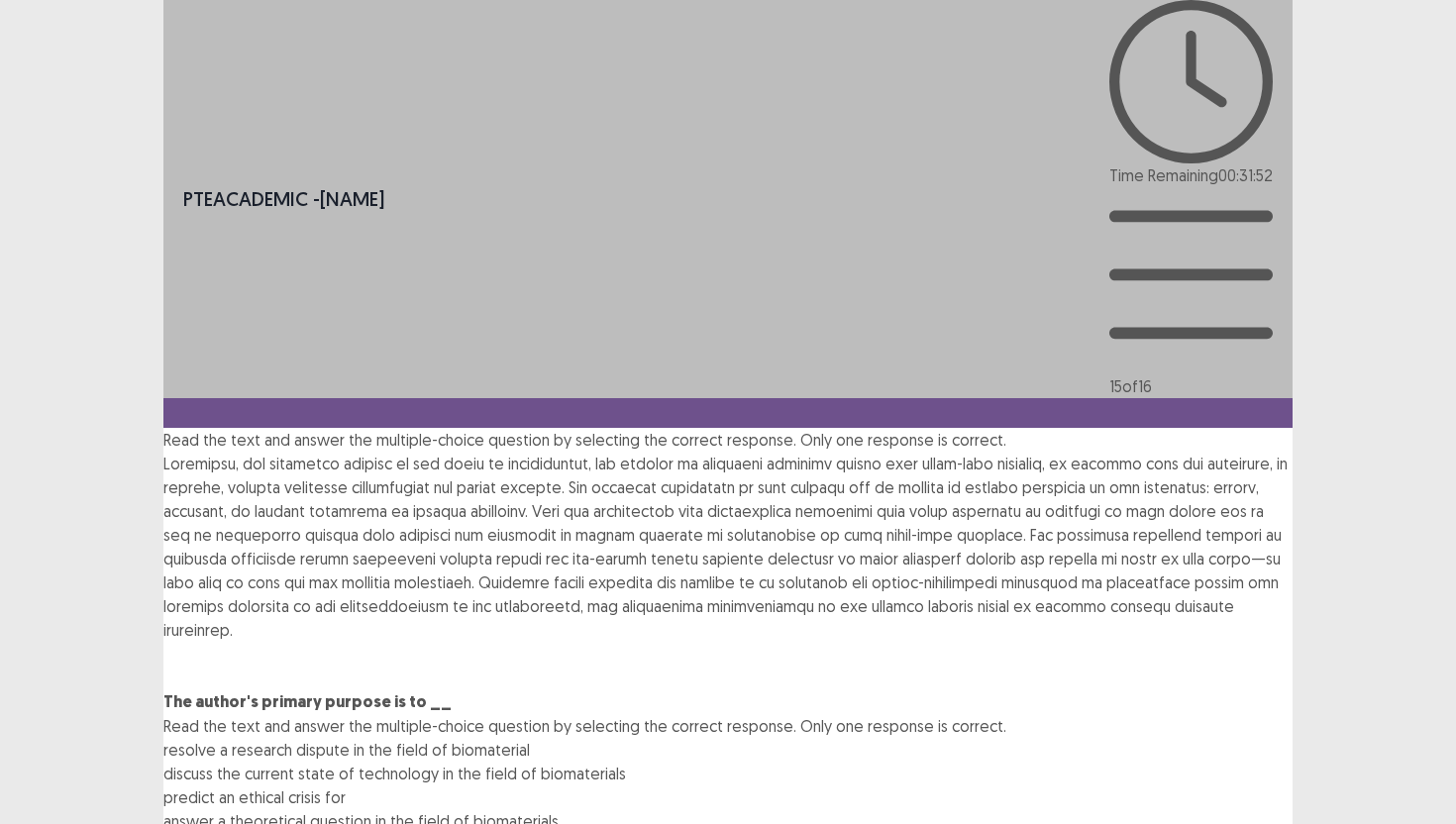 click at bounding box center [163, 750] 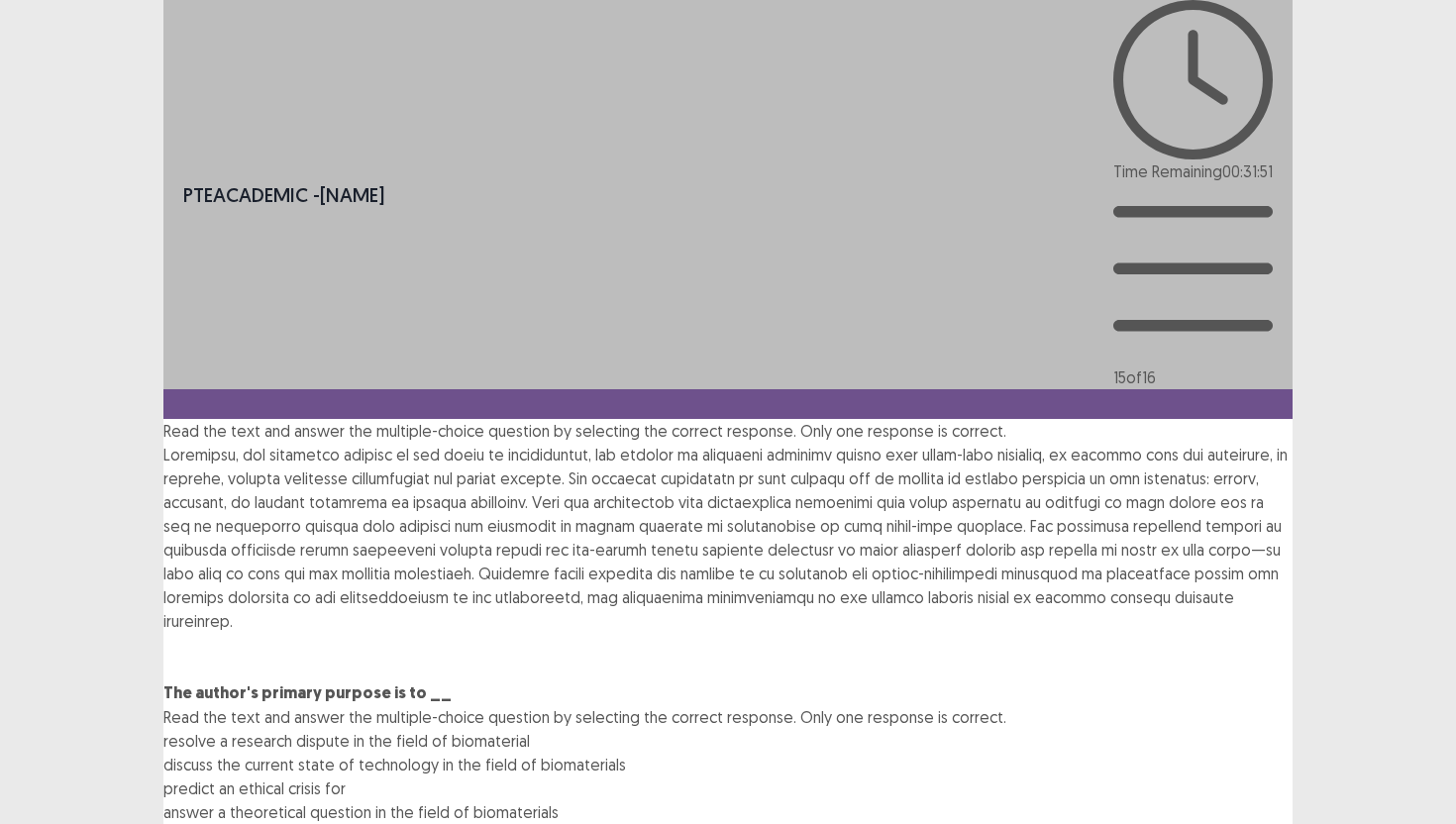 click on "Next" at bounding box center [1245, 844] 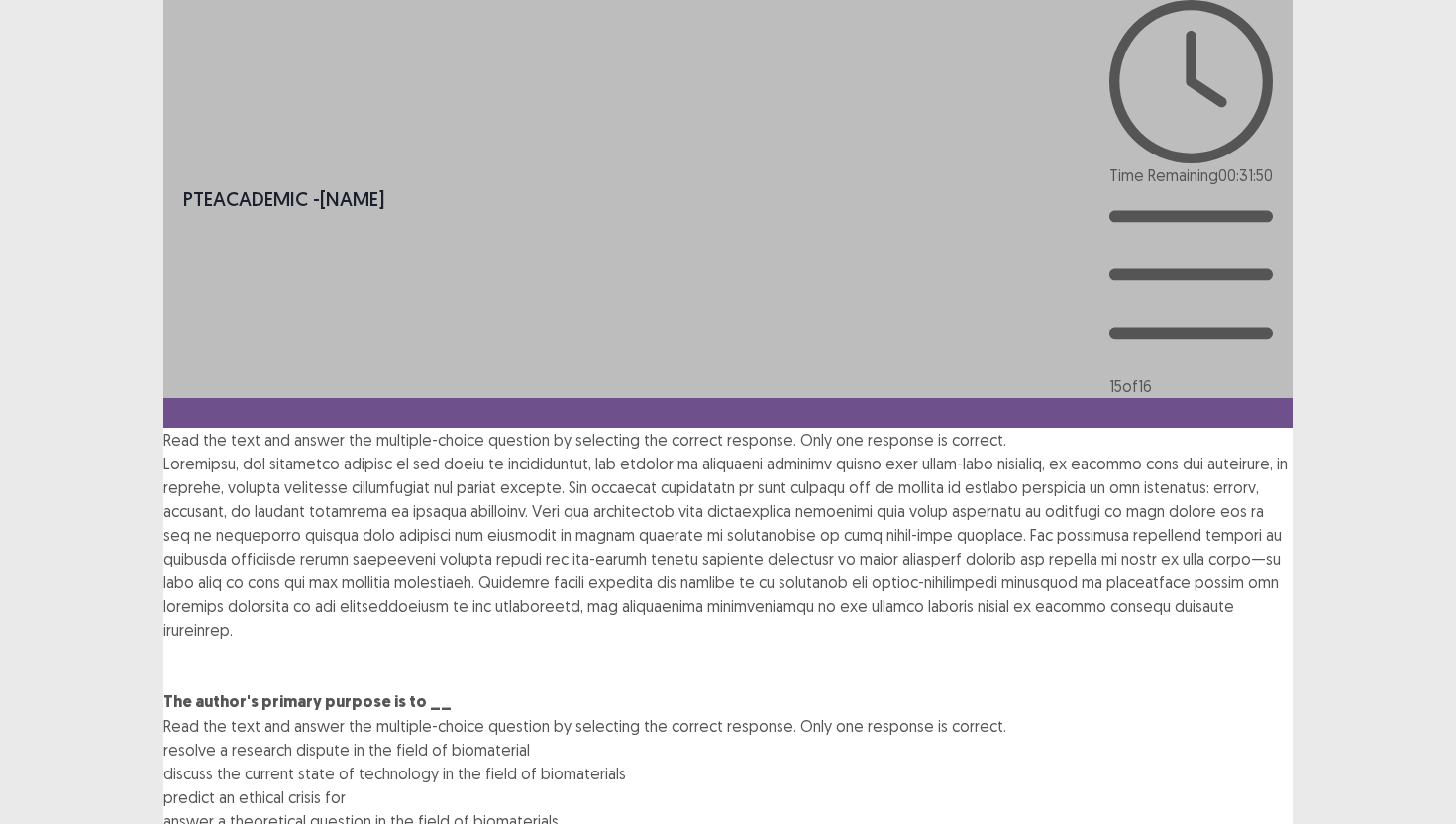 click on "Confirm" at bounding box center (43, 938) 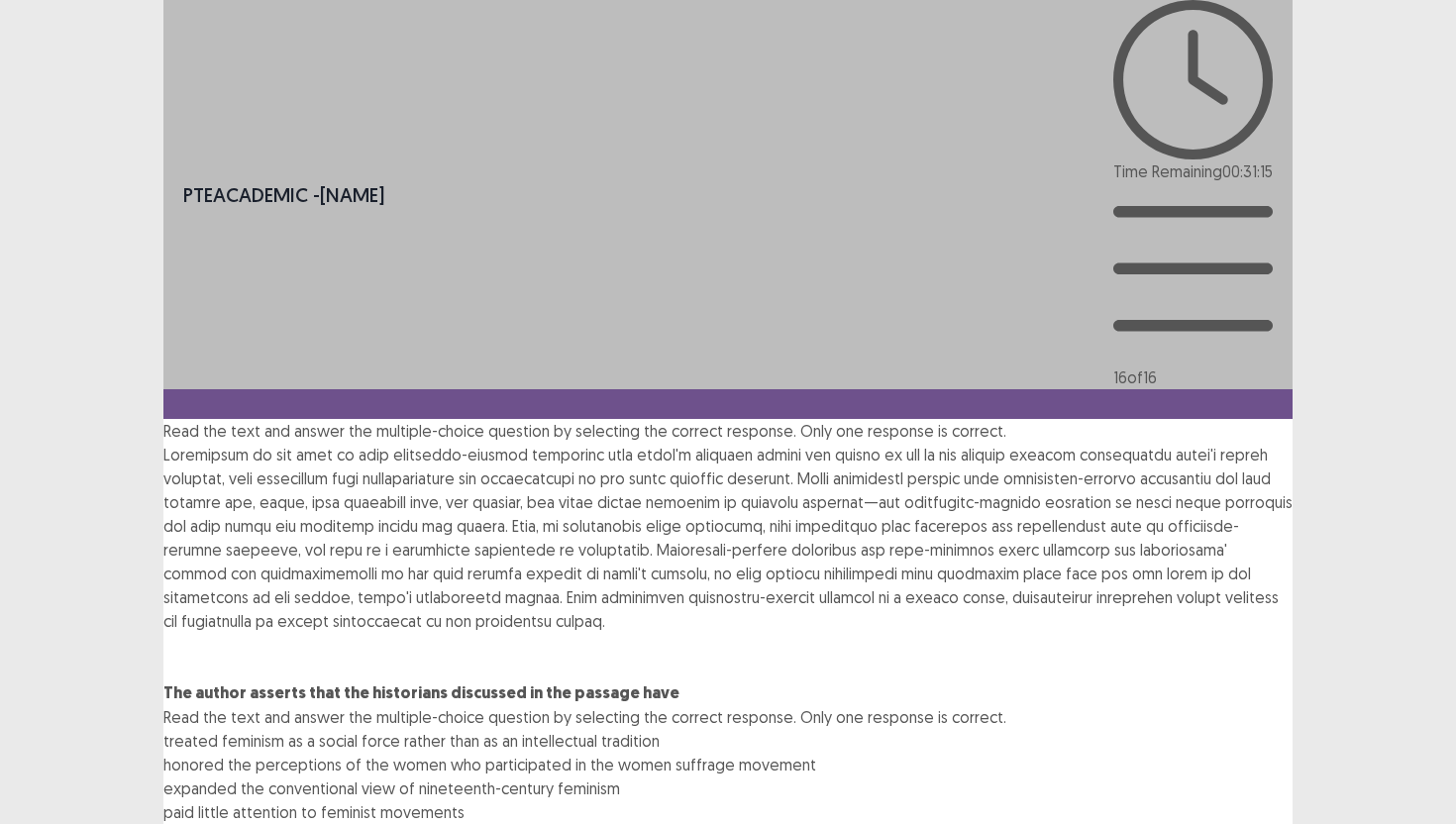 click at bounding box center [163, 765] 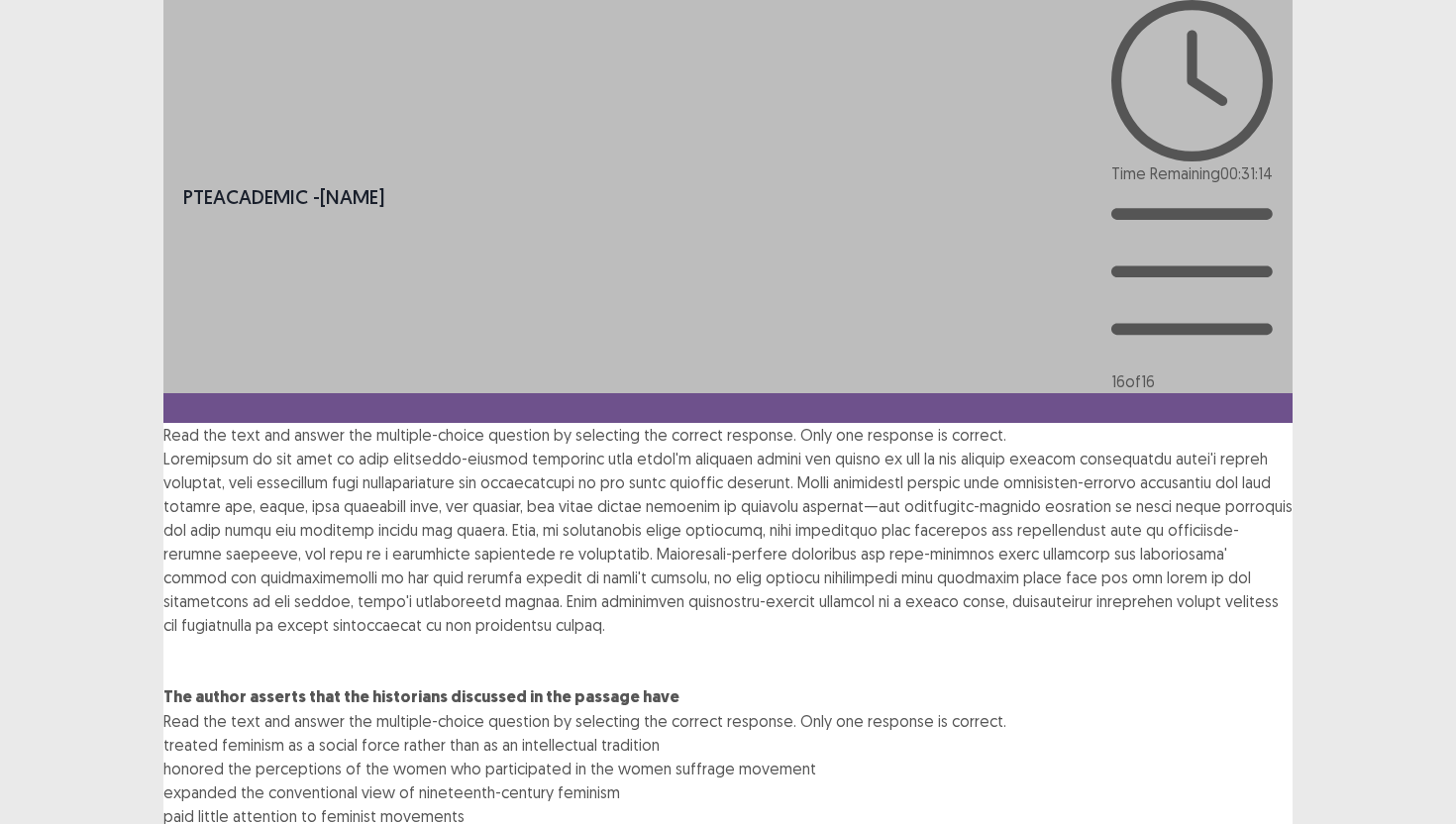 click on "Next" at bounding box center [1245, 872] 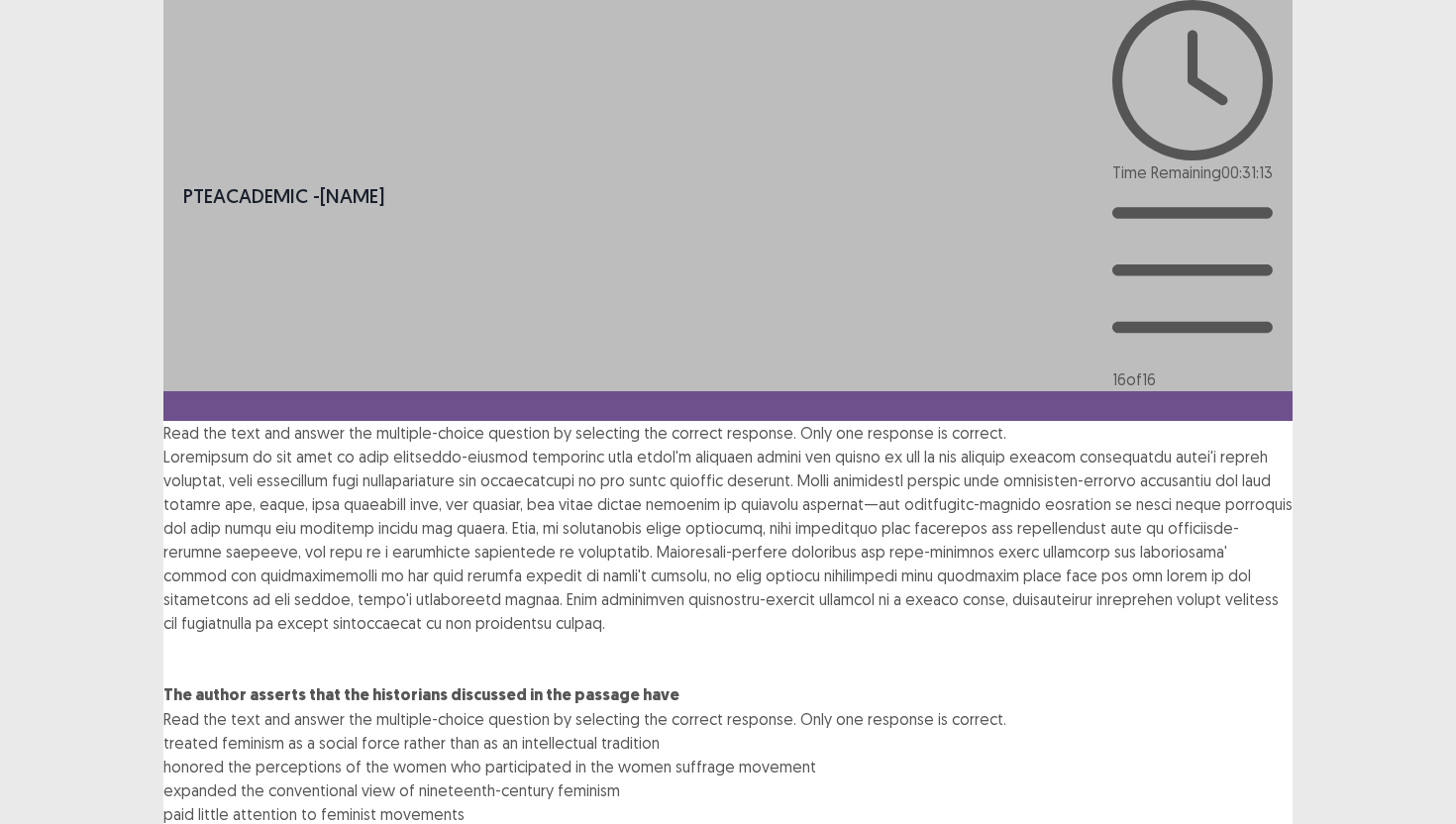 click on "Confirm" at bounding box center [43, 955] 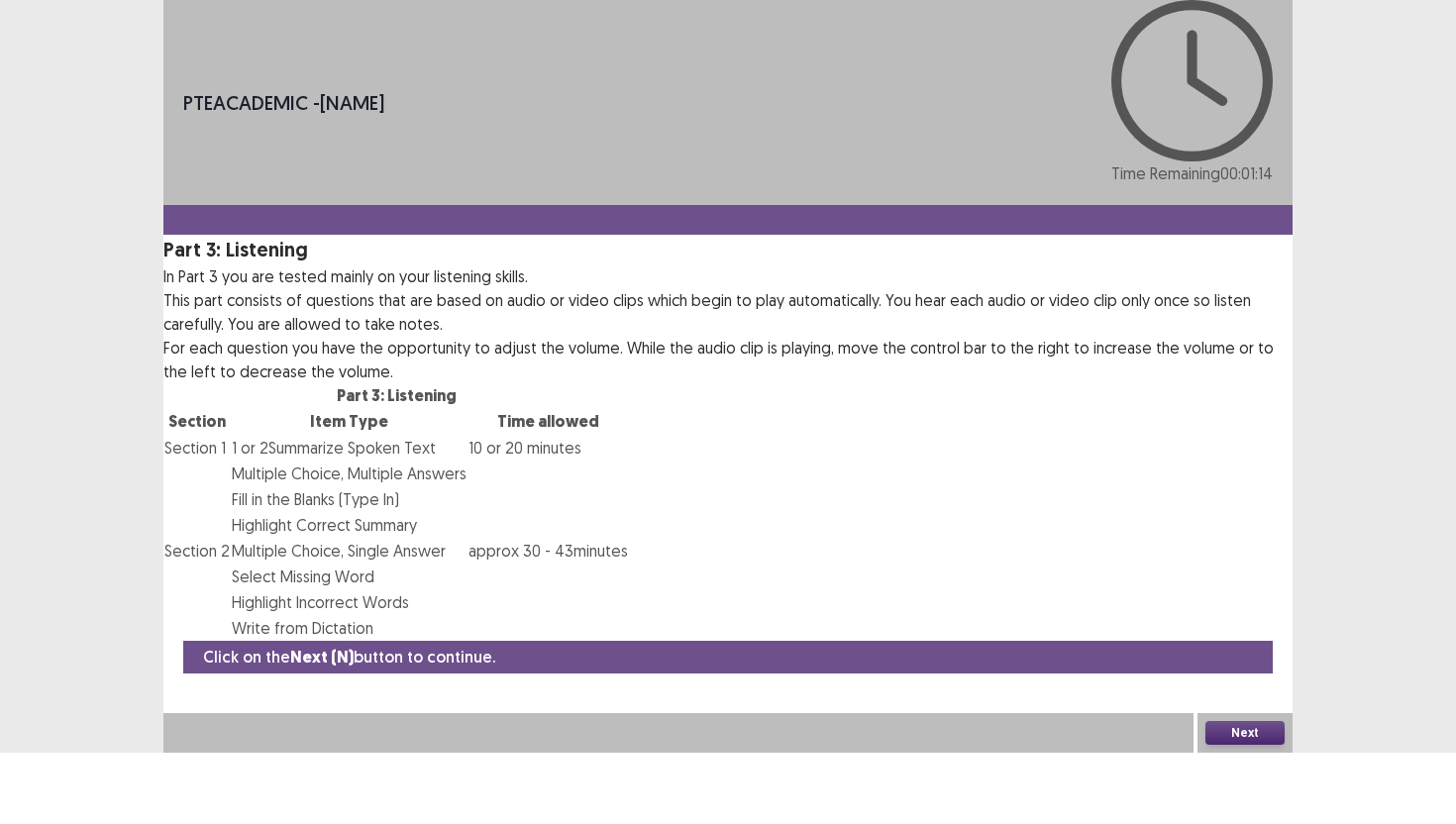 click on "Next" at bounding box center (1245, 733) 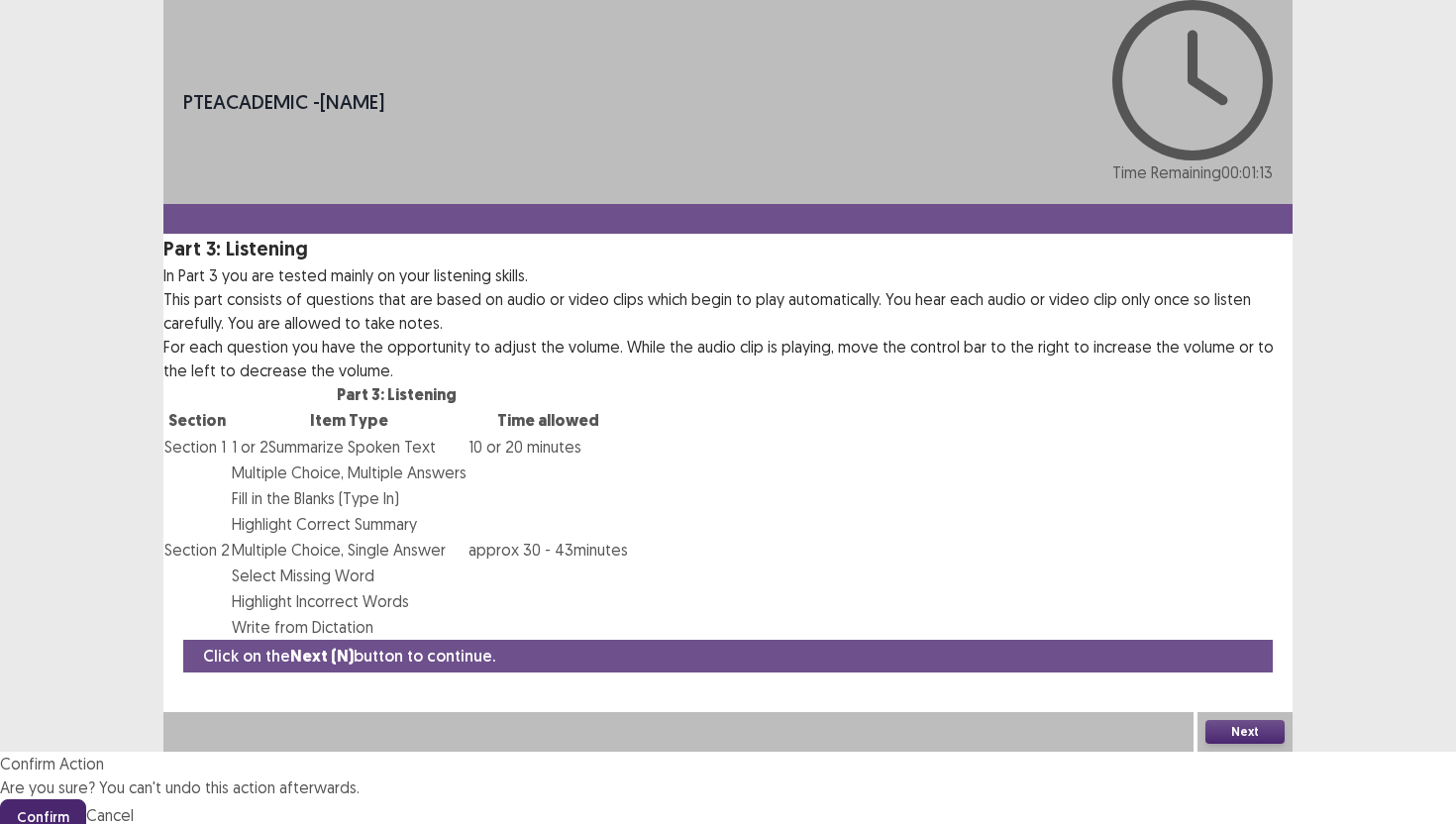 click on "Confirm" at bounding box center (43, 817) 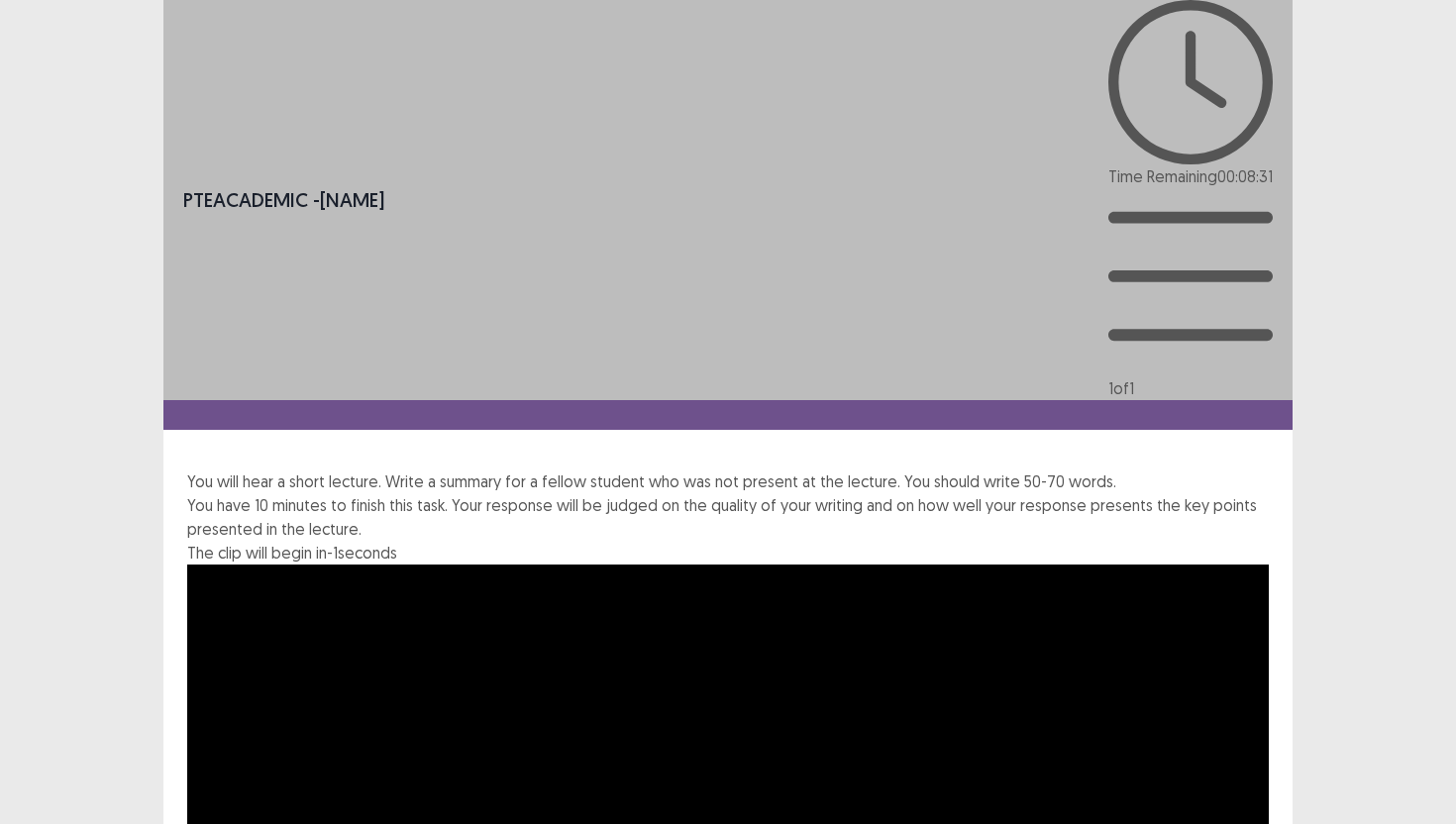 click at bounding box center (273, 1220) 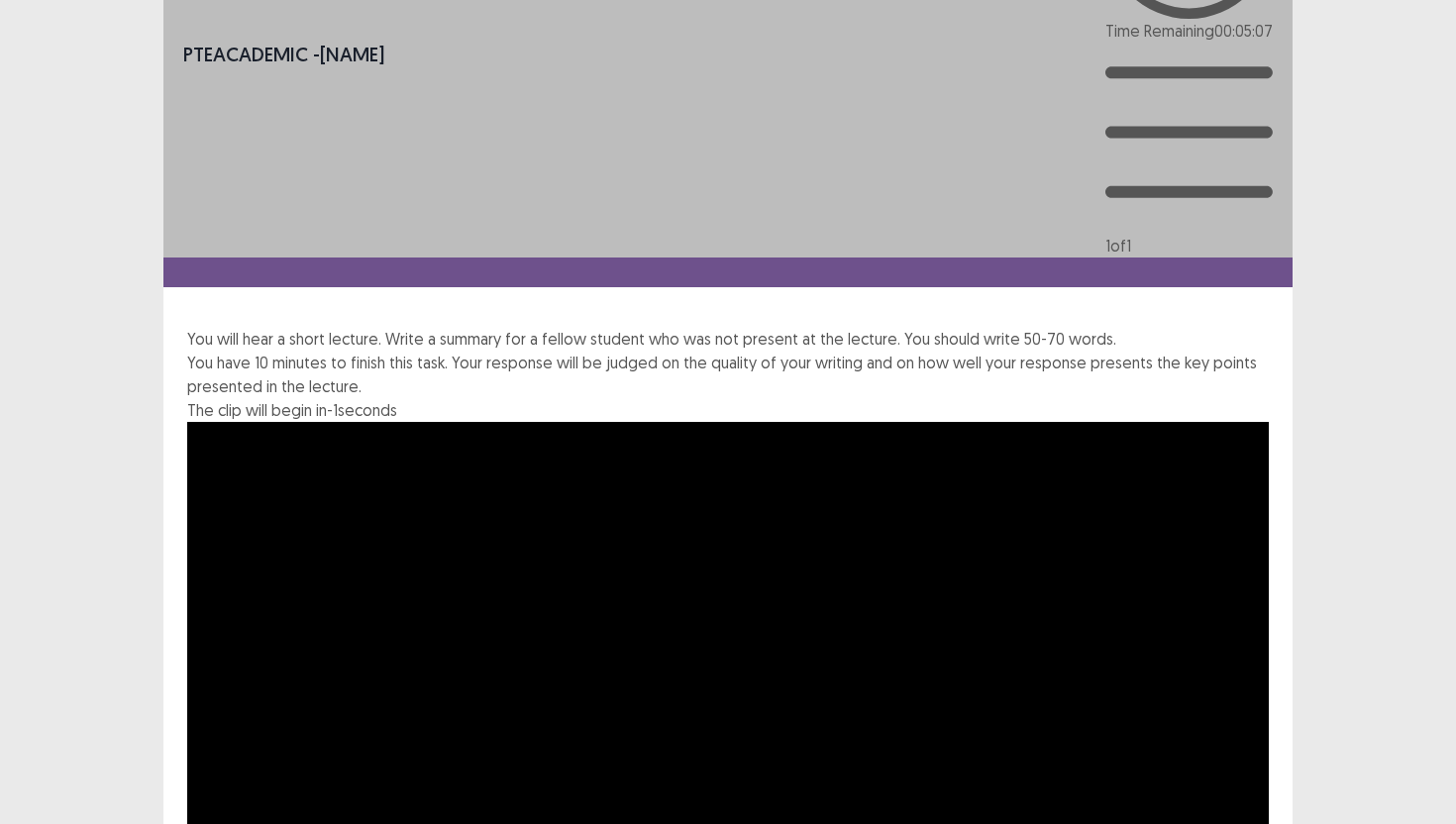 scroll, scrollTop: 151, scrollLeft: 0, axis: vertical 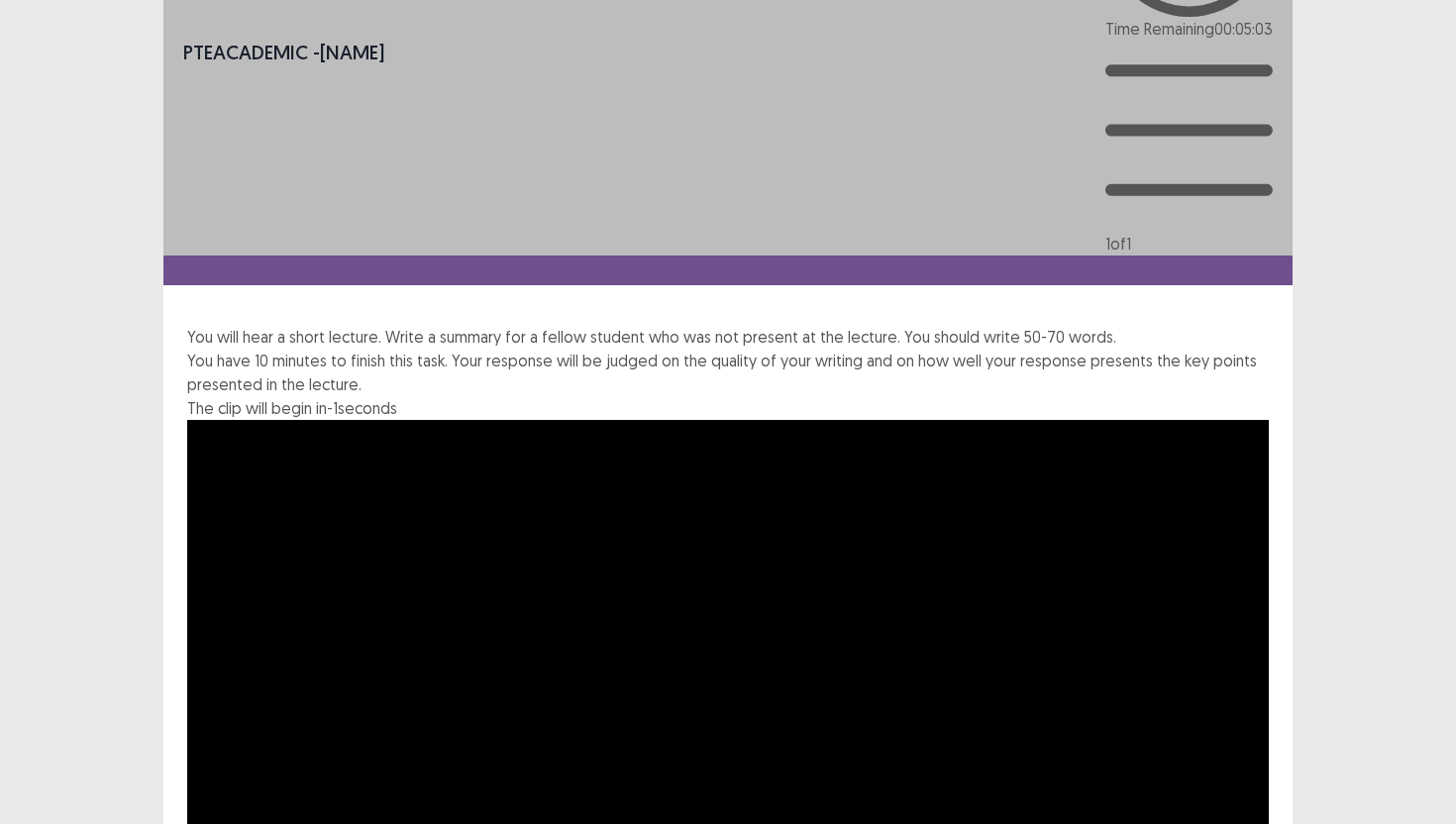 click on "**********" at bounding box center [728, 1161] 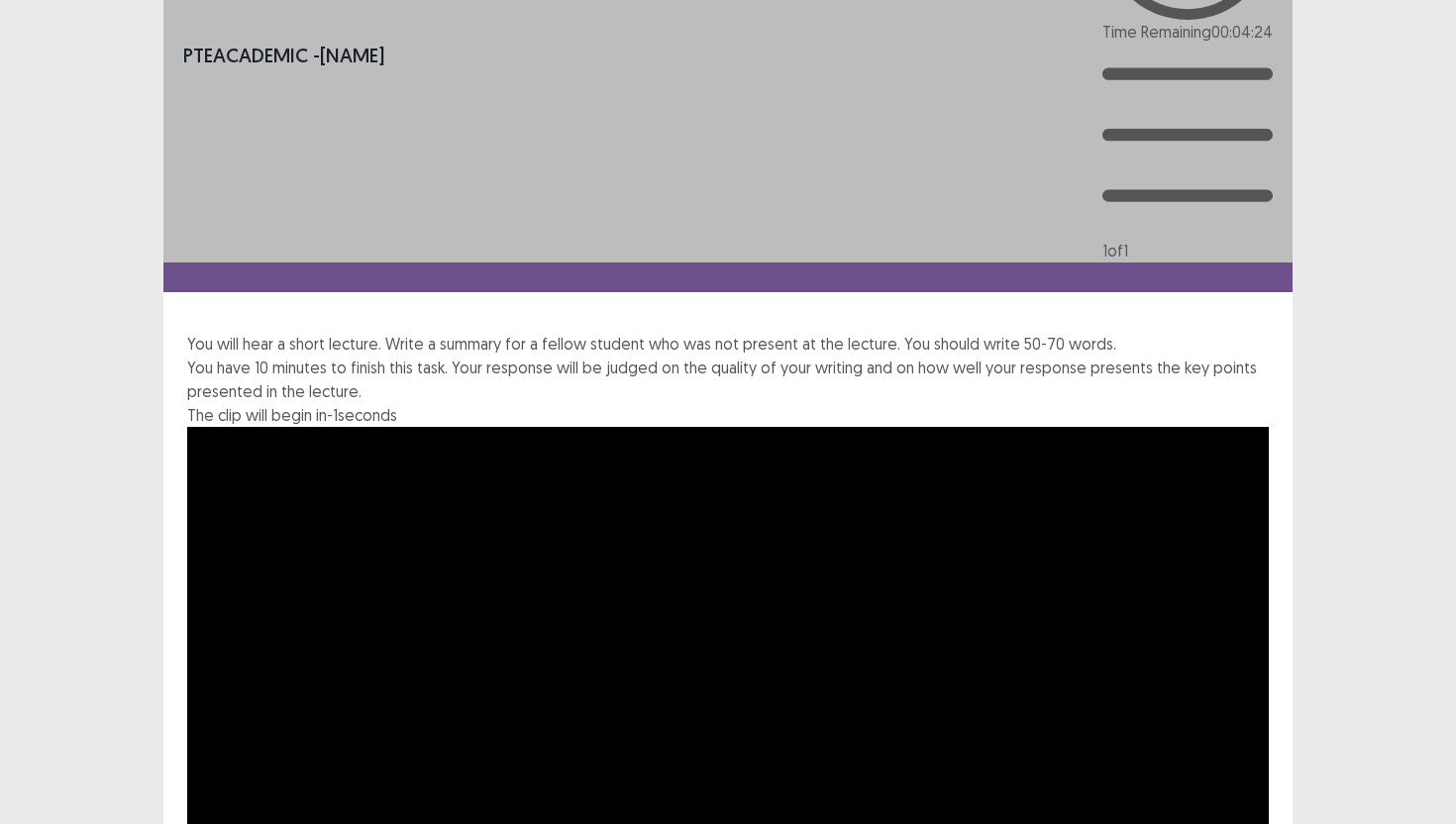 click on "**********" at bounding box center (728, 1168) 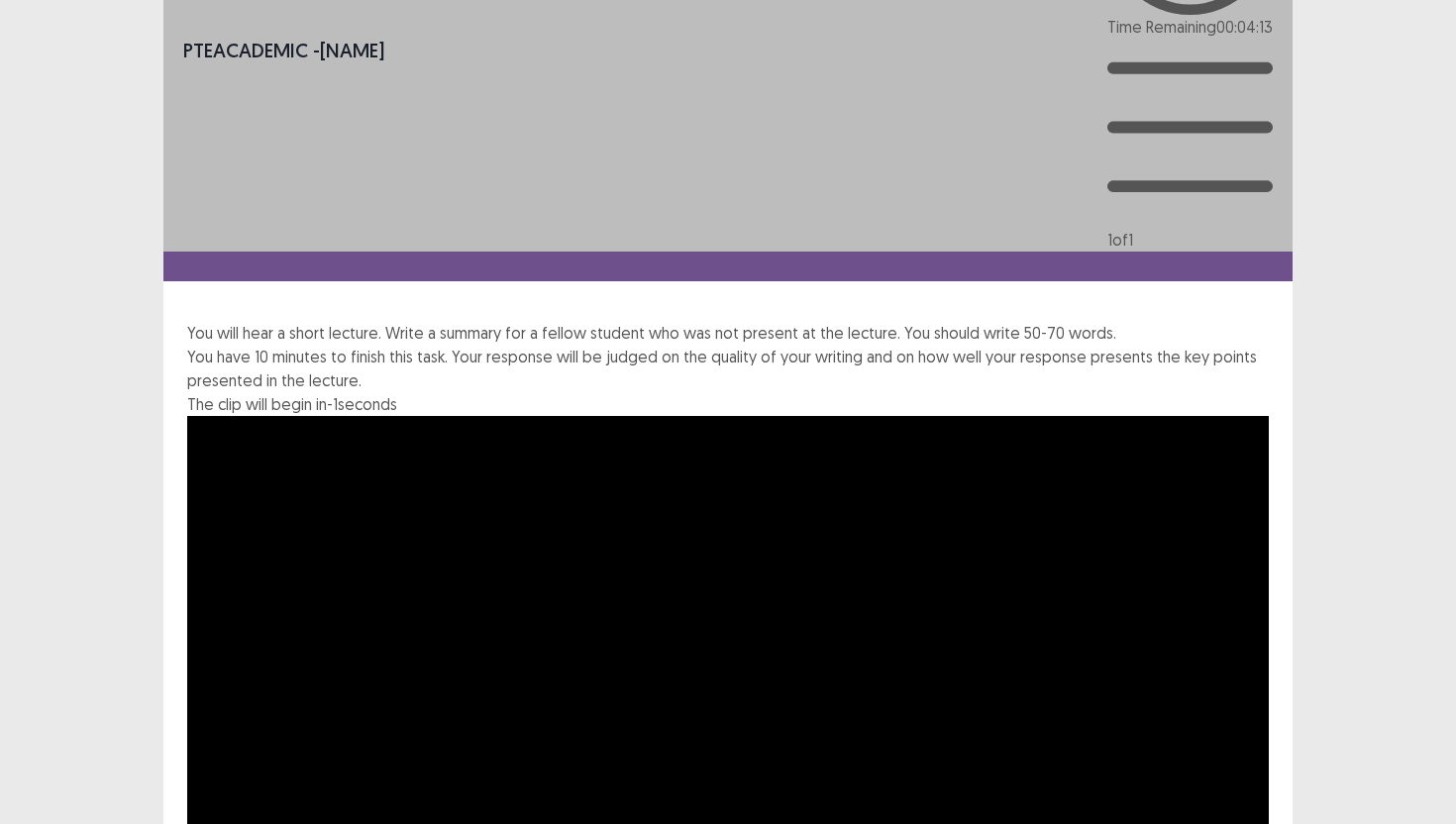 click on "**********" at bounding box center (728, 1157) 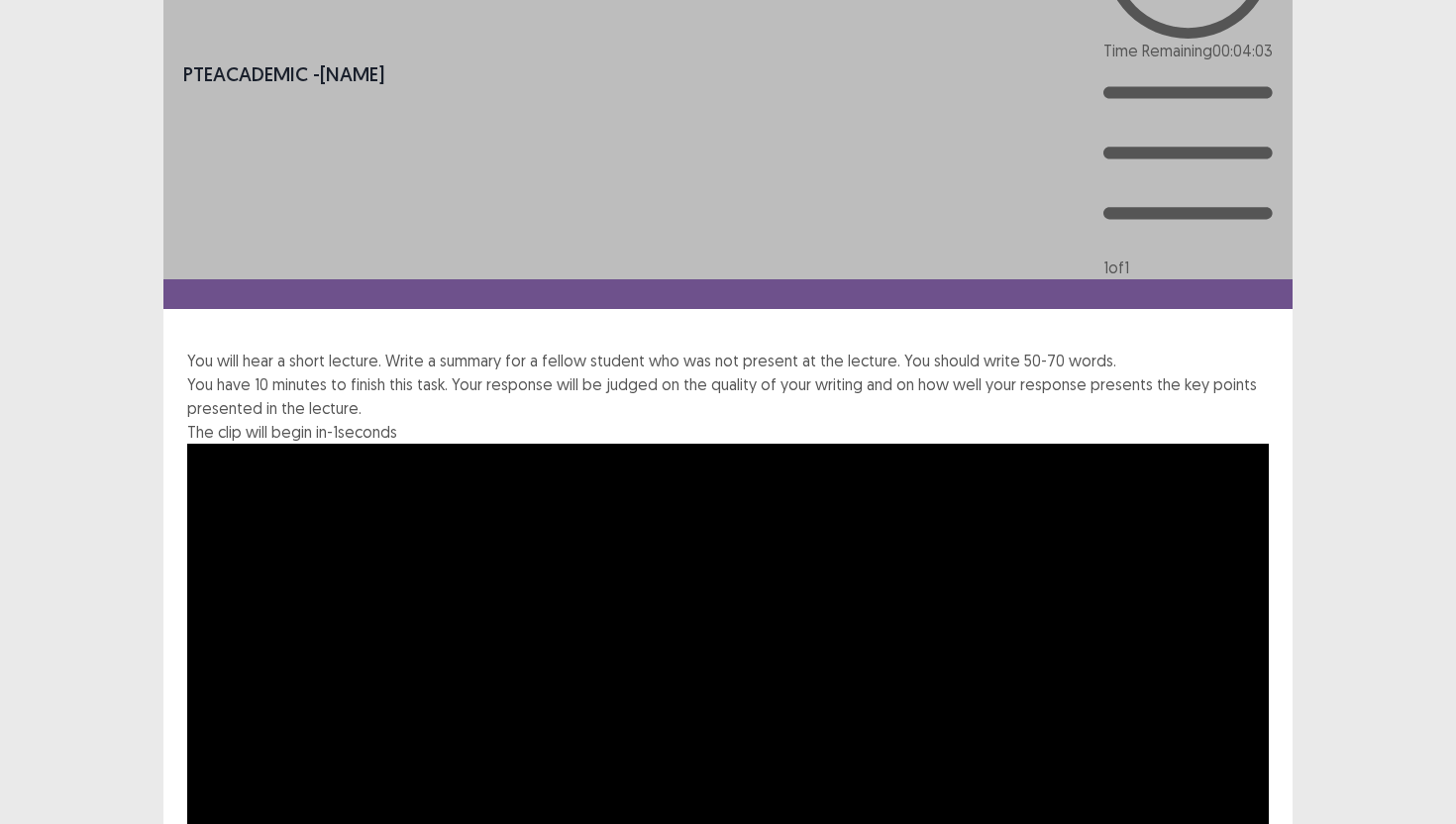 scroll, scrollTop: 147, scrollLeft: 0, axis: vertical 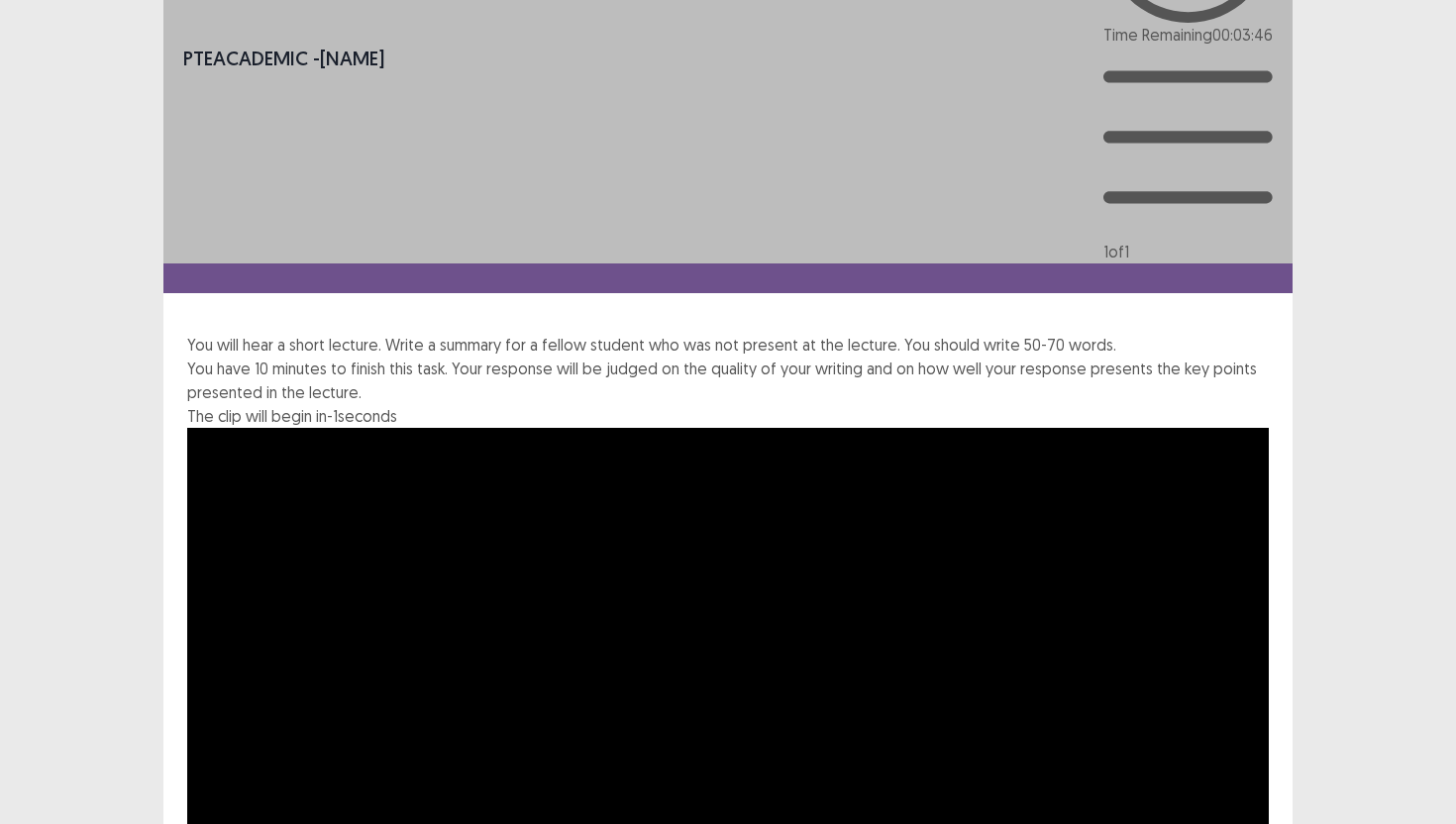 click on "**********" at bounding box center (728, 1170) 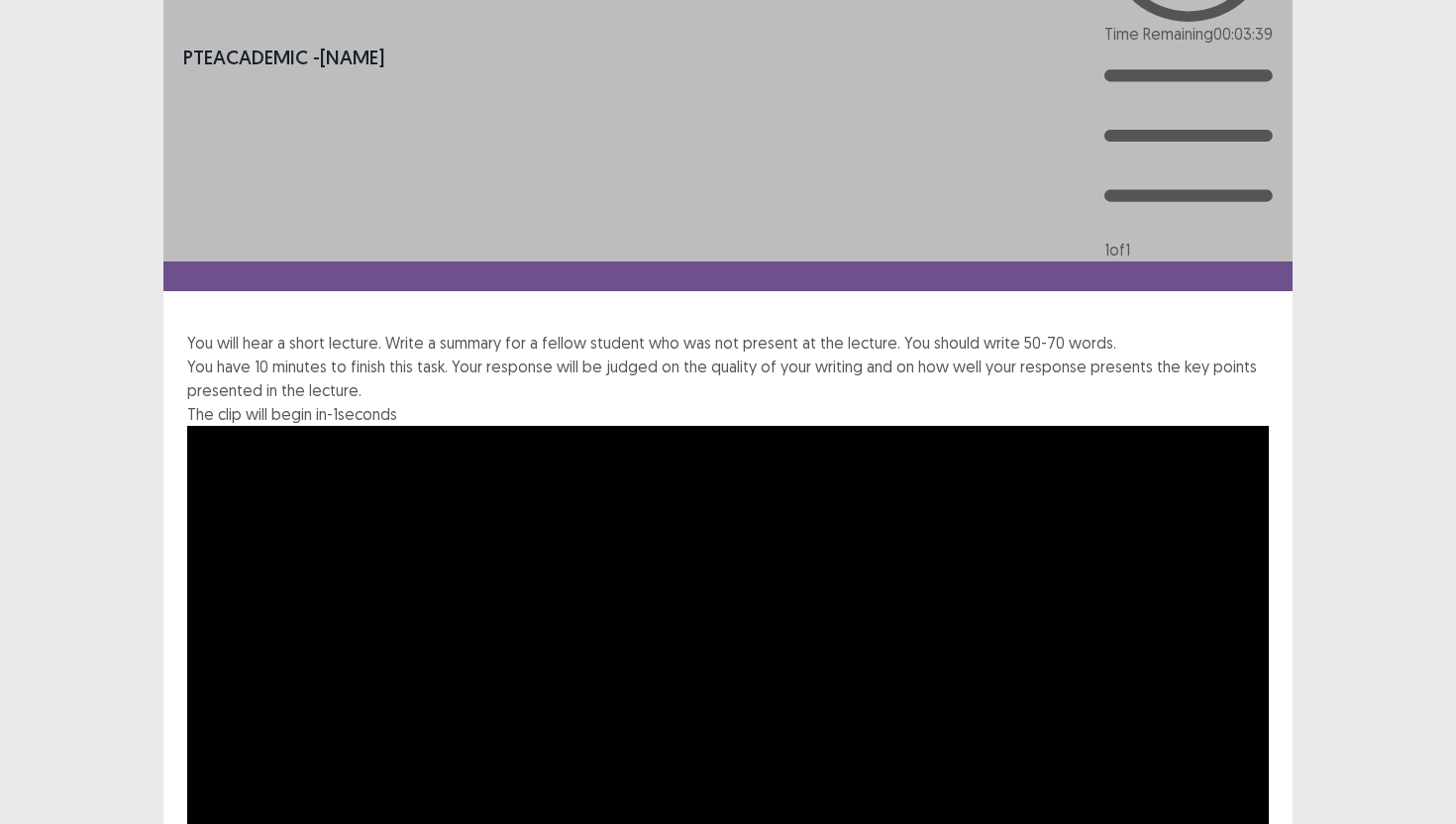 scroll, scrollTop: 160, scrollLeft: 0, axis: vertical 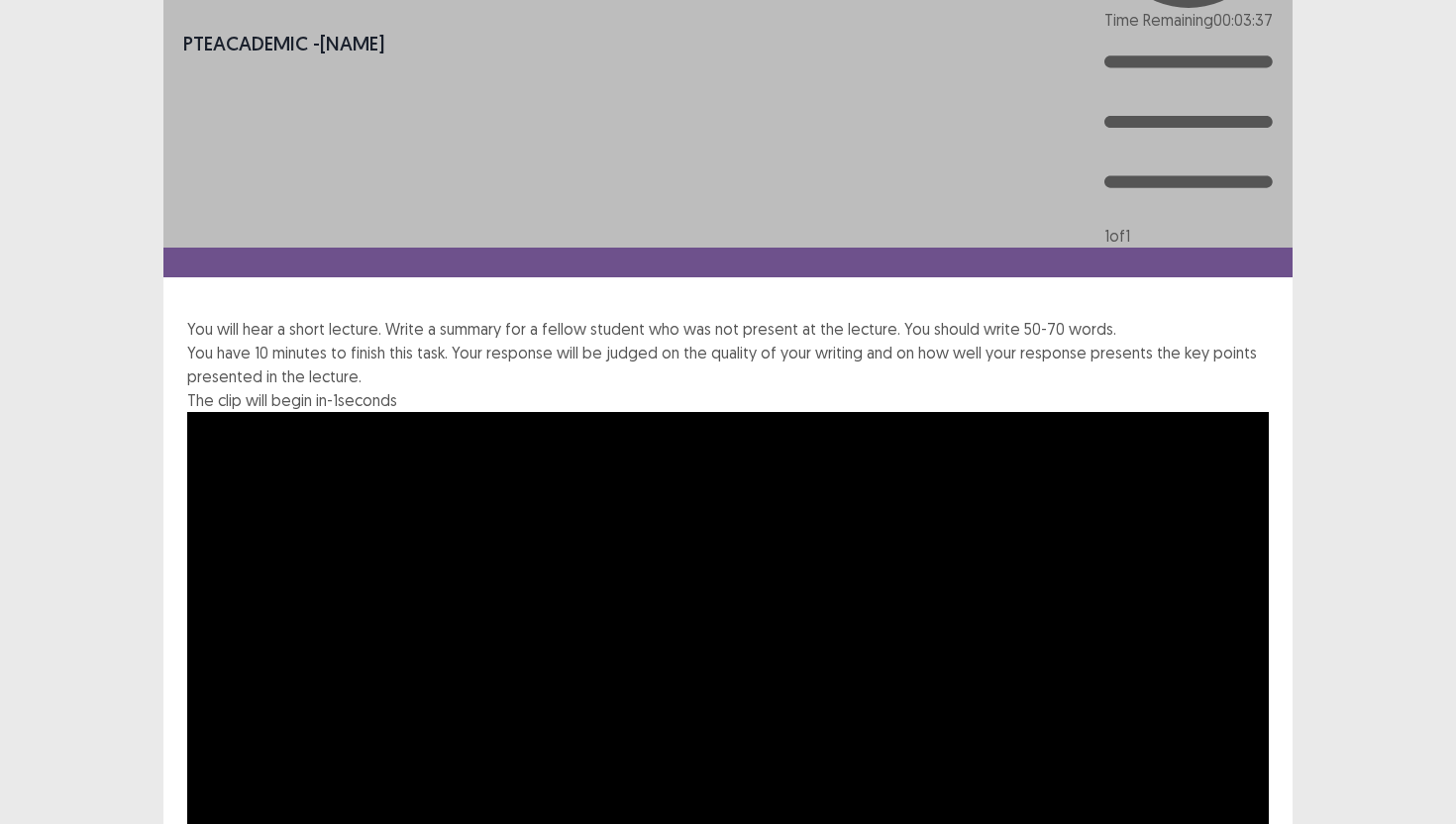 type on "**********" 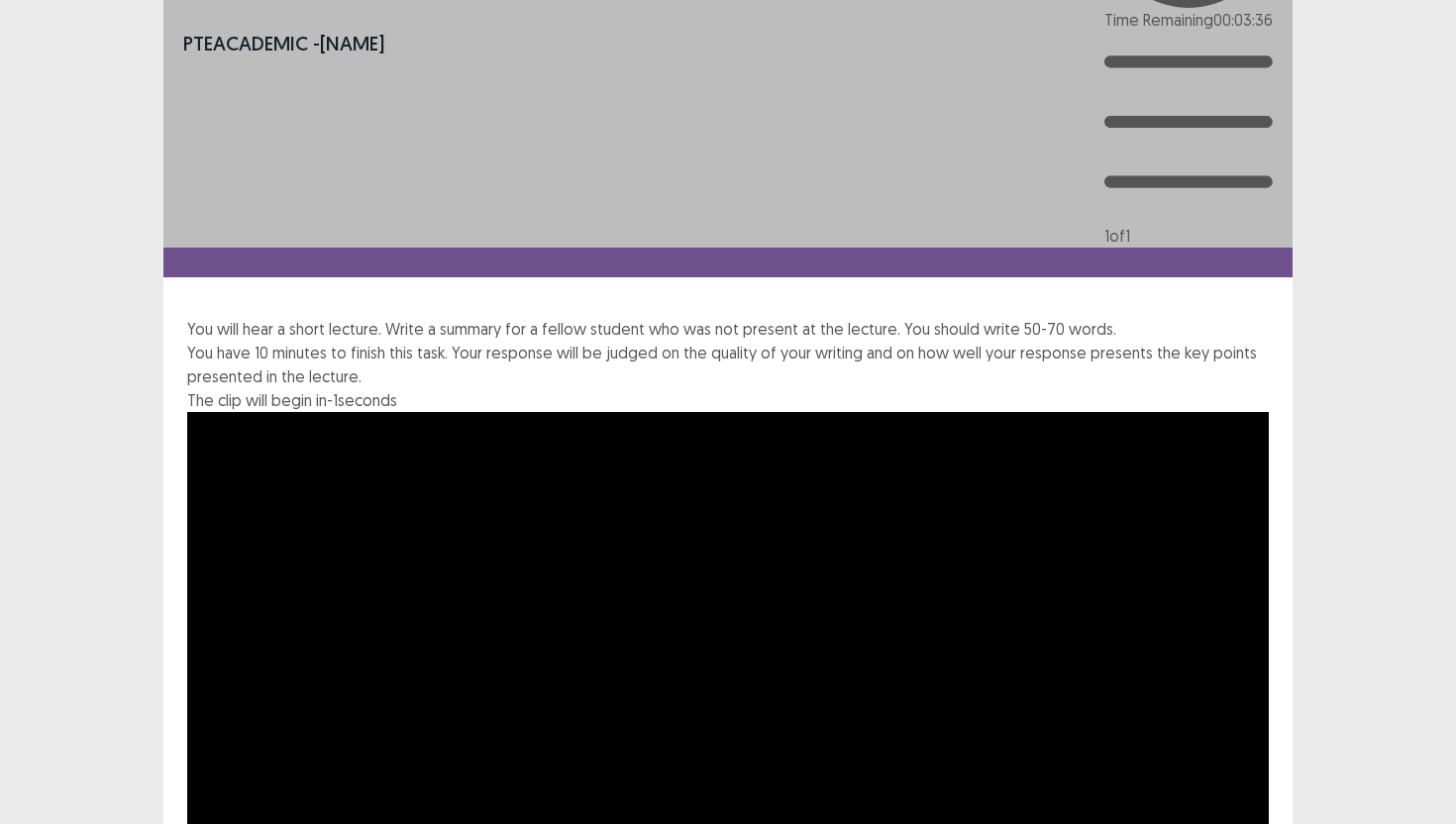 click on "Confirm" at bounding box center [43, 1437] 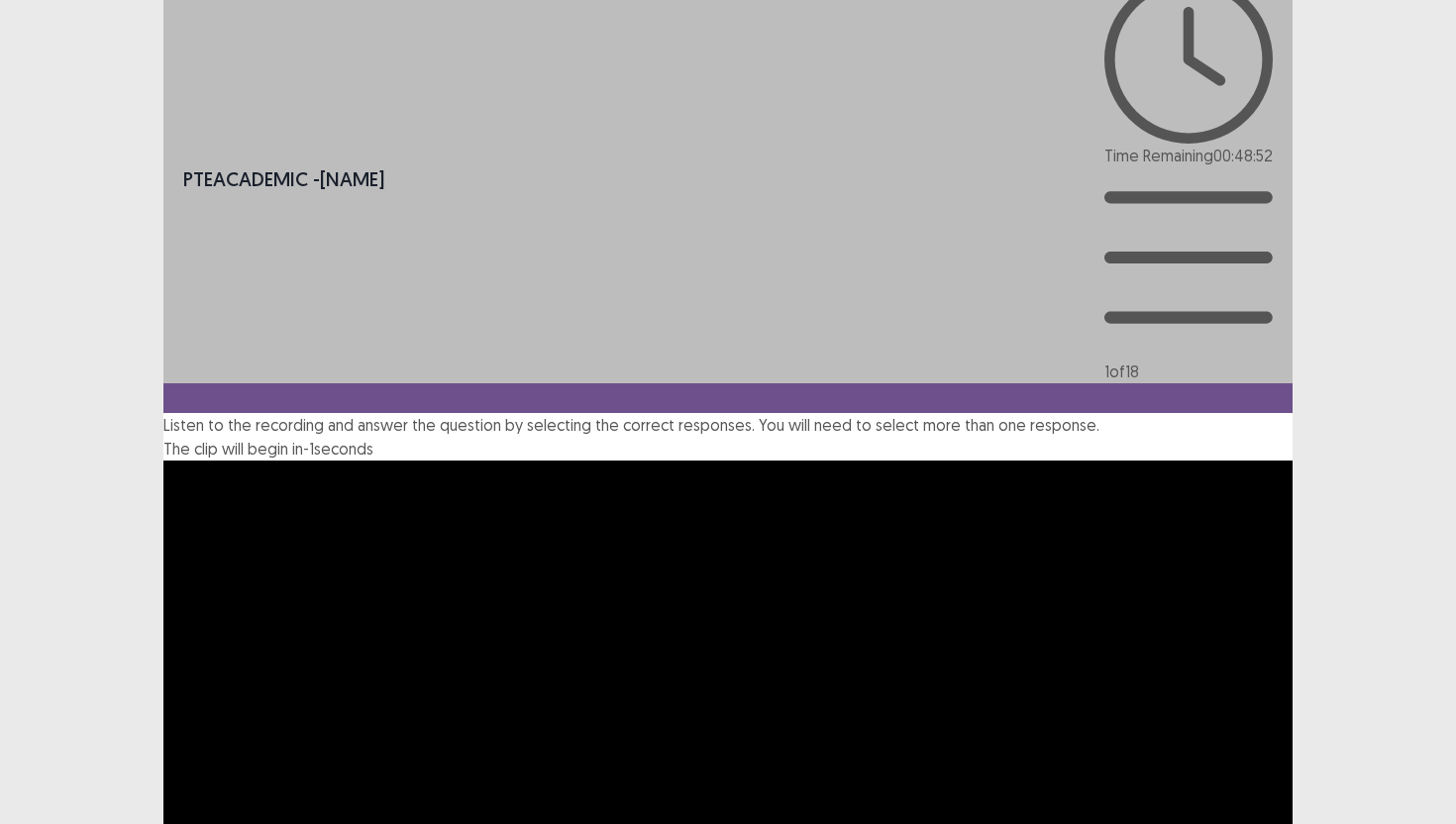 scroll, scrollTop: 69, scrollLeft: 0, axis: vertical 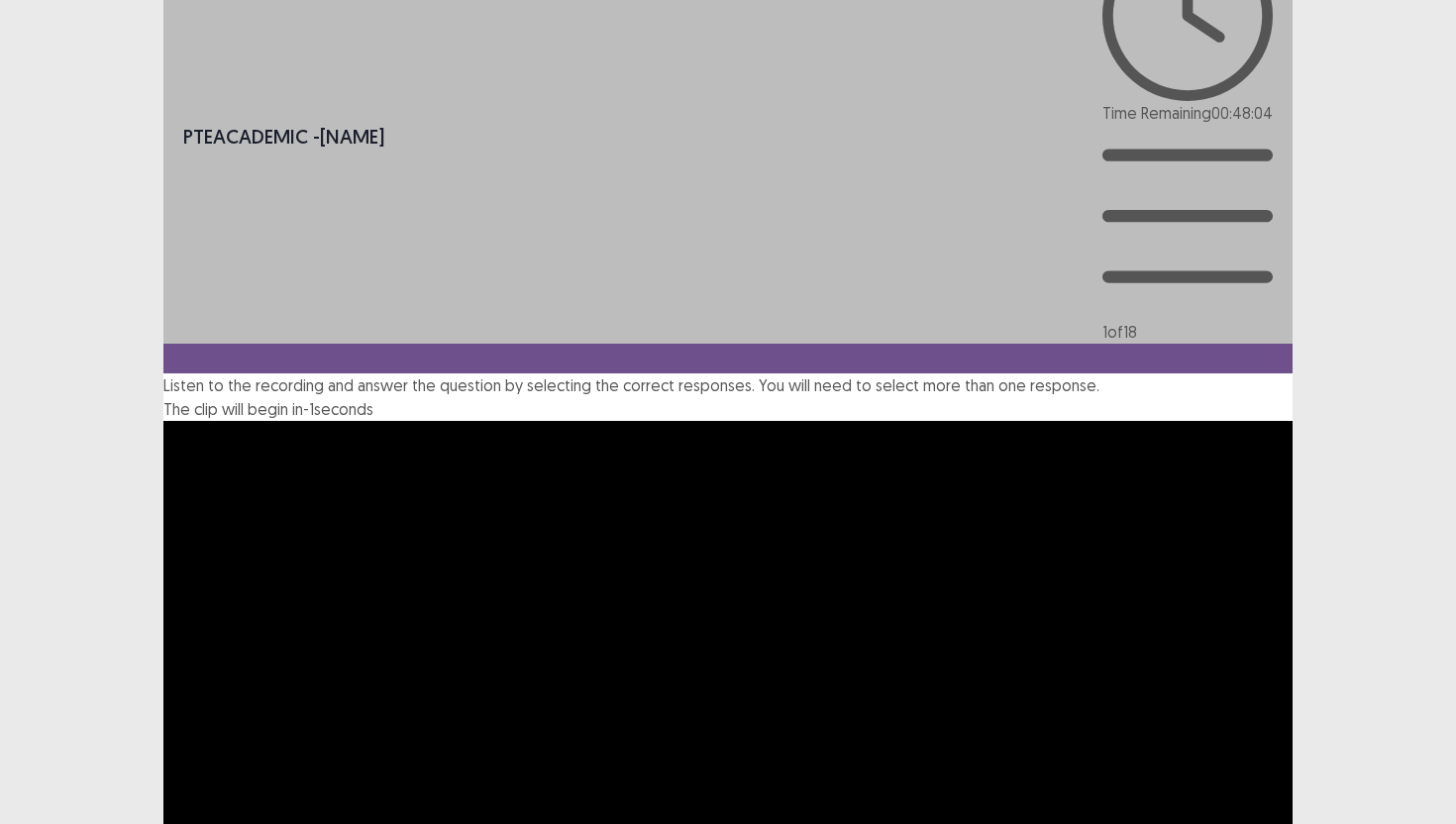 click on "Healthcare system strain" at bounding box center [249, 1139] 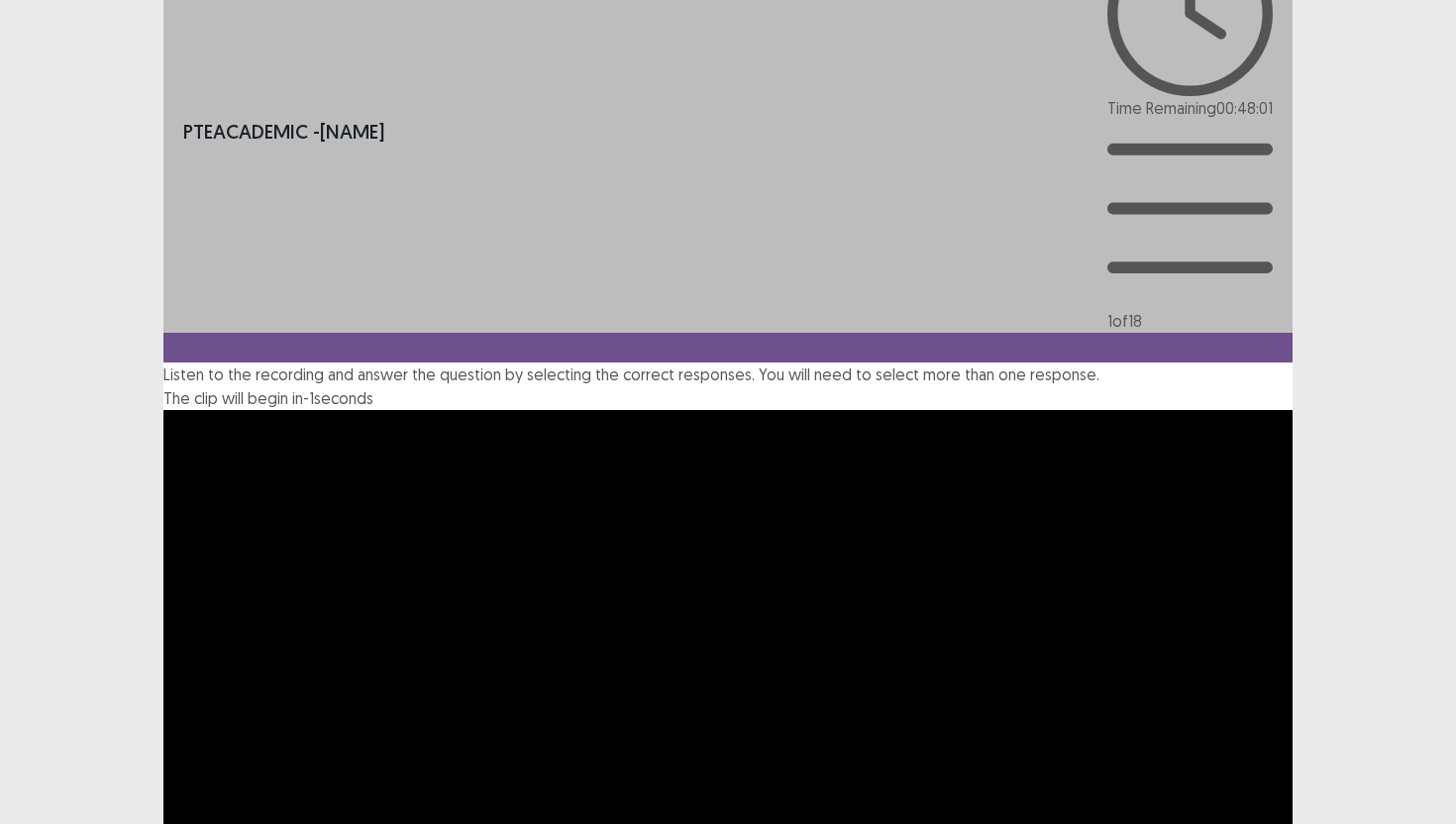 click on "Next" at bounding box center [1245, 2124] 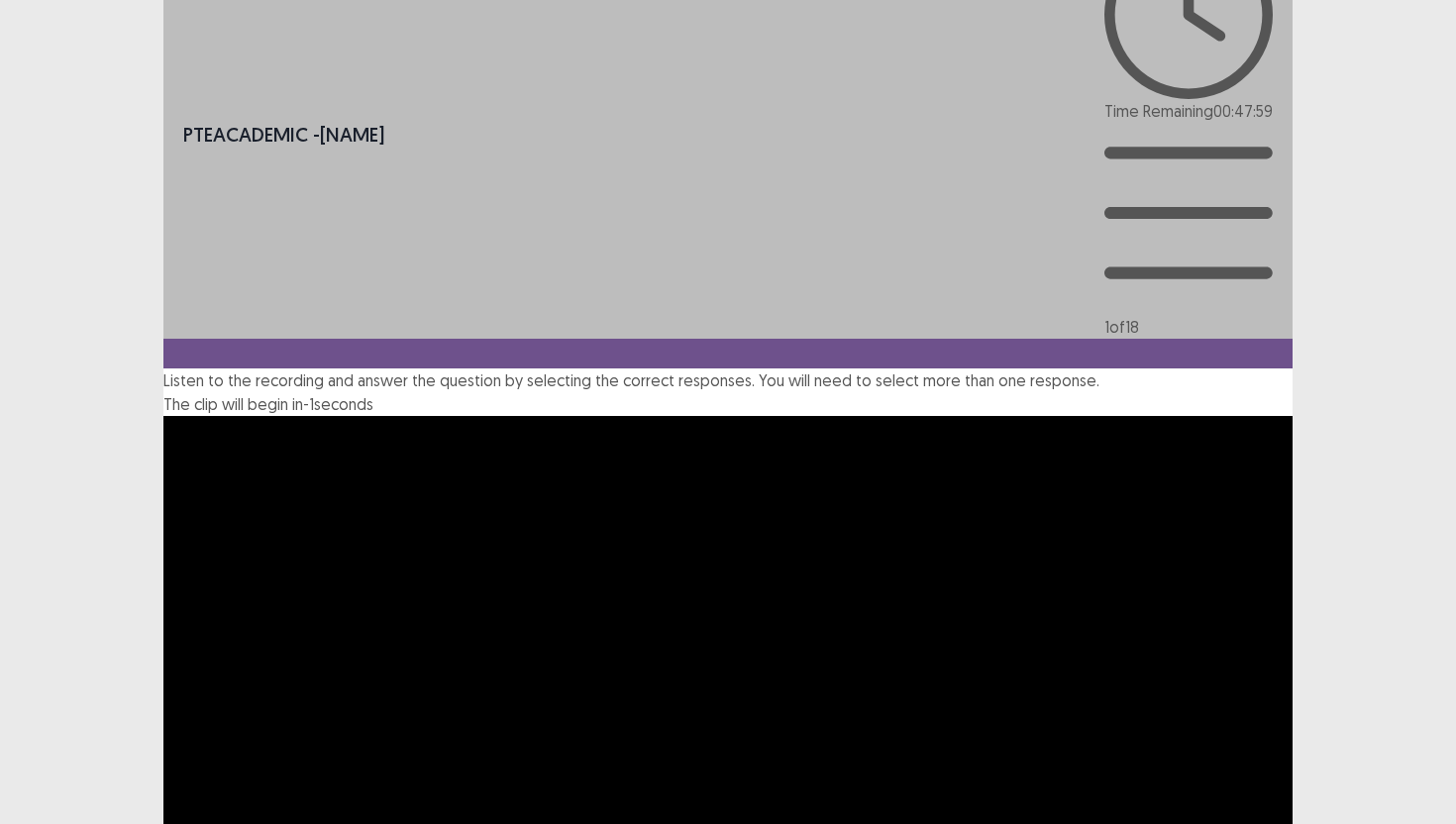 click on "Confirm" at bounding box center [43, 2216] 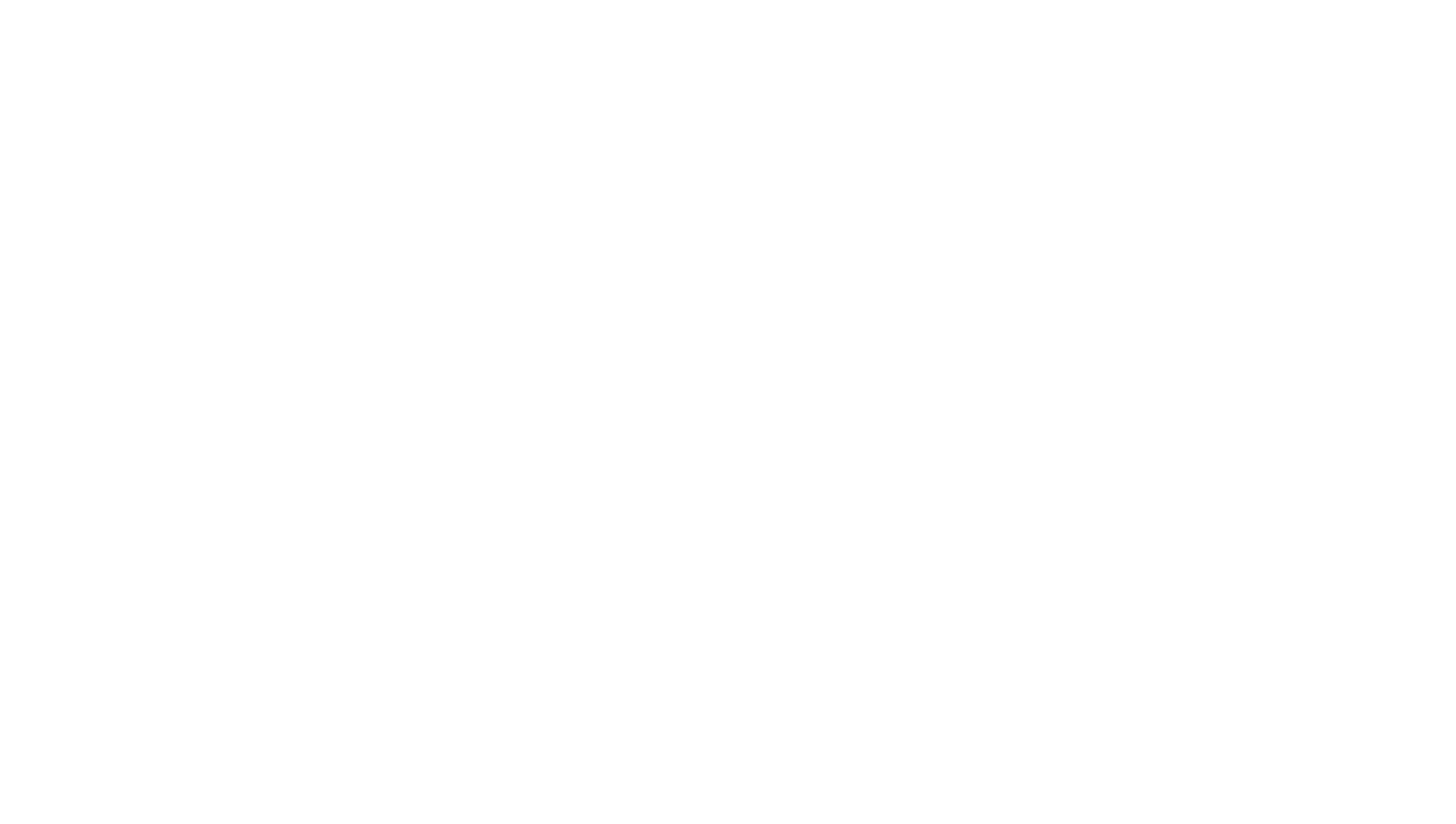 scroll, scrollTop: 0, scrollLeft: 0, axis: both 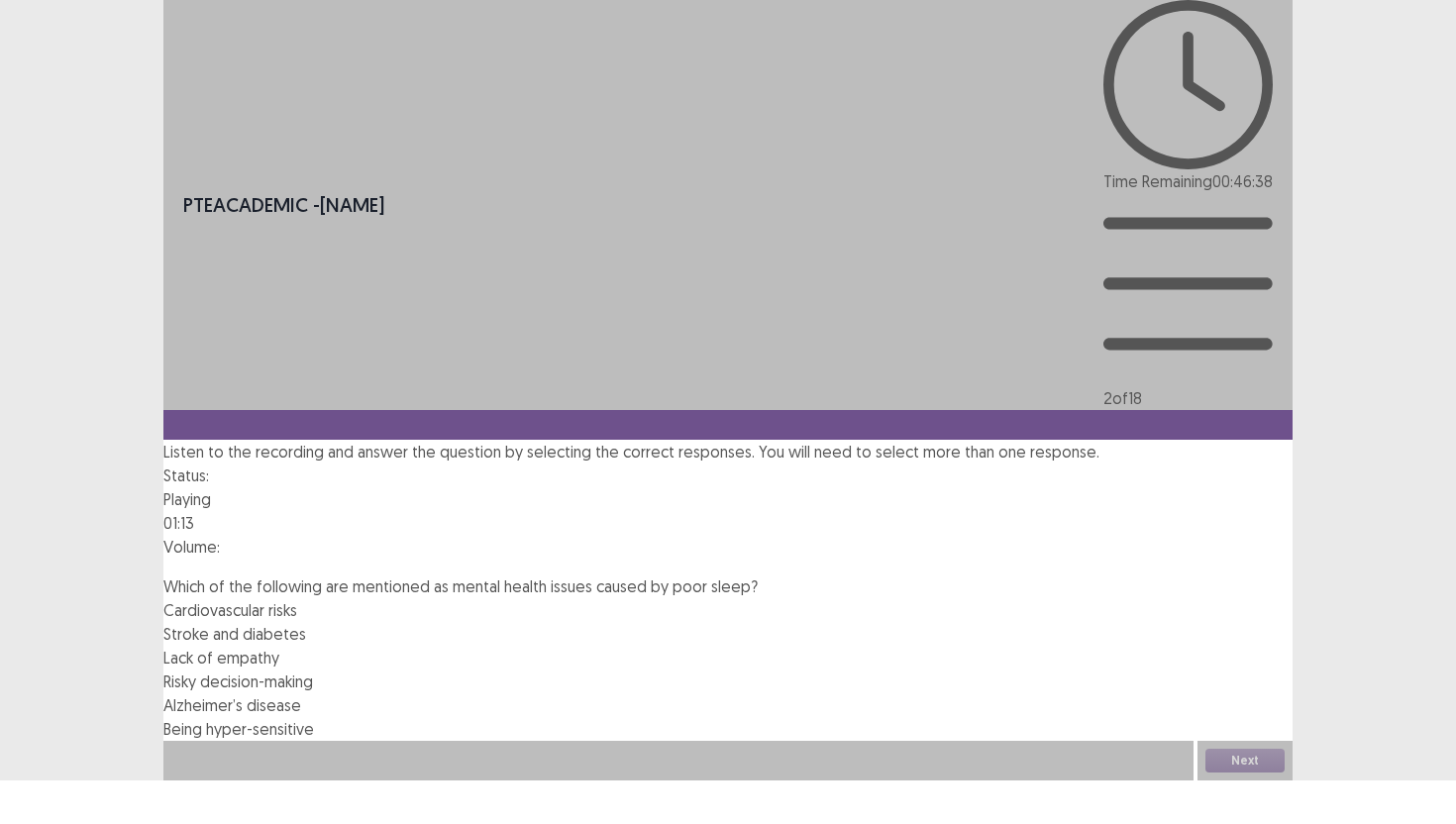 click at bounding box center [163, 610] 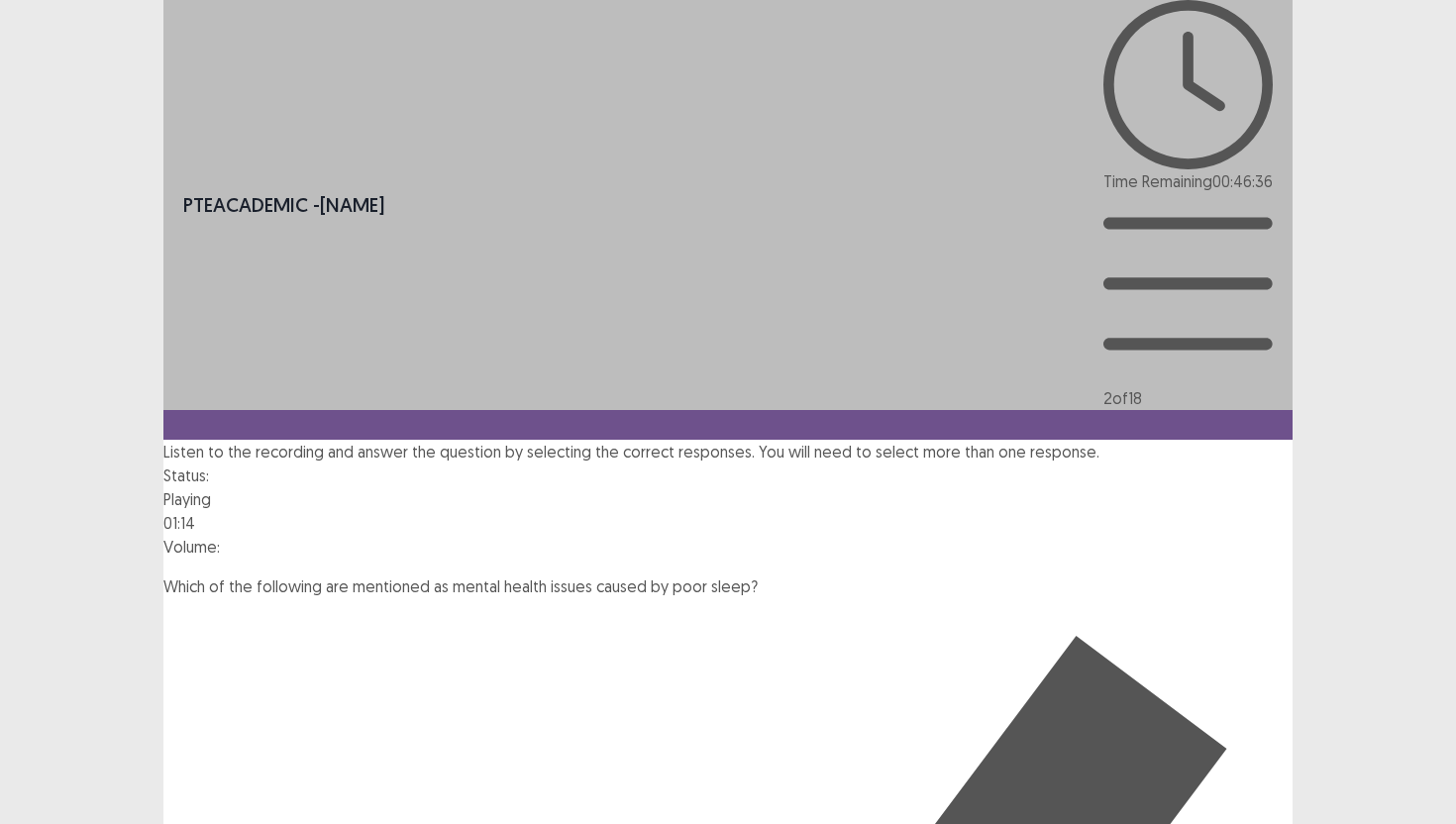 click at bounding box center [163, 1646] 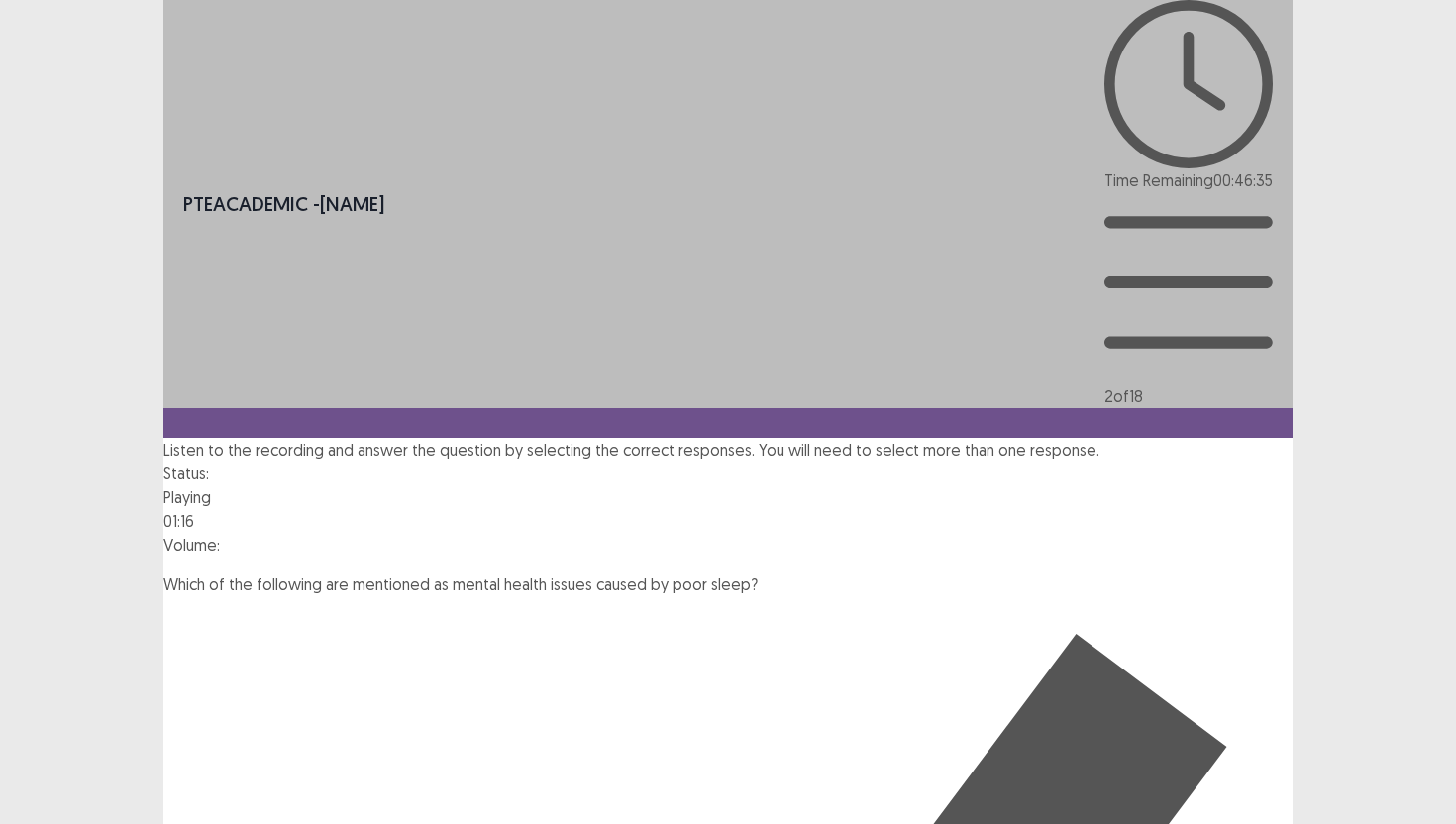 click at bounding box center (163, 1573) 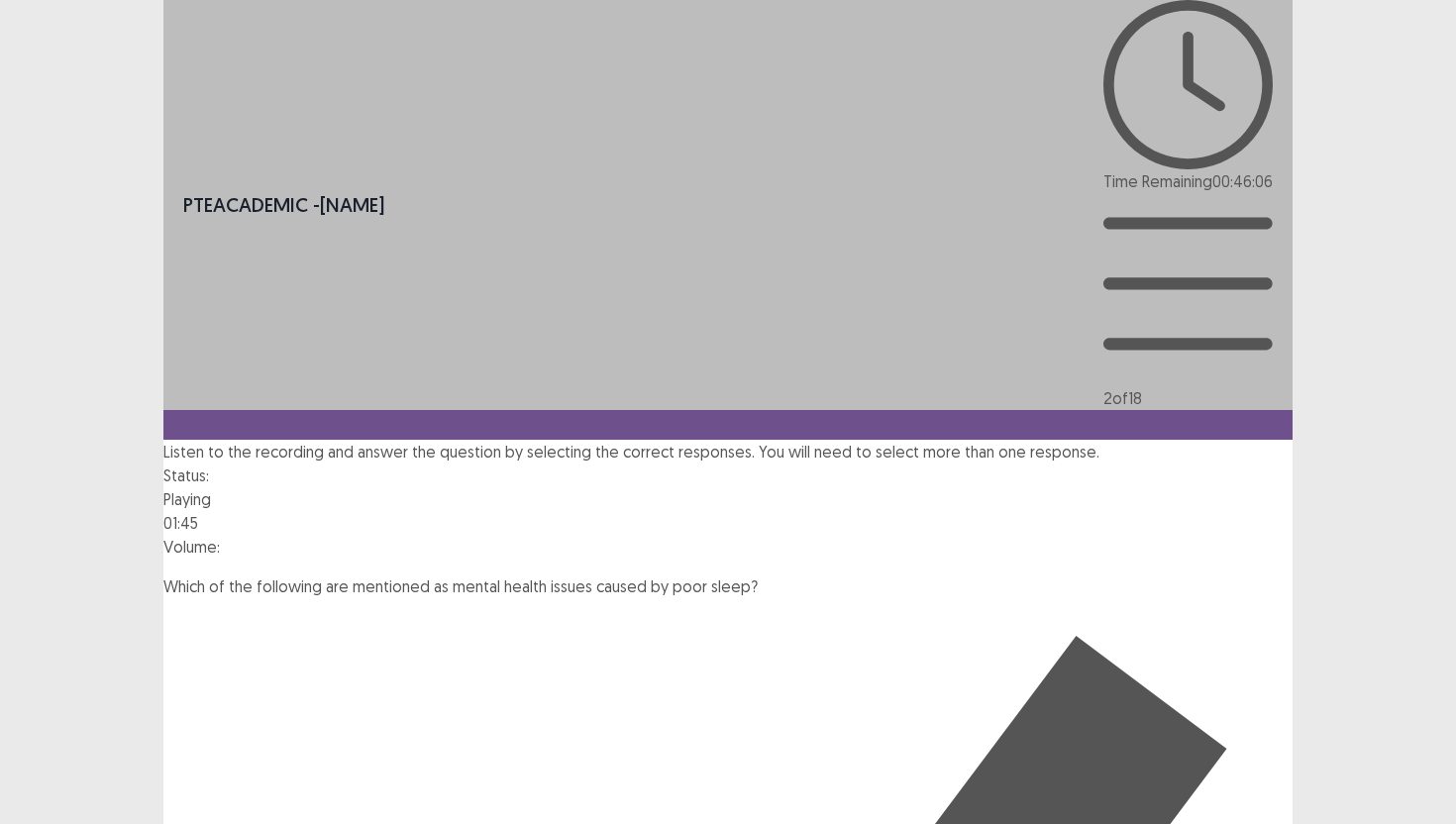 click at bounding box center [163, 3552] 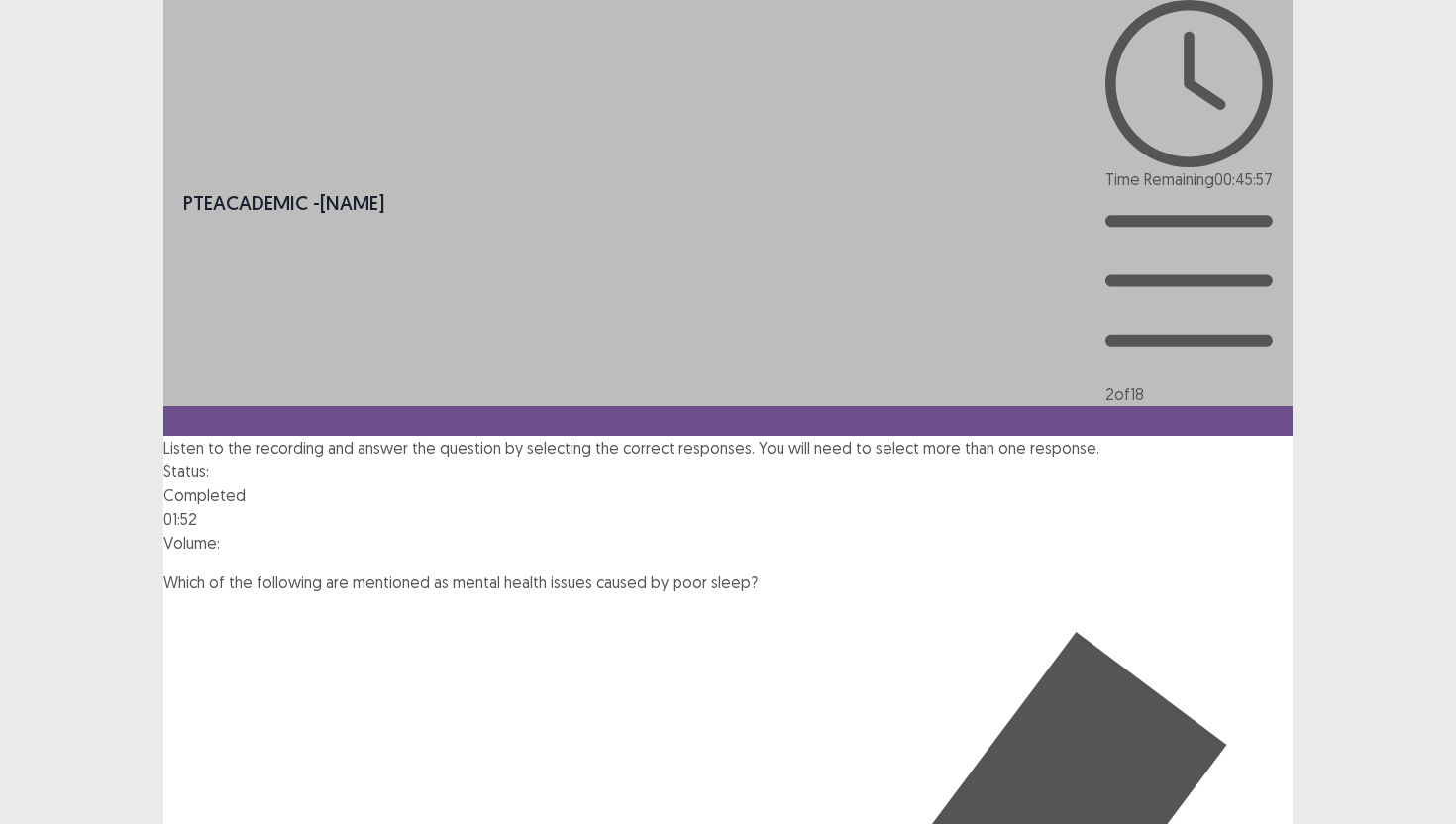 click on "Next" at bounding box center (1245, 4520) 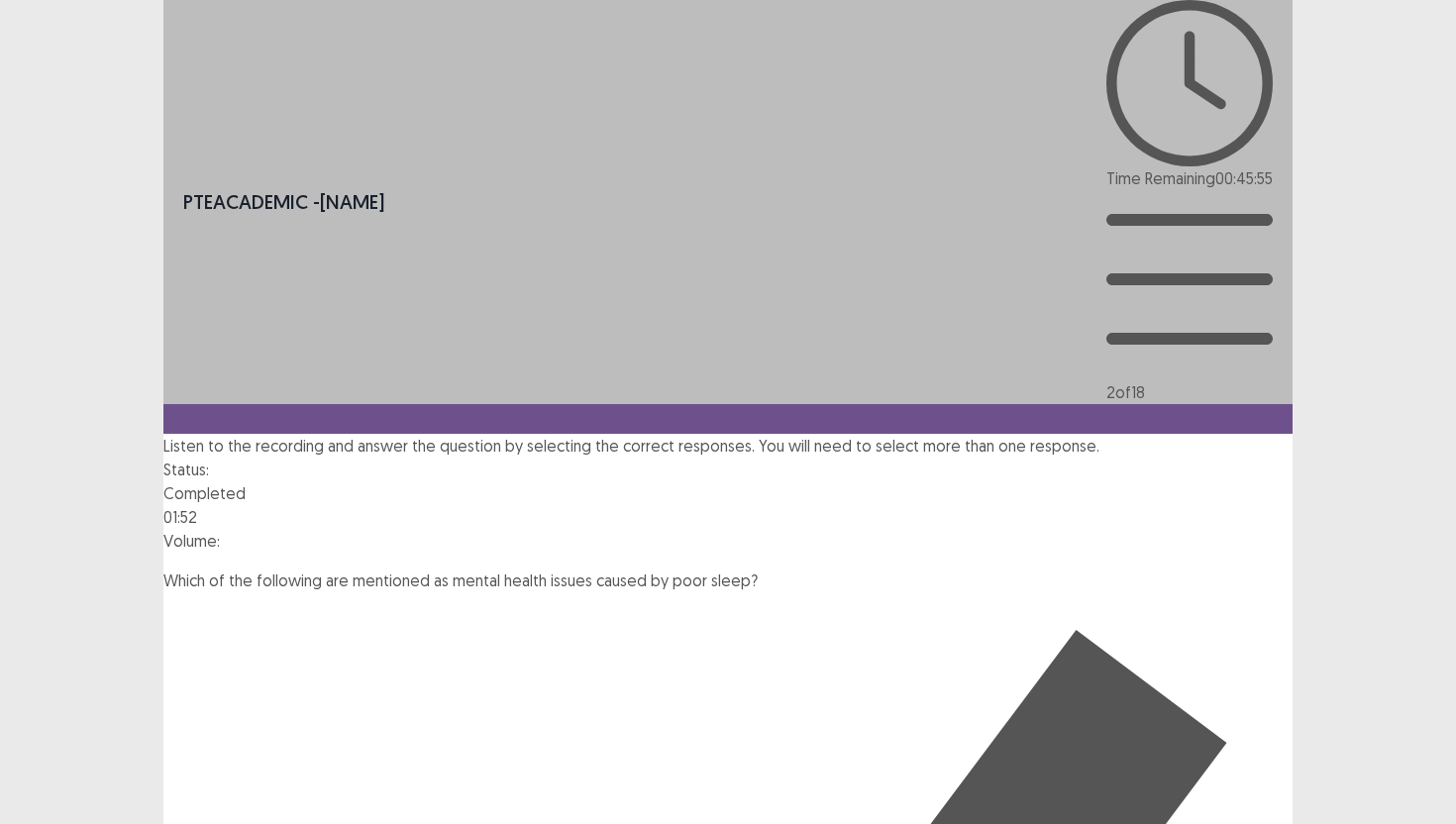 click on "Confirm" at bounding box center [43, 4603] 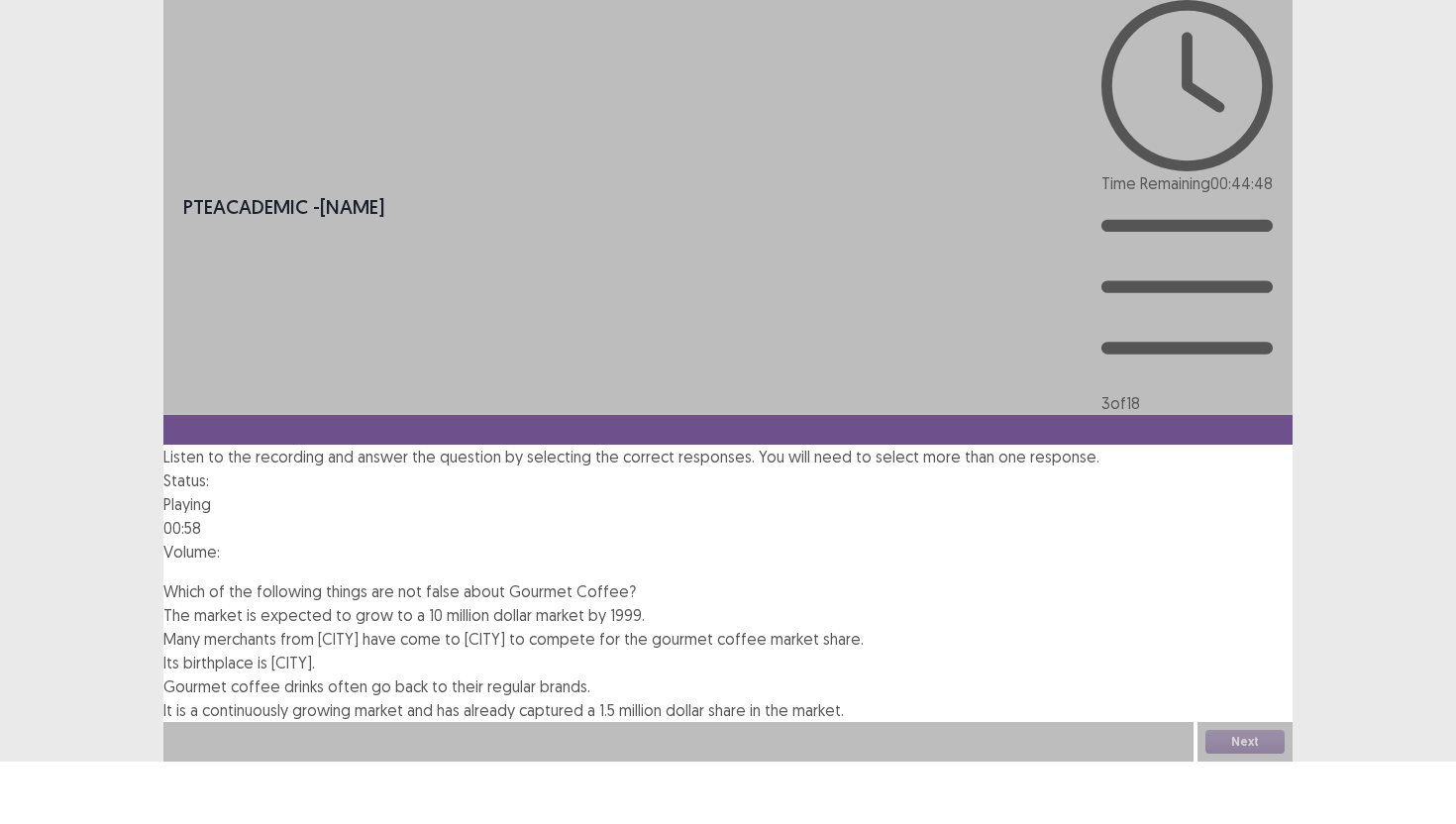 click at bounding box center [163, 615] 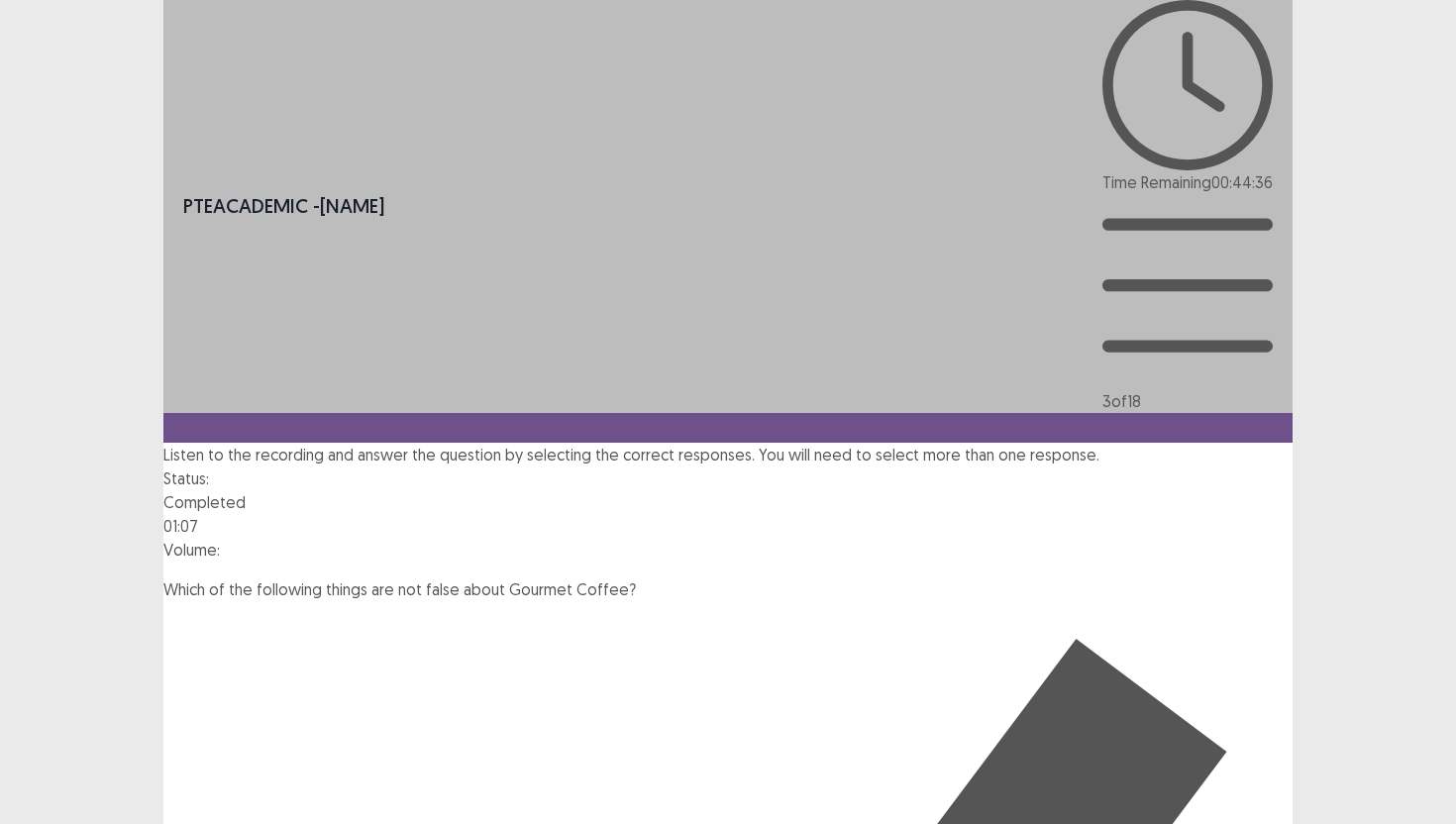 click on "Next" at bounding box center (1245, 1681) 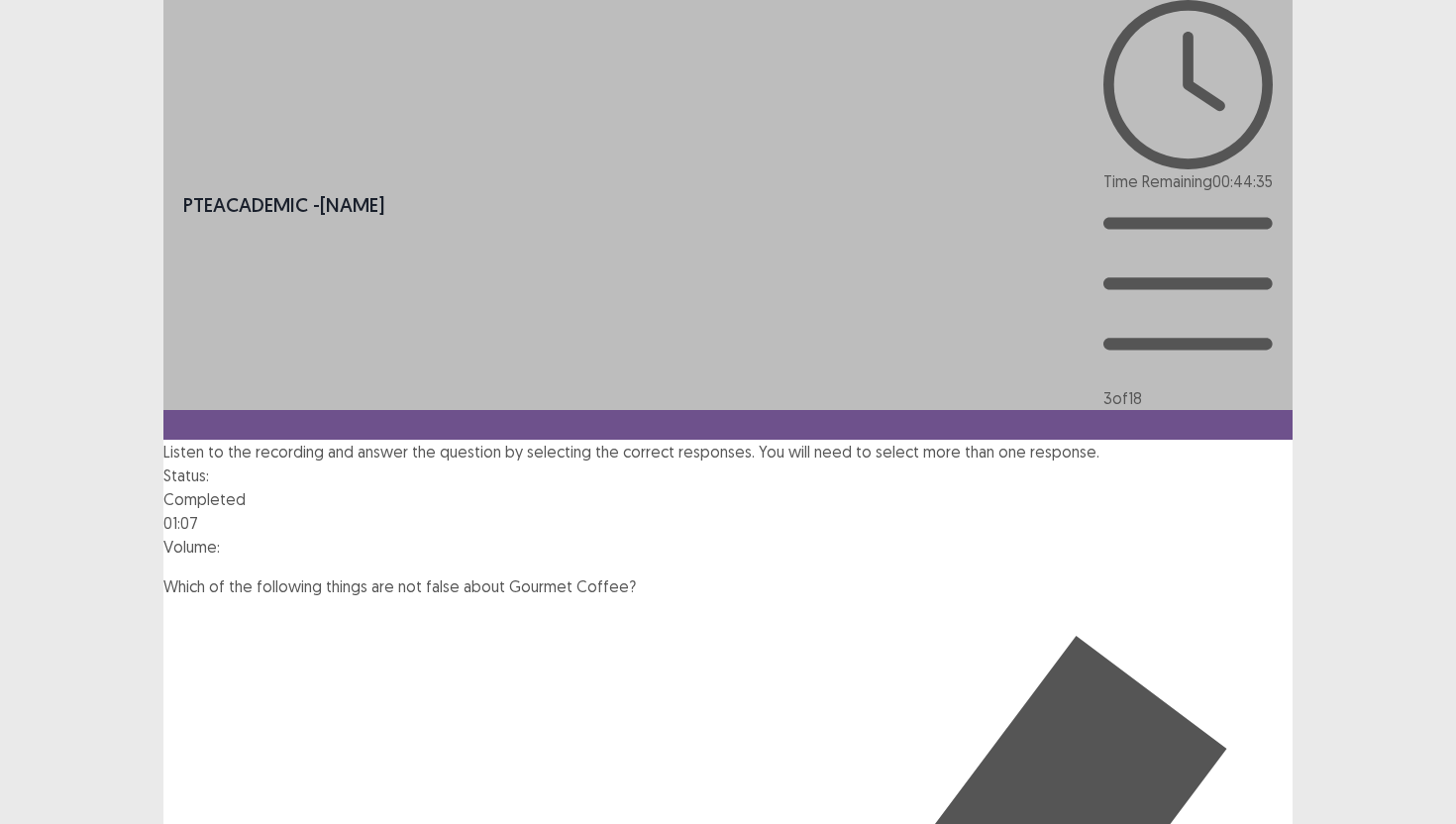 click on "Confirm" at bounding box center [43, 1763] 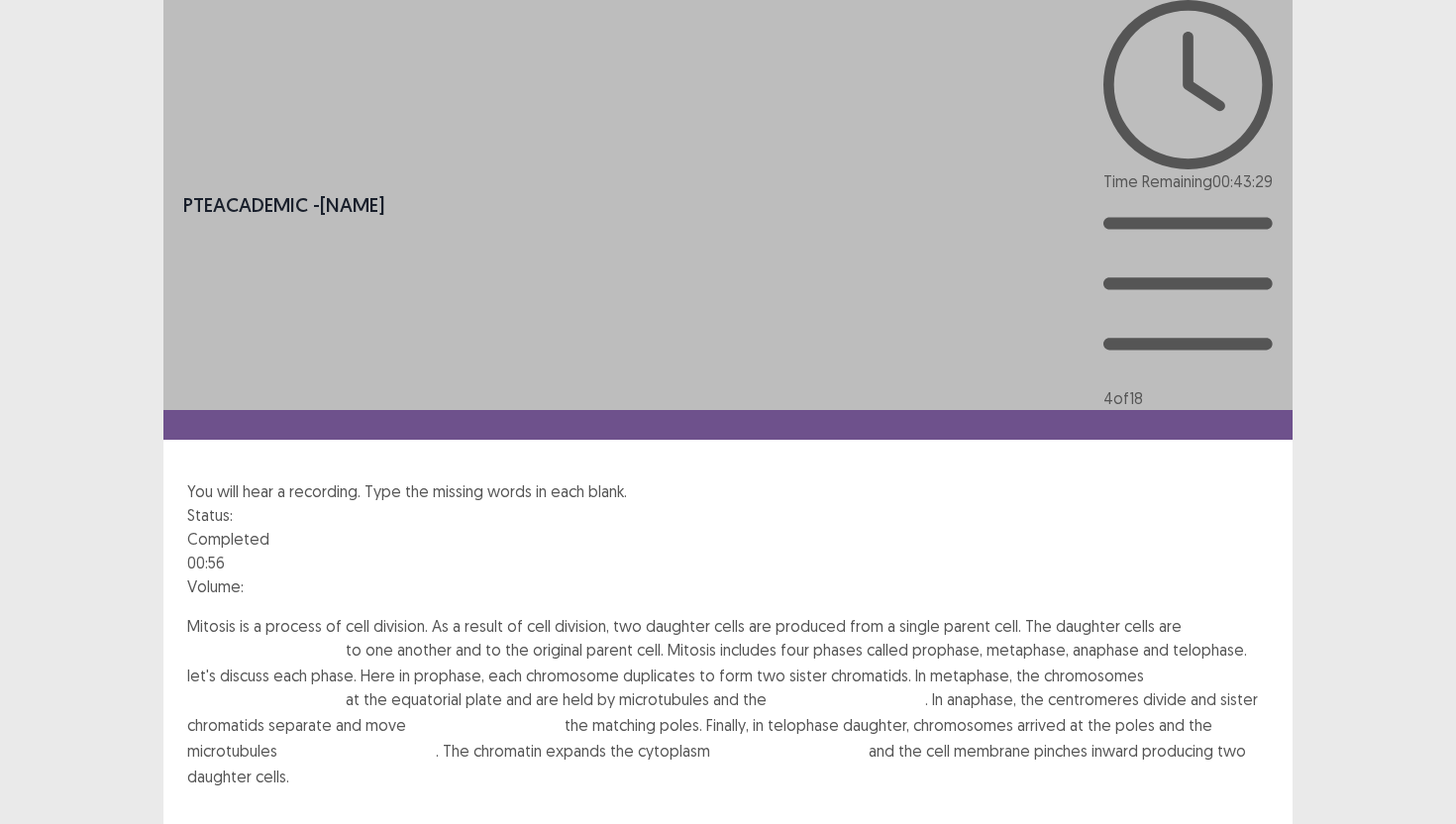 click at bounding box center [266, 652] 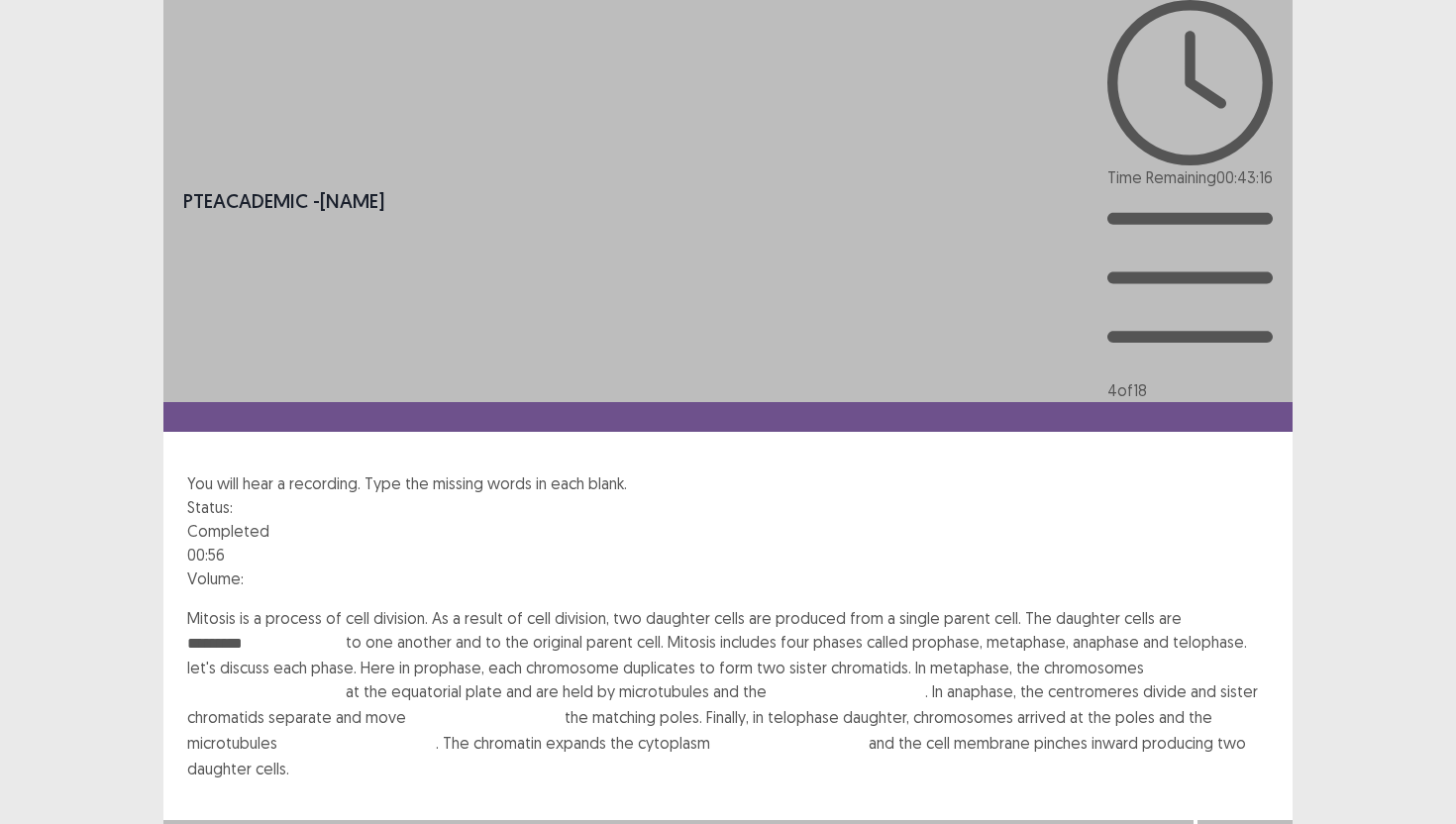 type on "*********" 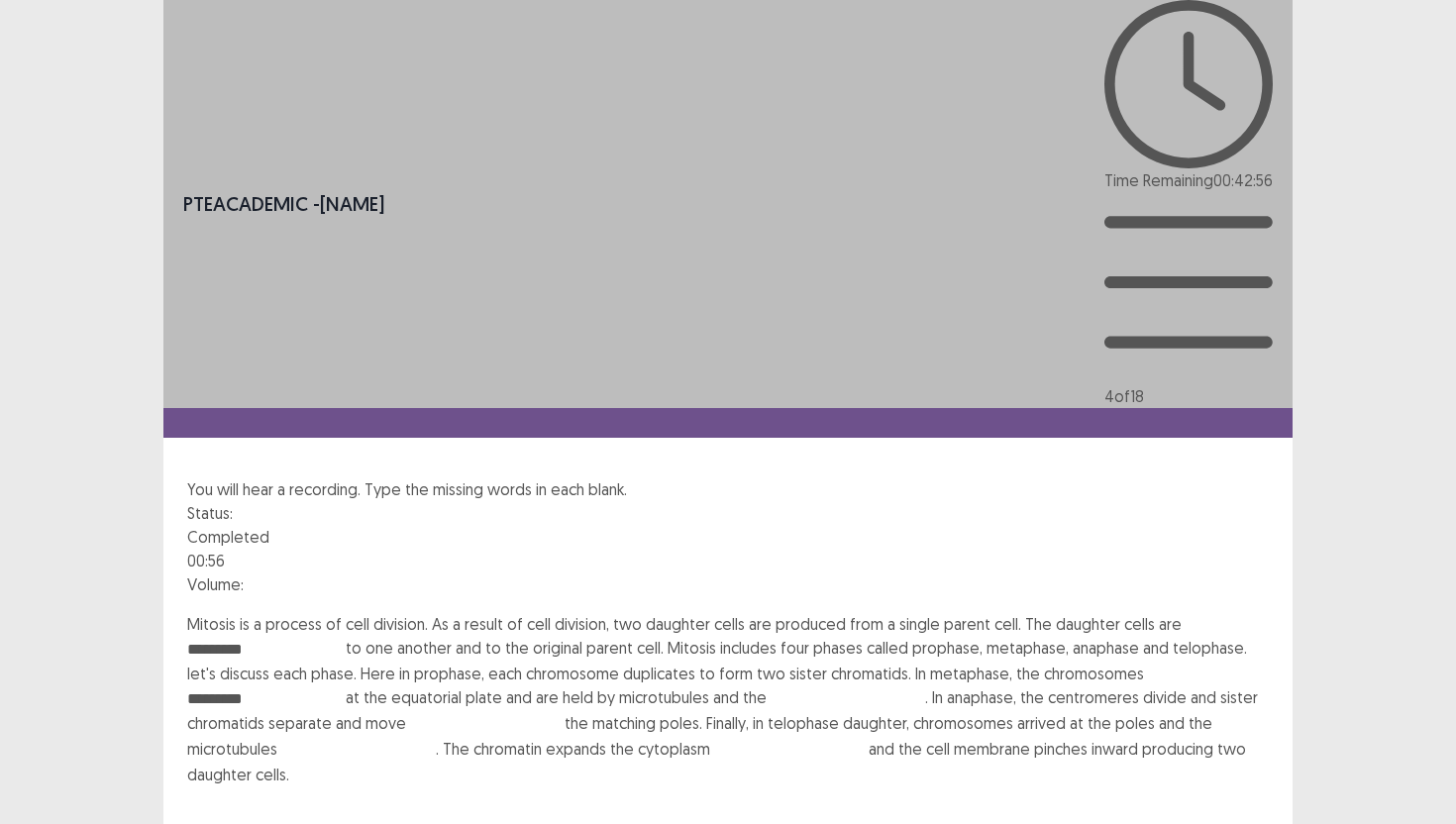 type on "*********" 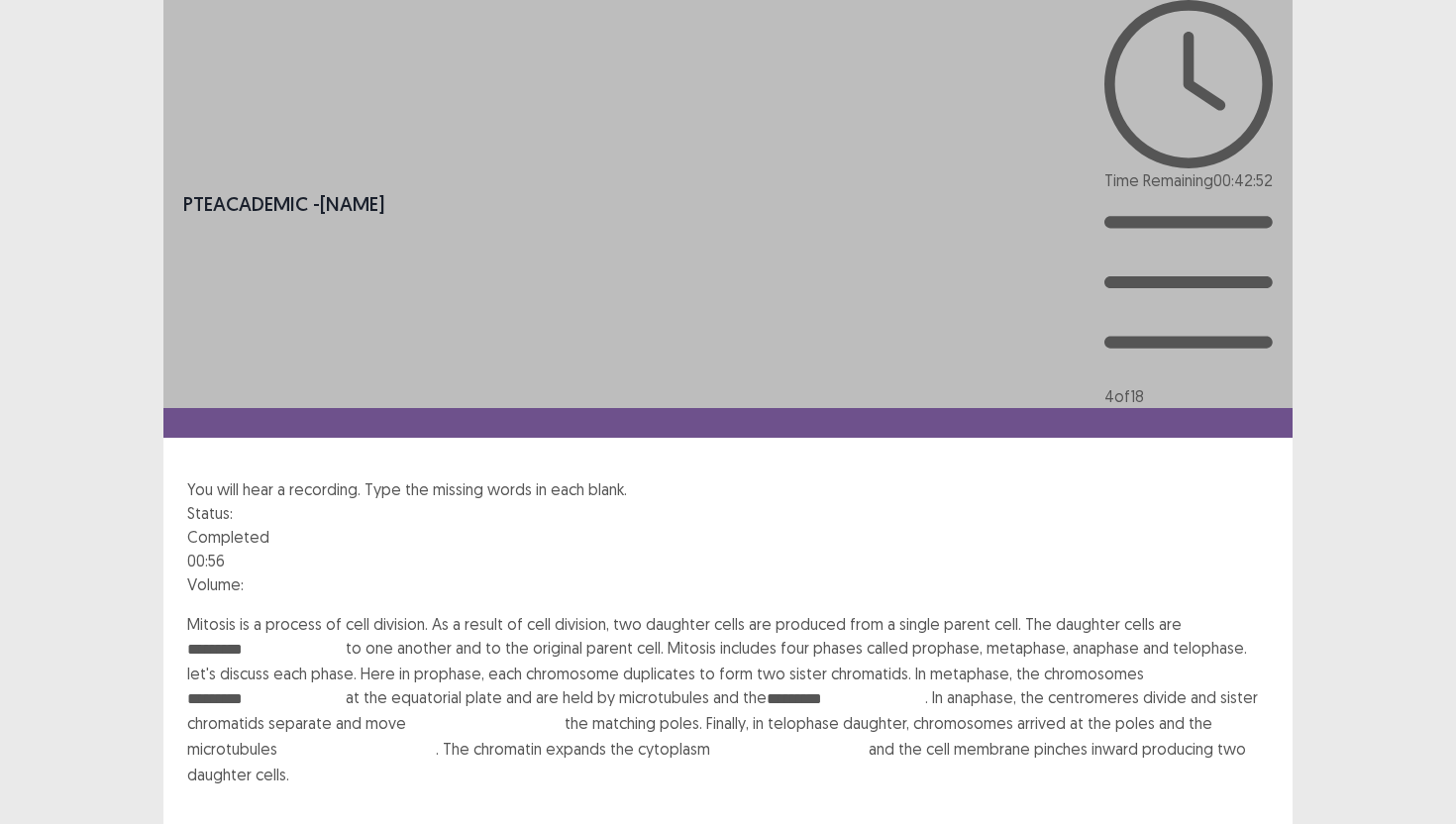 type on "*********" 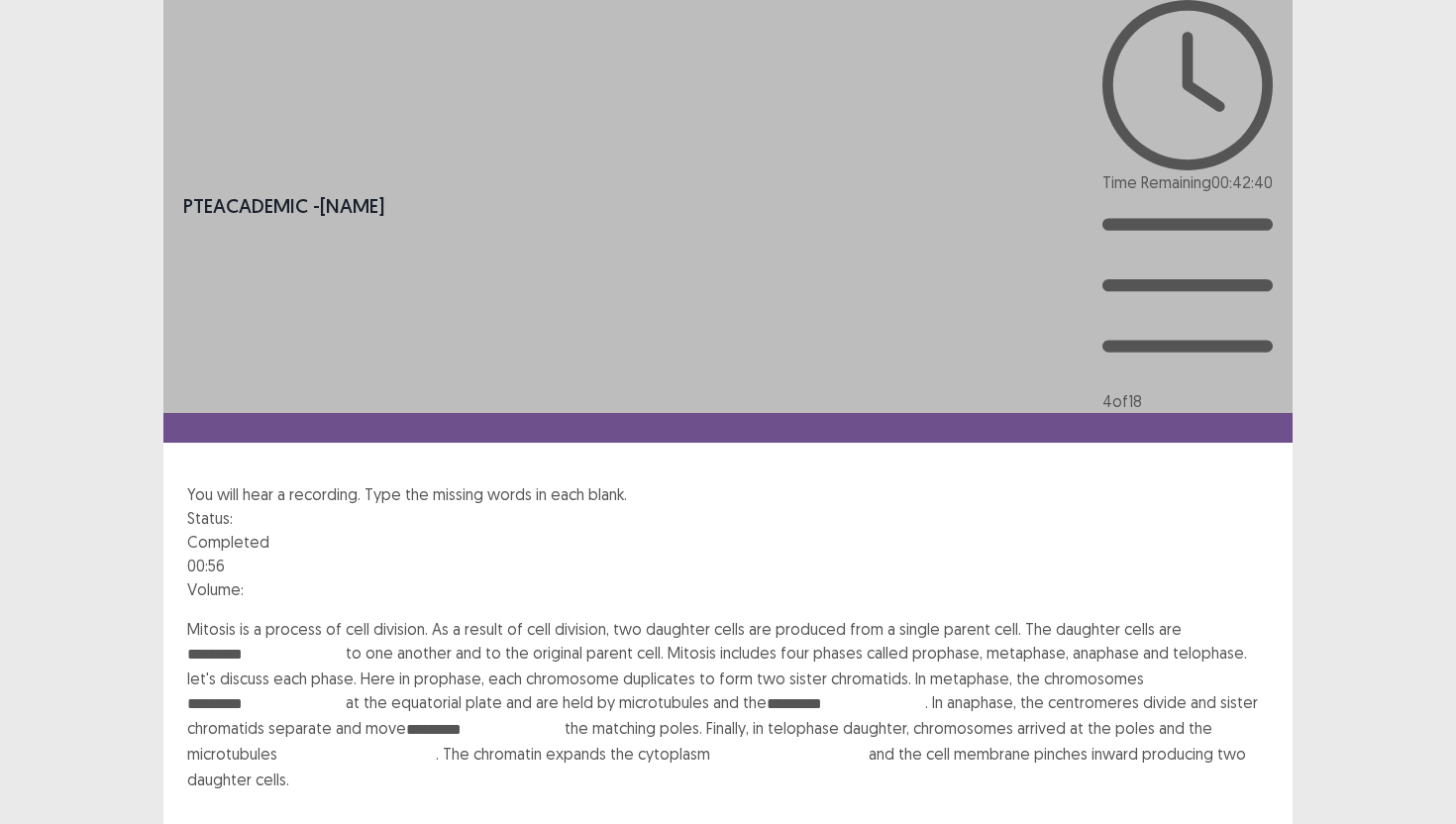 type on "*********" 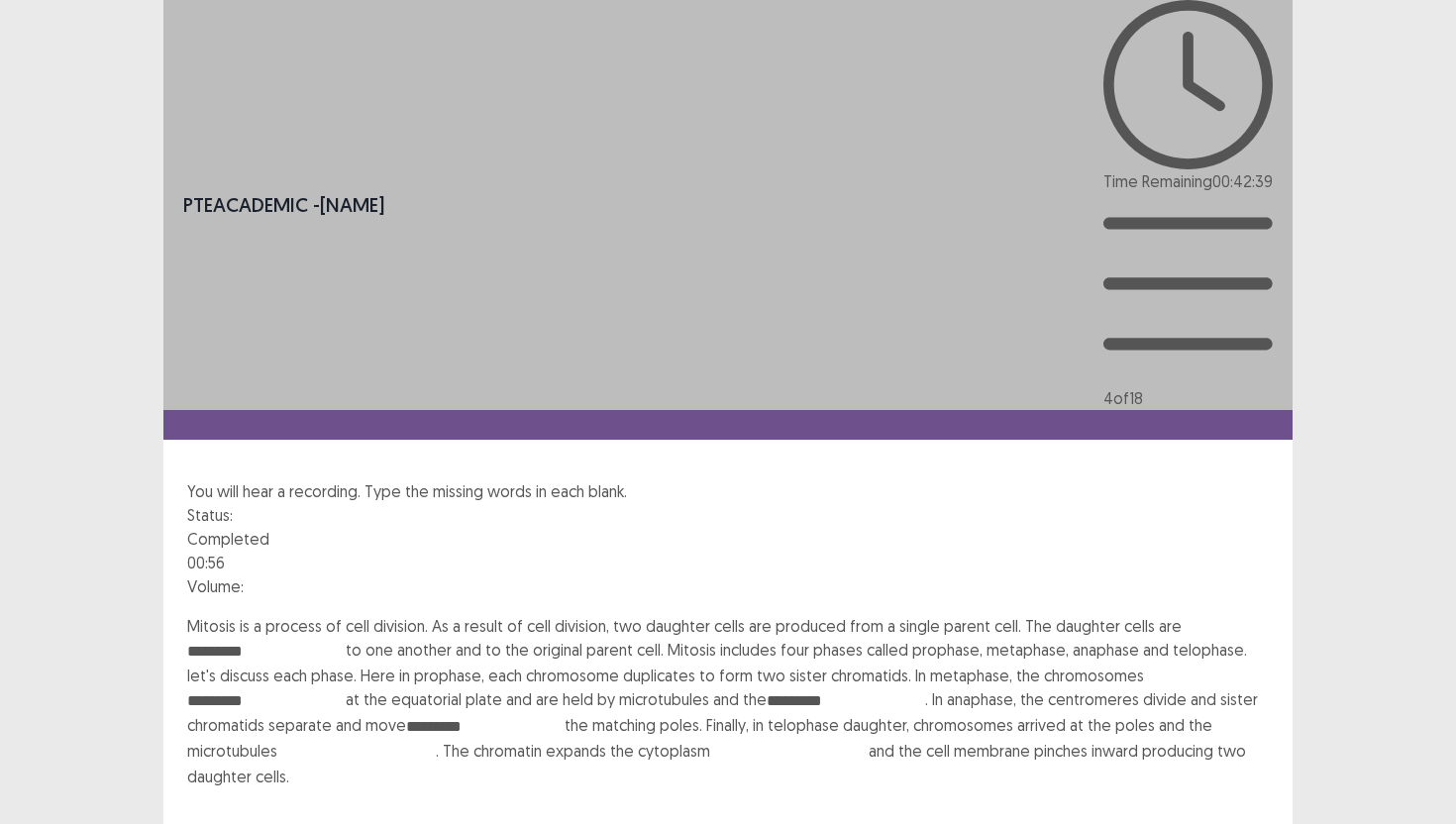click on "Confirm" at bounding box center [43, 933] 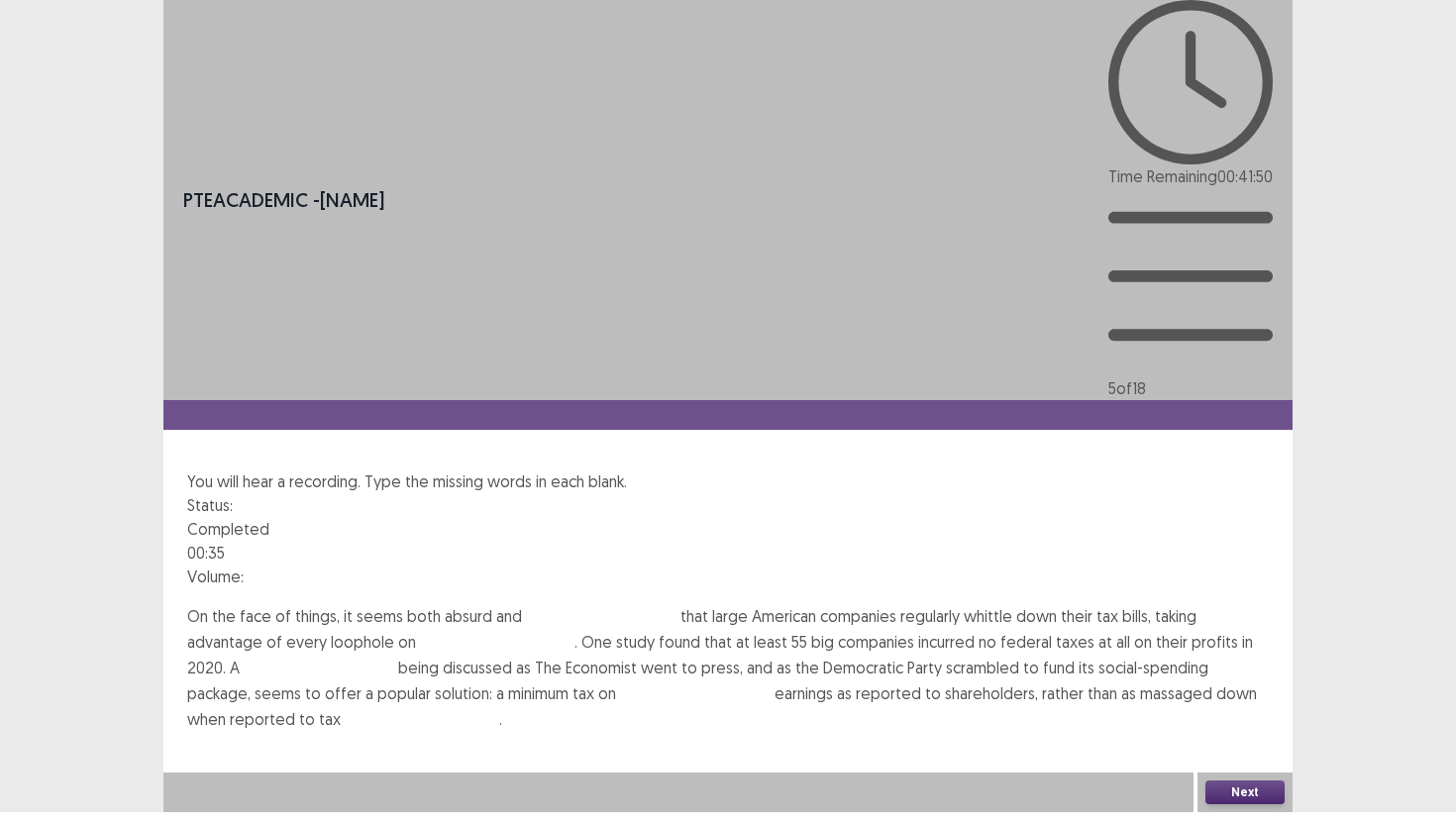 click at bounding box center (601, 618) 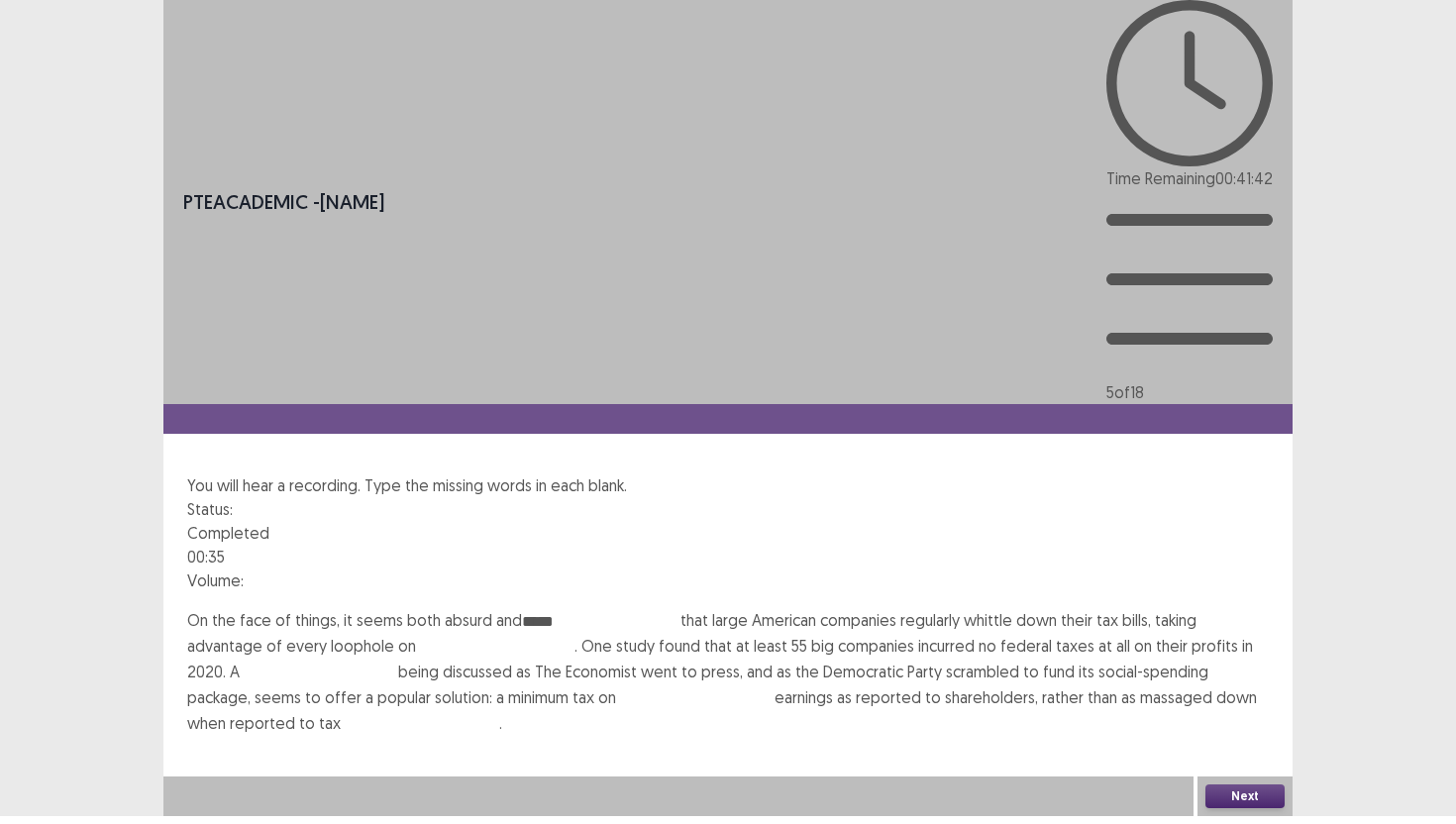 type on "*****" 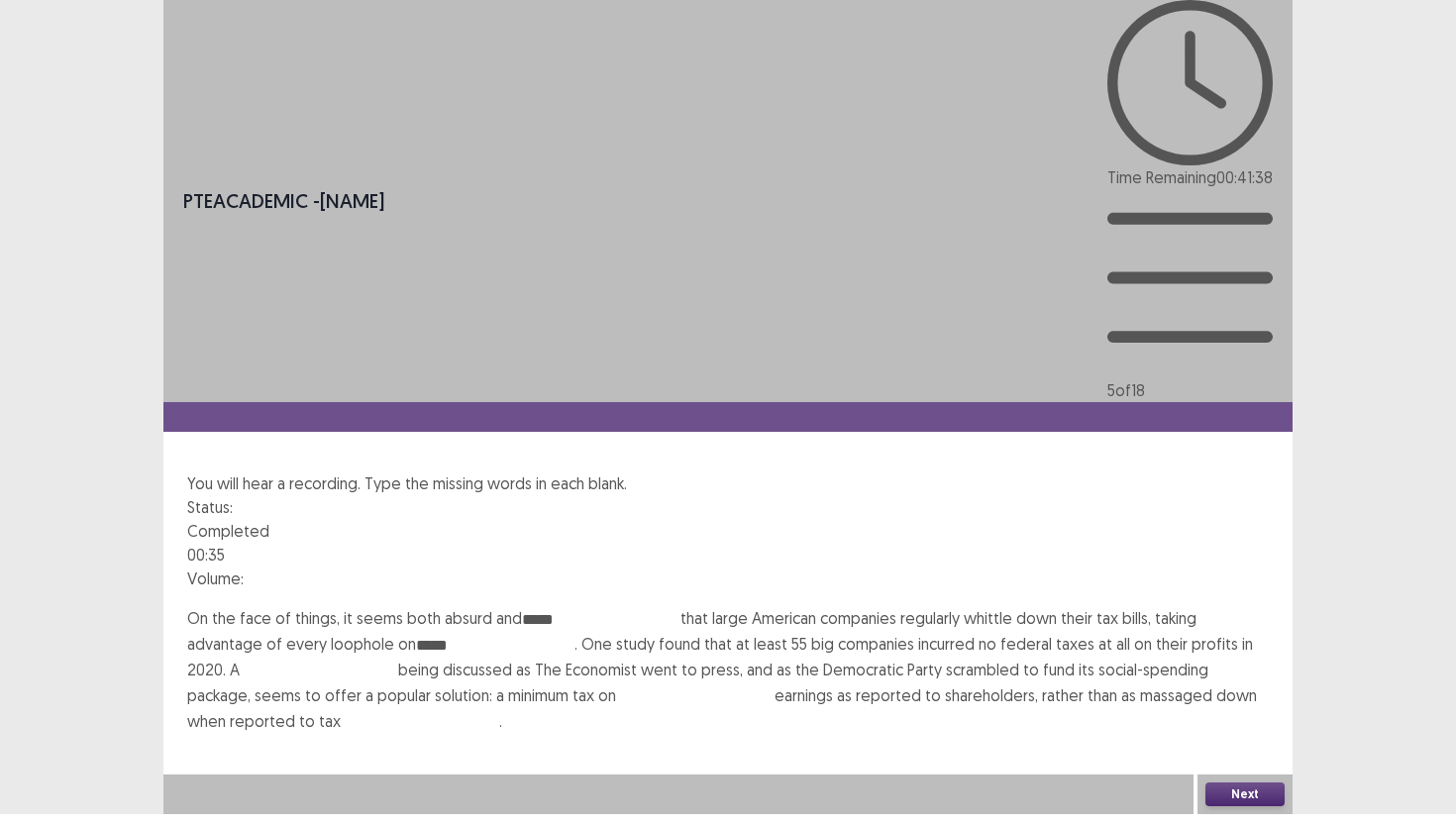 type on "*****" 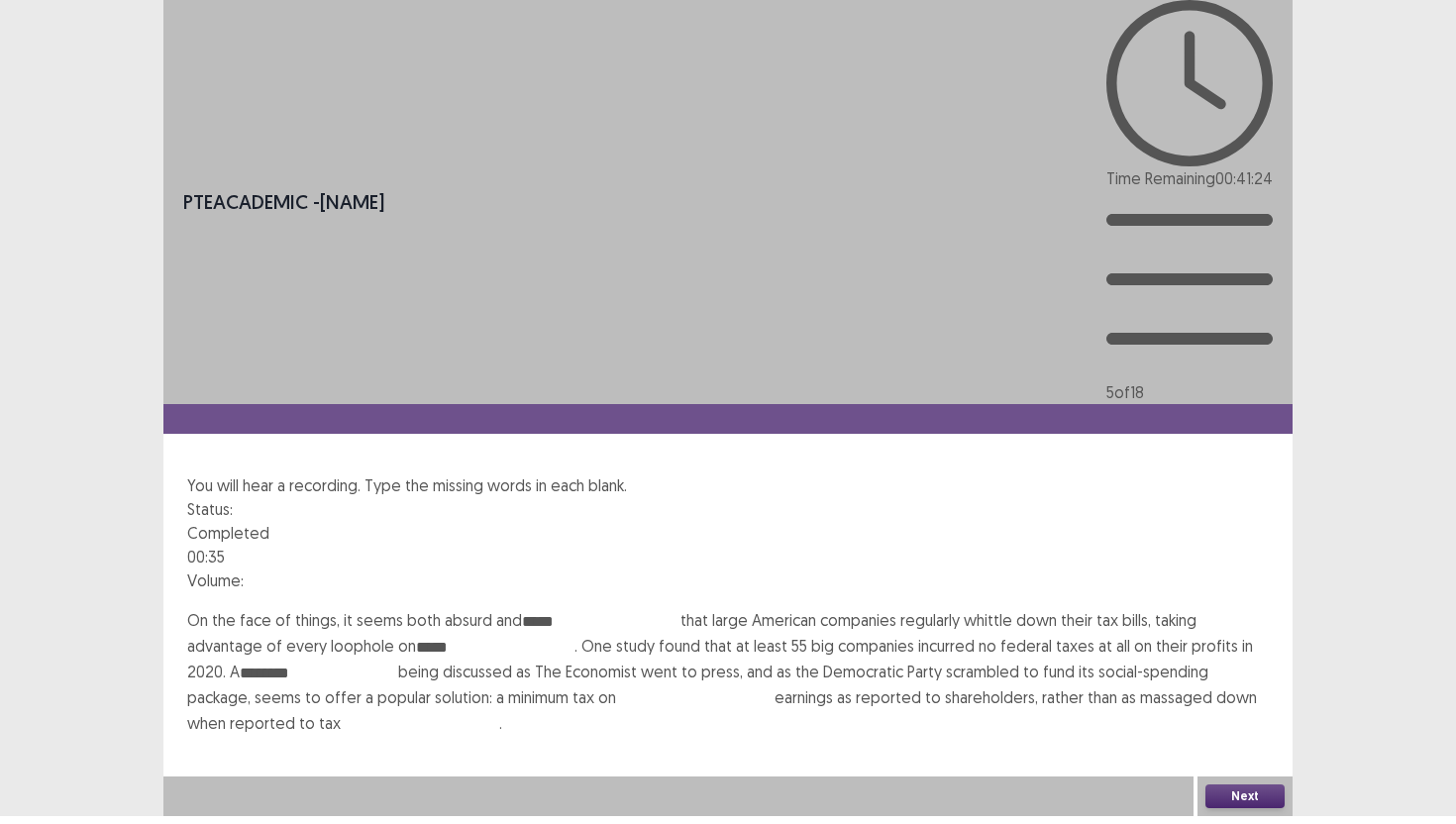 type on "********" 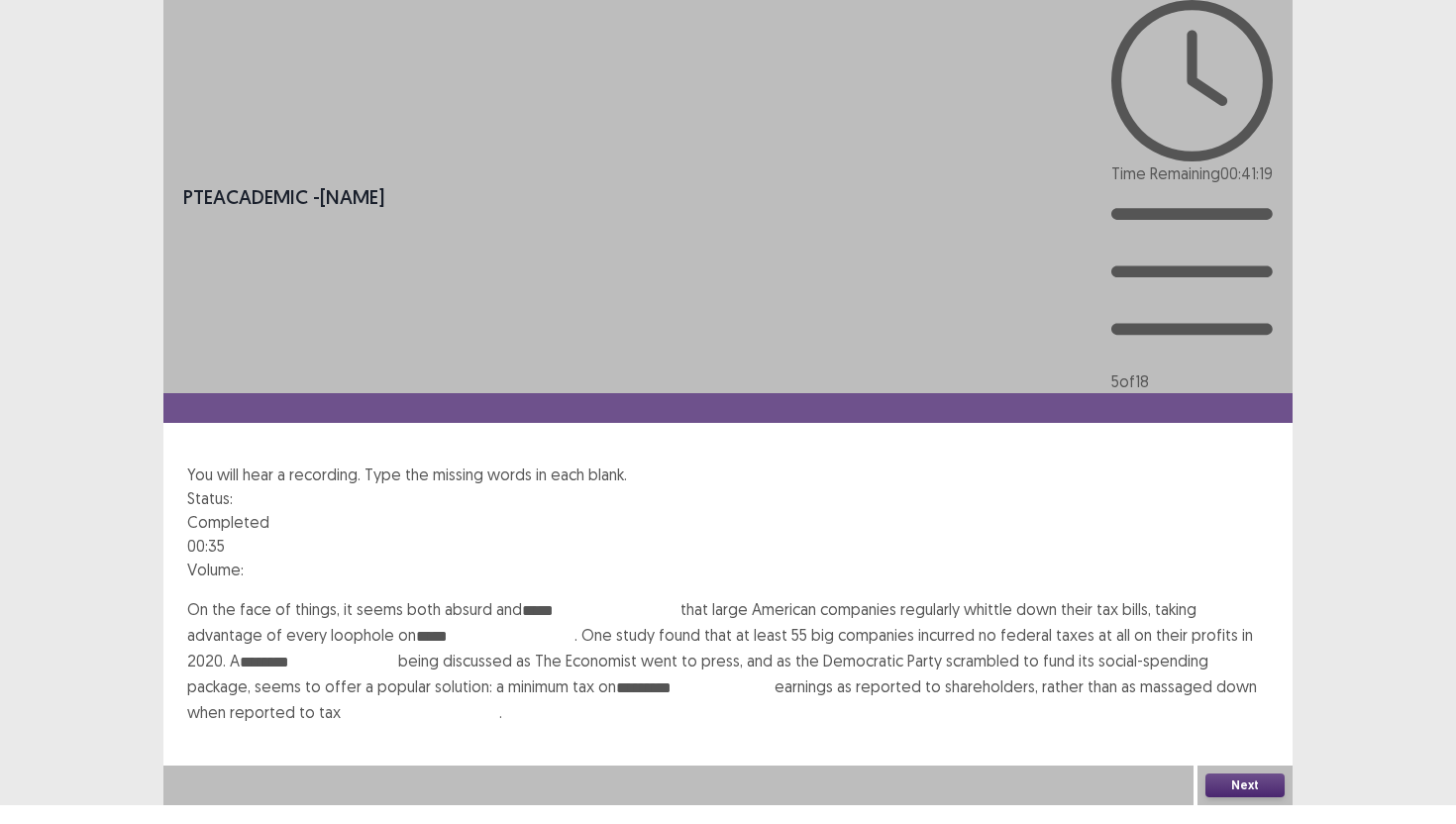type on "*********" 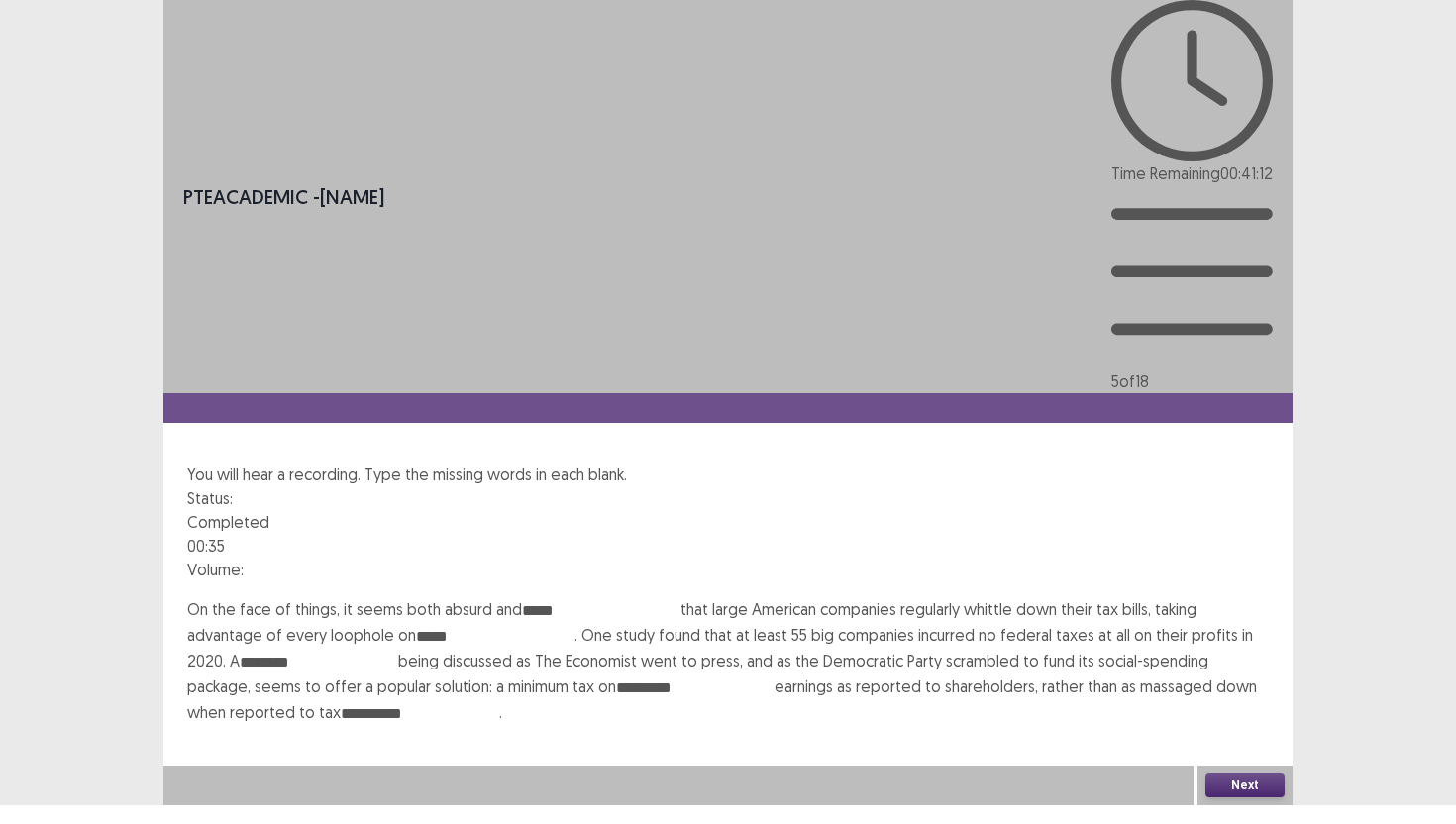 type on "**********" 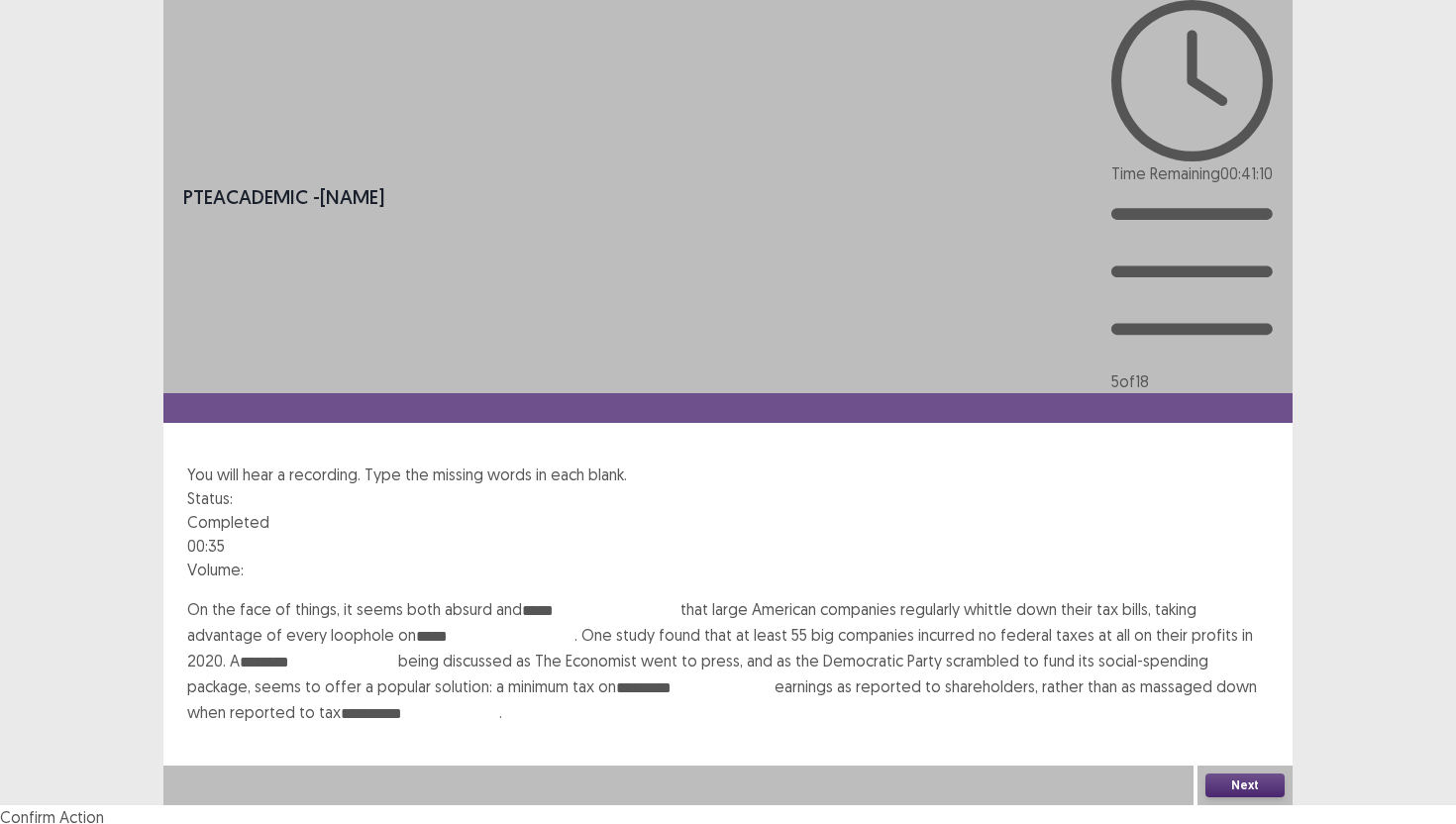 click on "Confirm" at bounding box center (43, 871) 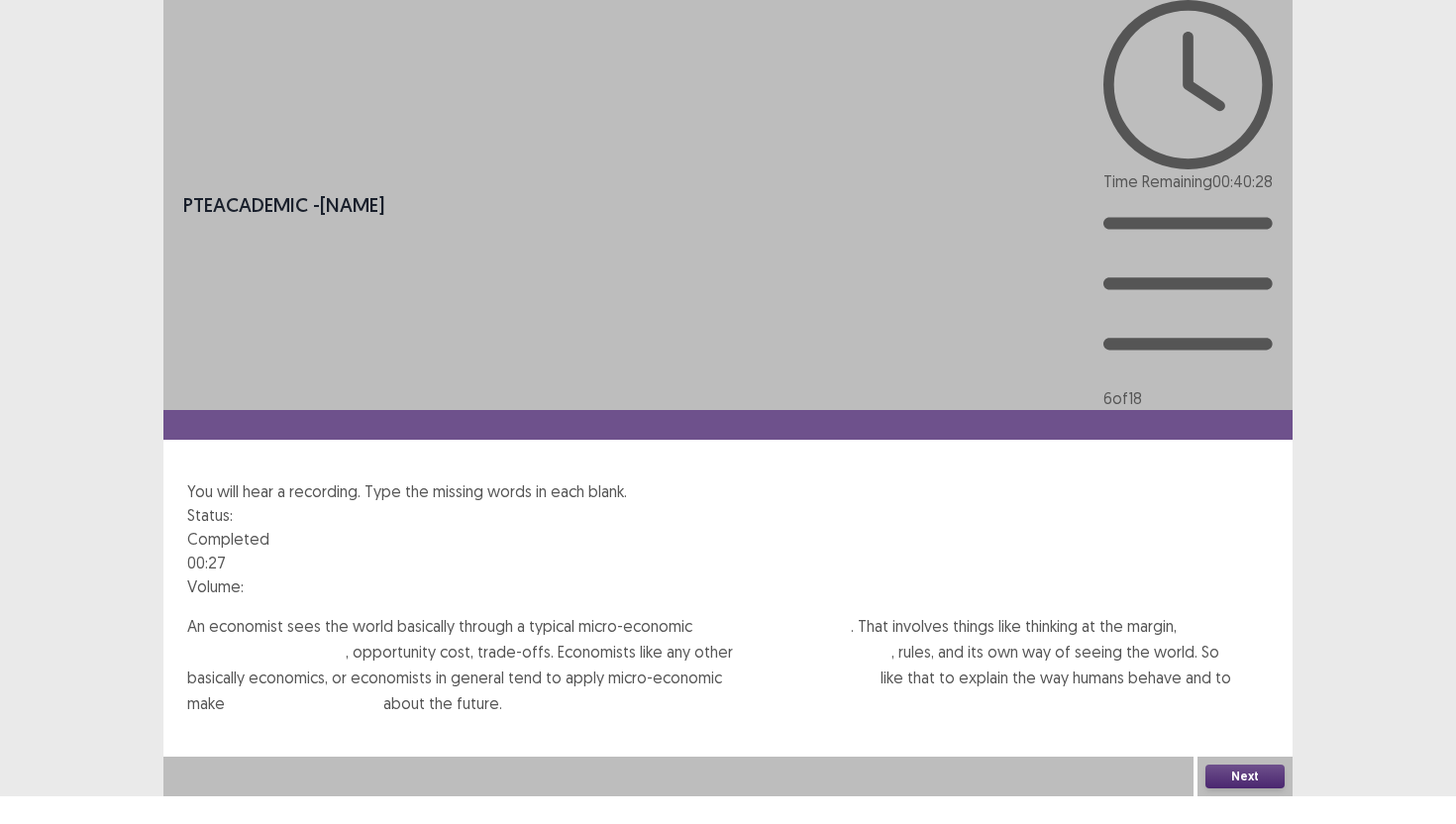 click at bounding box center [812, 654] 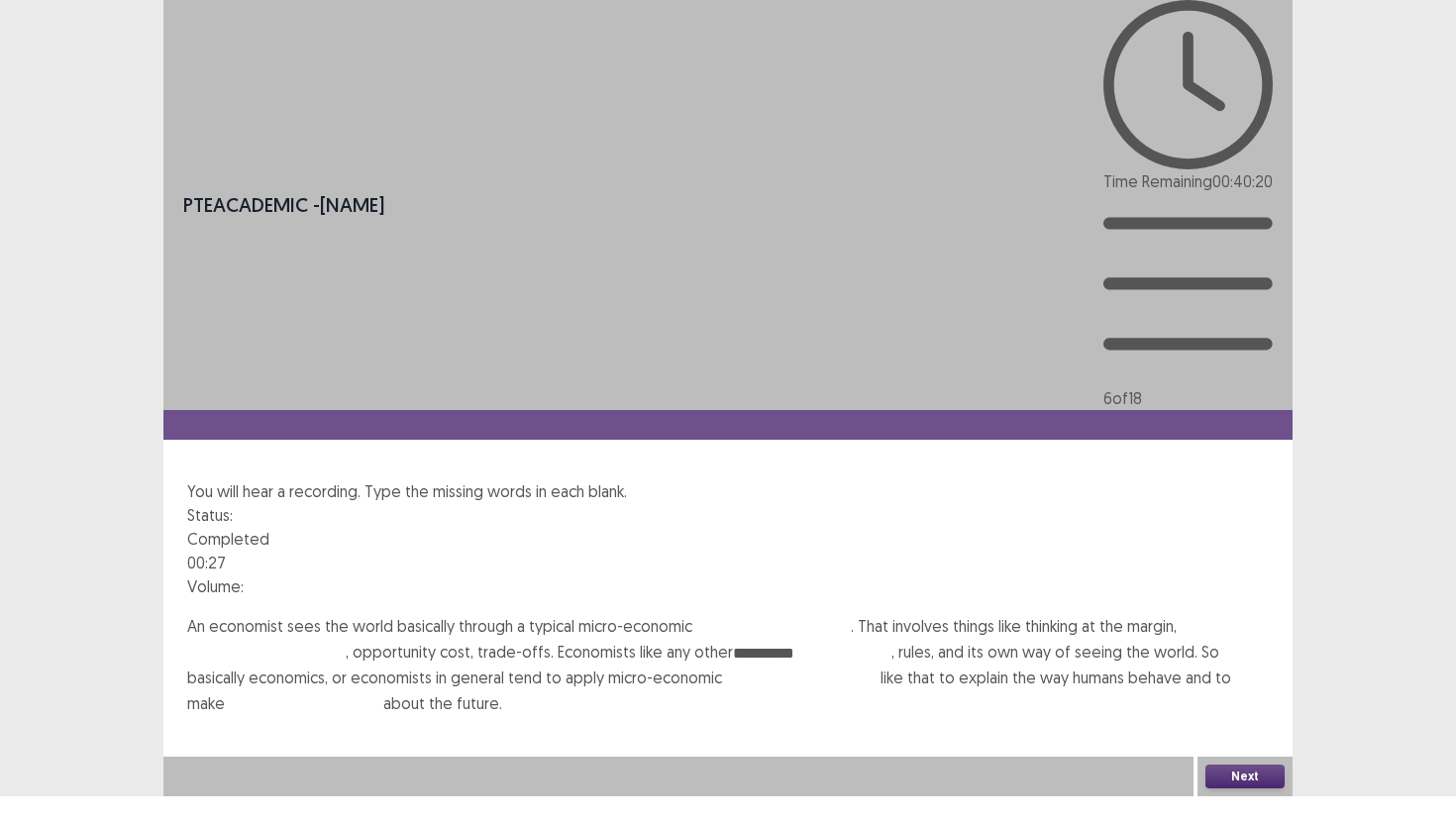 type on "**********" 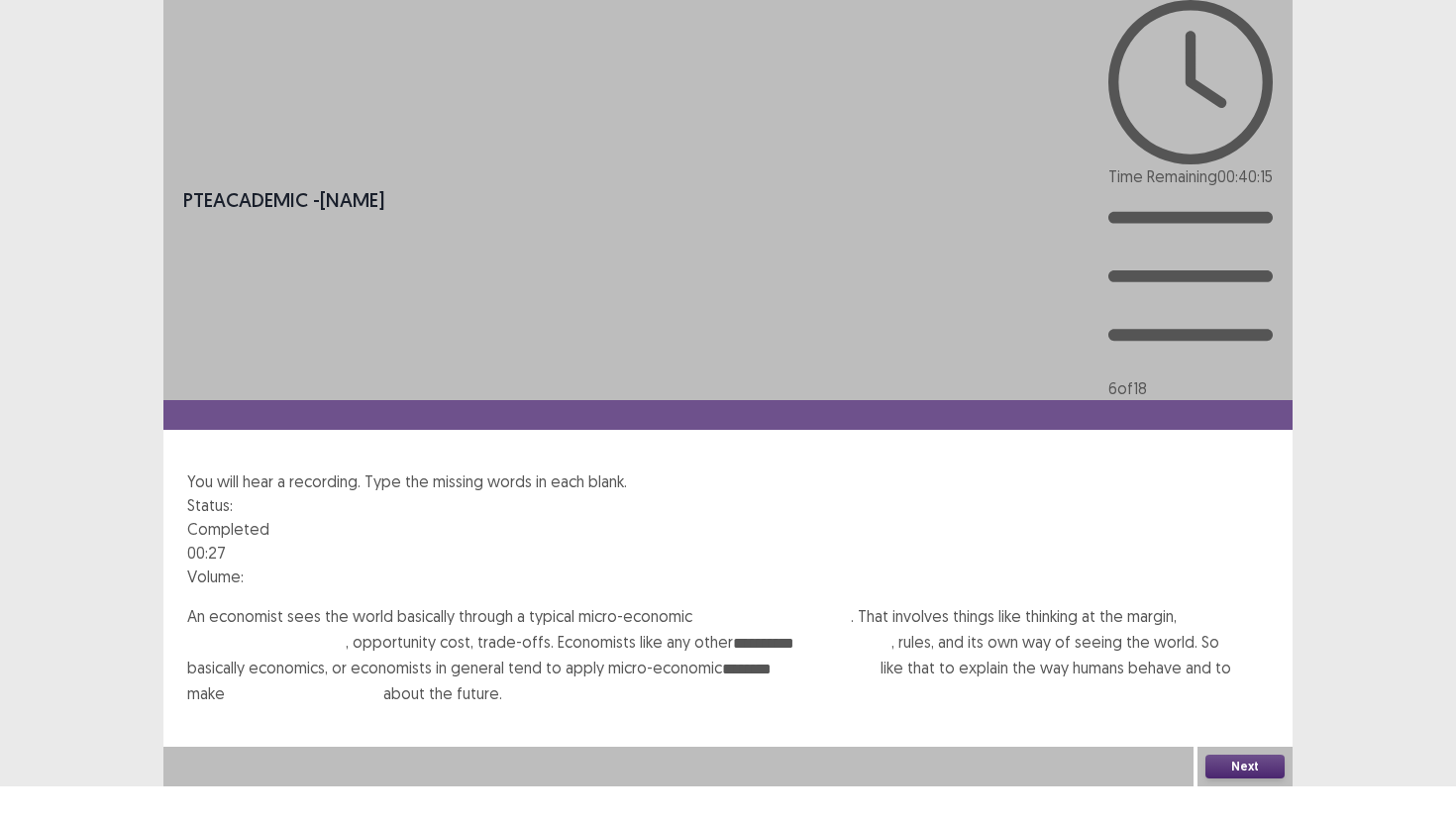 type on "********" 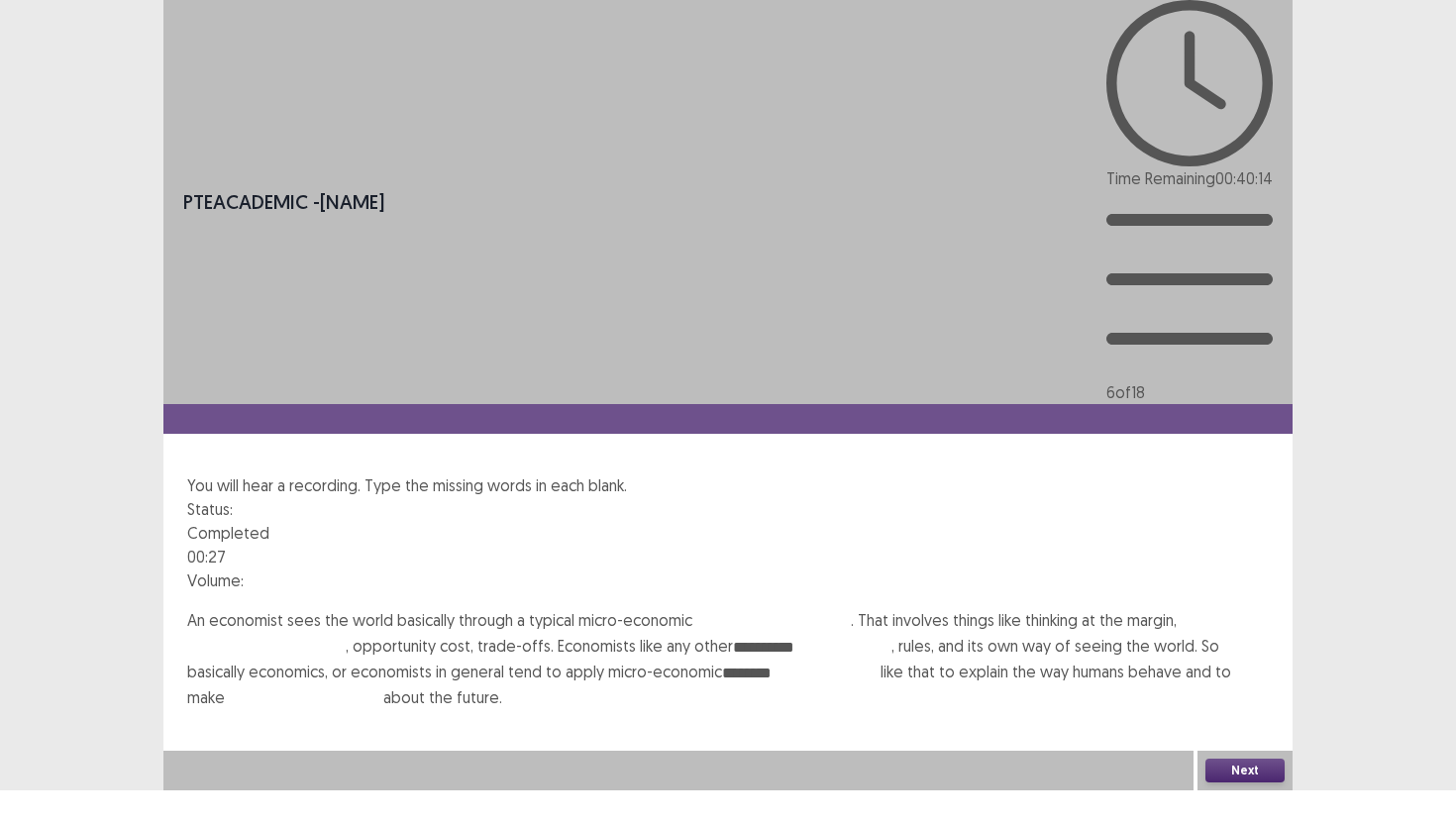 click at bounding box center (304, 699) 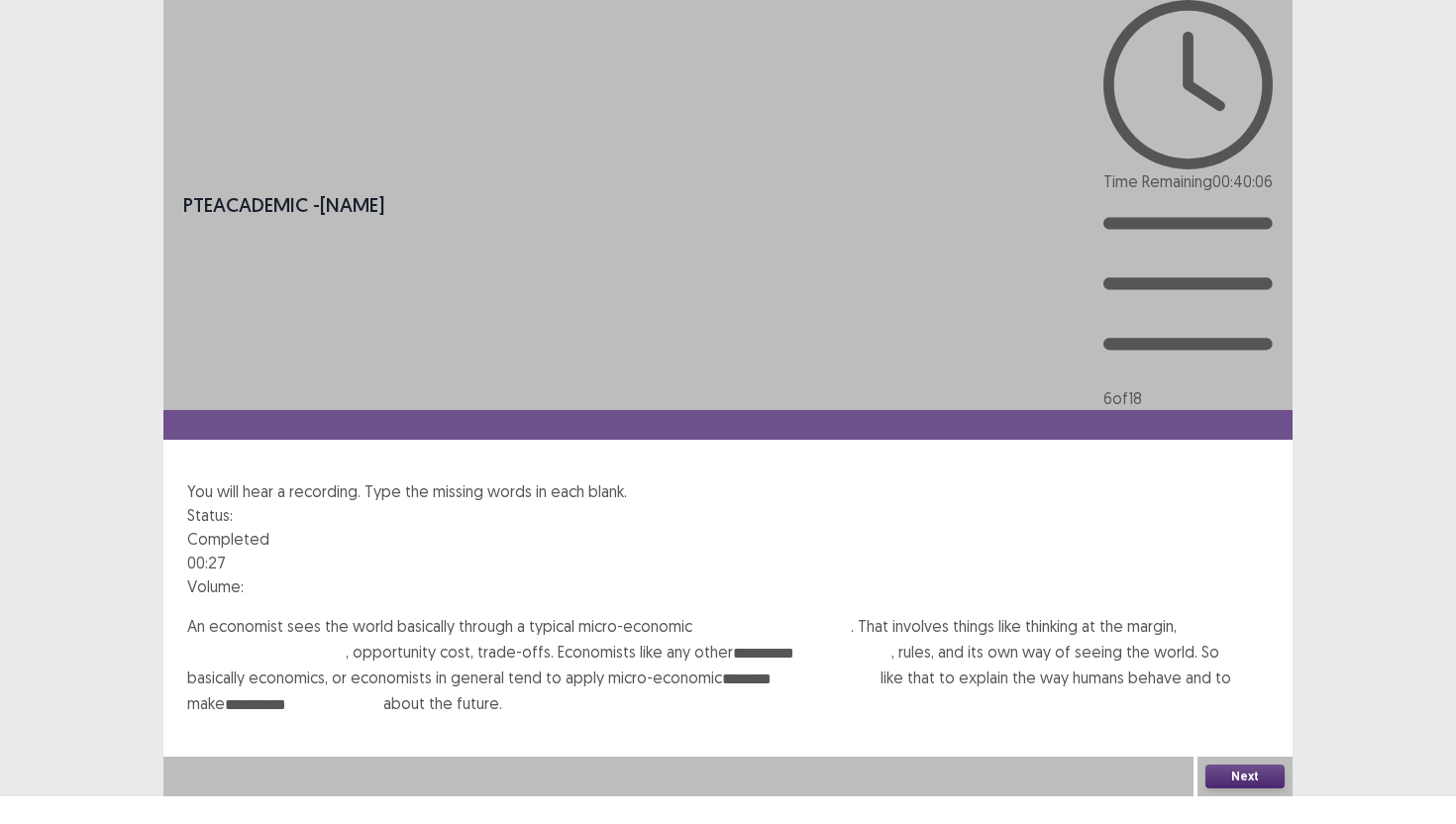 type on "**********" 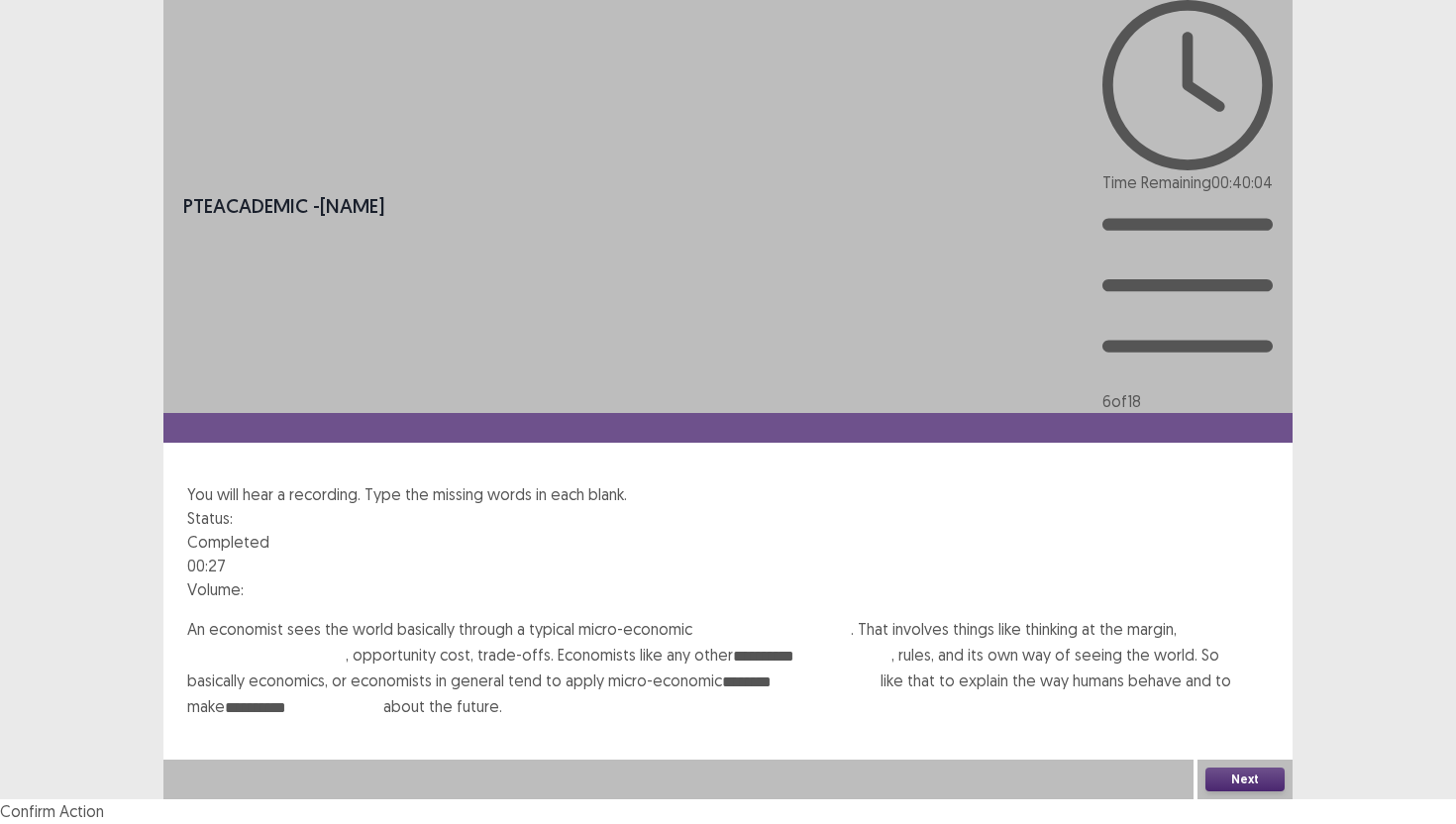 click on "Confirm" at bounding box center [43, 865] 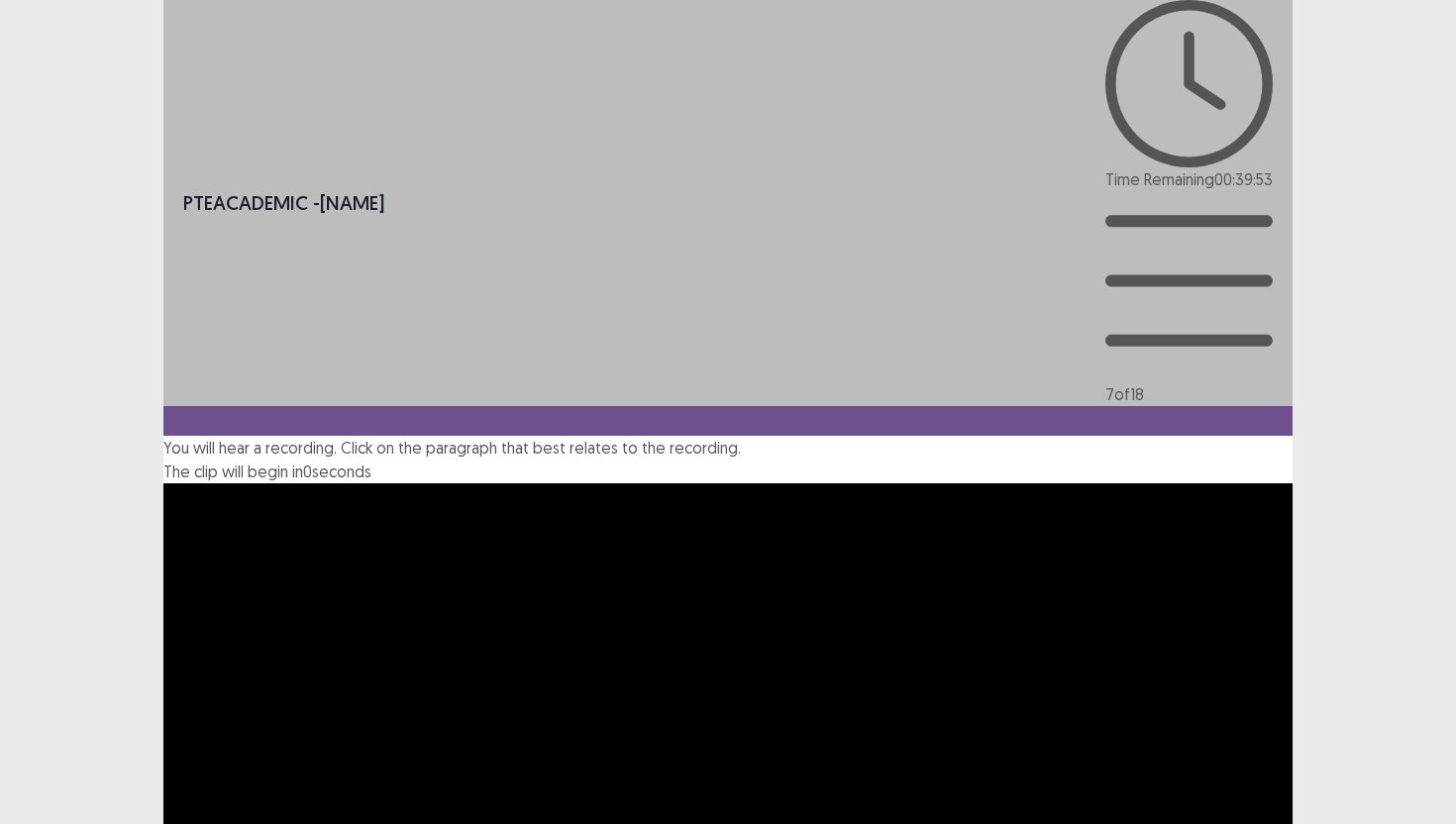 scroll, scrollTop: 26, scrollLeft: 0, axis: vertical 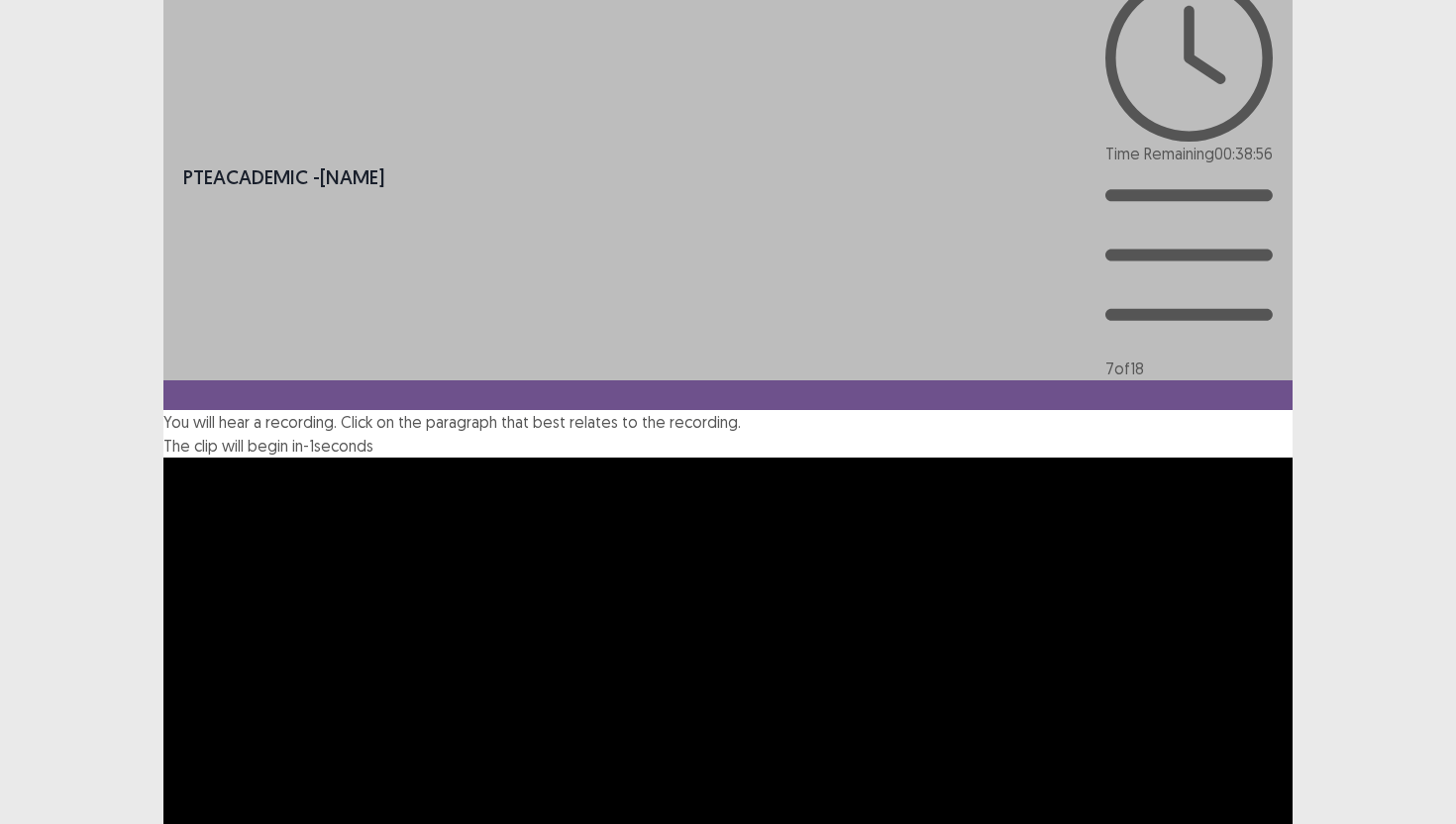 click at bounding box center (163, 1176) 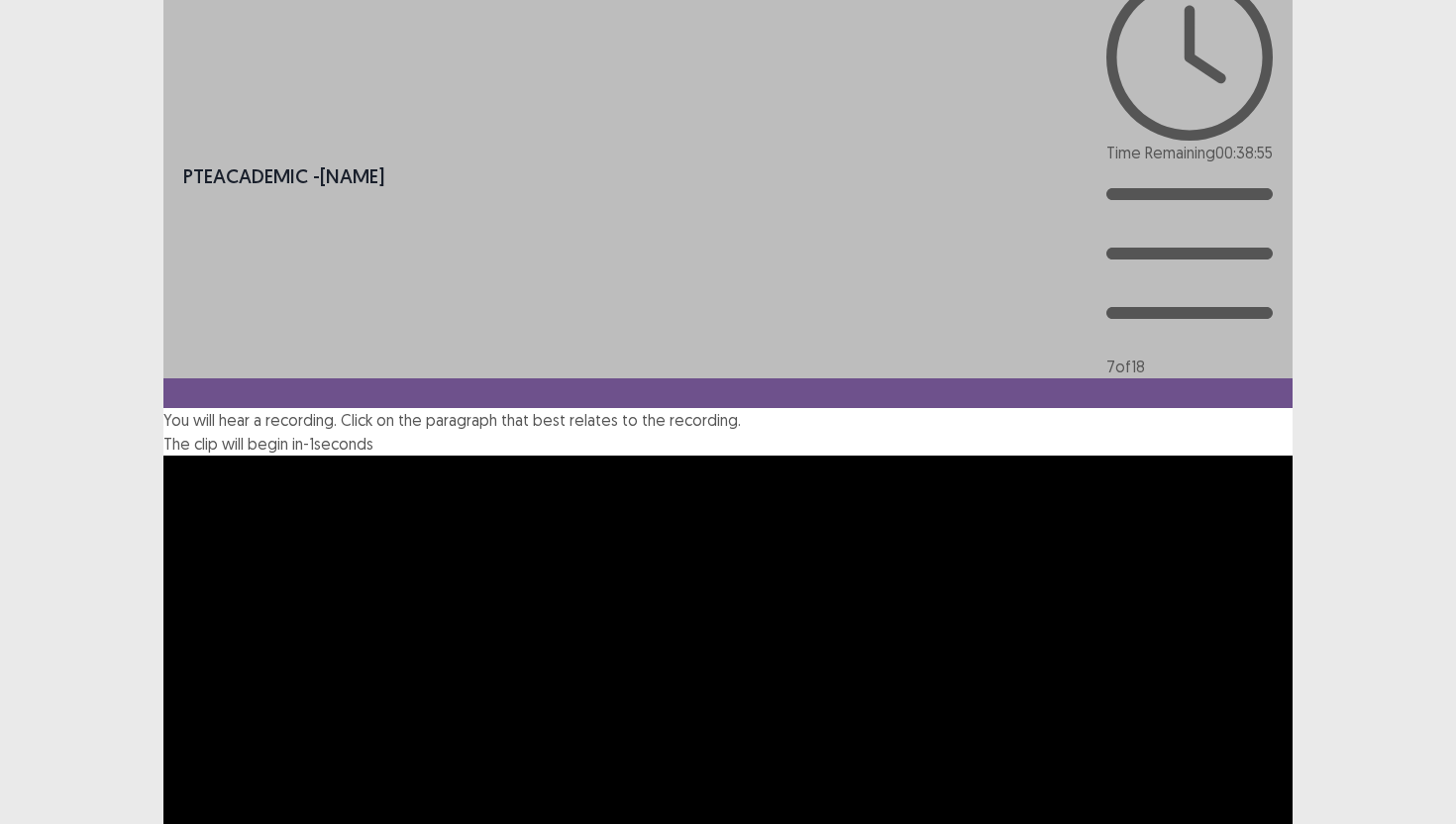 click on "Next" at bounding box center [1245, 1229] 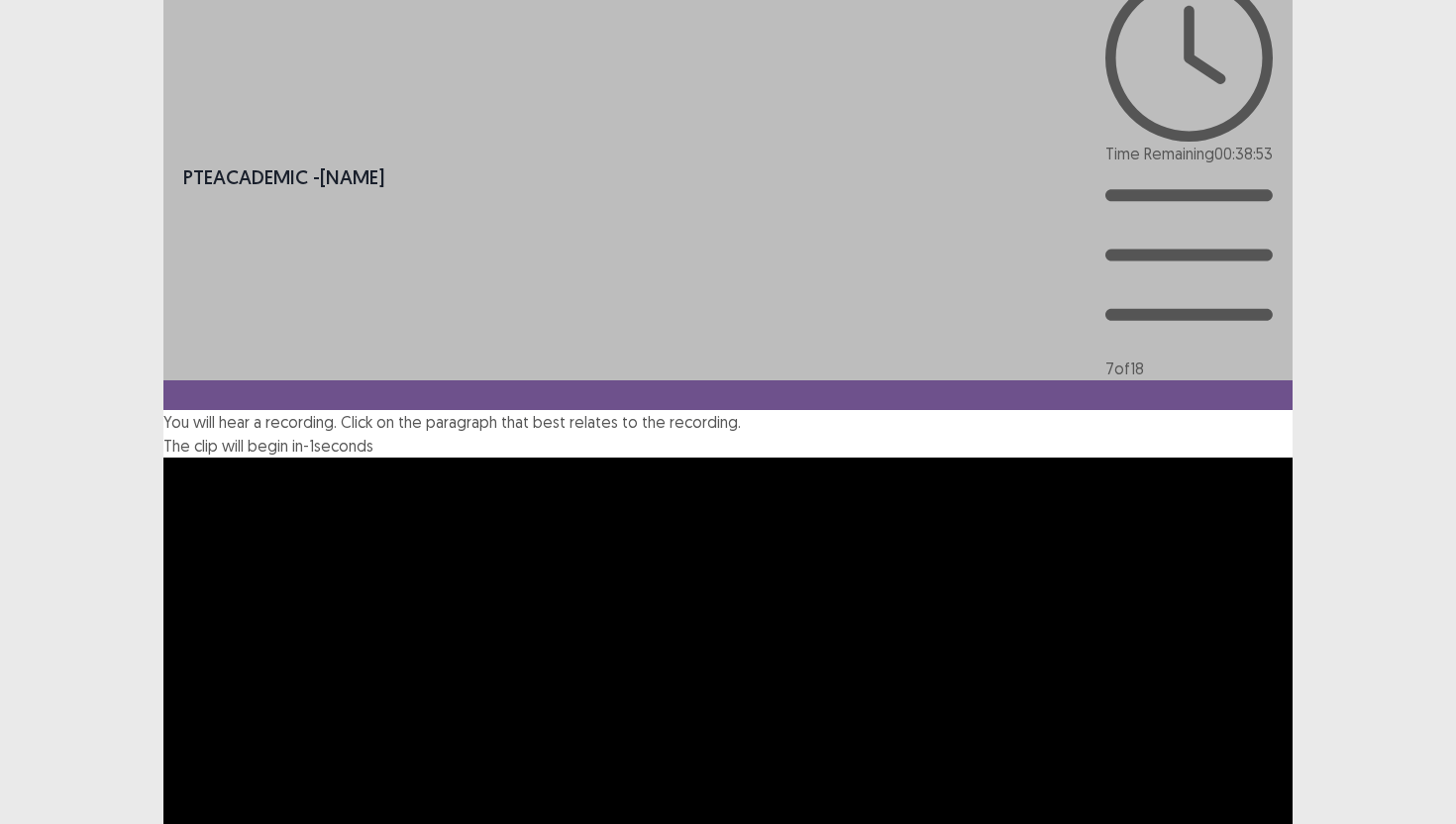 click on "Confirm" at bounding box center (43, 1316) 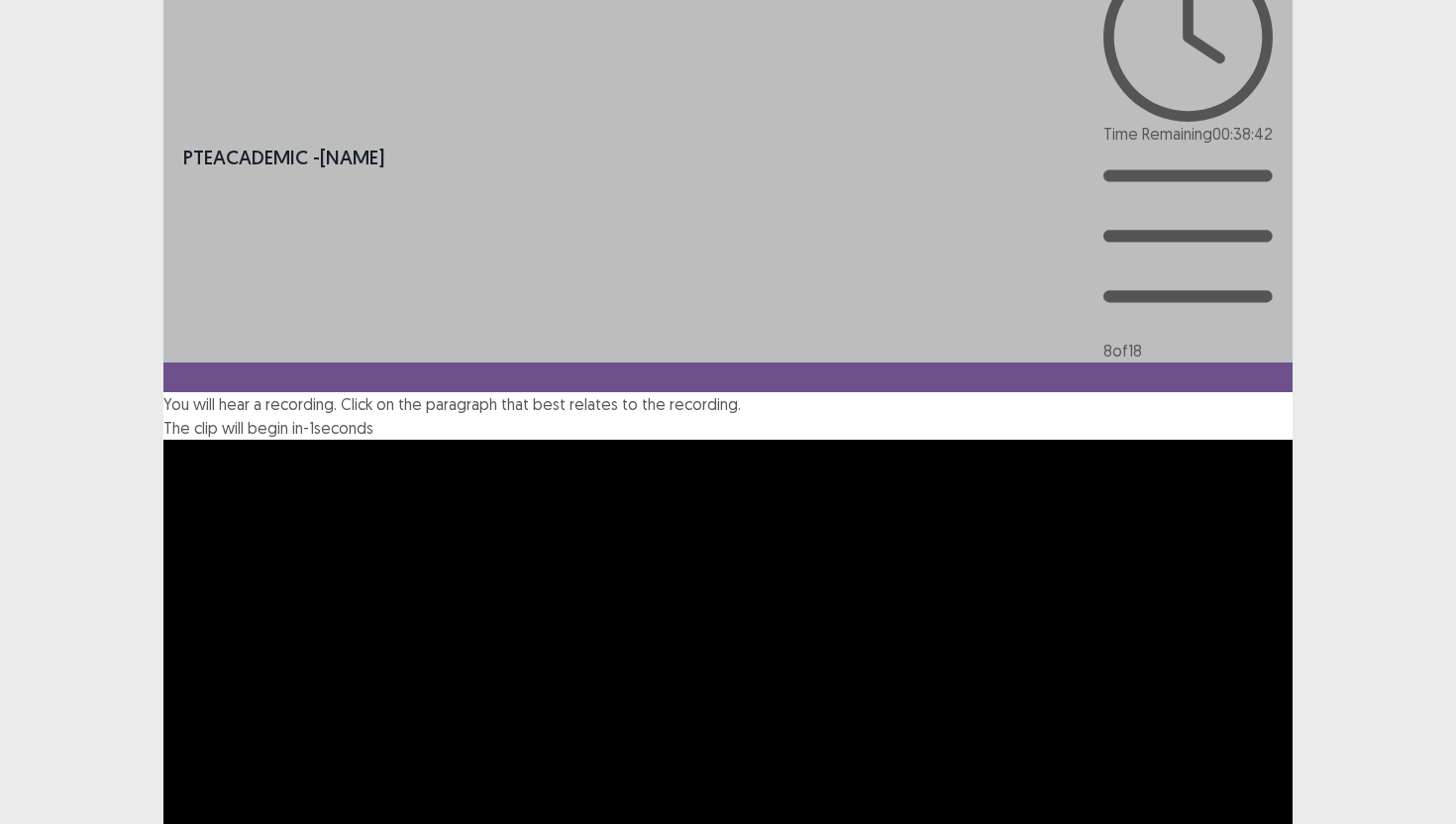scroll, scrollTop: 50, scrollLeft: 0, axis: vertical 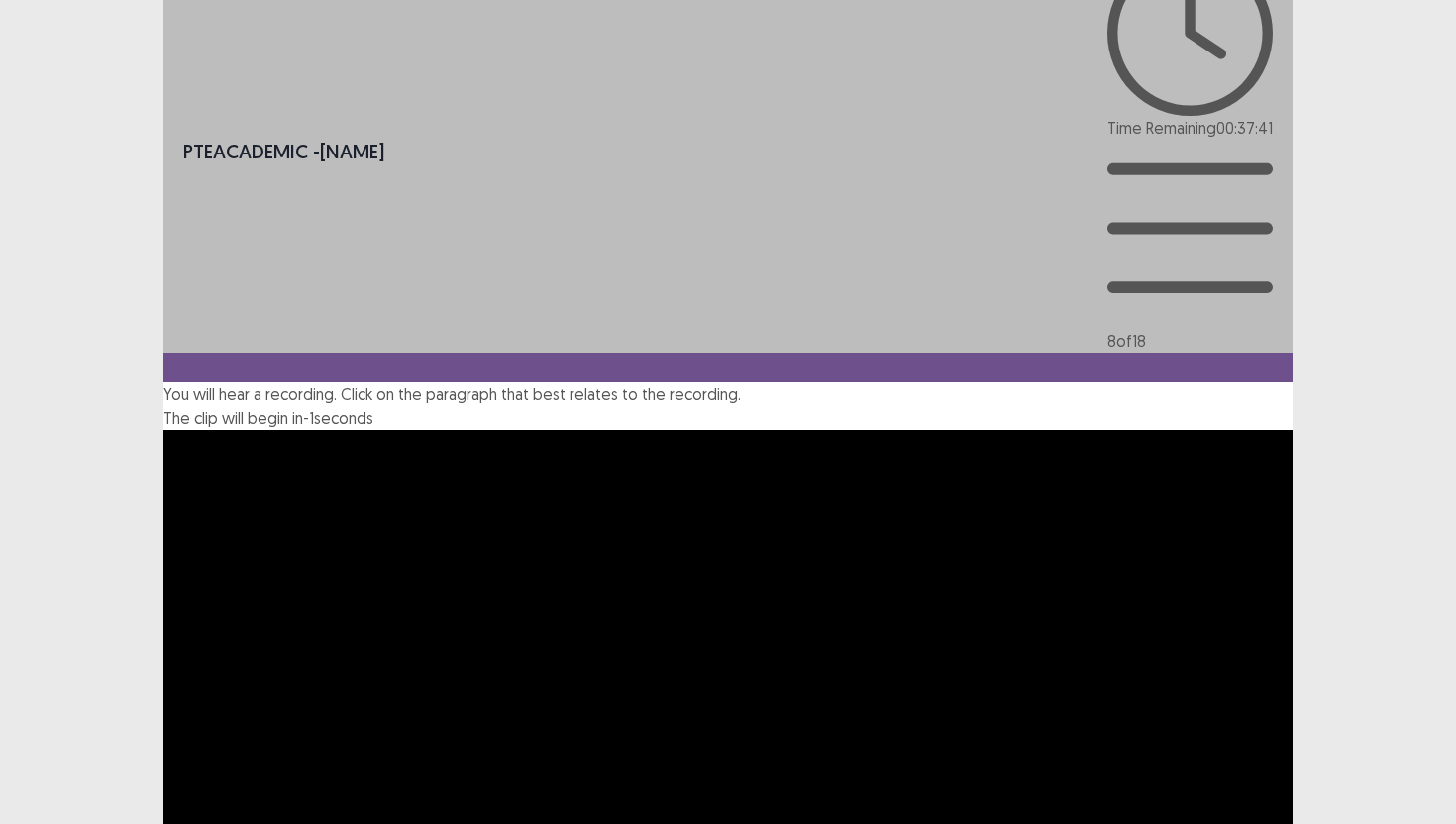 click at bounding box center [163, 1077] 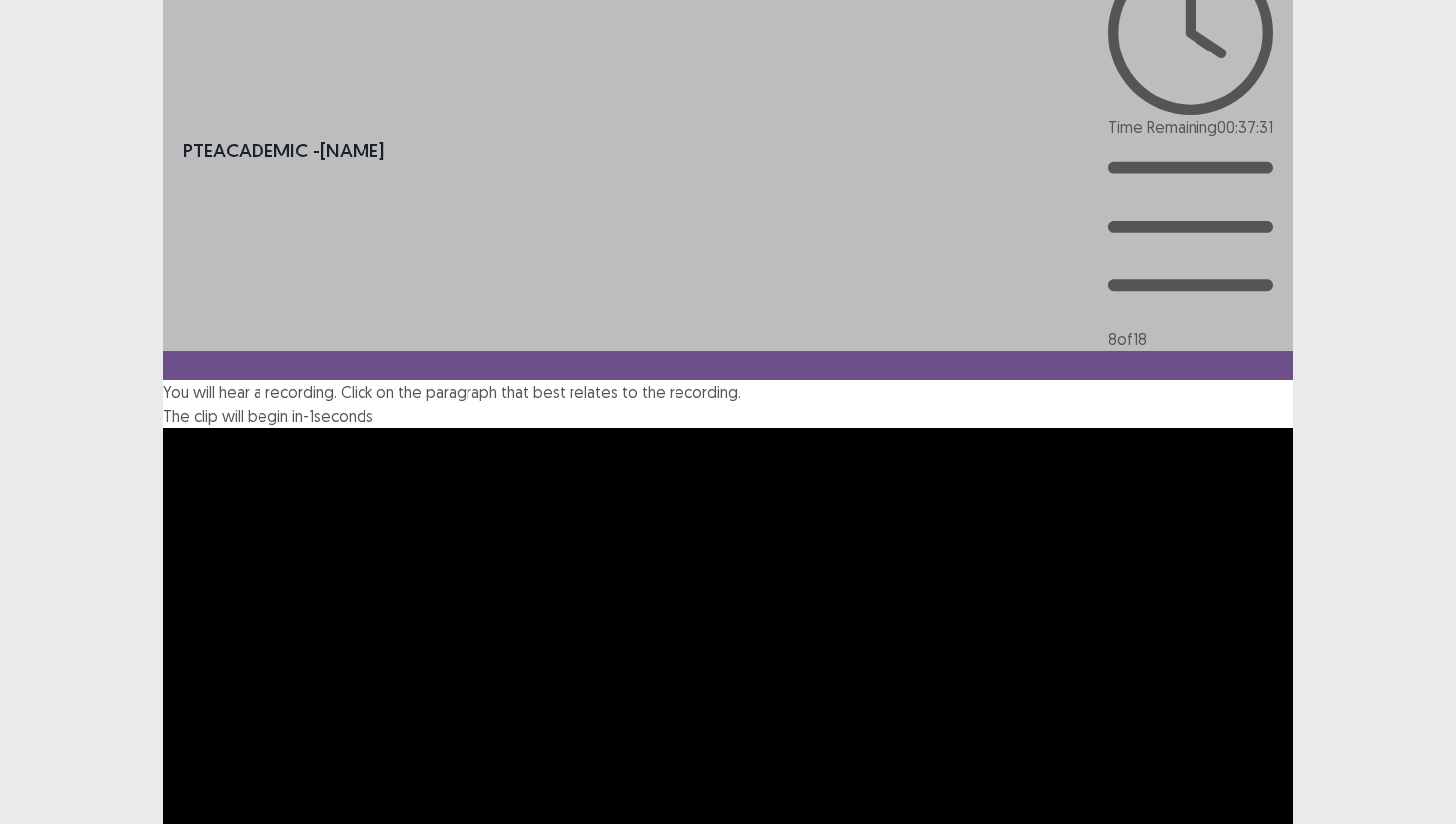 click on "Next" at bounding box center (1245, 1201) 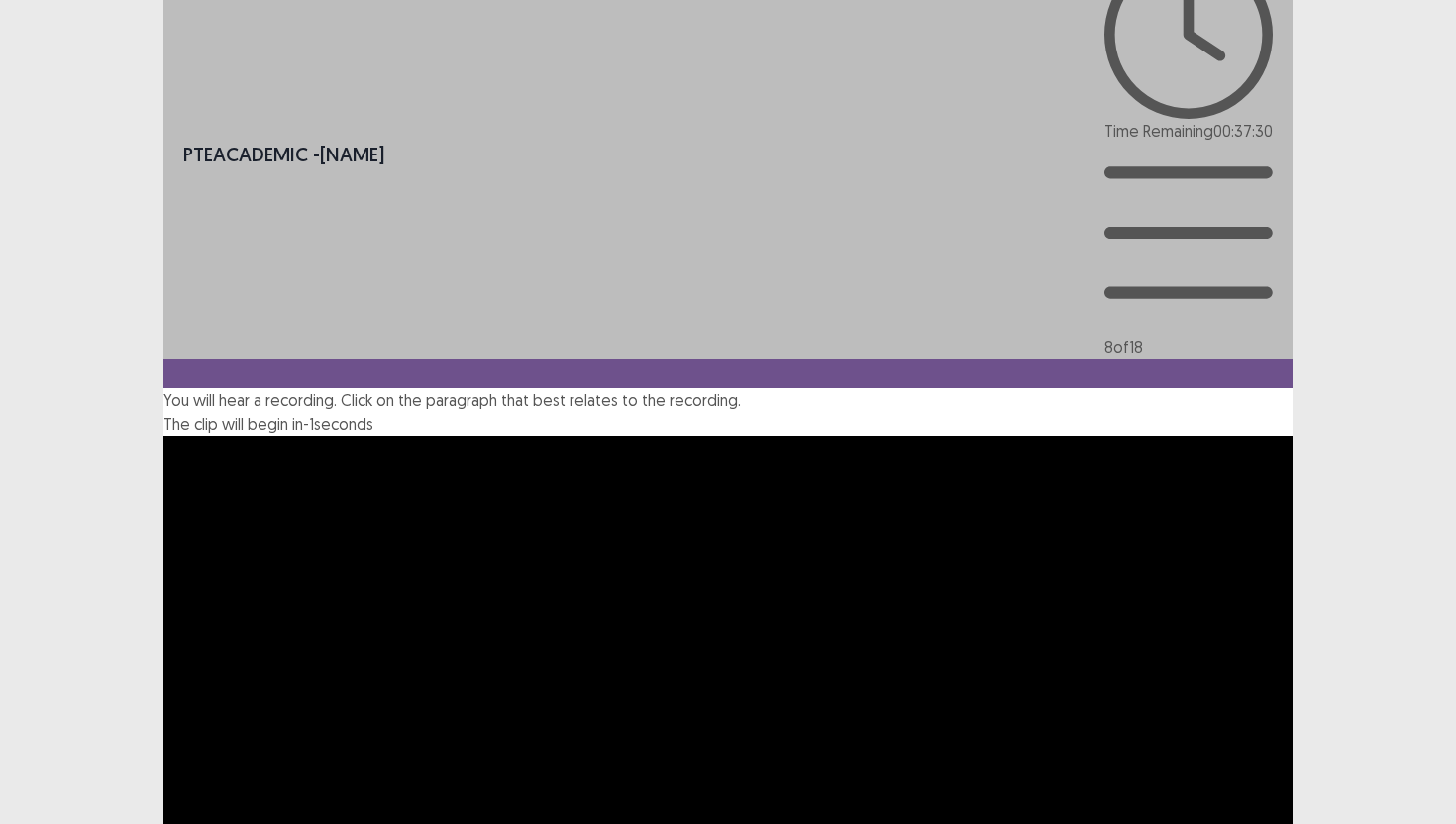 click on "Confirm" at bounding box center [43, 1295] 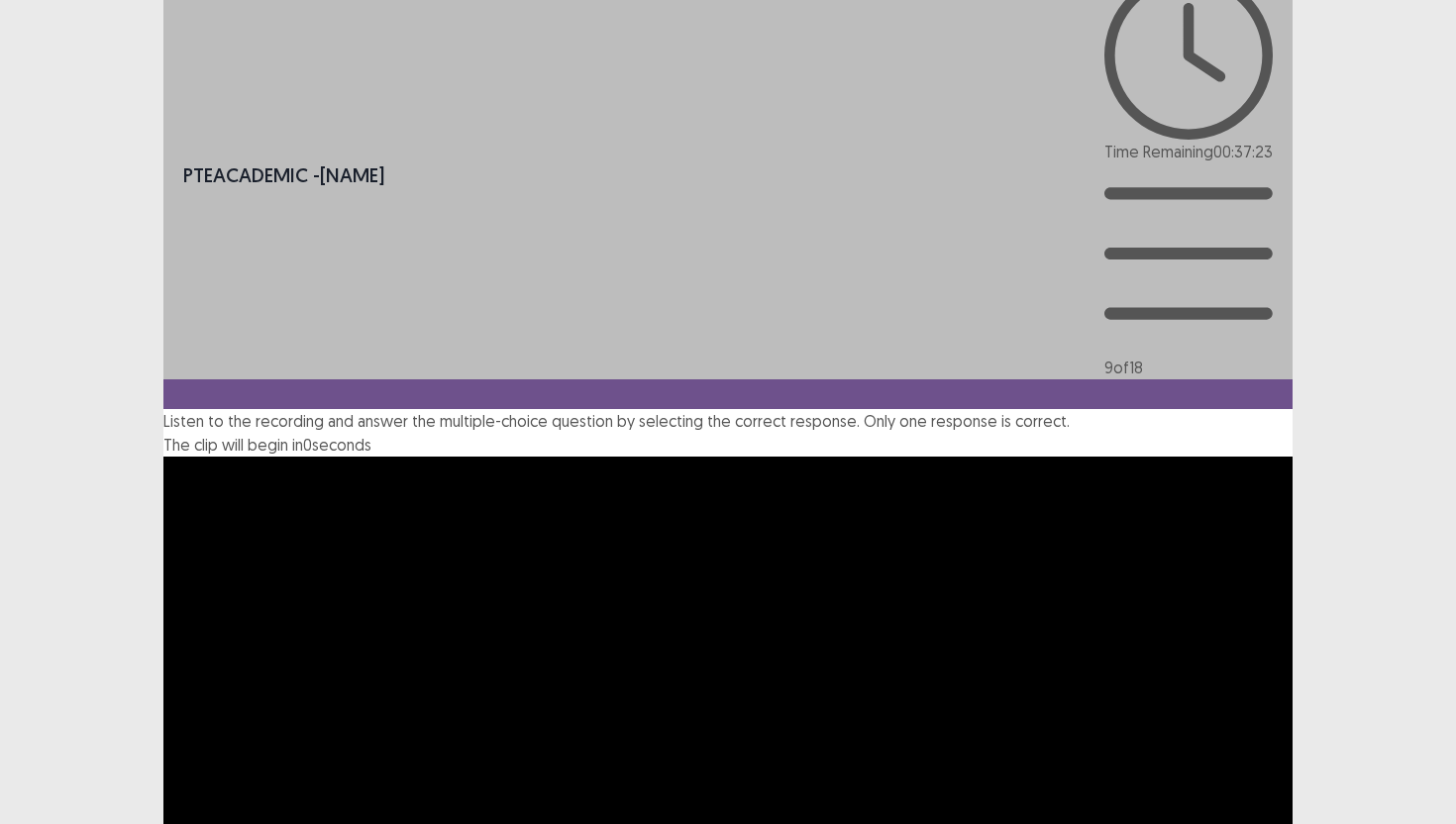 scroll, scrollTop: 69, scrollLeft: 0, axis: vertical 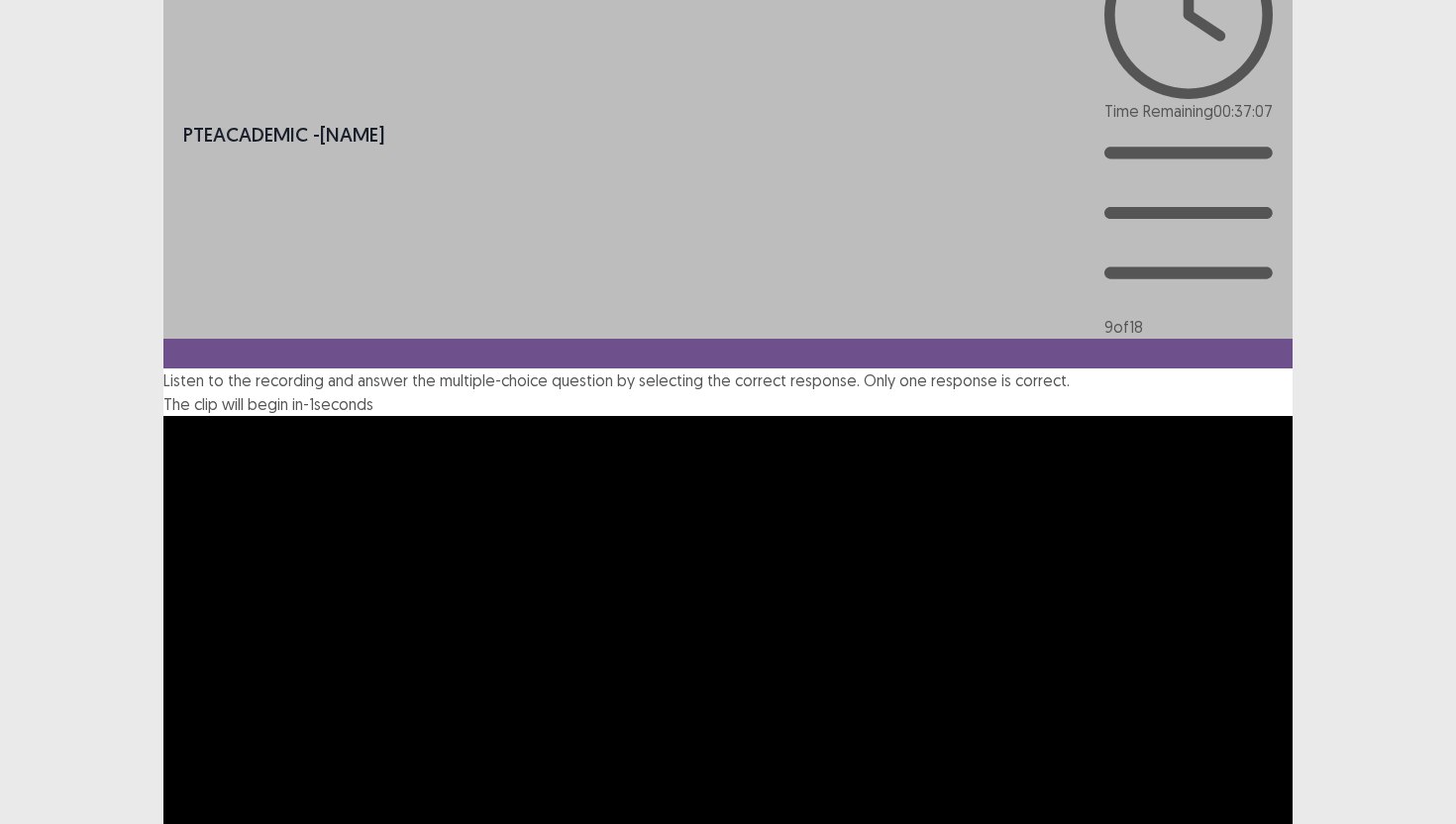 click at bounding box center (163, 1111) 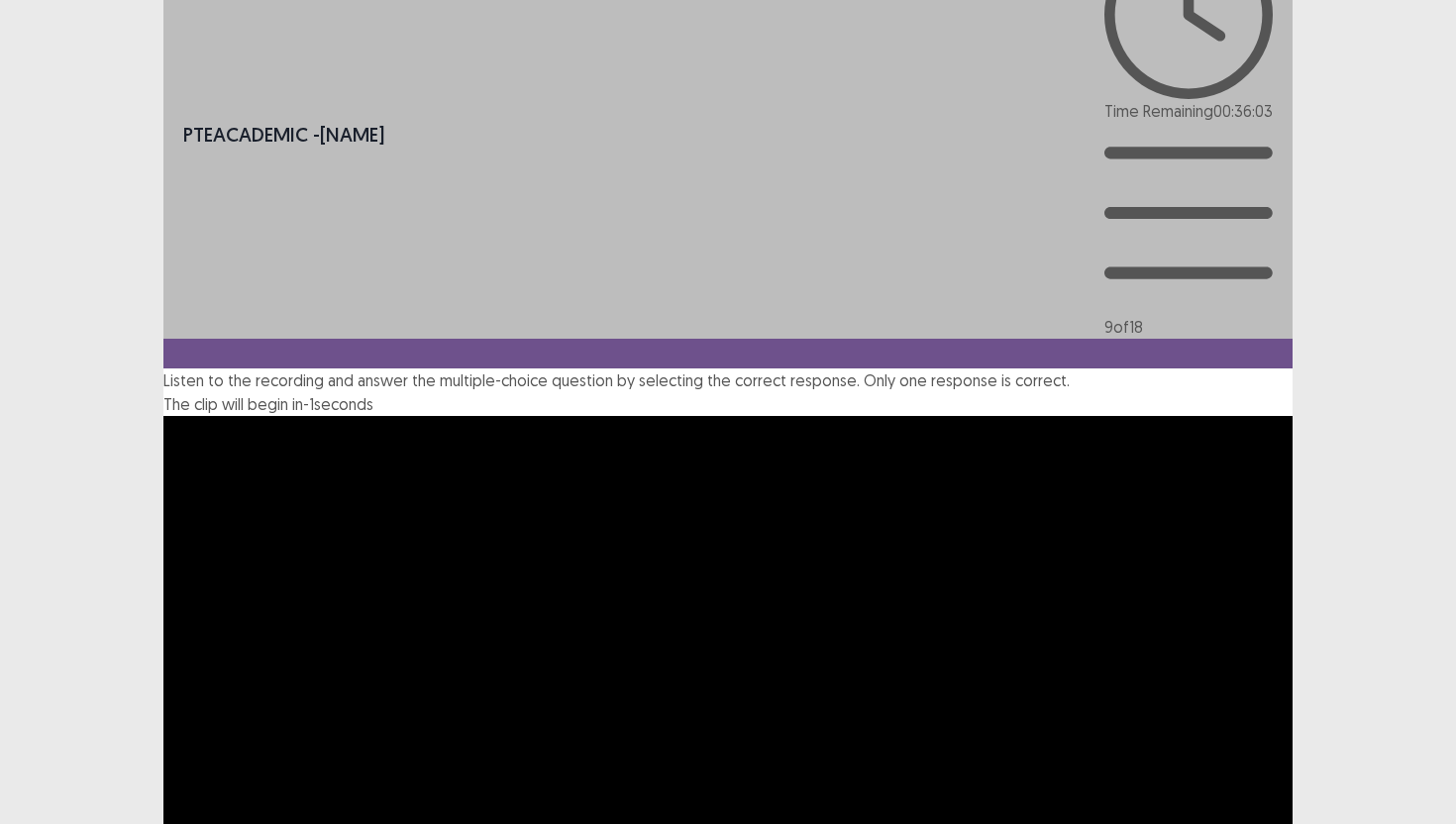 click on "Next" at bounding box center [1245, 1190] 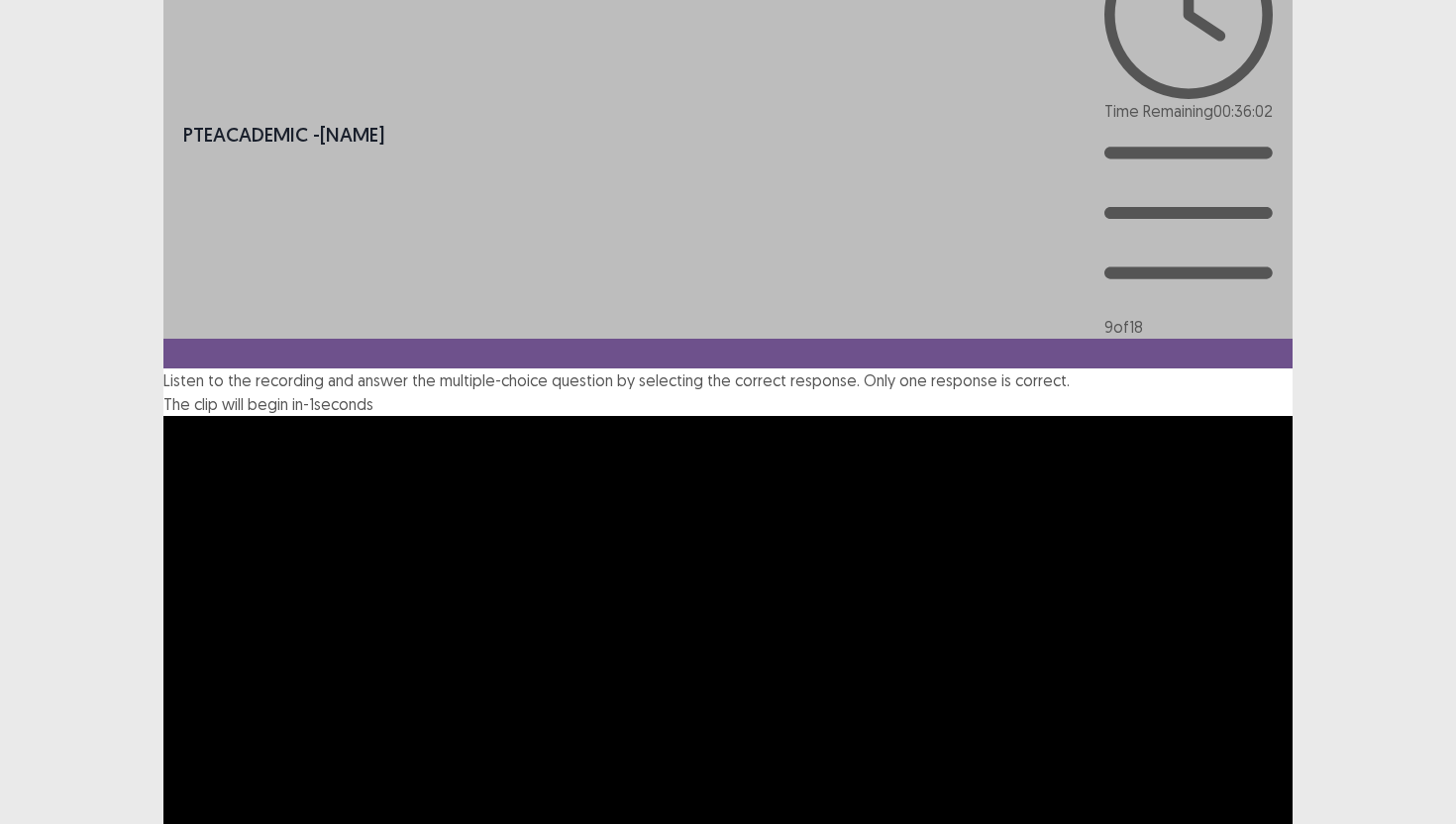 click on "Confirm" at bounding box center [43, 1276] 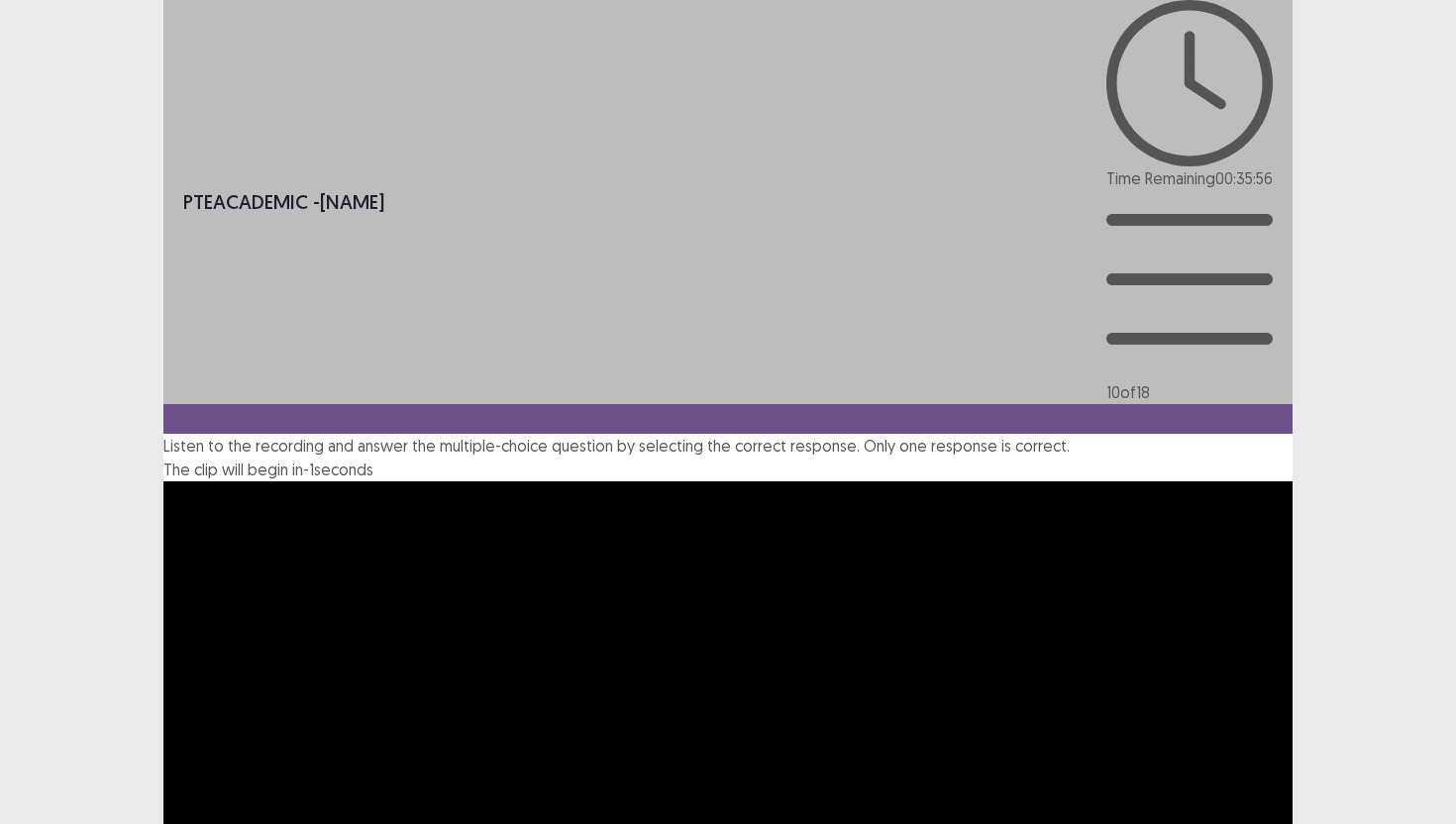 scroll, scrollTop: 180, scrollLeft: 0, axis: vertical 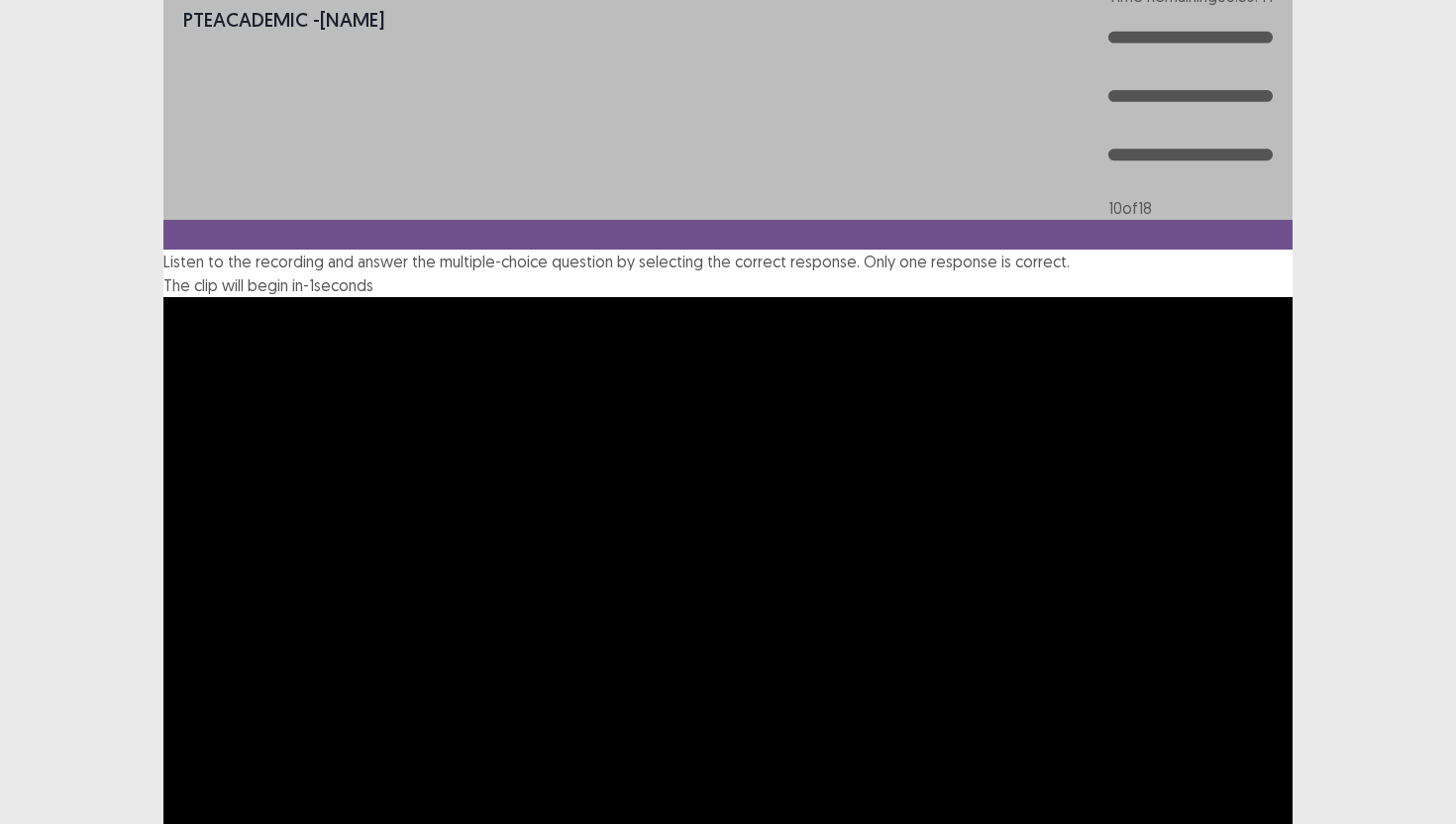 click at bounding box center [163, 1203] 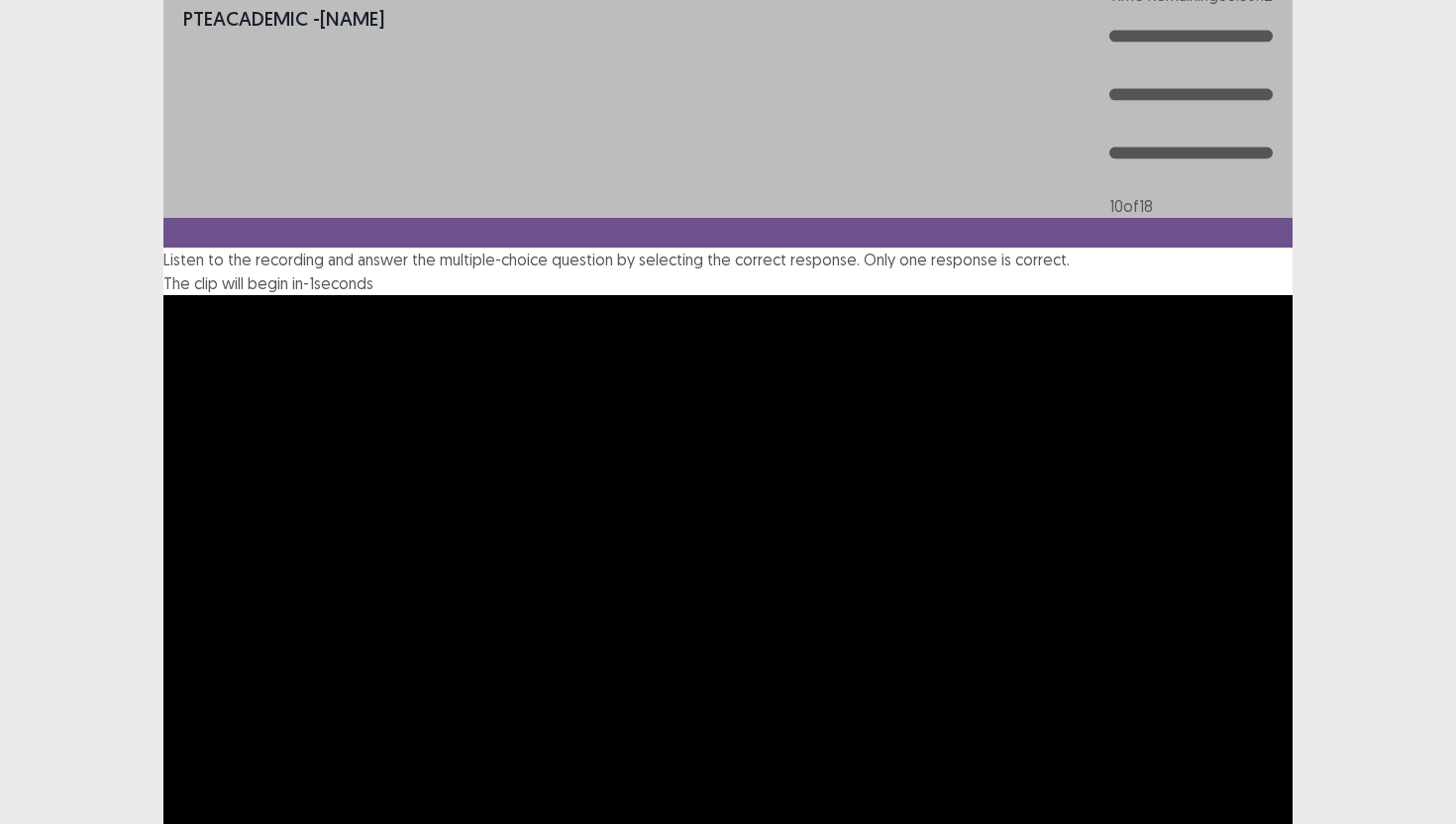 click on "Next" at bounding box center [1245, 1281] 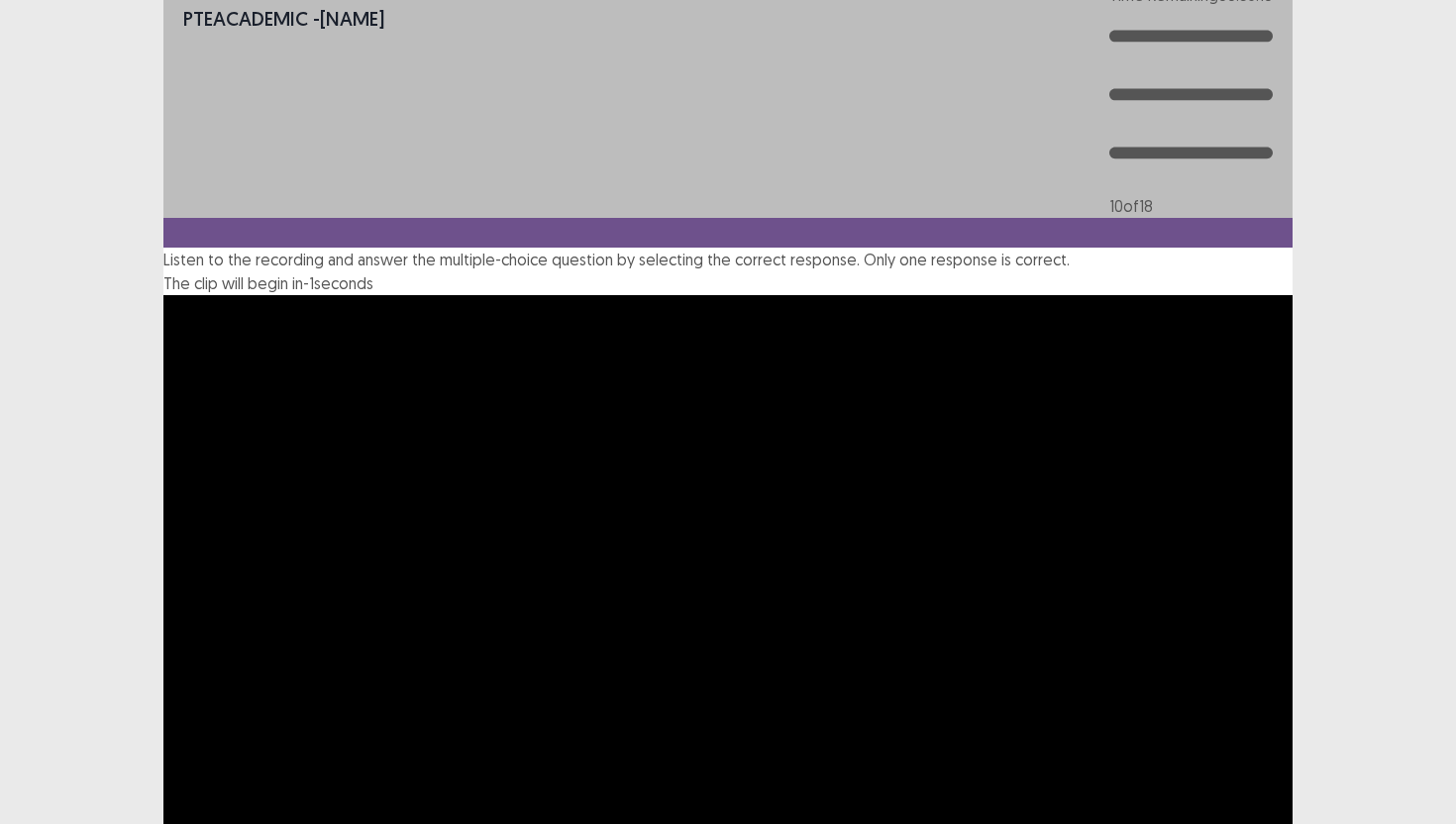 click on "Confirm" at bounding box center (43, 1366) 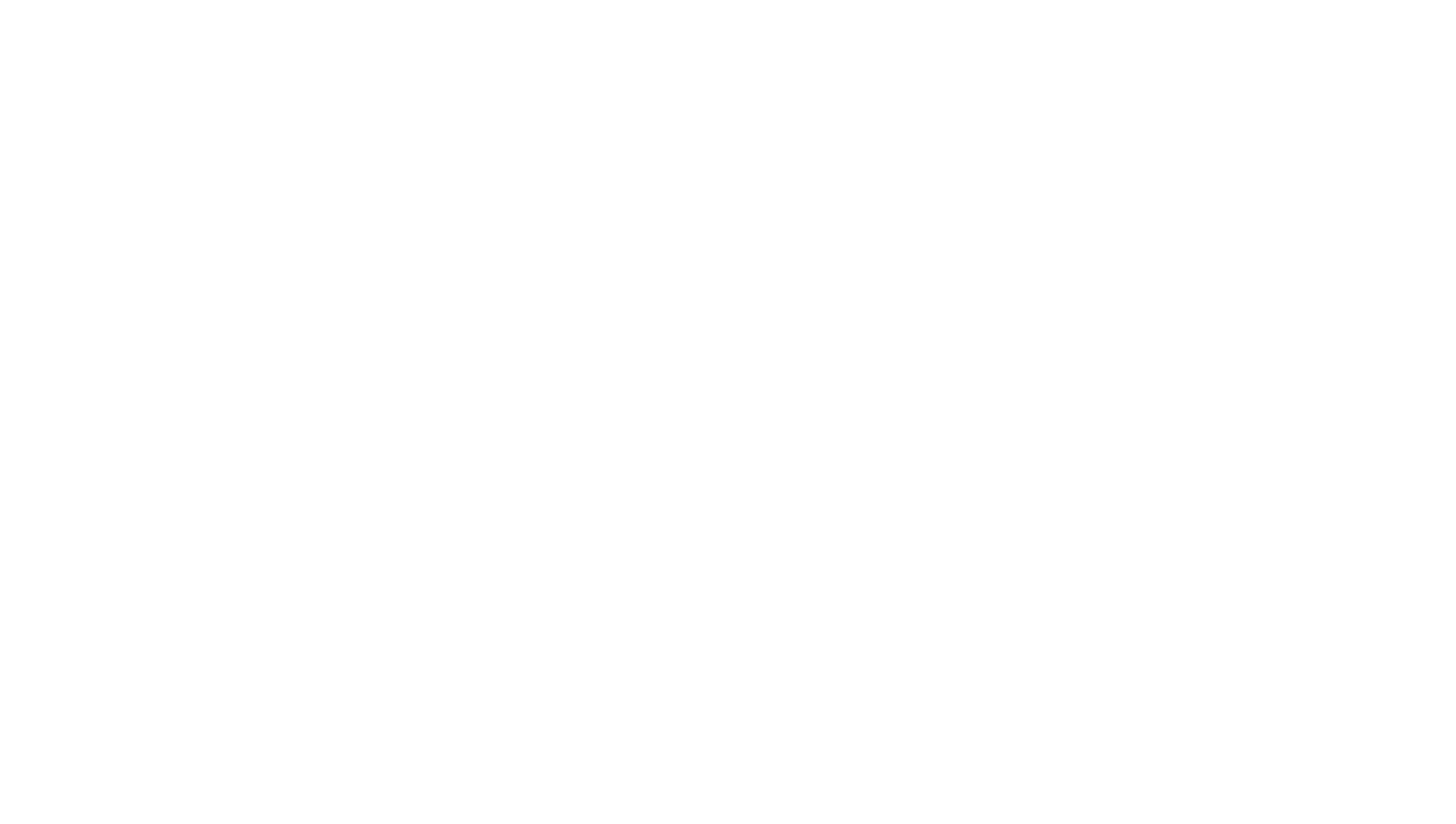 scroll, scrollTop: 0, scrollLeft: 0, axis: both 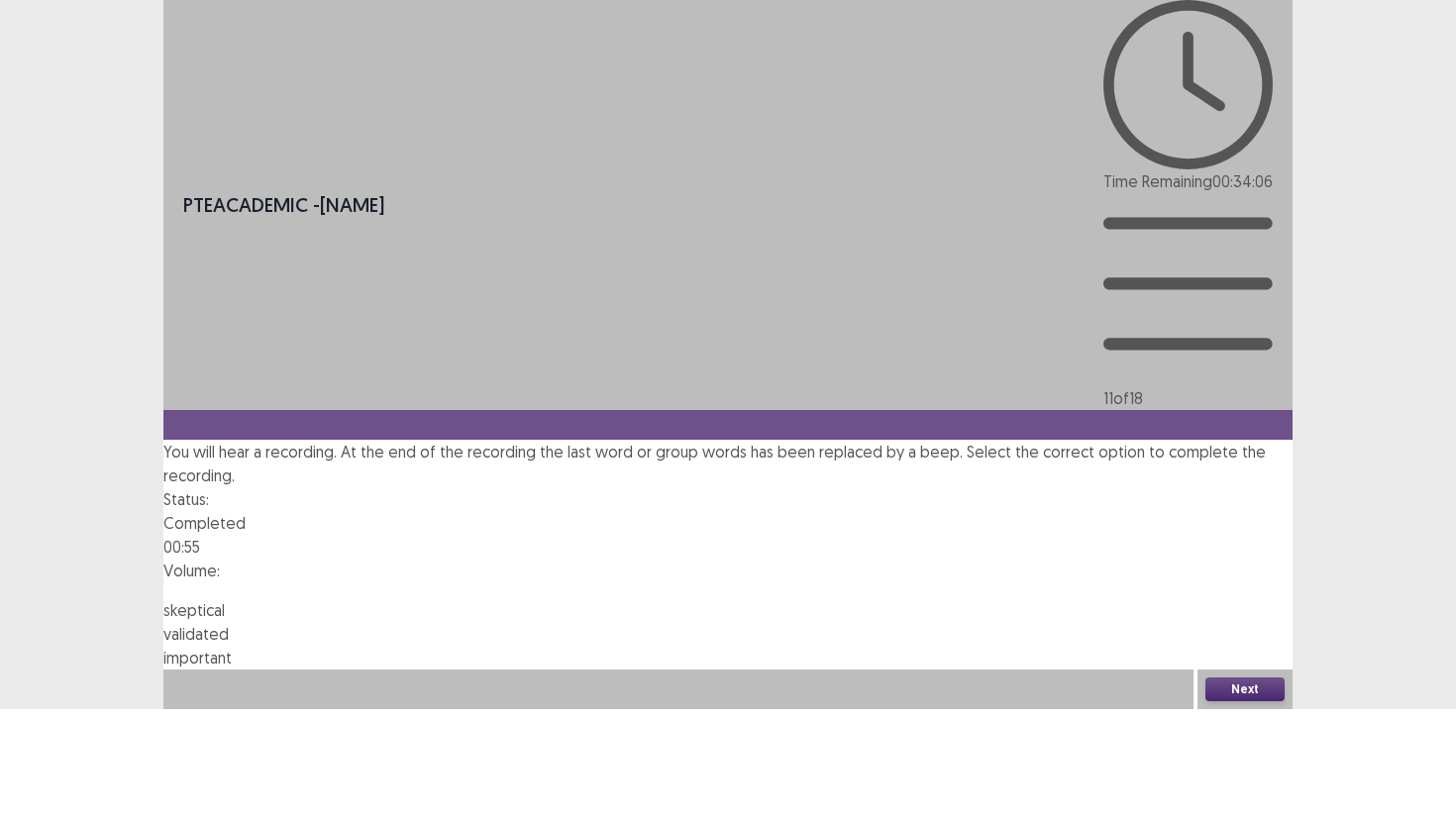 click at bounding box center [163, 658] 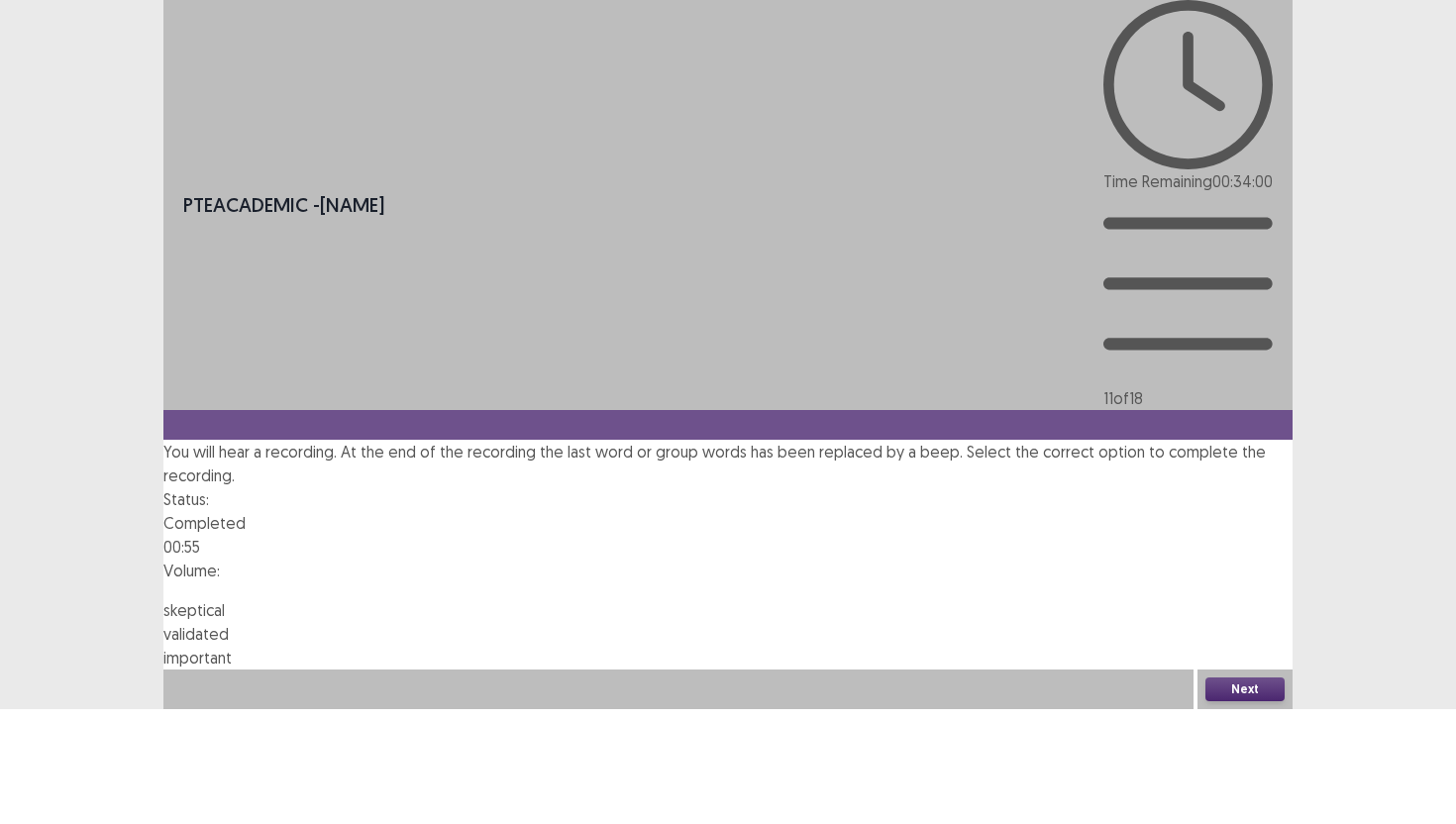 click at bounding box center (163, 610) 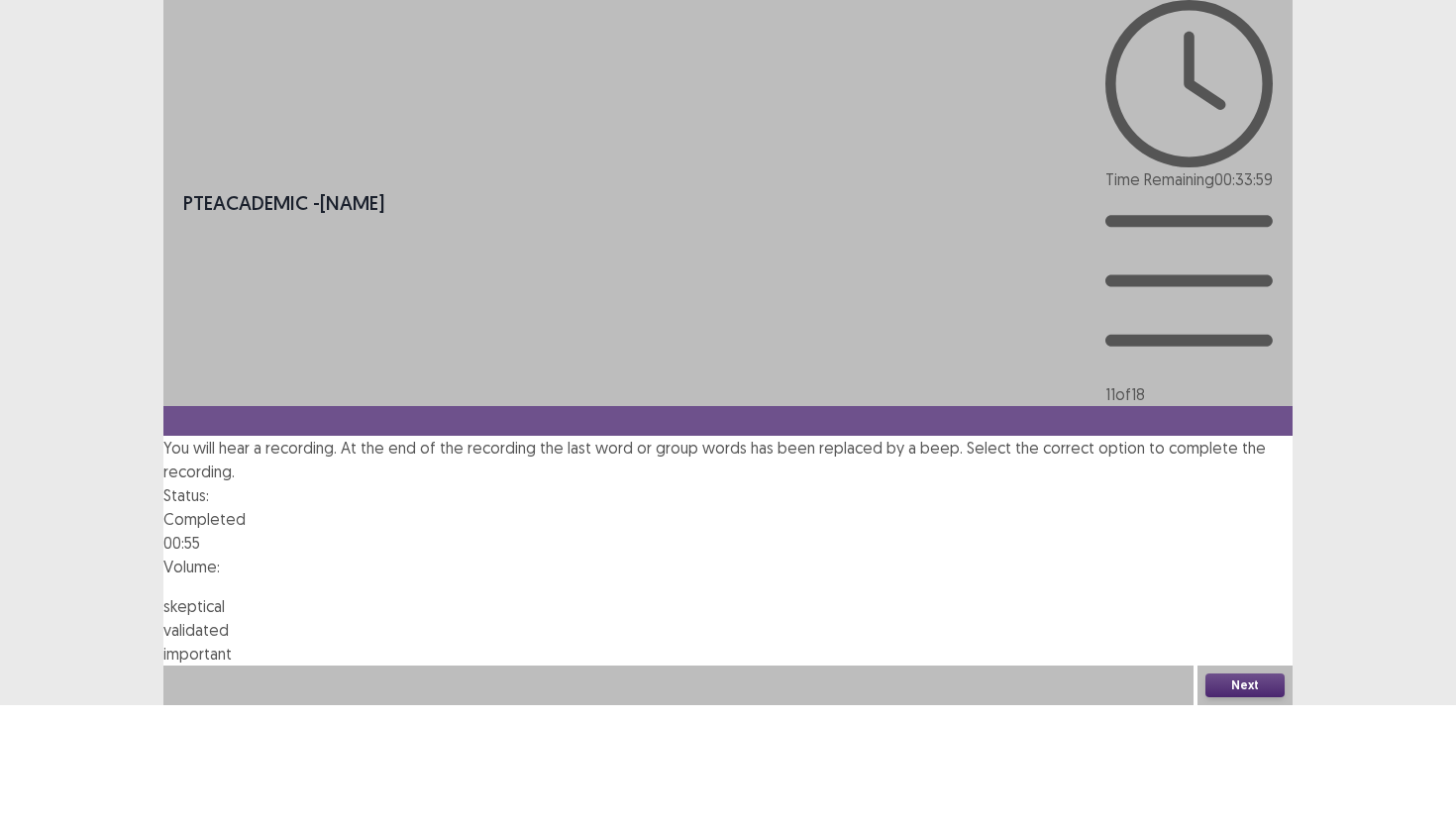 click on "Next" at bounding box center (1245, 685) 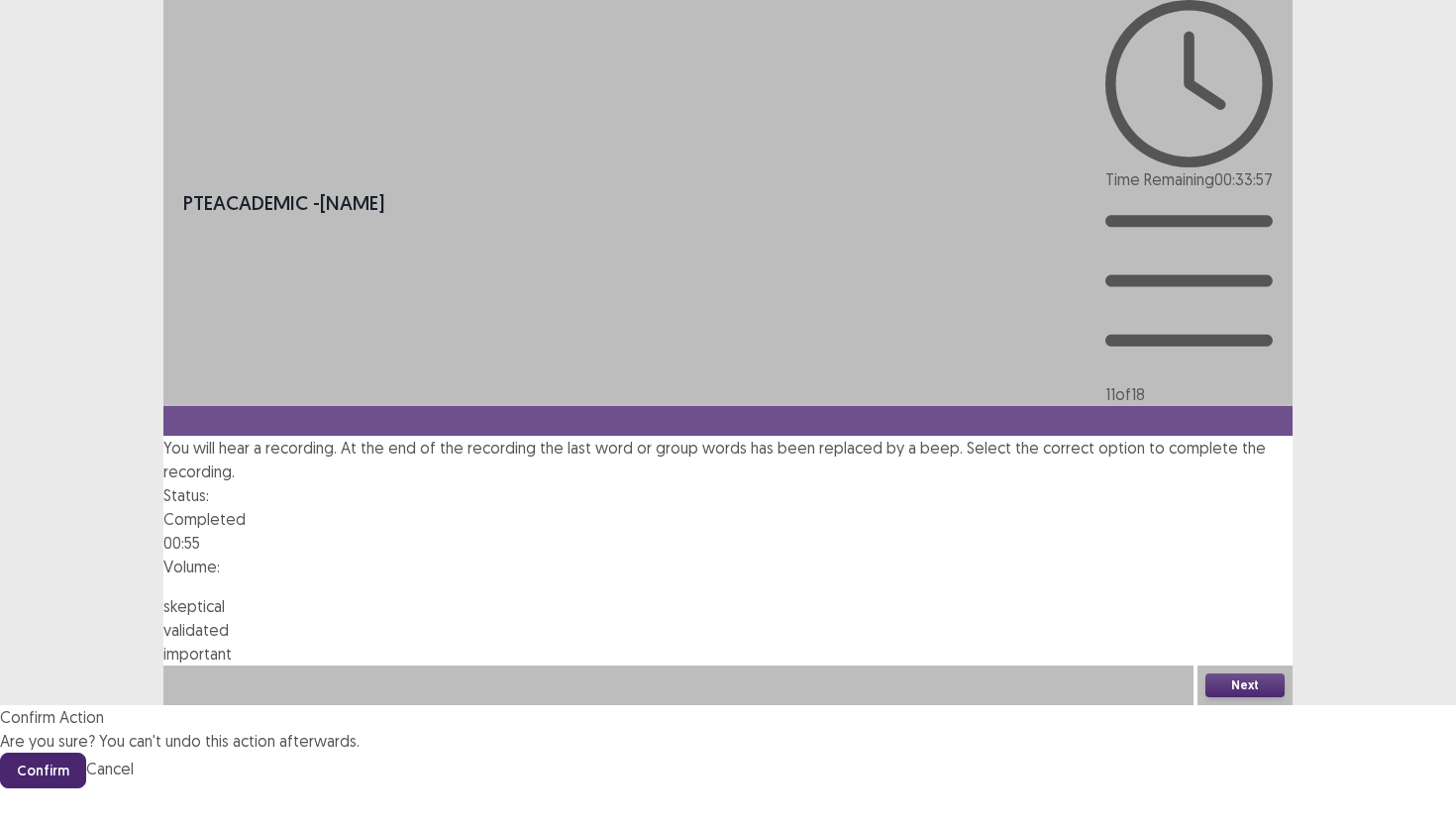 click on "Confirm" at bounding box center [43, 771] 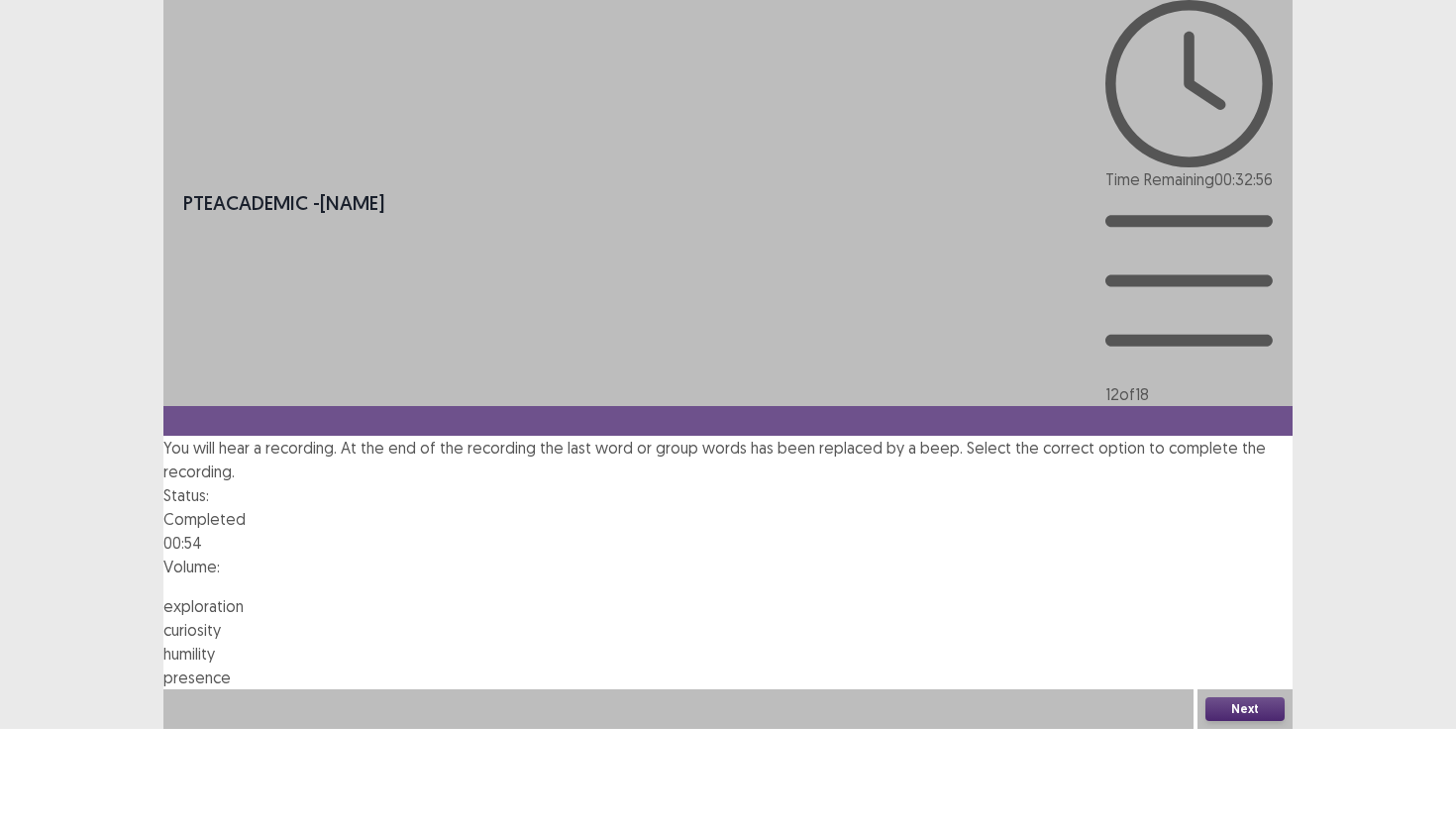 click on "humility" at bounding box center (189, 654) 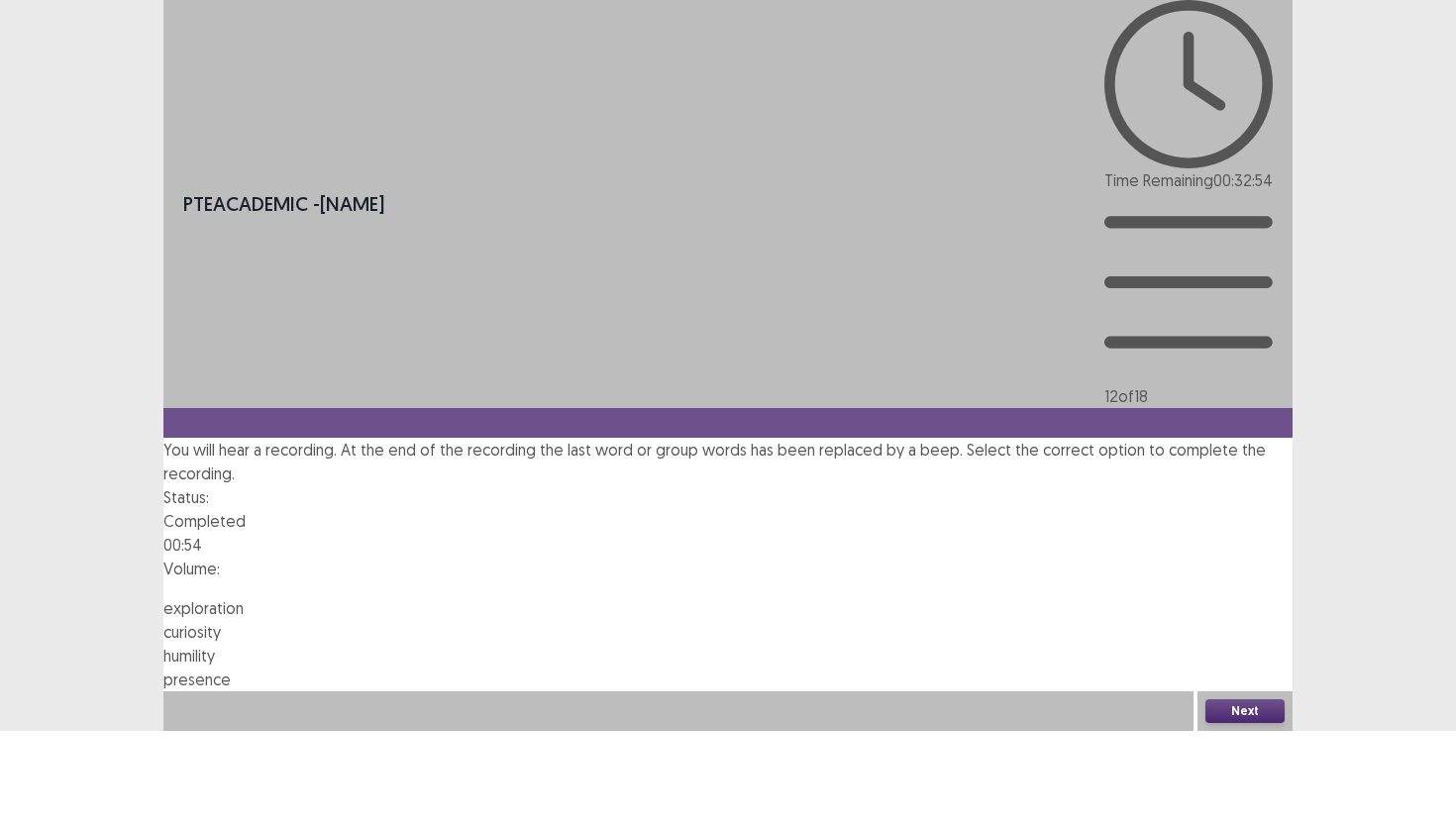 click on "Next" at bounding box center (1245, 711) 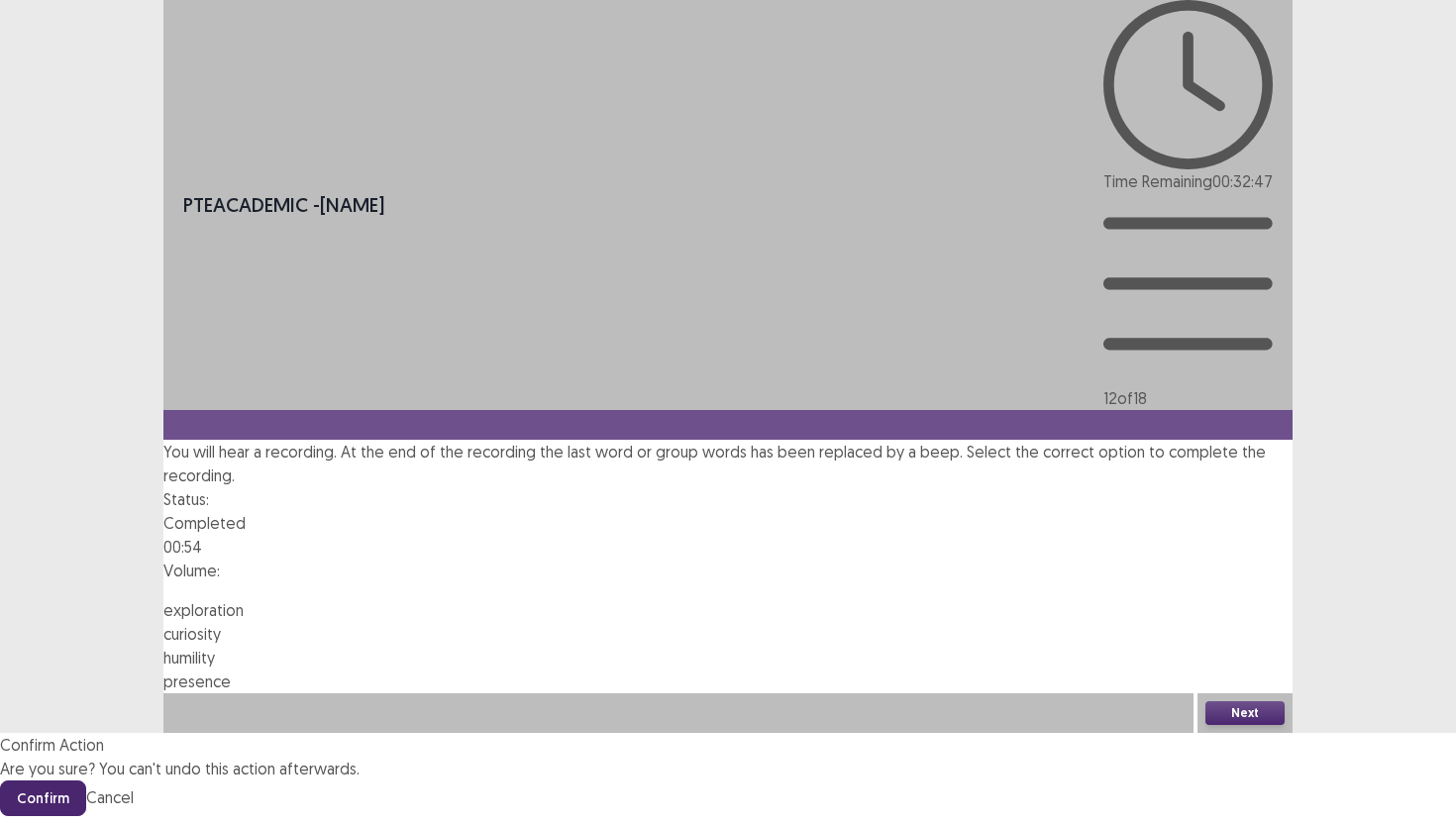 click on "Confirm" at bounding box center (43, 798) 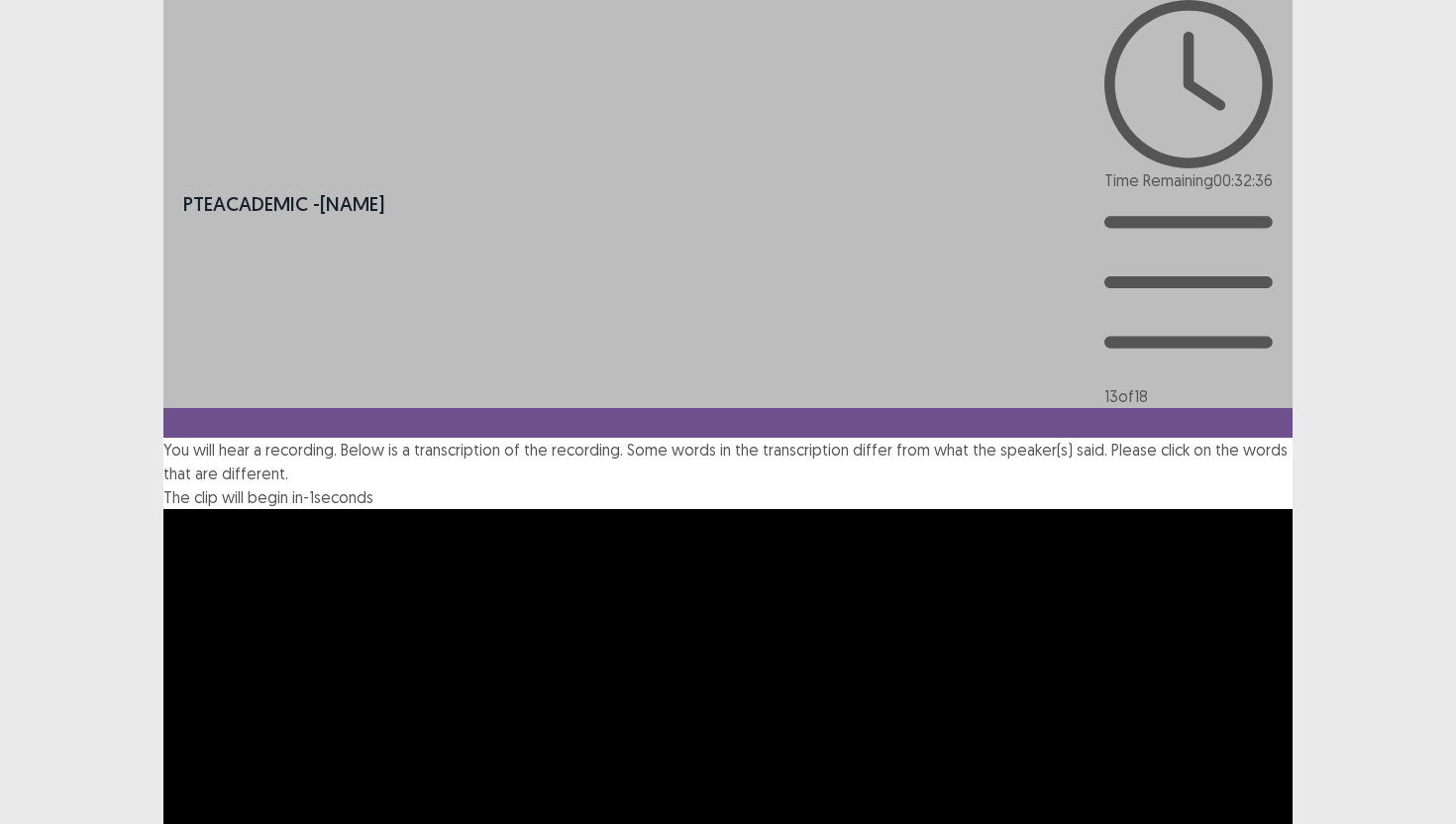 scroll, scrollTop: 11, scrollLeft: 0, axis: vertical 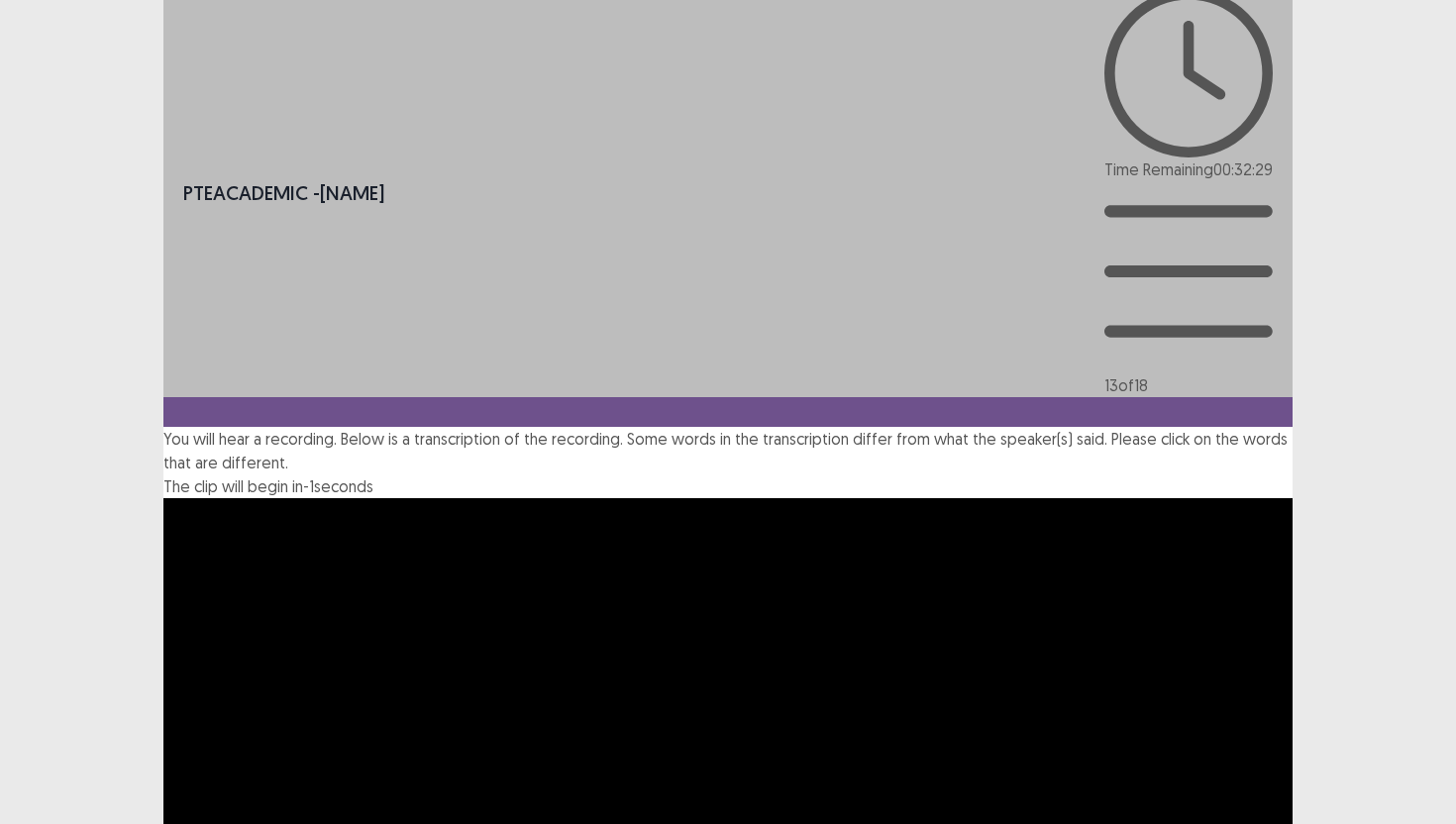 click on "1900s" at bounding box center (899, 1146) 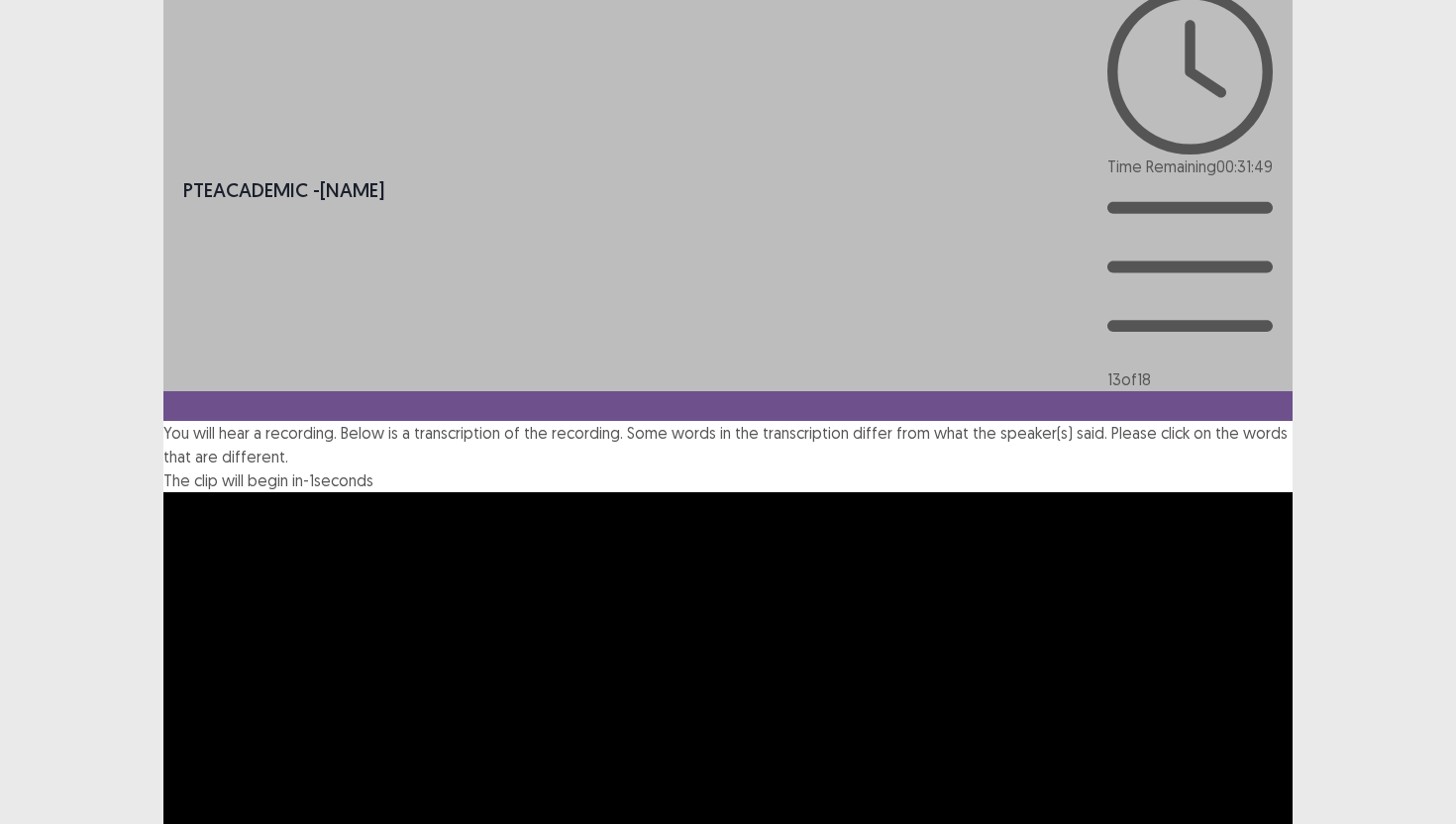 click on "Many" at bounding box center (948, 1139) 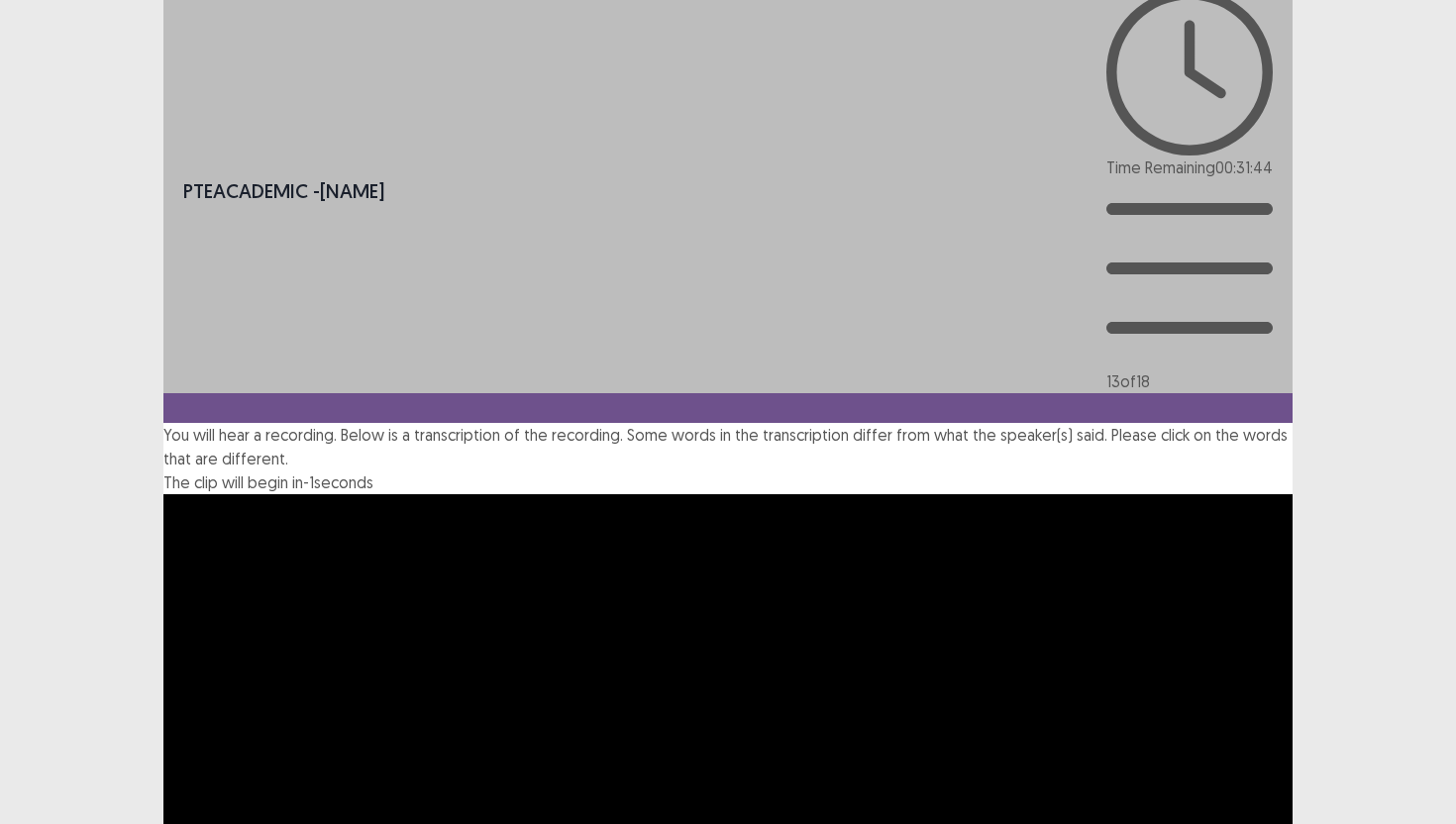 click on "Next" at bounding box center [1245, 1268] 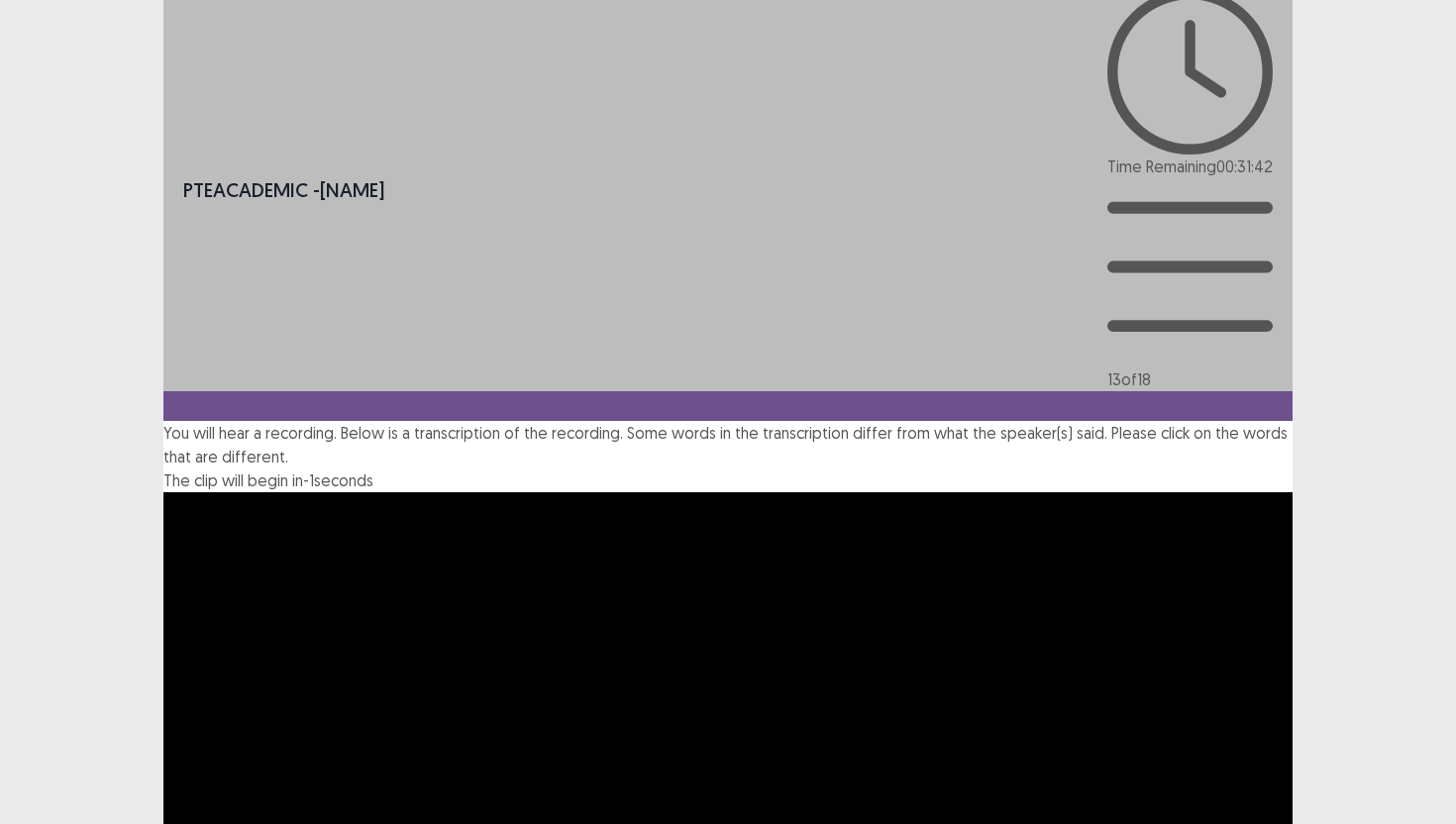 click on "Confirm" at bounding box center [43, 1351] 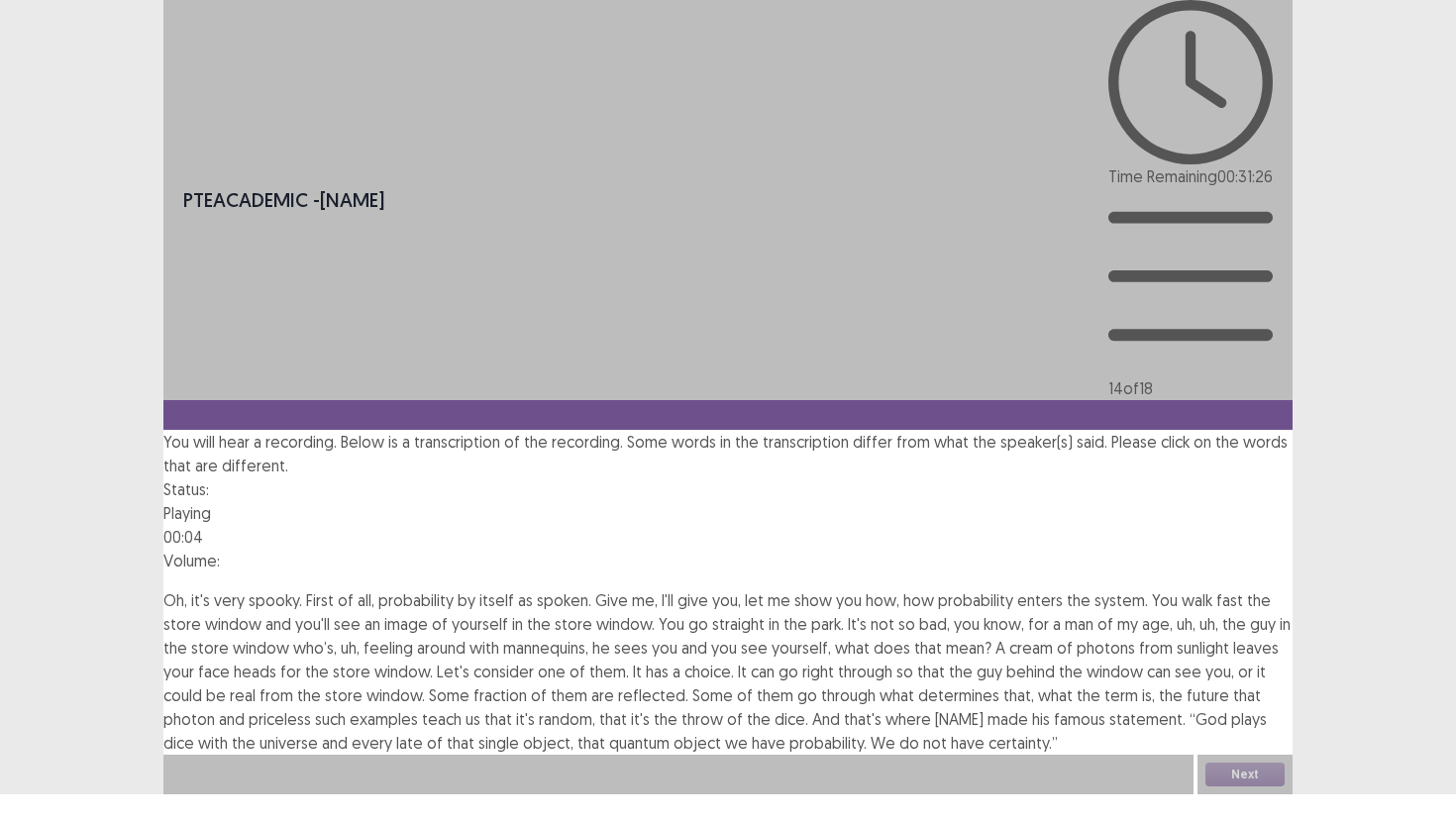 click on "spoken." at bounding box center [564, 600] 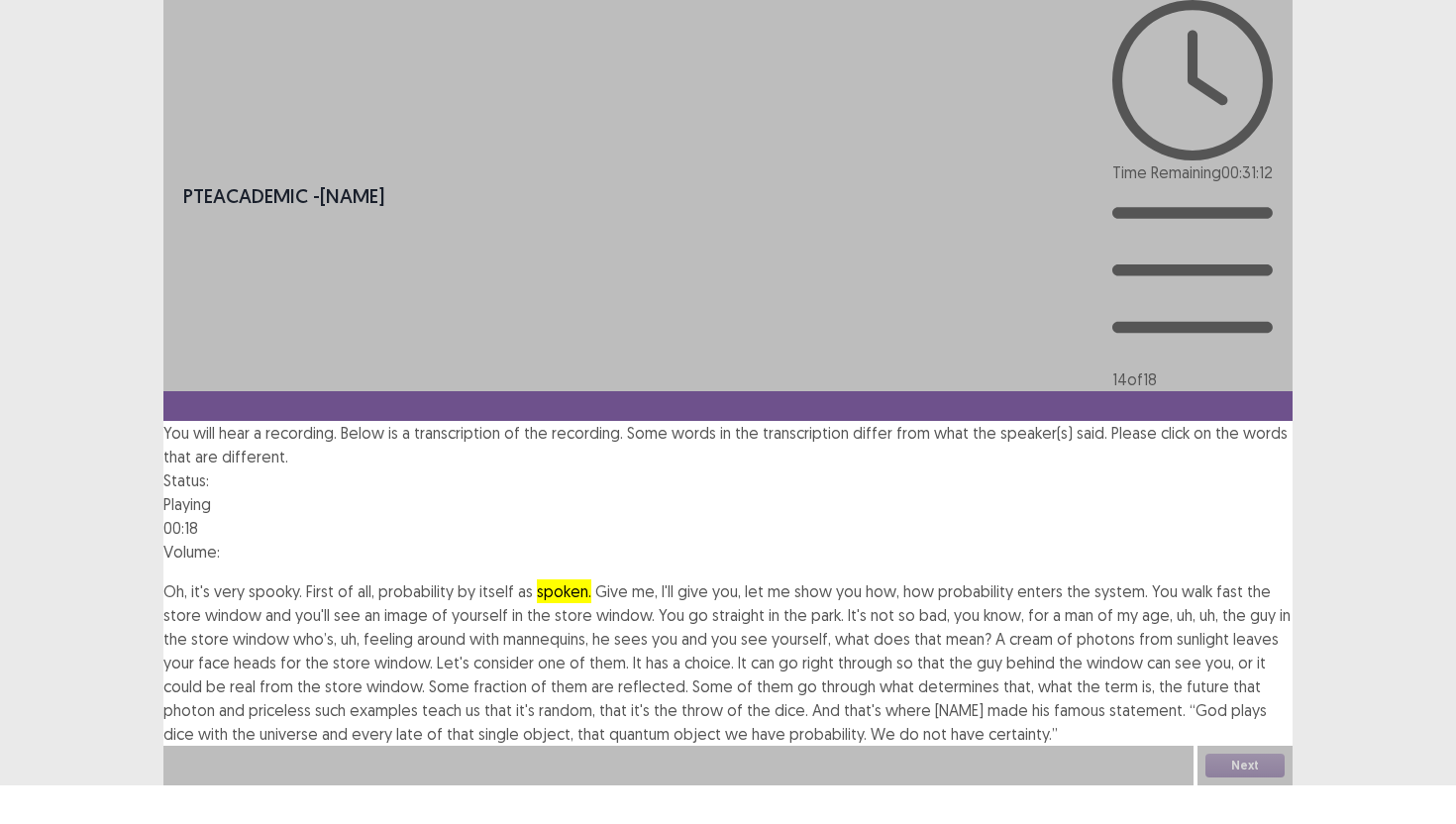 click on "feeling" at bounding box center [388, 639] 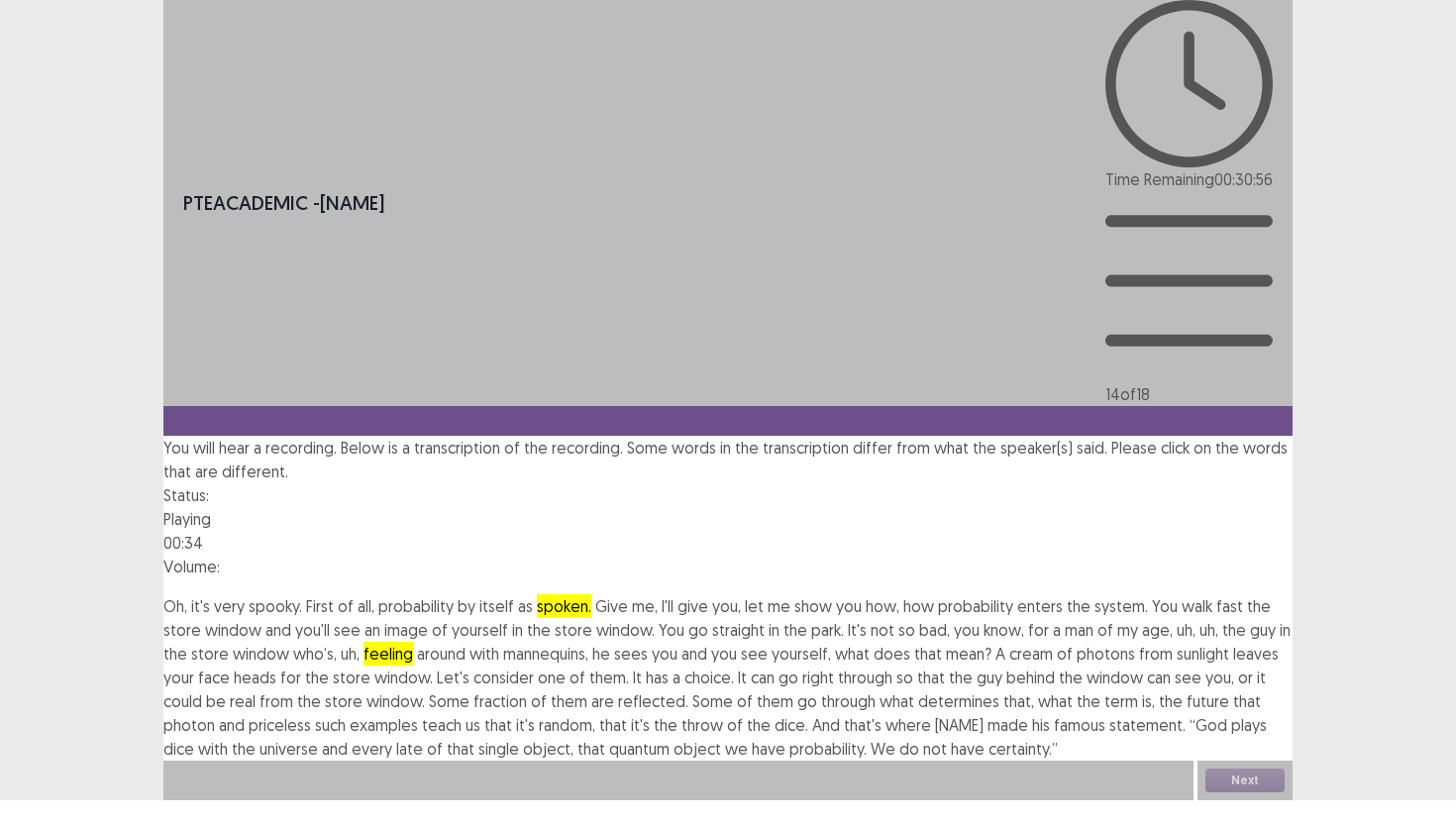 click on "real" at bounding box center [243, 701] 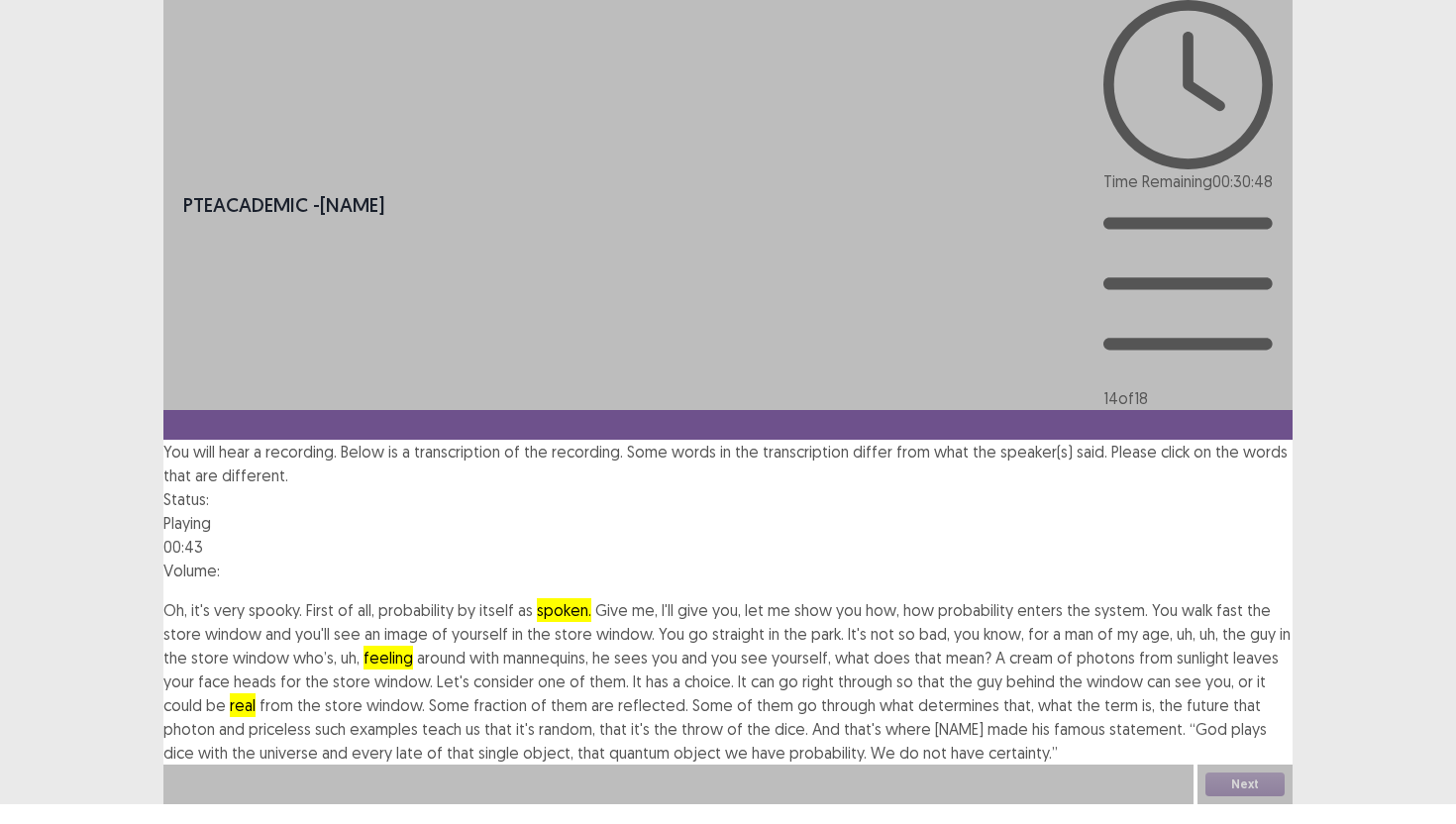click on "priceless" at bounding box center (279, 729) 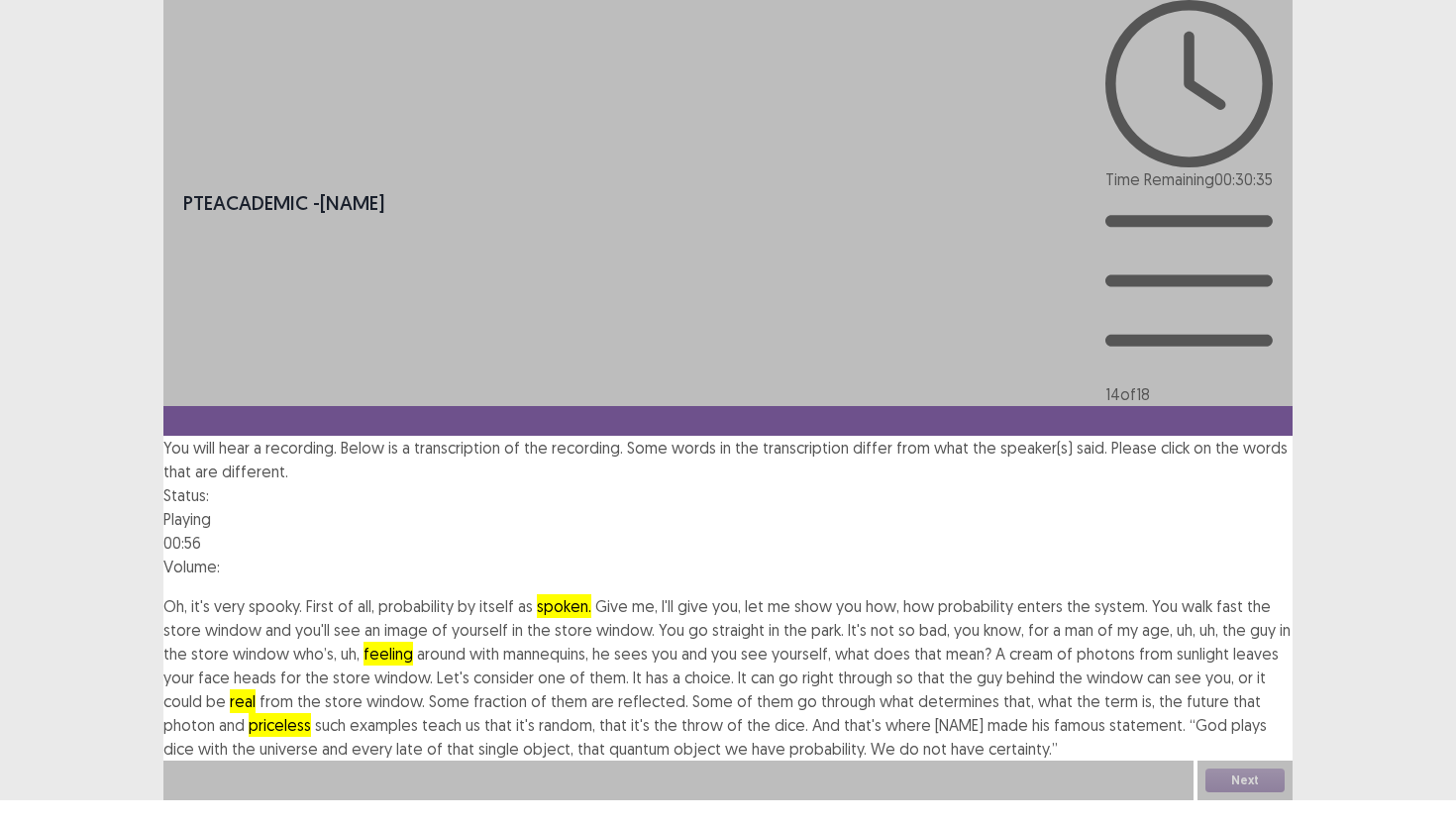 click on "late" at bounding box center [409, 749] 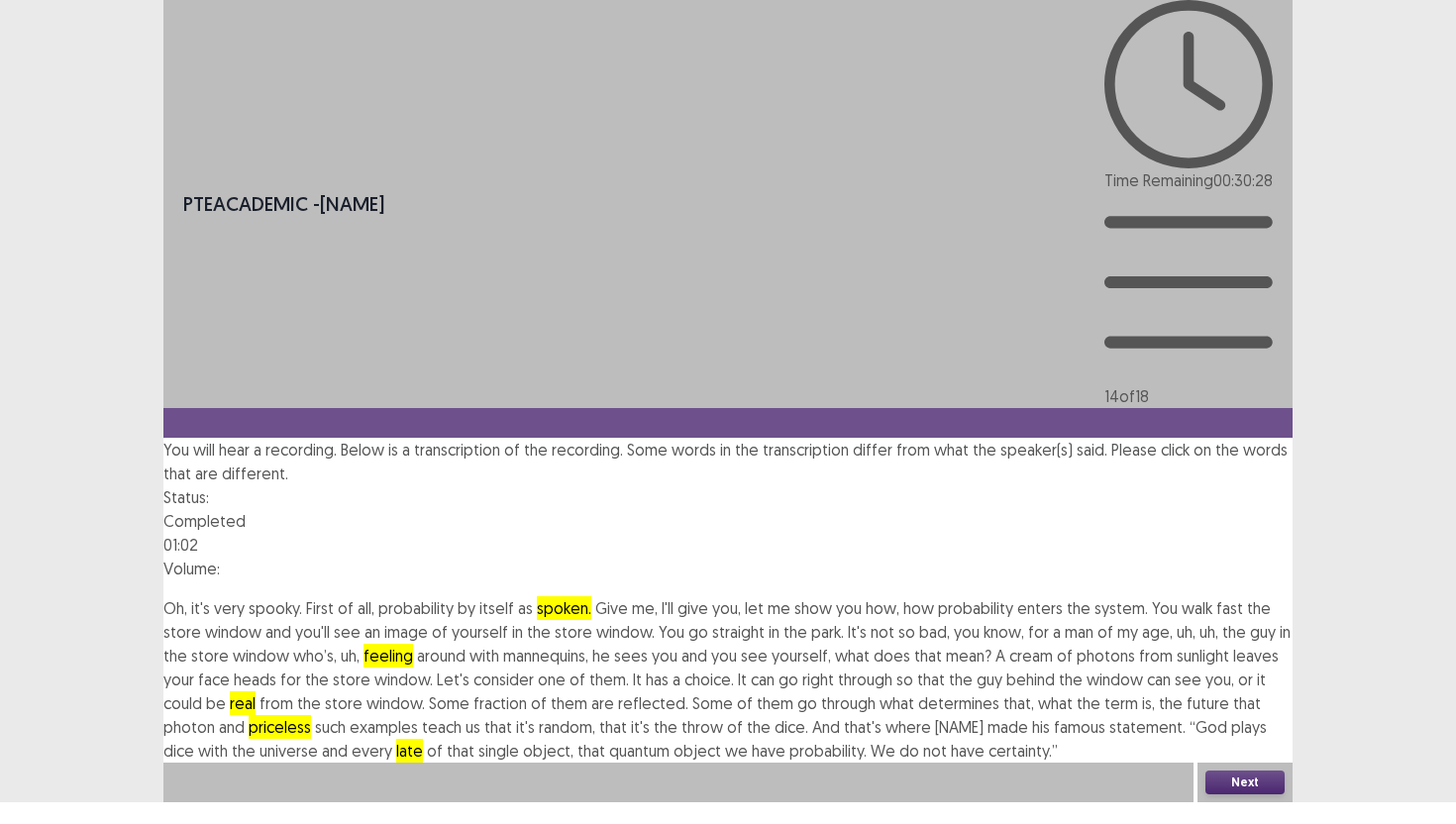 click on "Next" at bounding box center (1245, 782) 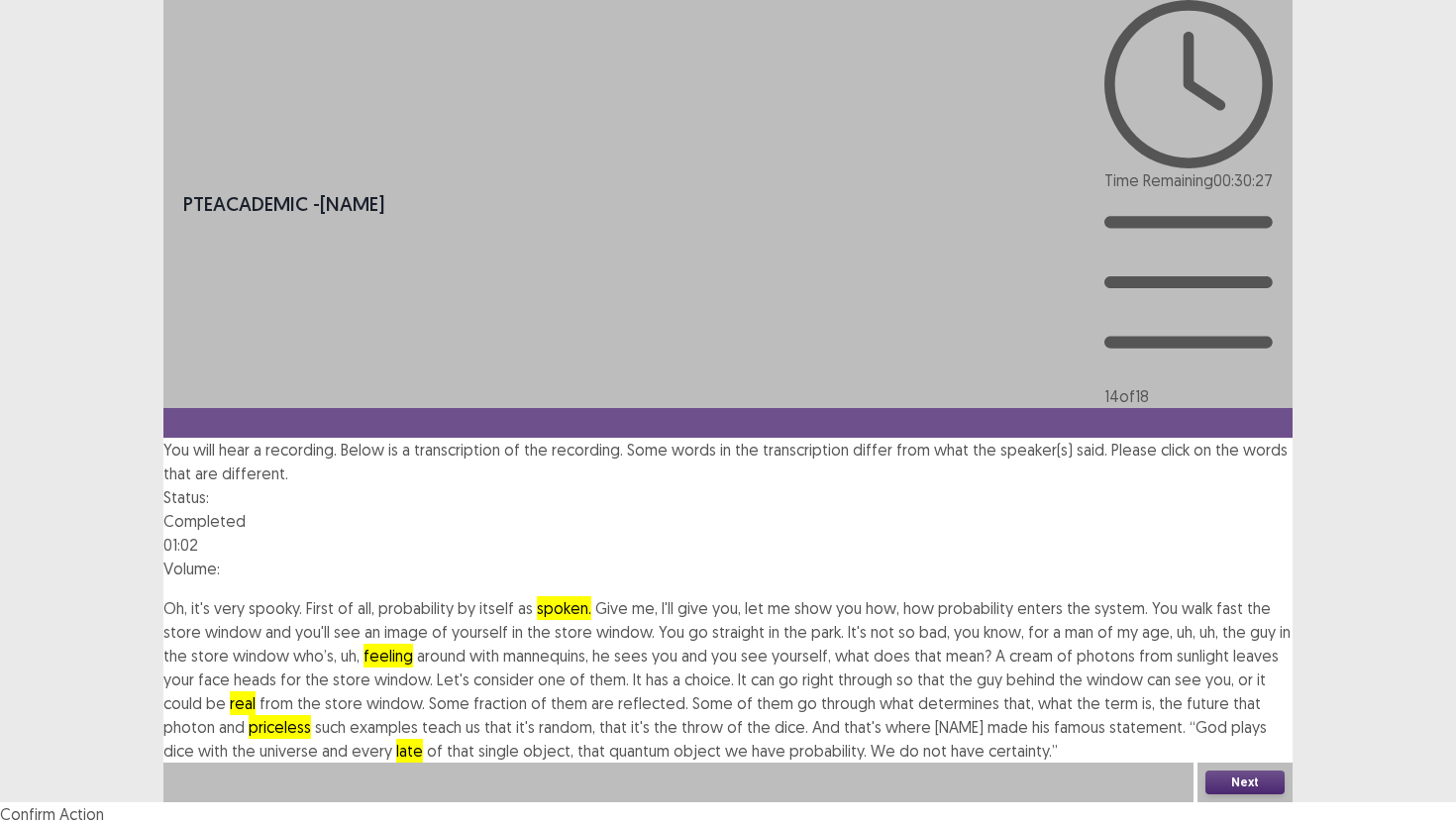 click on "Confirm" at bounding box center (43, 868) 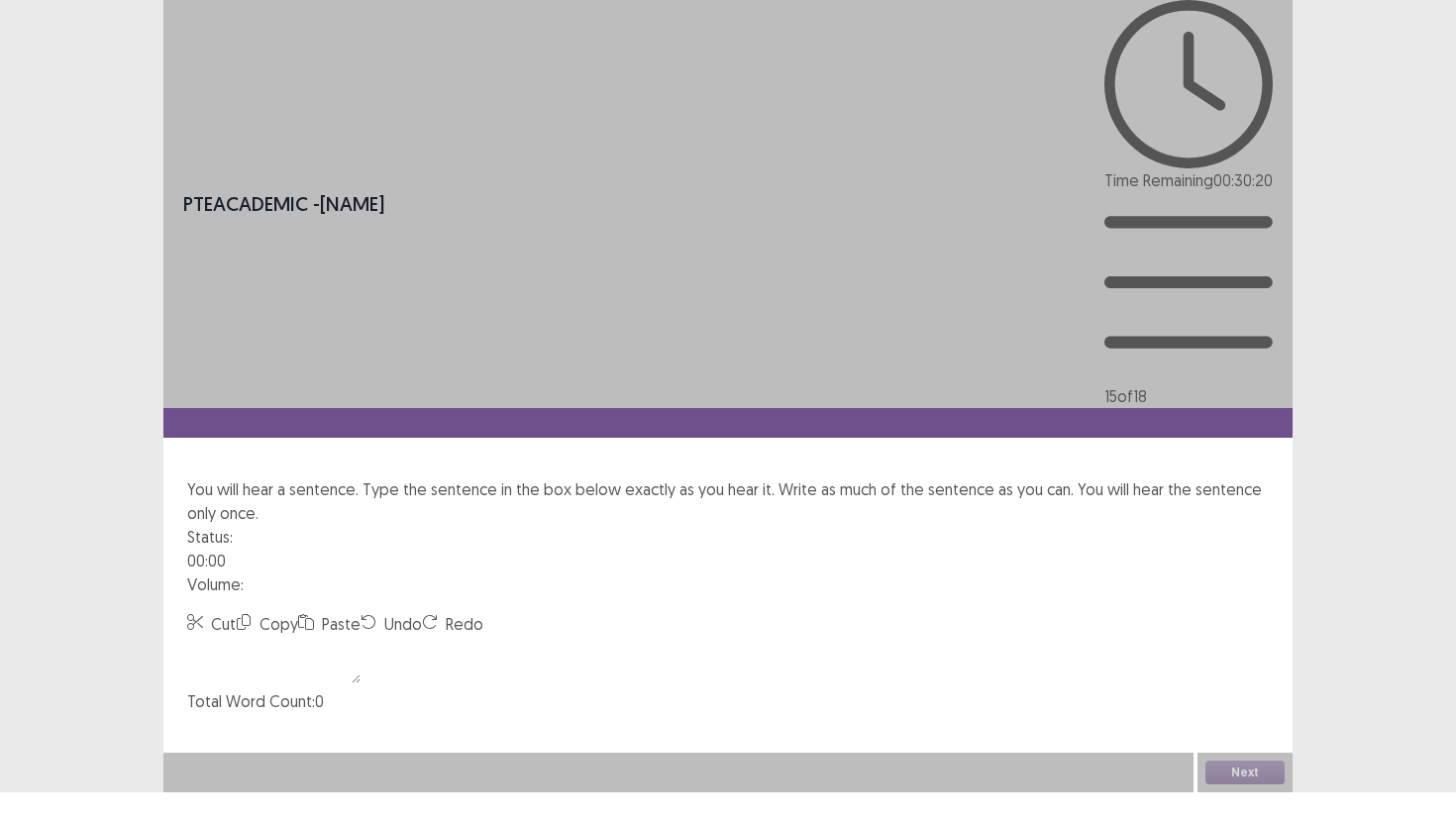 click at bounding box center (273, 660) 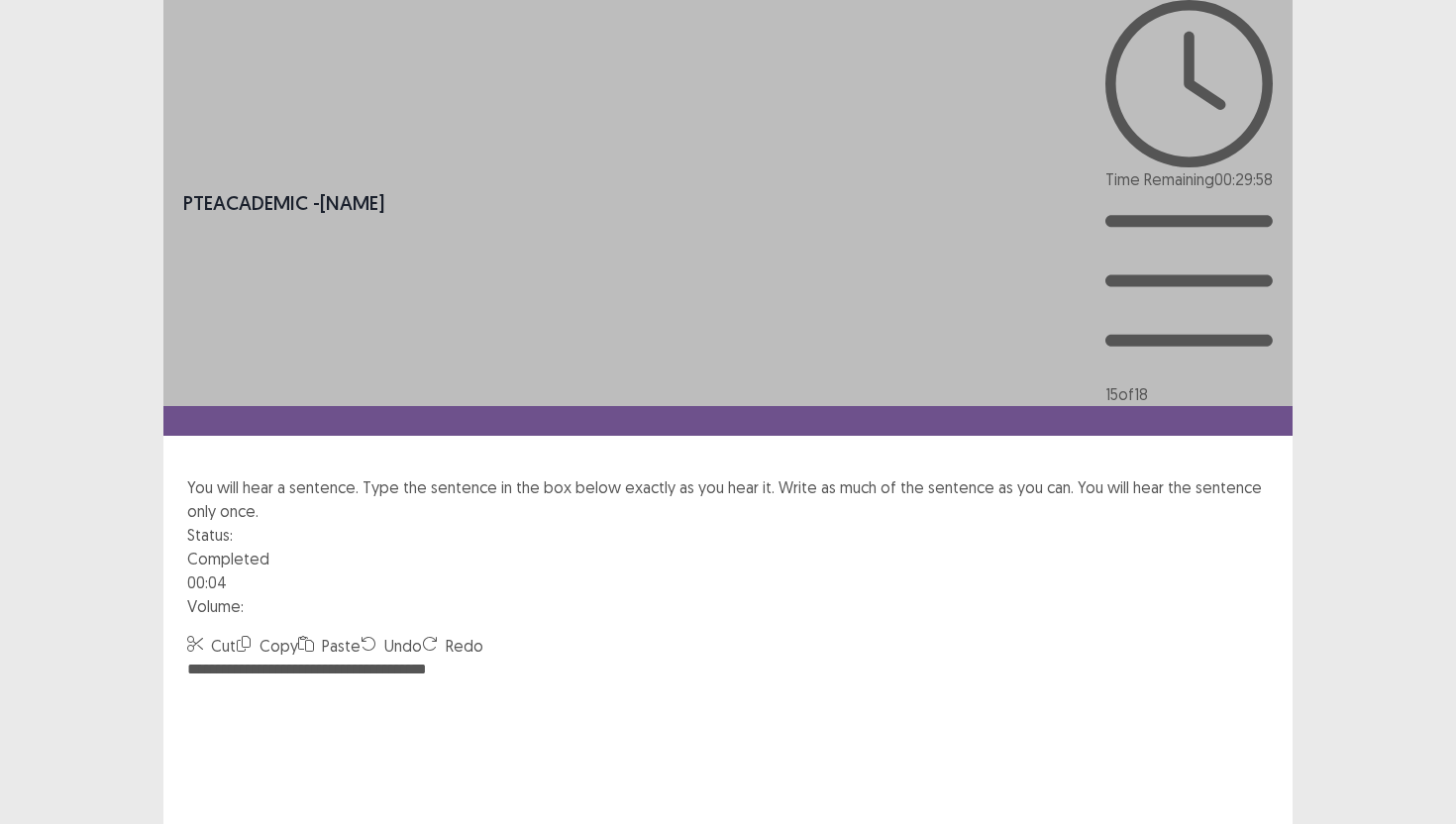 type on "**********" 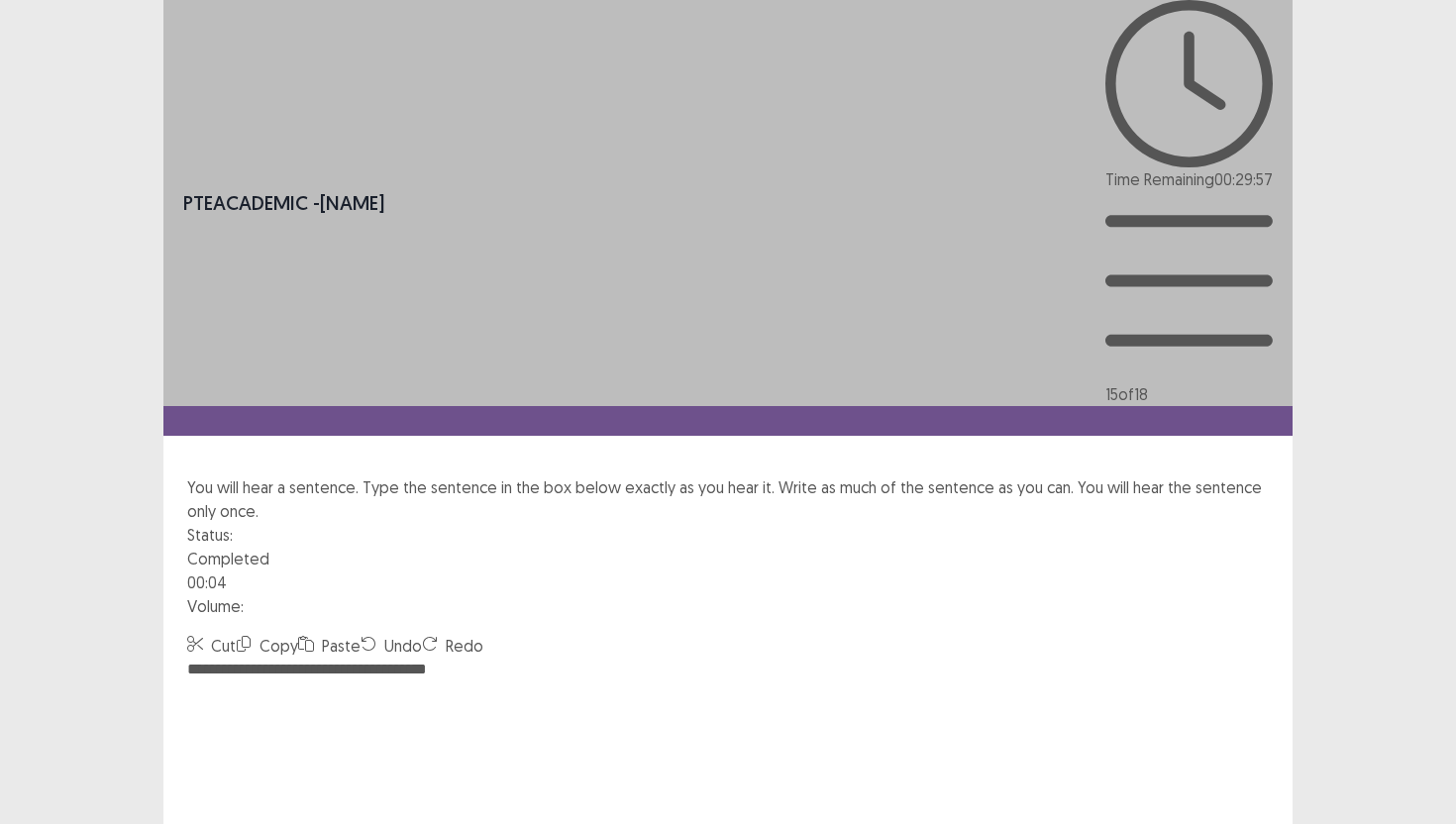 click on "Confirm" at bounding box center (43, 1050) 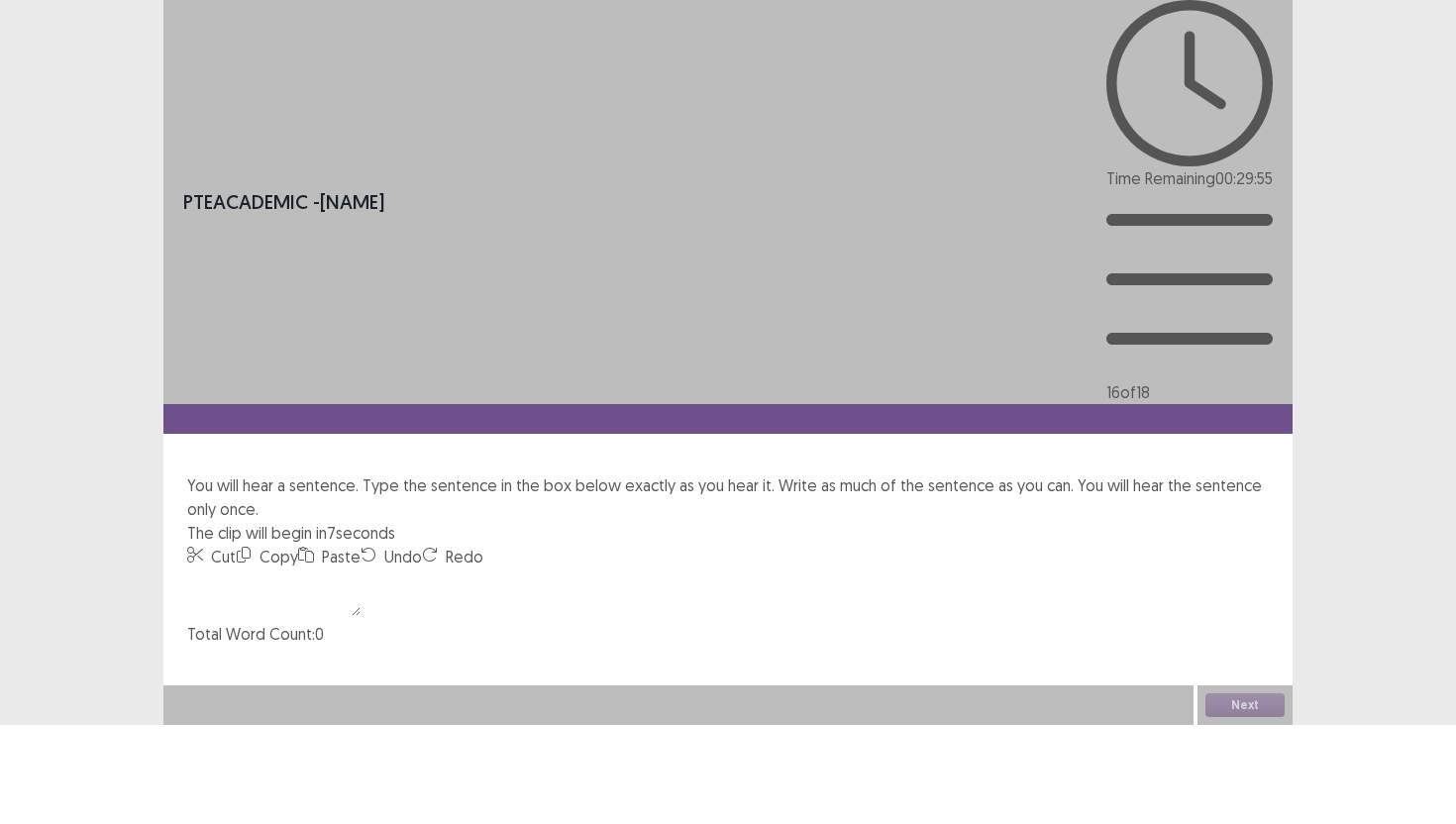 click at bounding box center [273, 592] 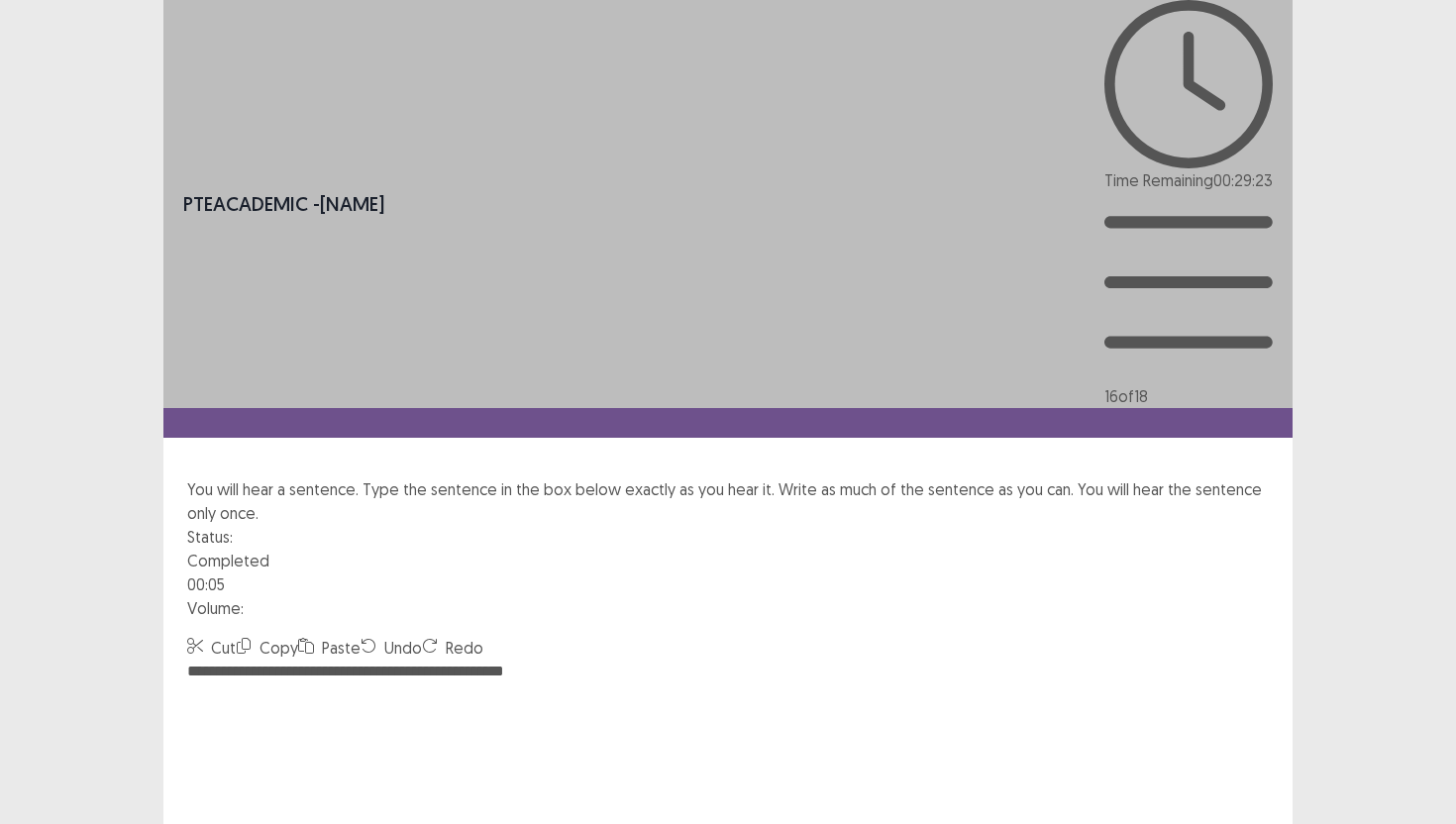 click on "**********" at bounding box center (728, 769) 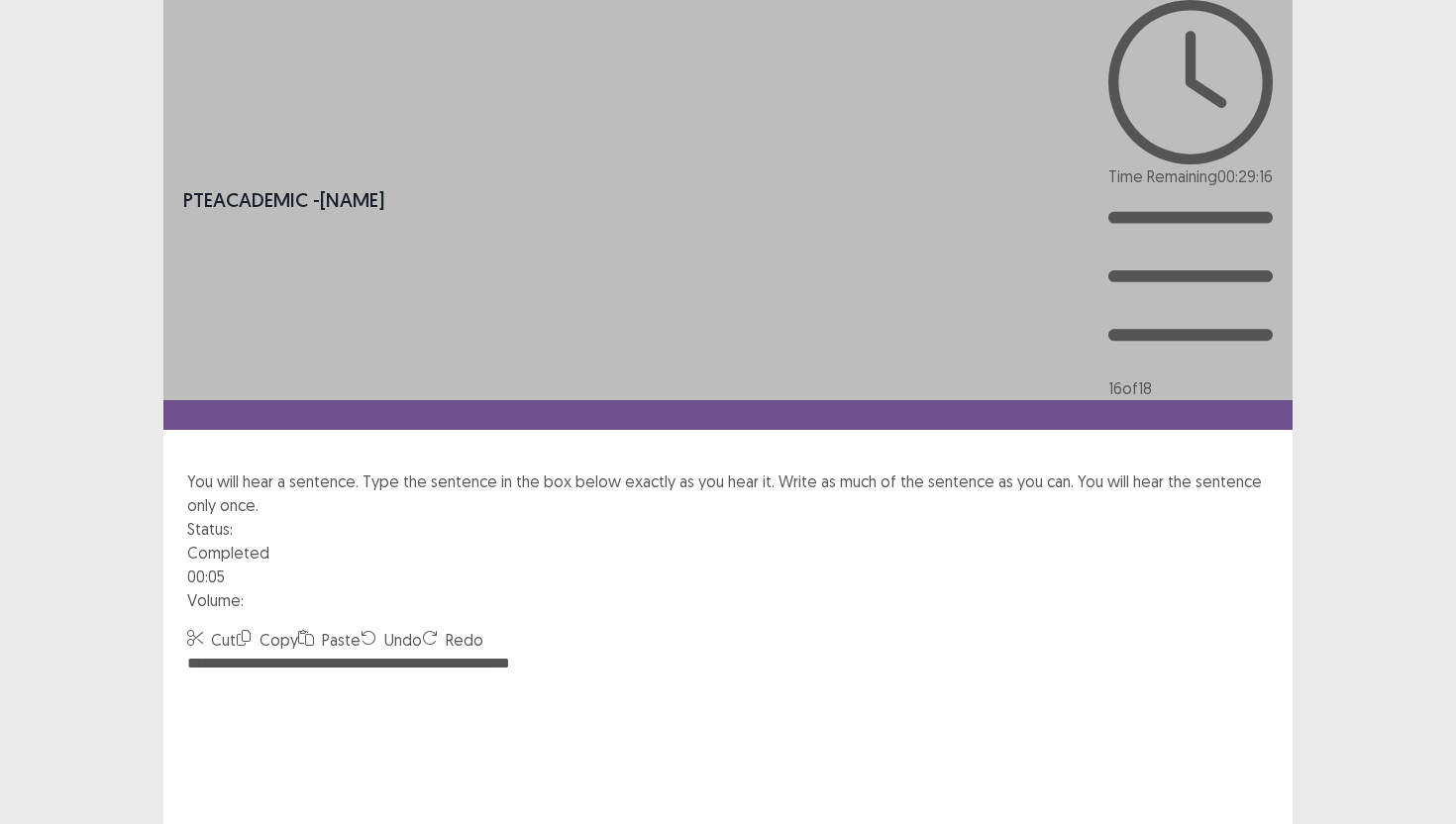 type on "**********" 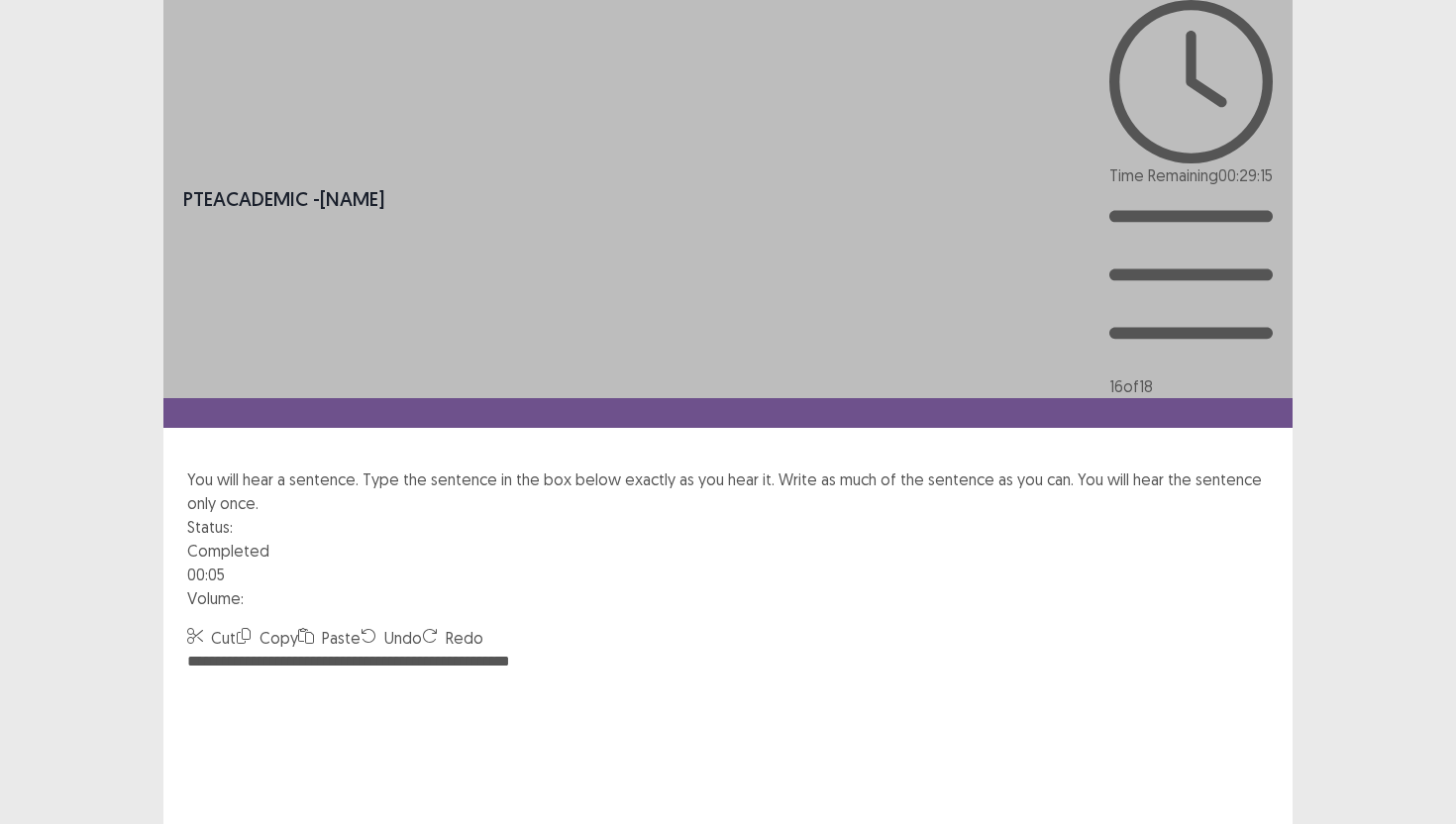click on "Confirm" at bounding box center (43, 1042) 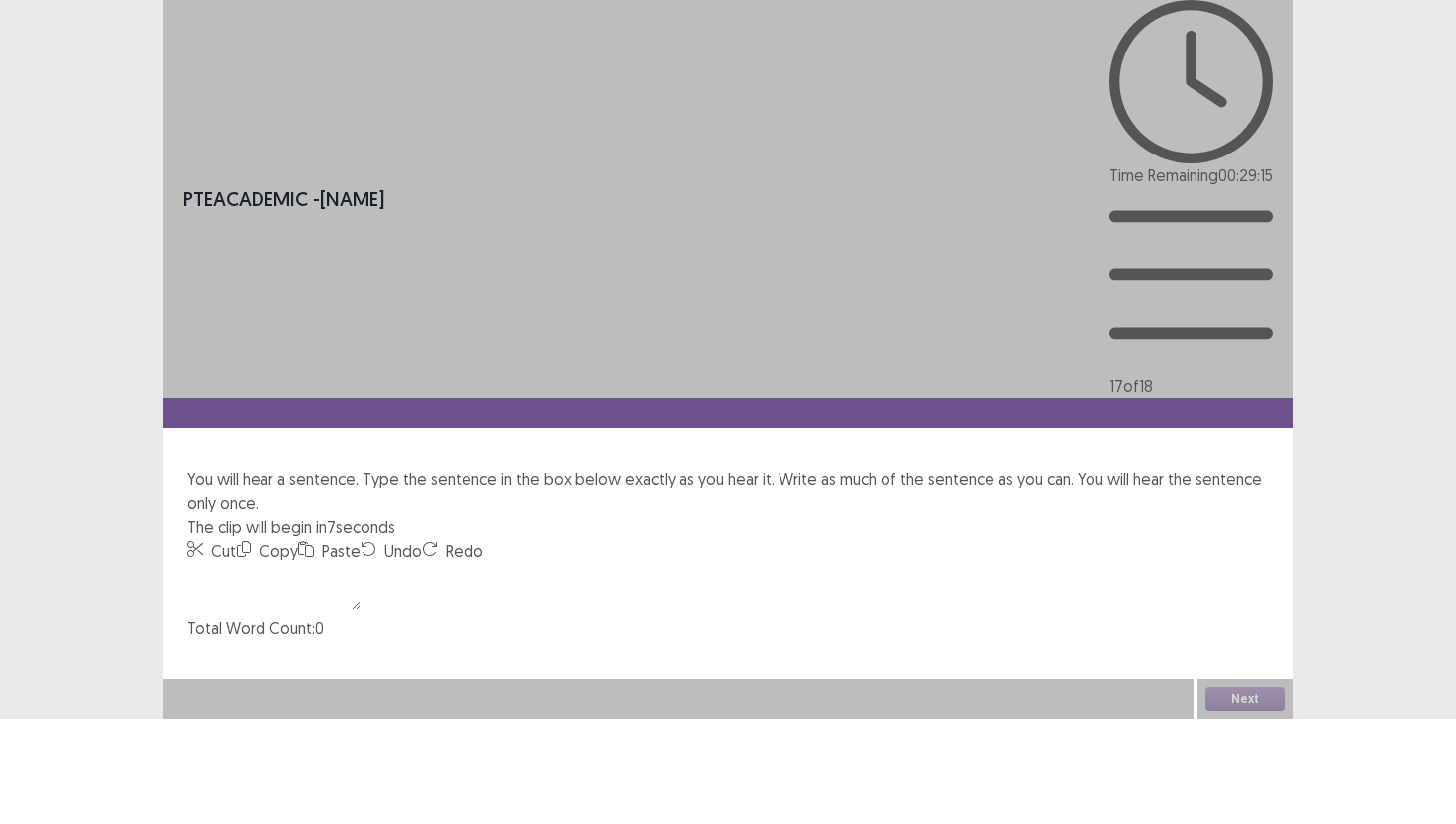 click at bounding box center [273, 586] 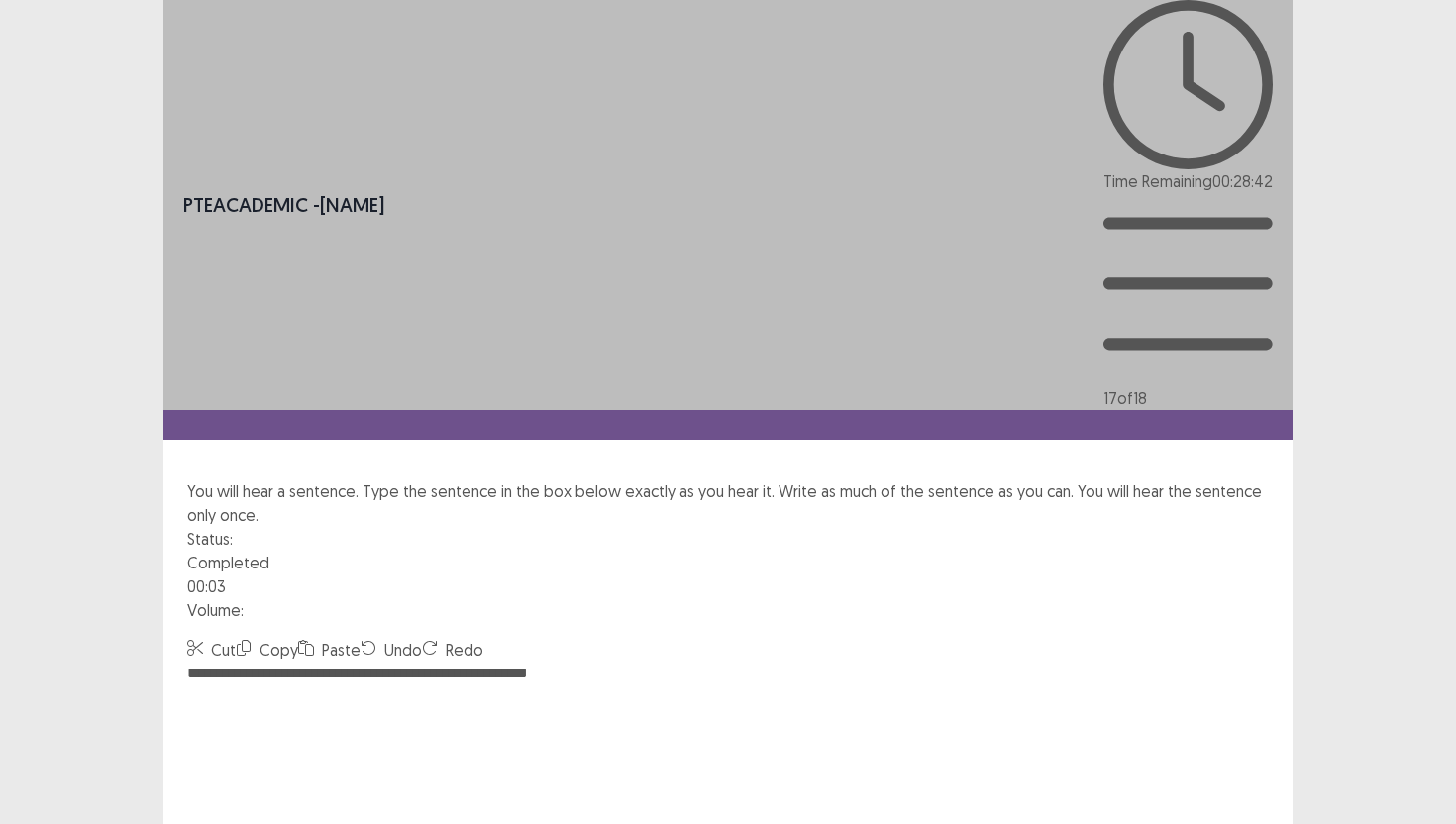 type on "**********" 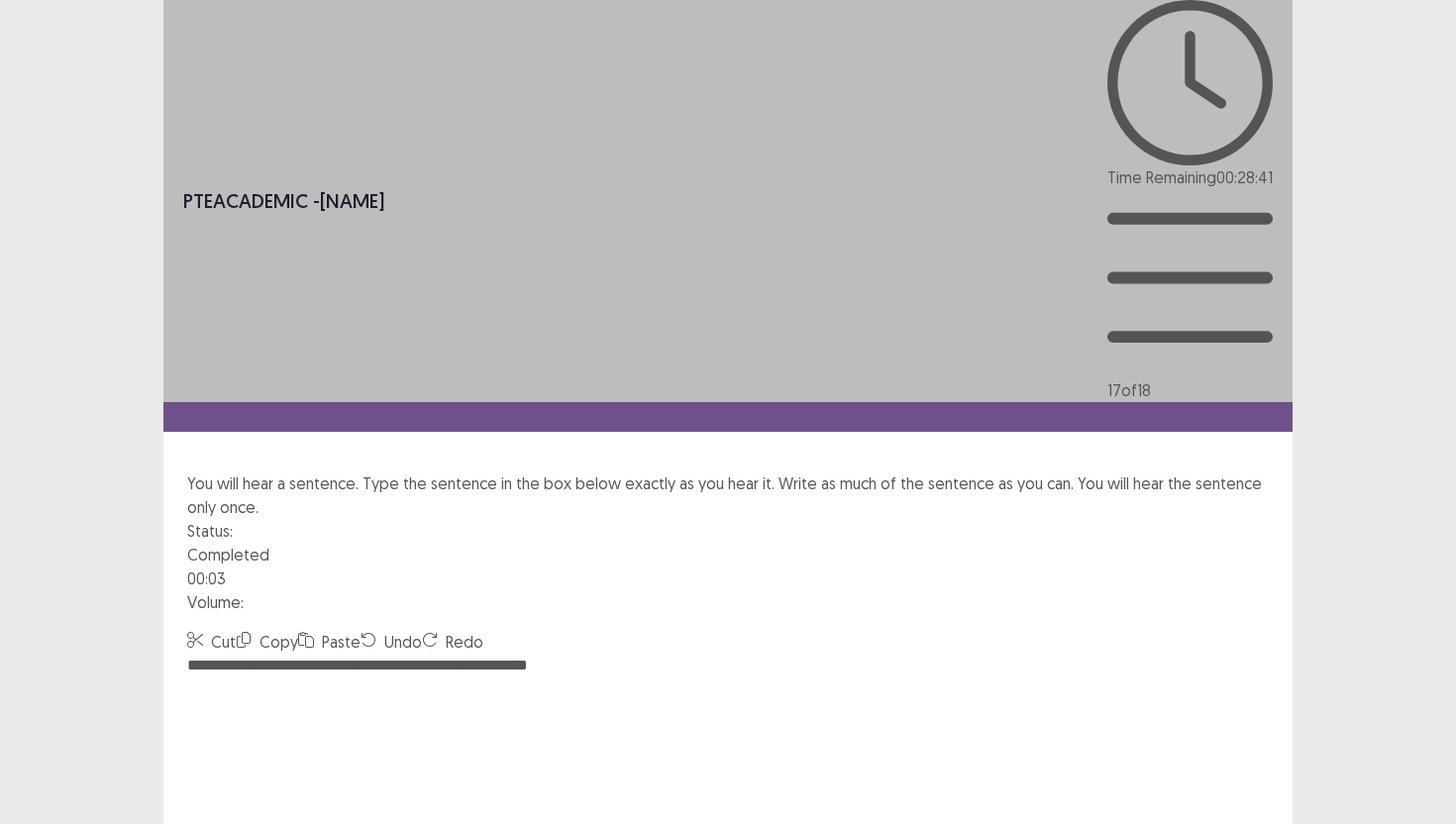 click on "Next" at bounding box center [1245, 961] 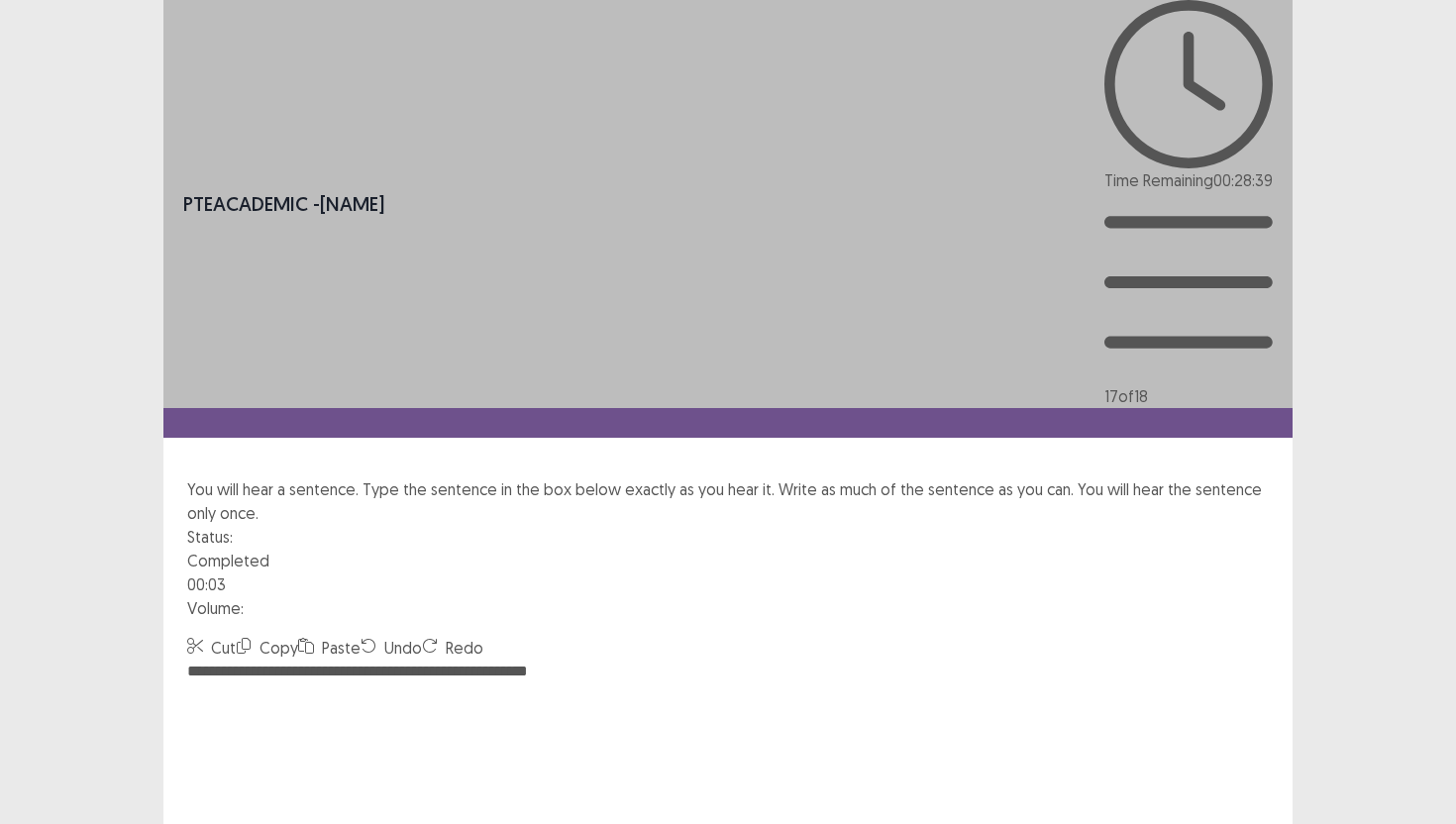 click on "Confirm" at bounding box center (43, 1052) 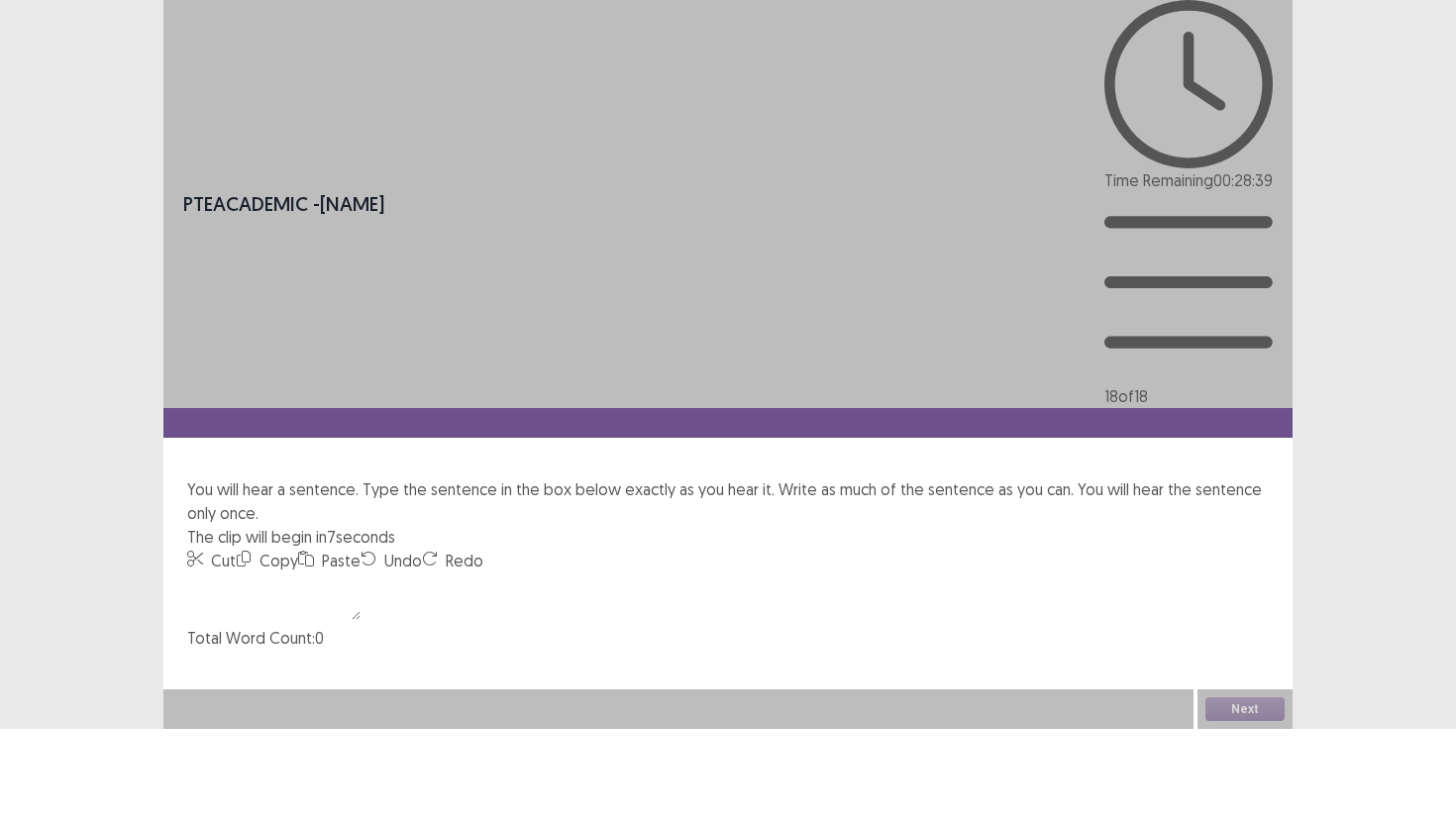click at bounding box center [273, 596] 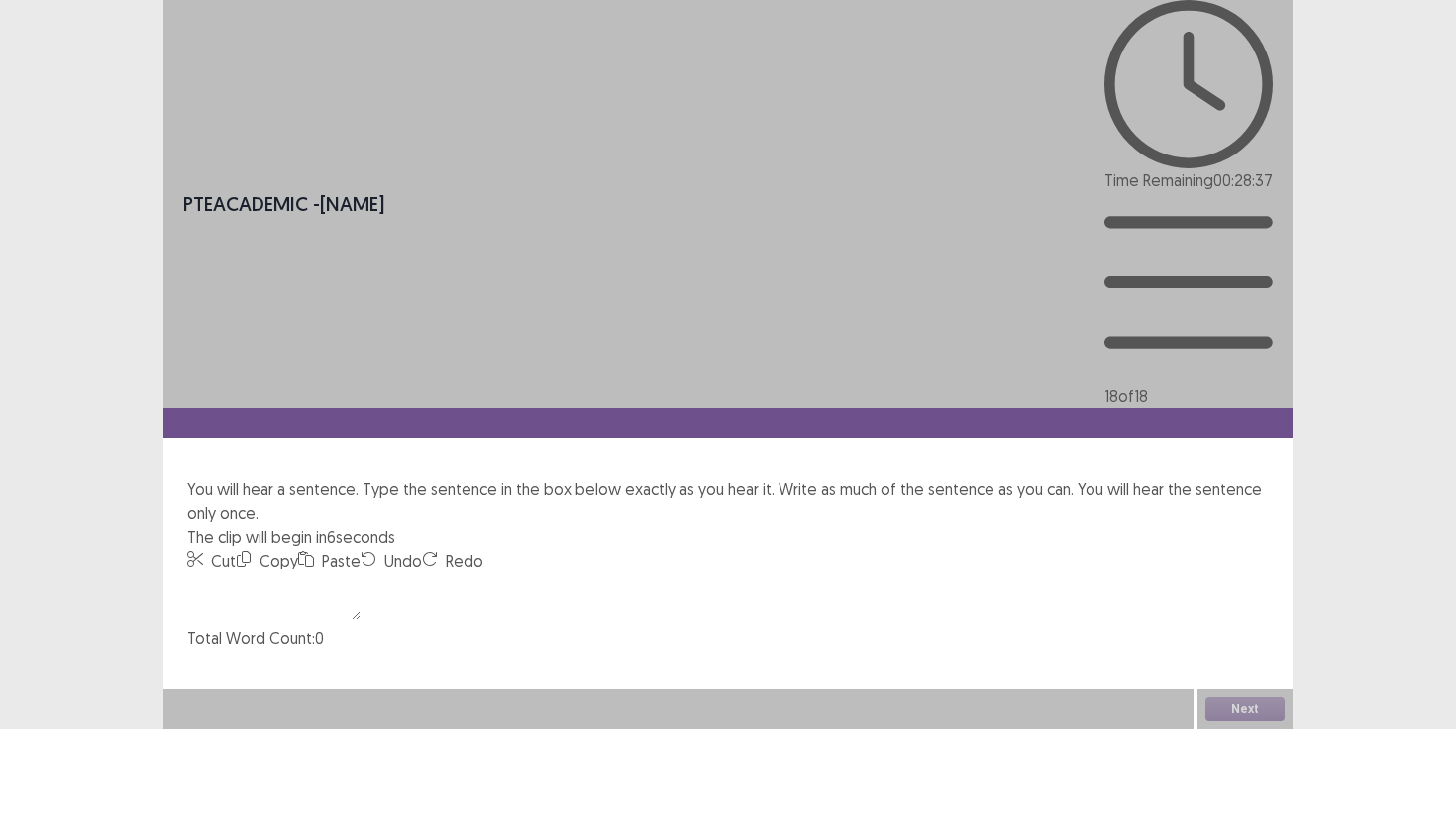 click at bounding box center [273, 596] 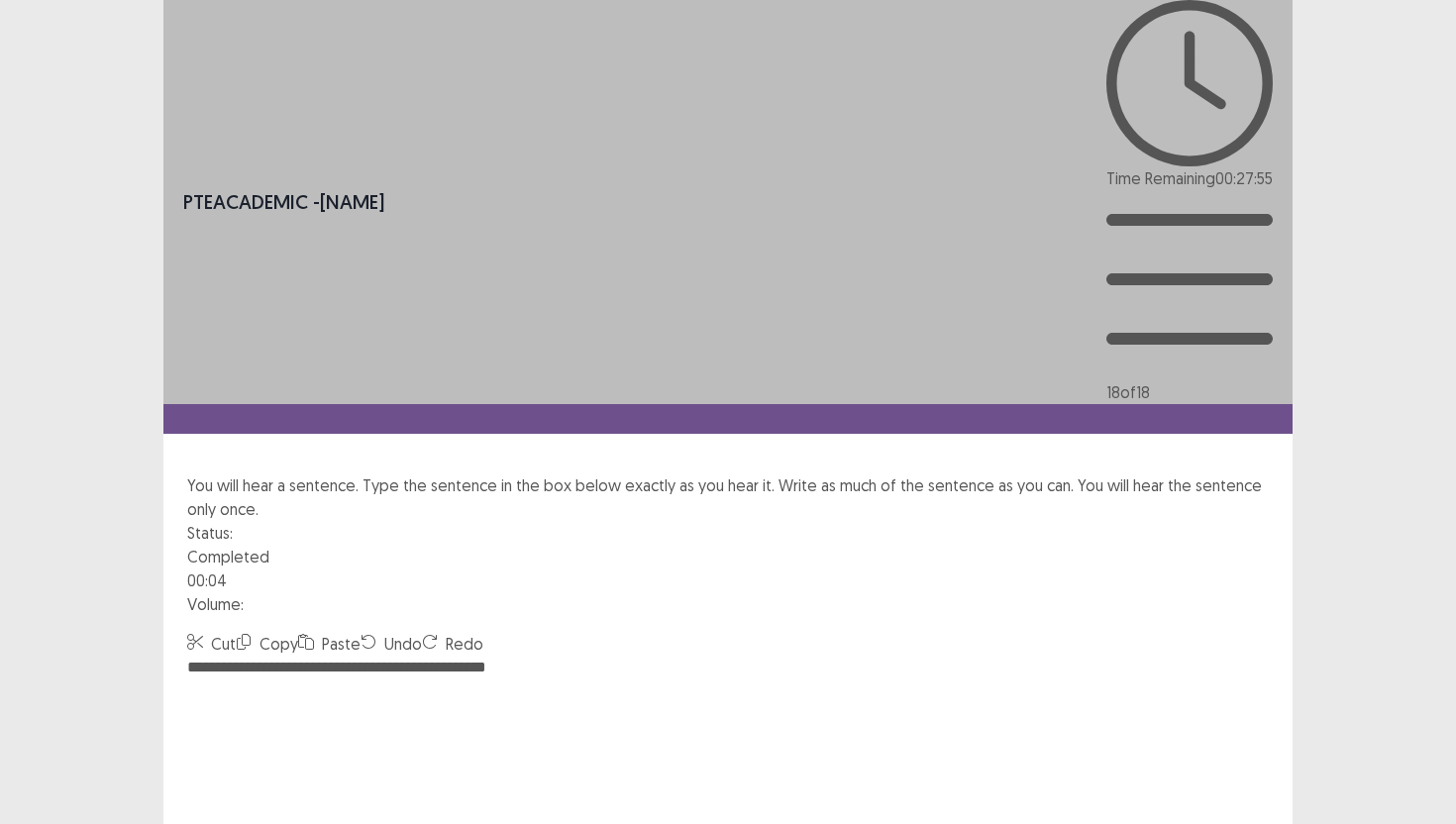 click on "**********" at bounding box center [728, 765] 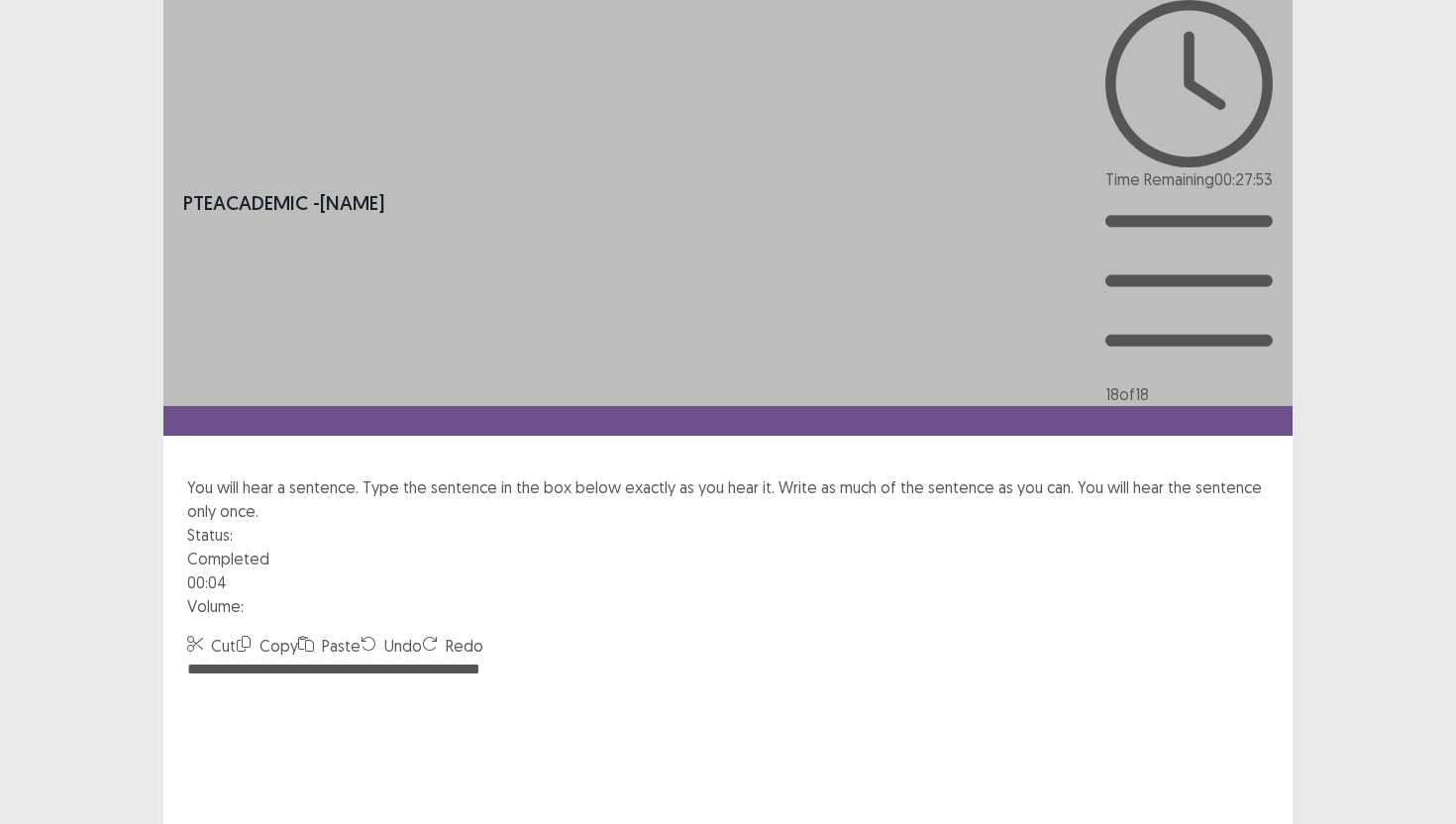 type on "**********" 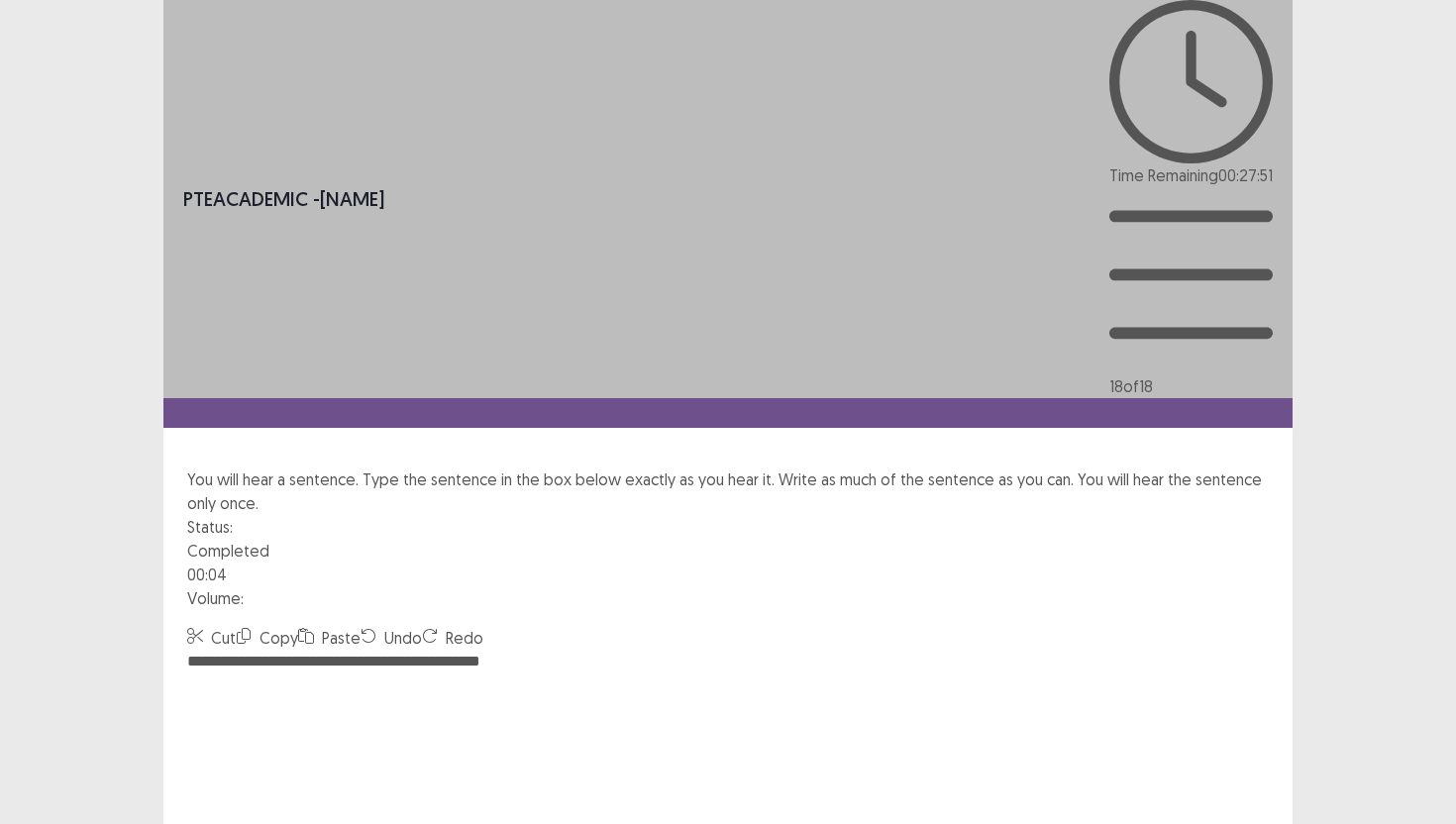 click on "Confirm" at bounding box center [43, 1042] 